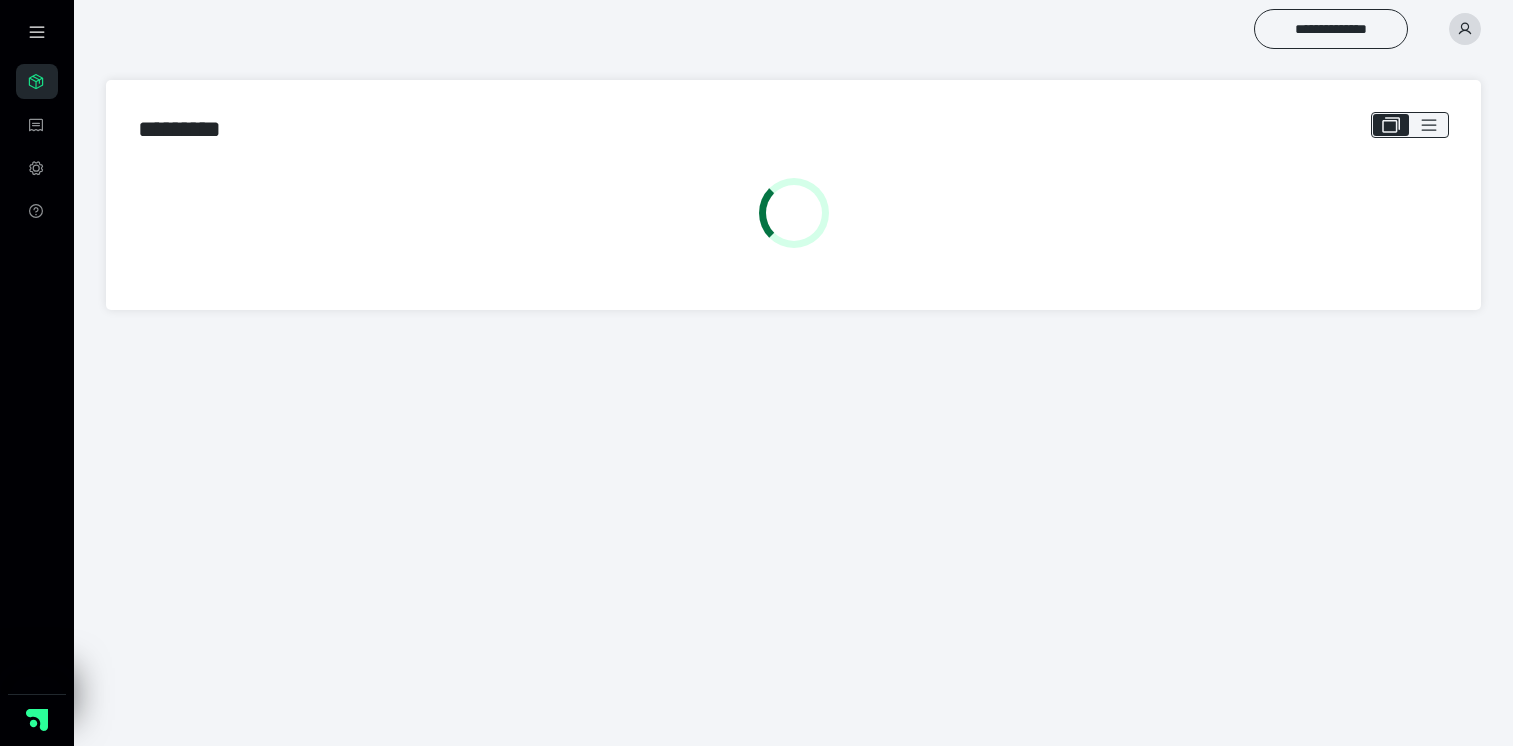 scroll, scrollTop: 0, scrollLeft: 0, axis: both 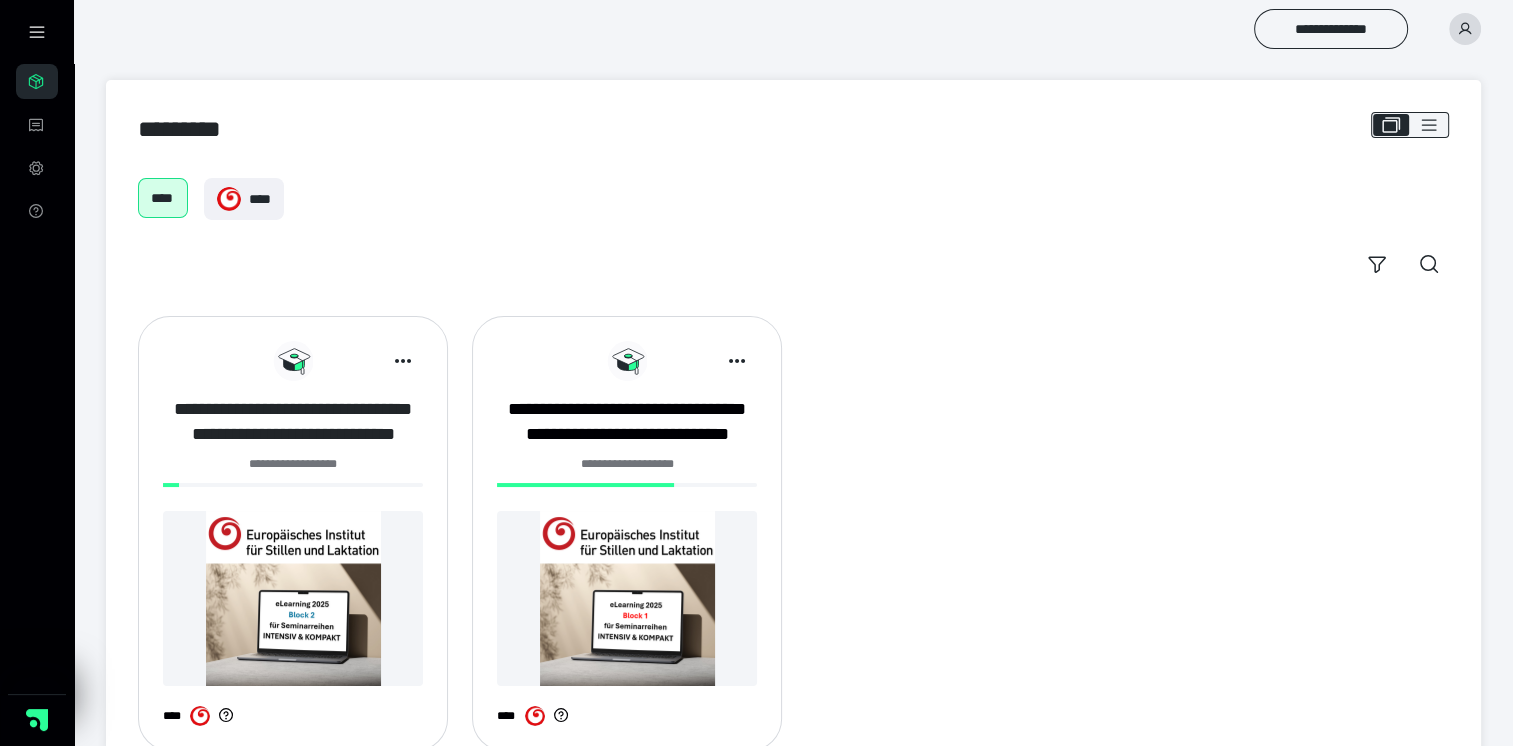 click on "**********" at bounding box center (293, 422) 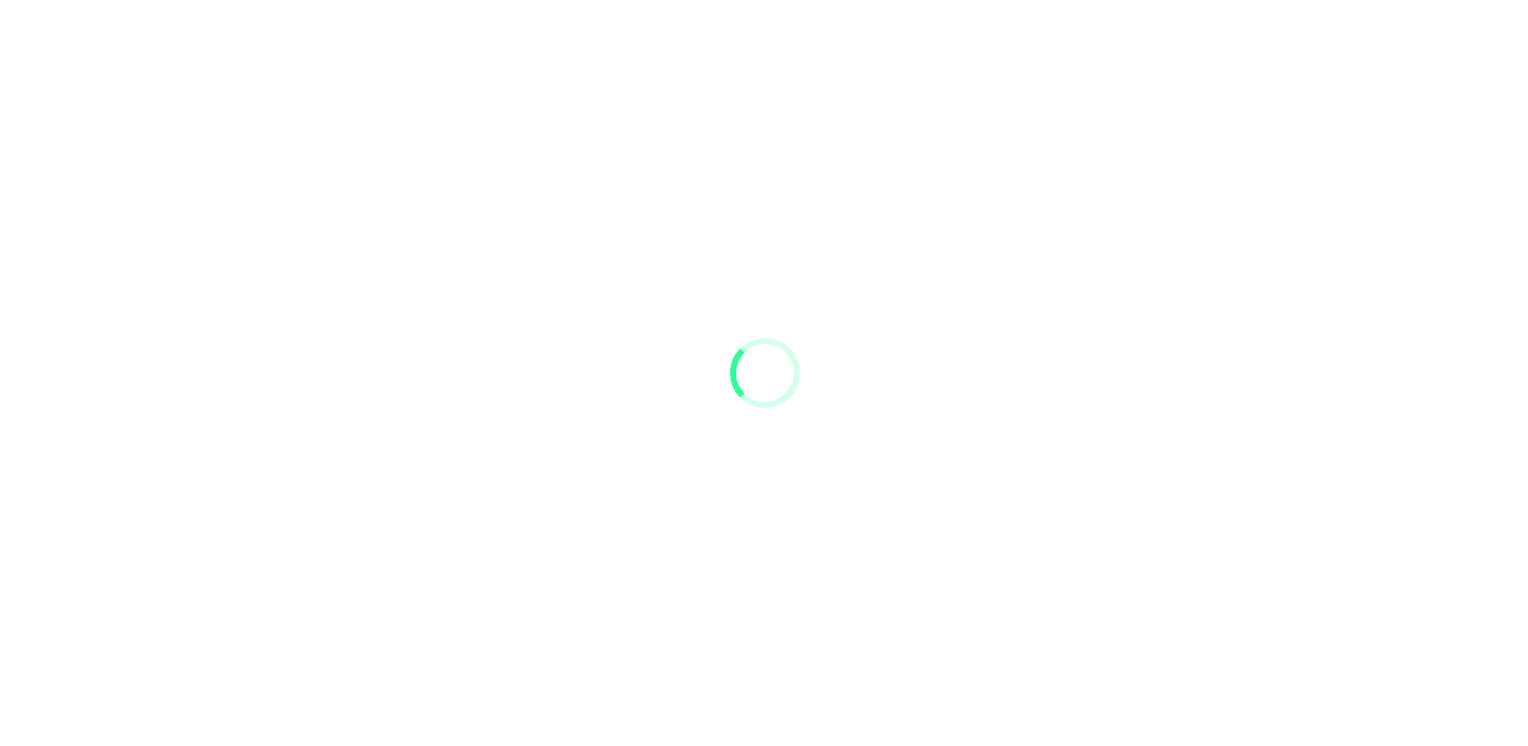 scroll, scrollTop: 0, scrollLeft: 0, axis: both 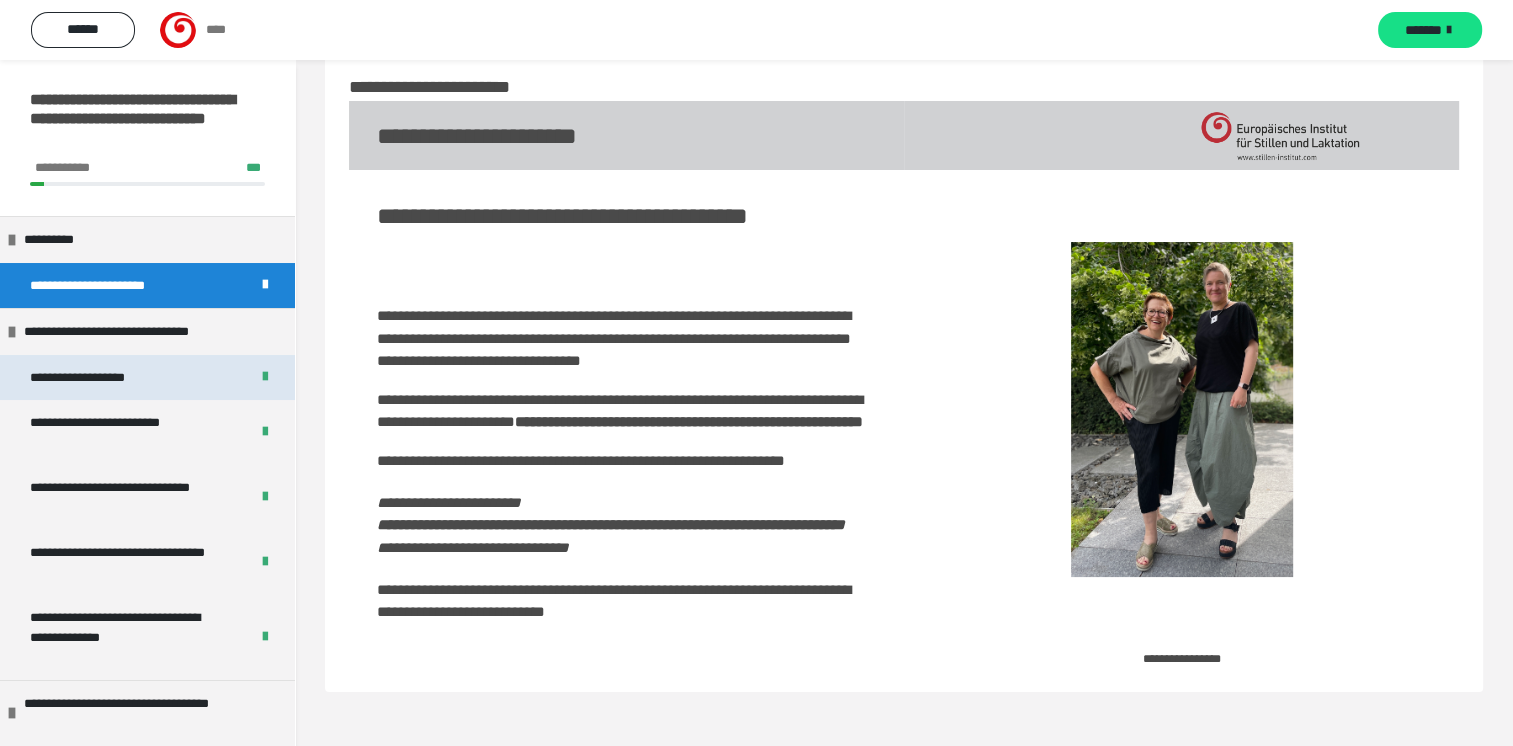 click on "**********" at bounding box center (105, 378) 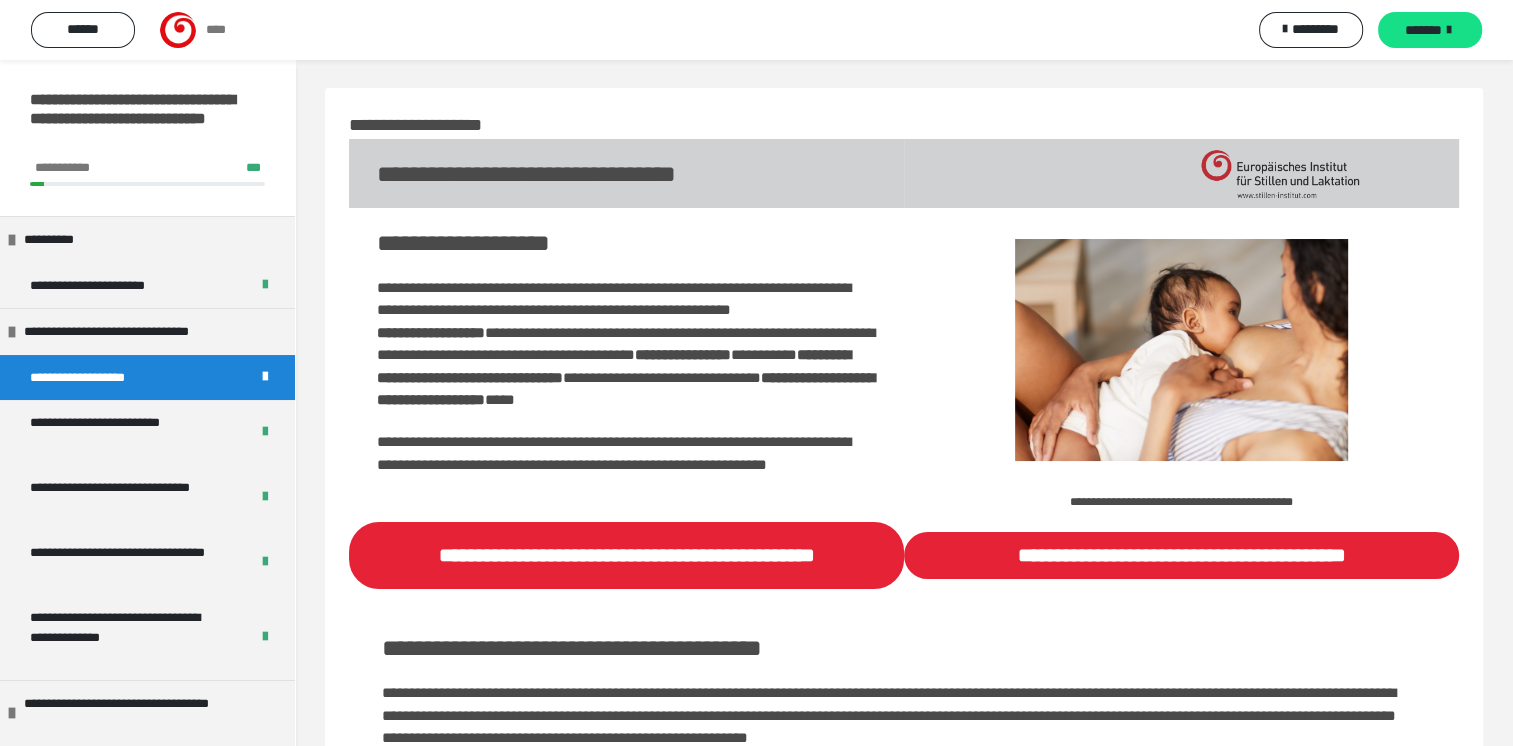 scroll, scrollTop: 0, scrollLeft: 0, axis: both 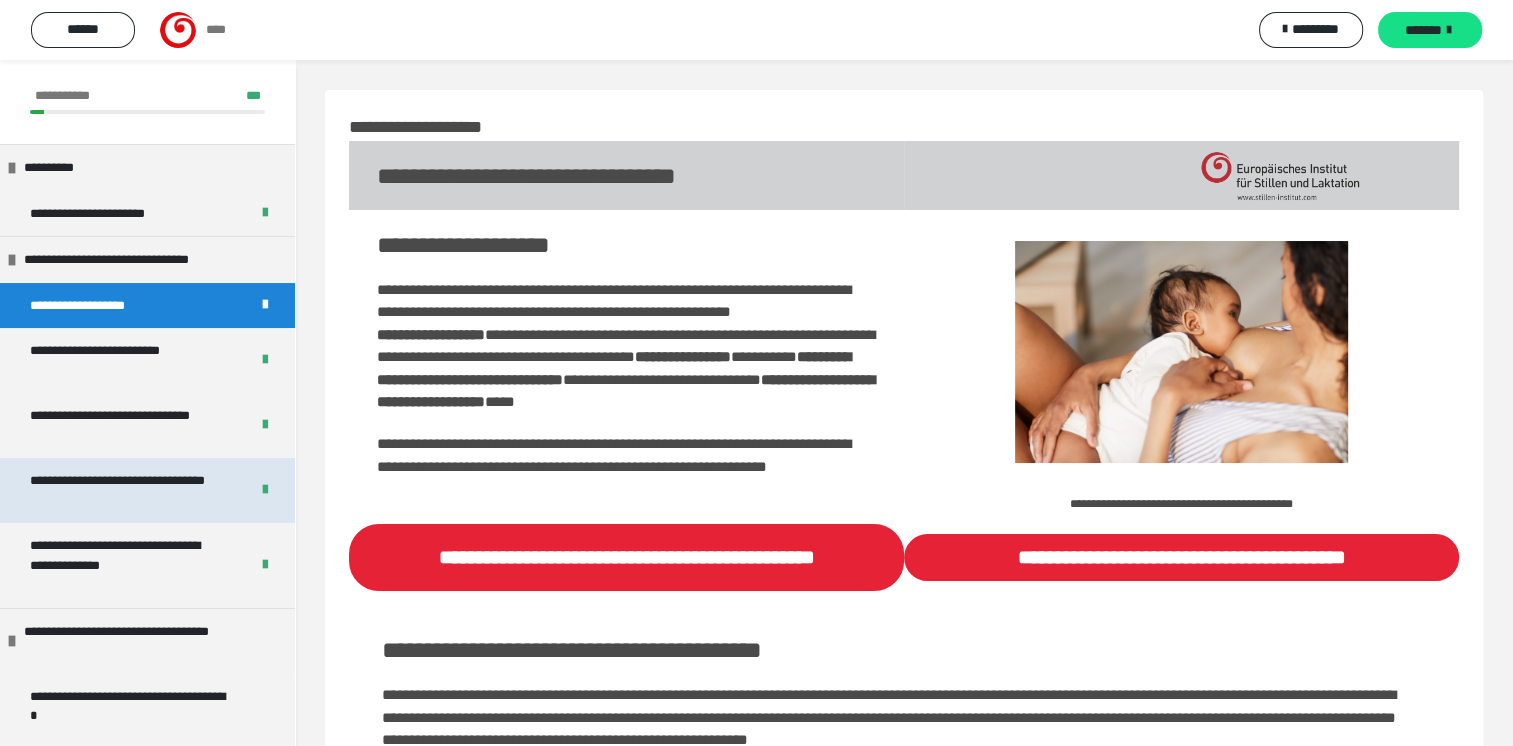 click on "**********" at bounding box center [124, 490] 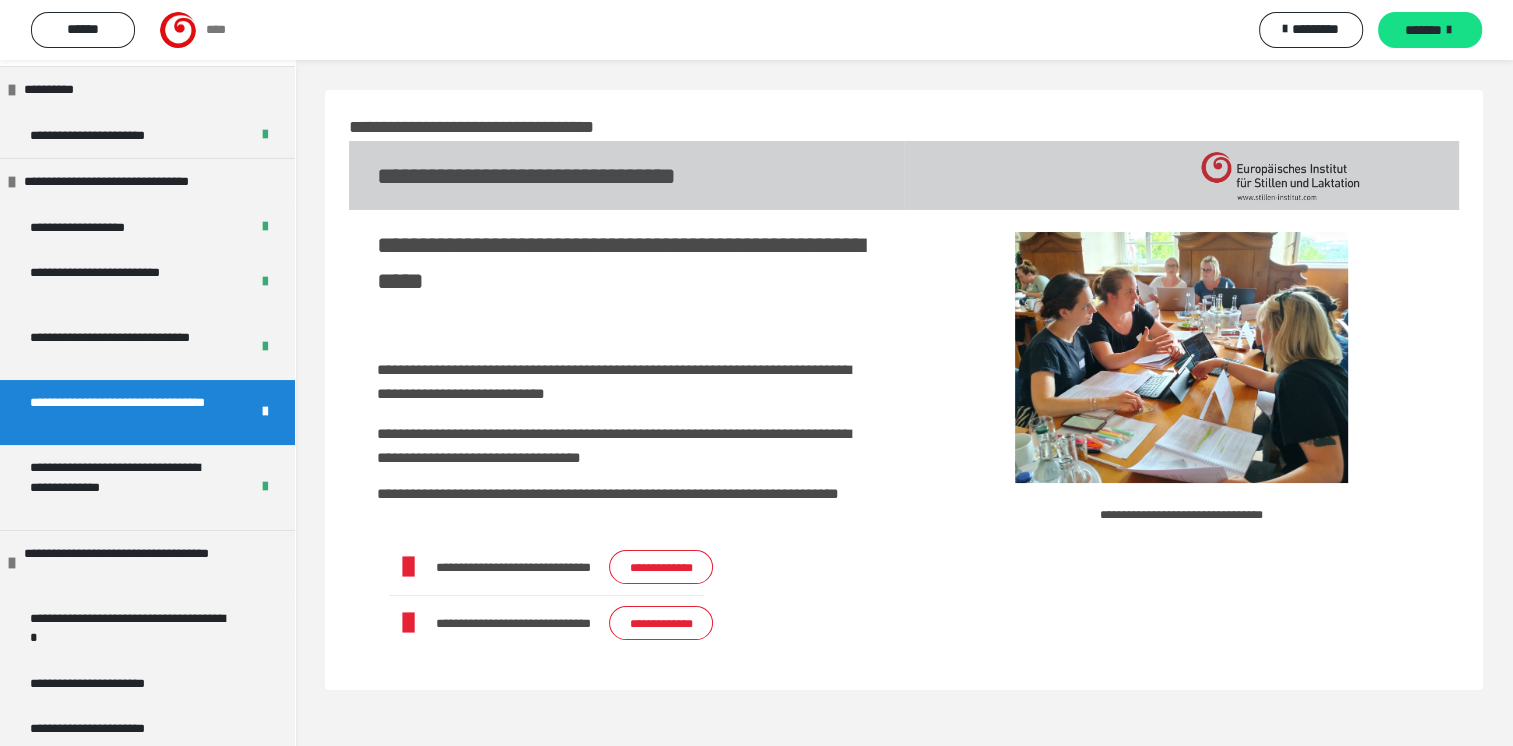 scroll, scrollTop: 159, scrollLeft: 0, axis: vertical 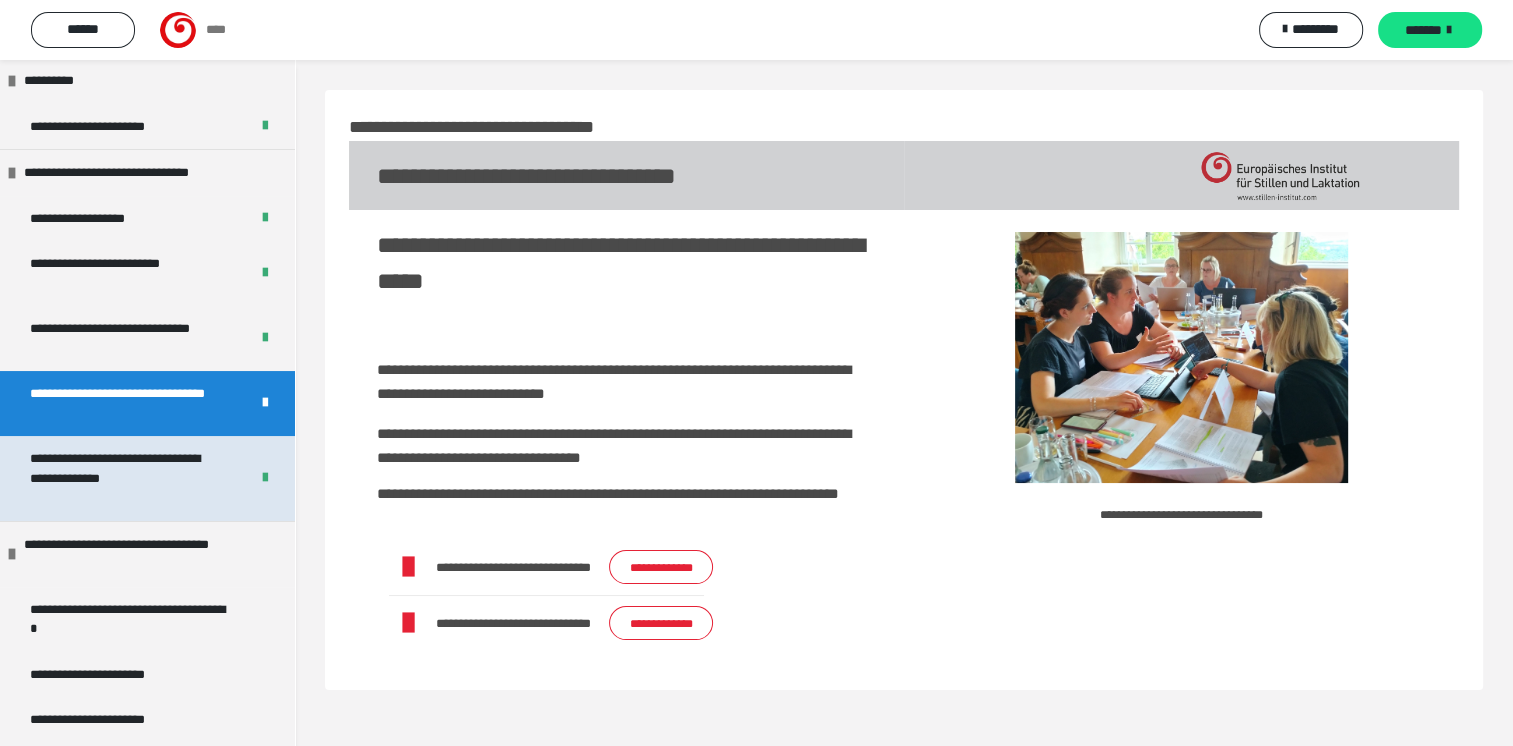 click on "**********" at bounding box center (124, 478) 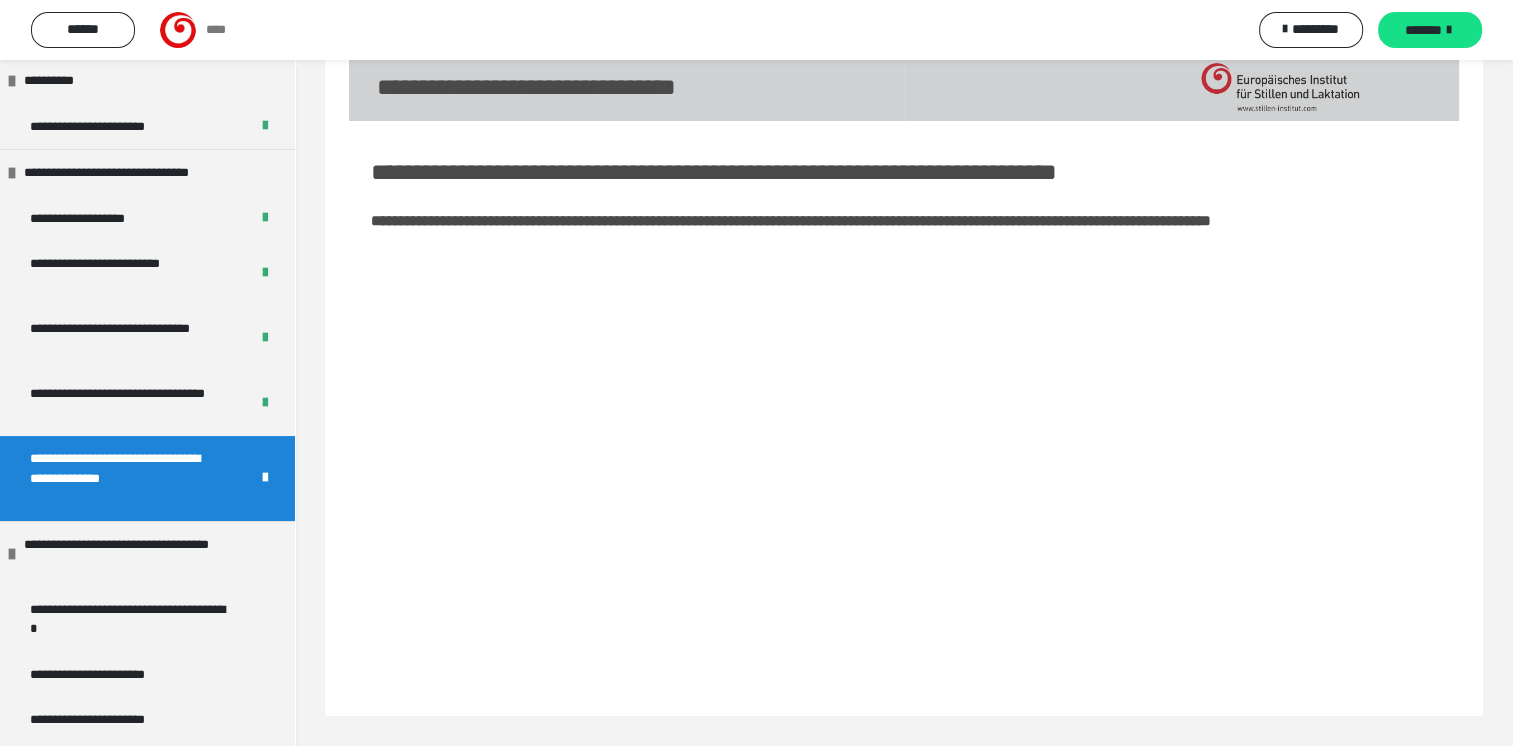 scroll, scrollTop: 111, scrollLeft: 0, axis: vertical 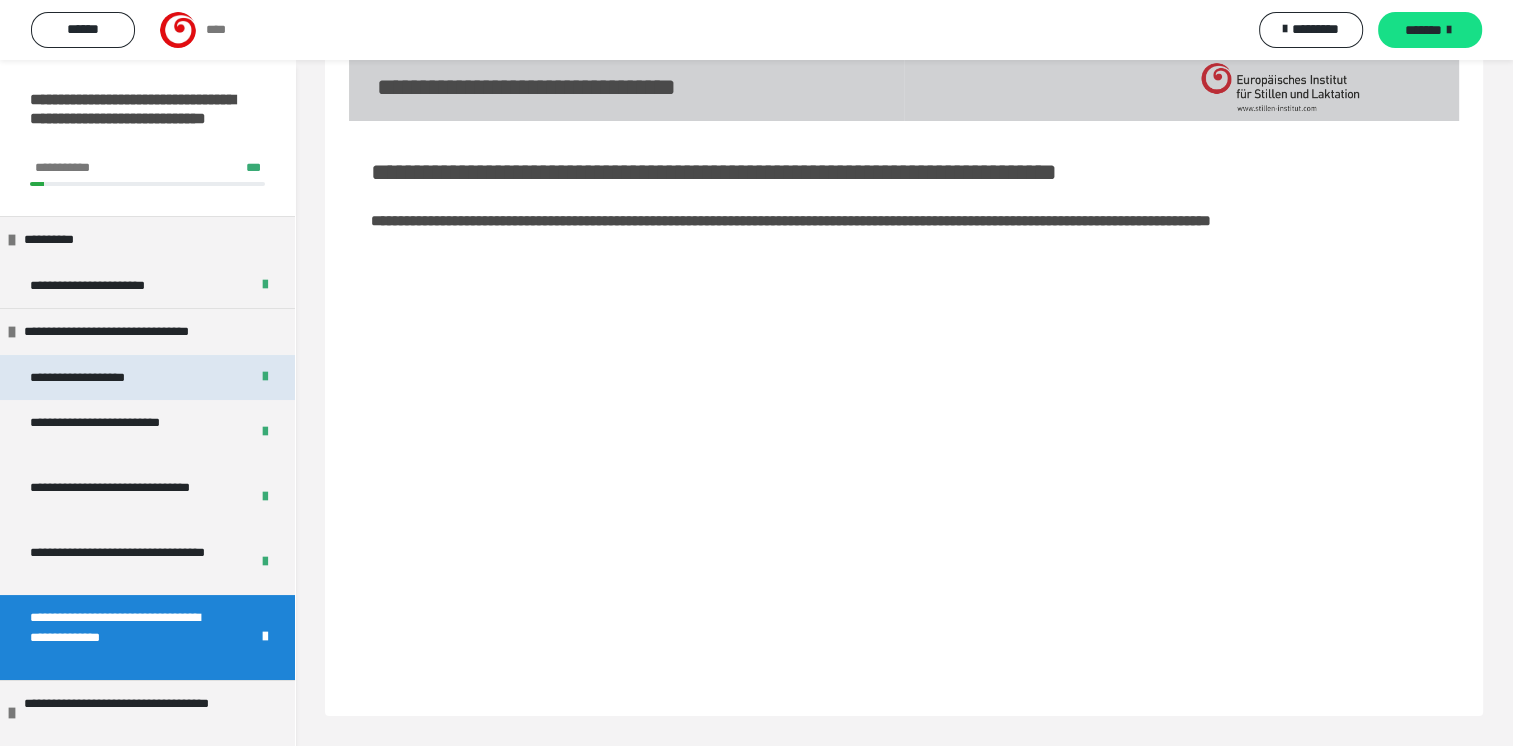 click on "**********" at bounding box center (105, 378) 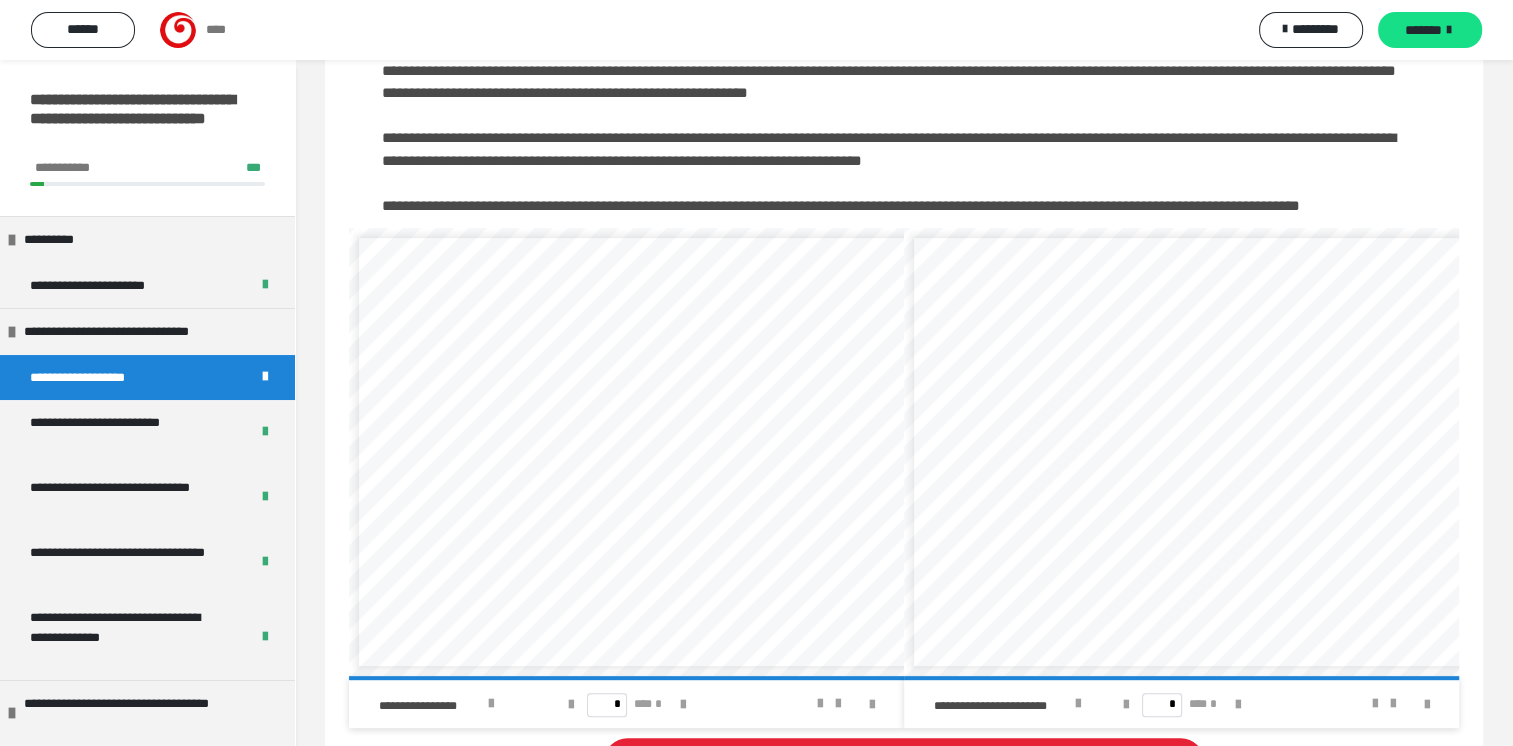 scroll, scrollTop: 648, scrollLeft: 0, axis: vertical 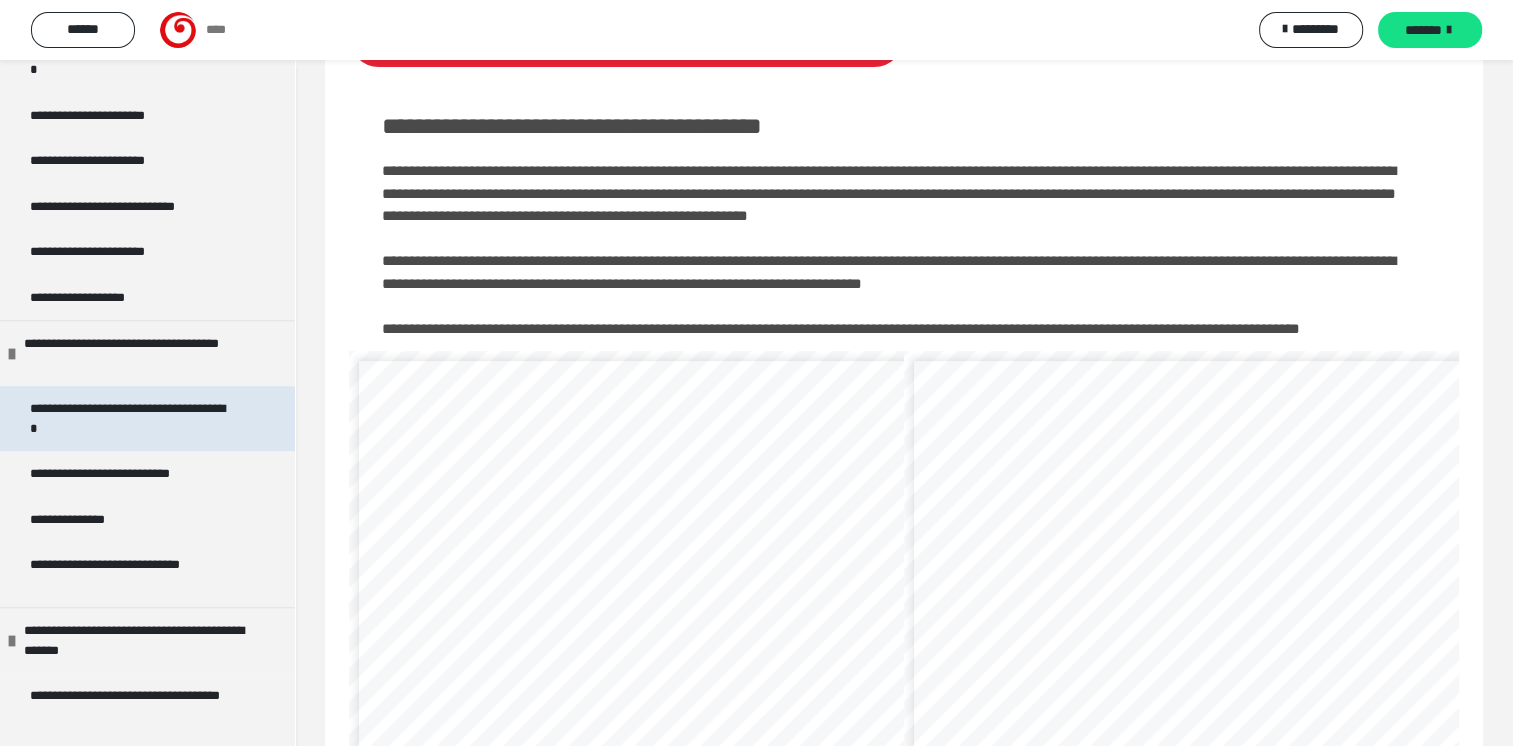 click on "**********" at bounding box center (132, 418) 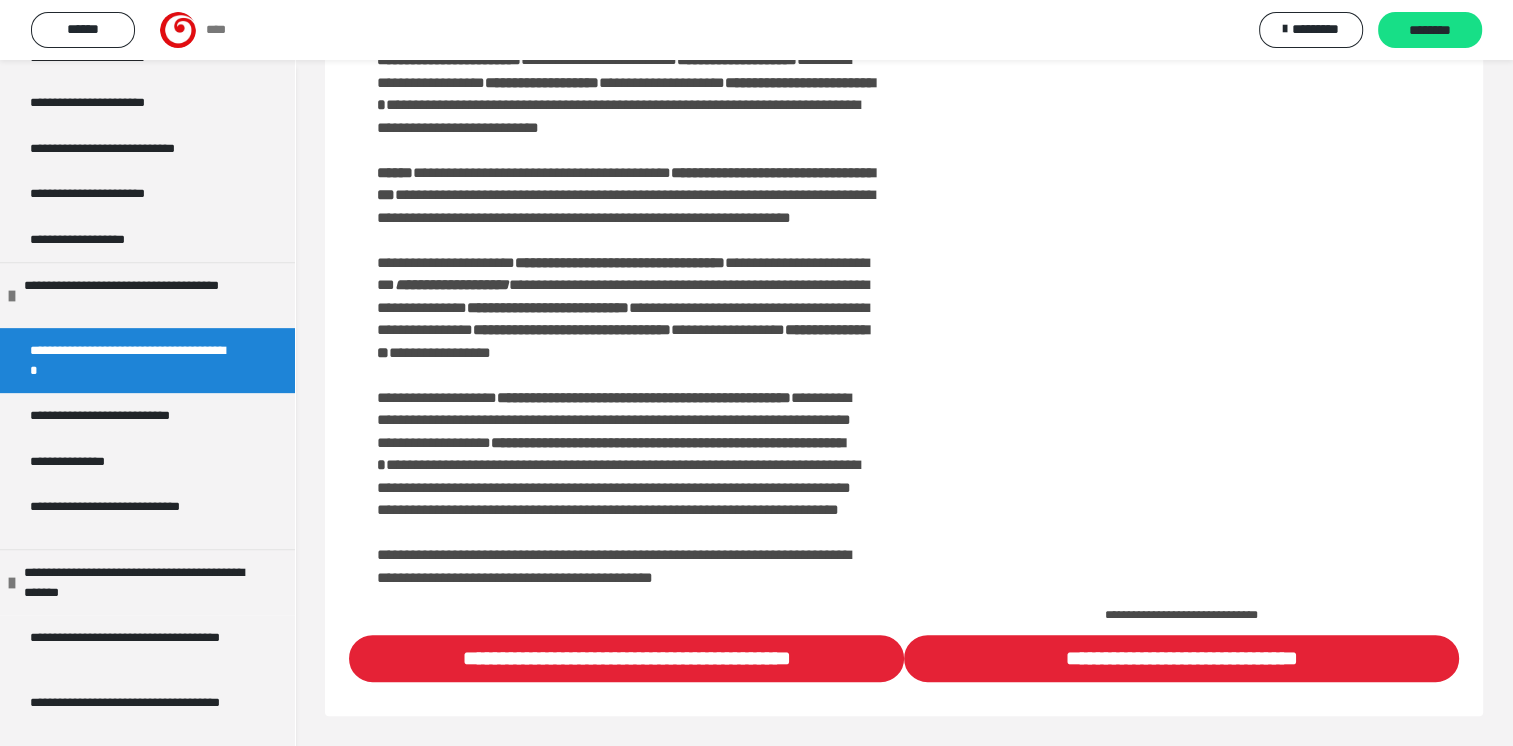 scroll, scrollTop: 778, scrollLeft: 0, axis: vertical 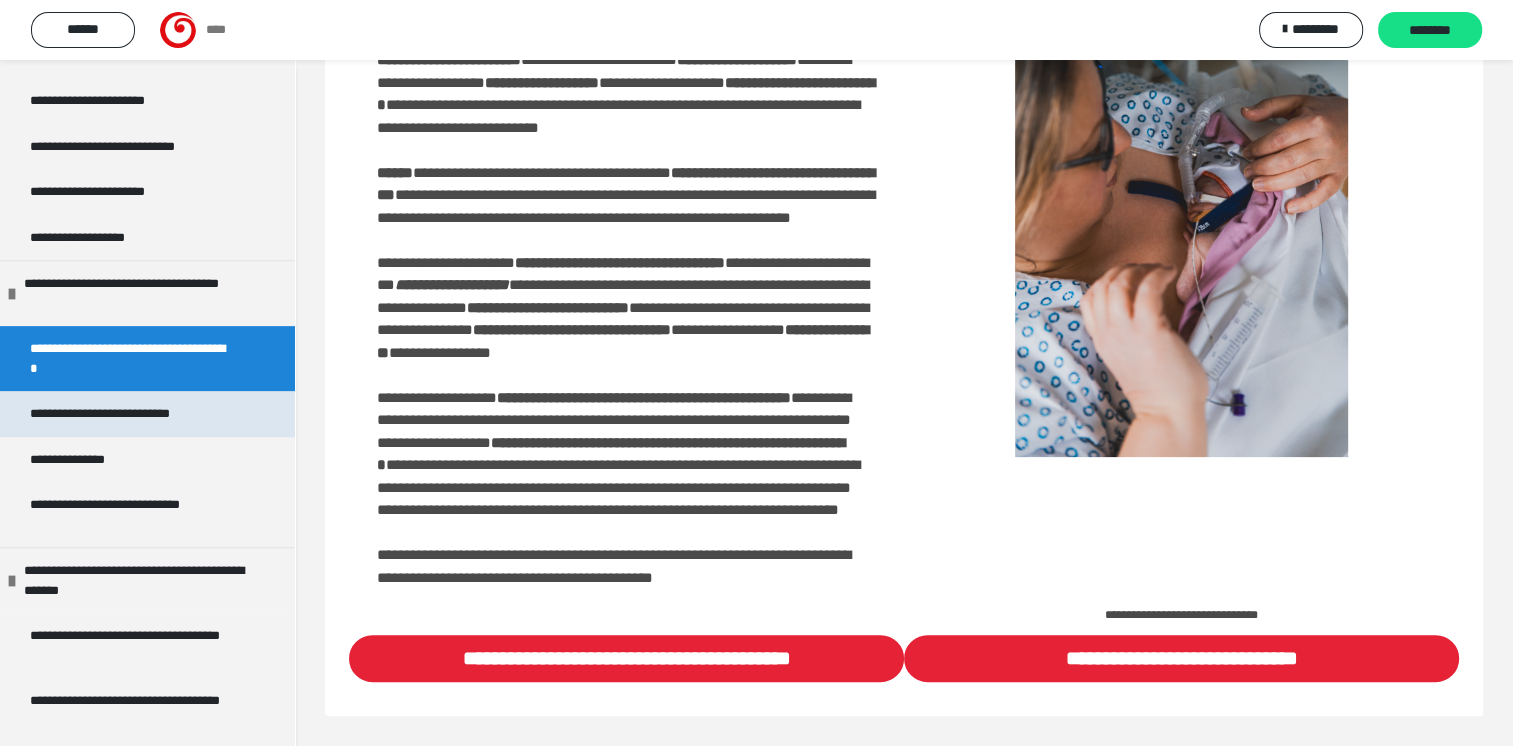click on "**********" at bounding box center (128, 414) 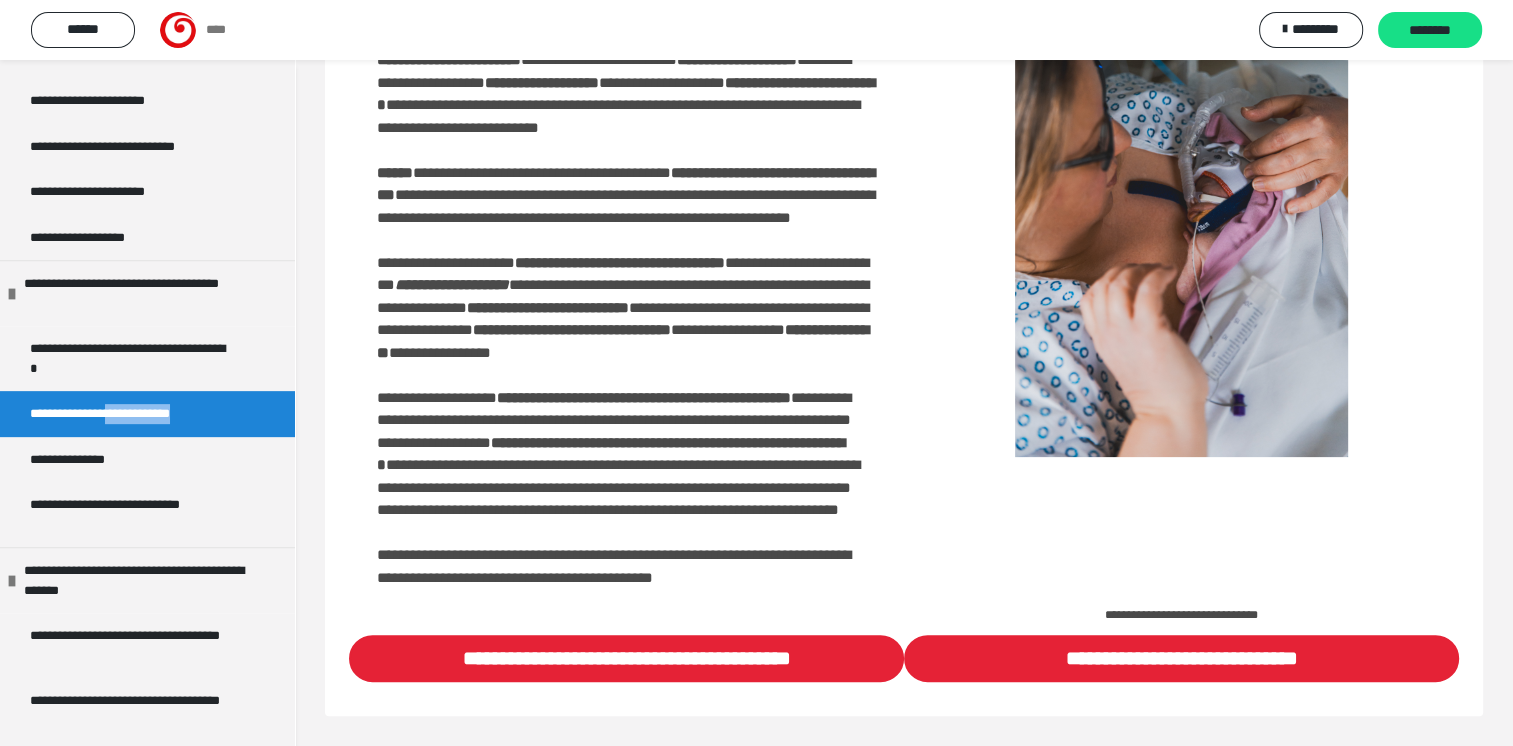 scroll, scrollTop: 303, scrollLeft: 0, axis: vertical 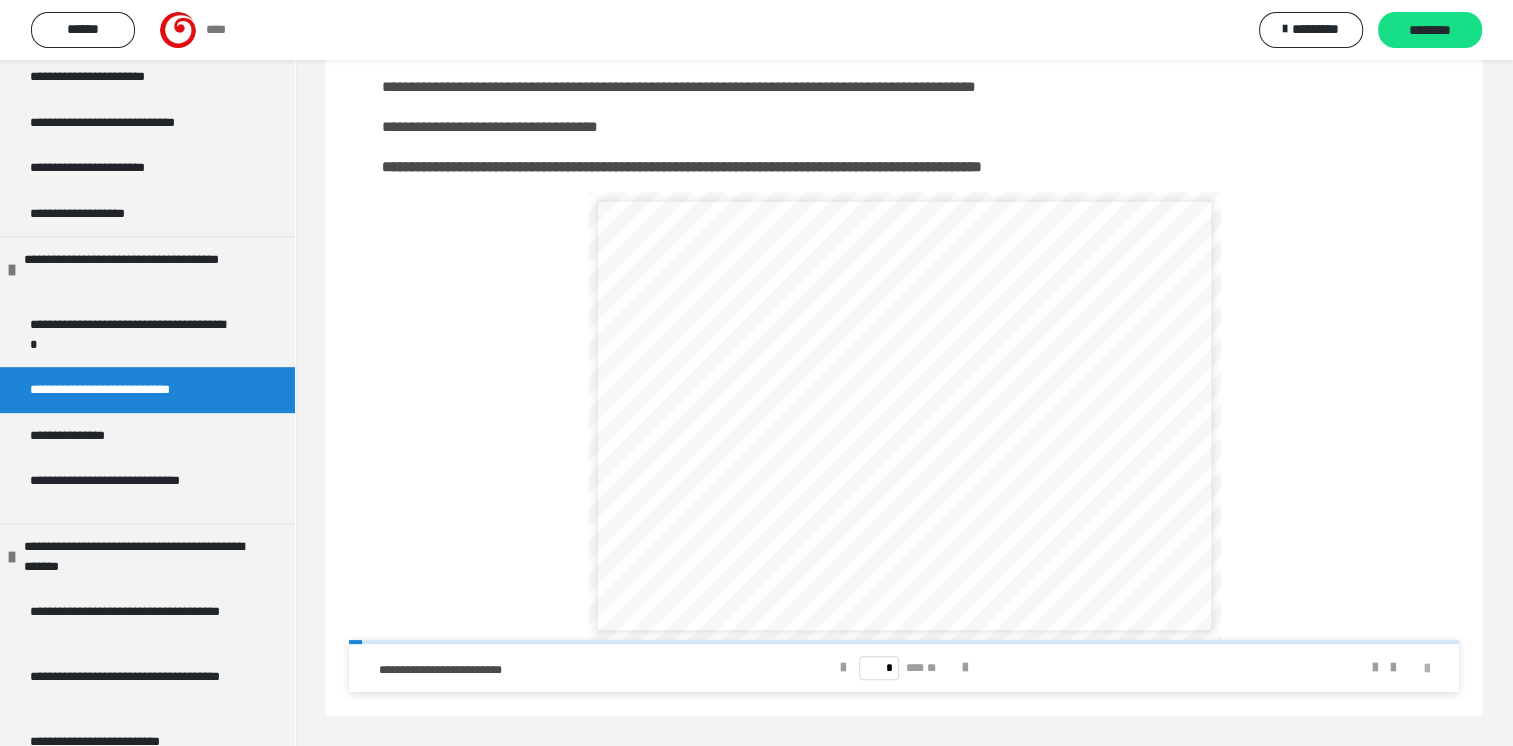 click at bounding box center (1427, 669) 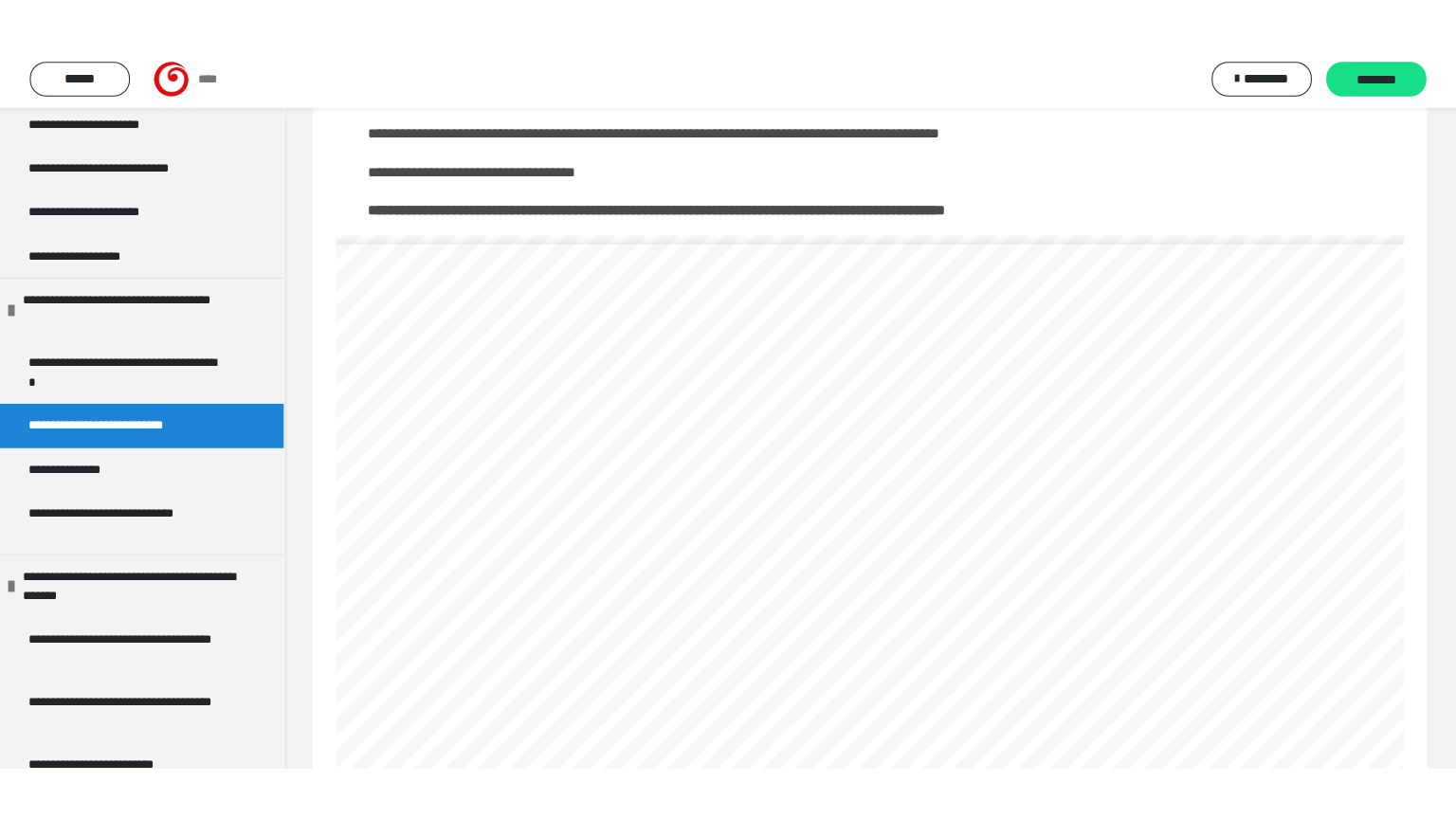 scroll, scrollTop: 177, scrollLeft: 0, axis: vertical 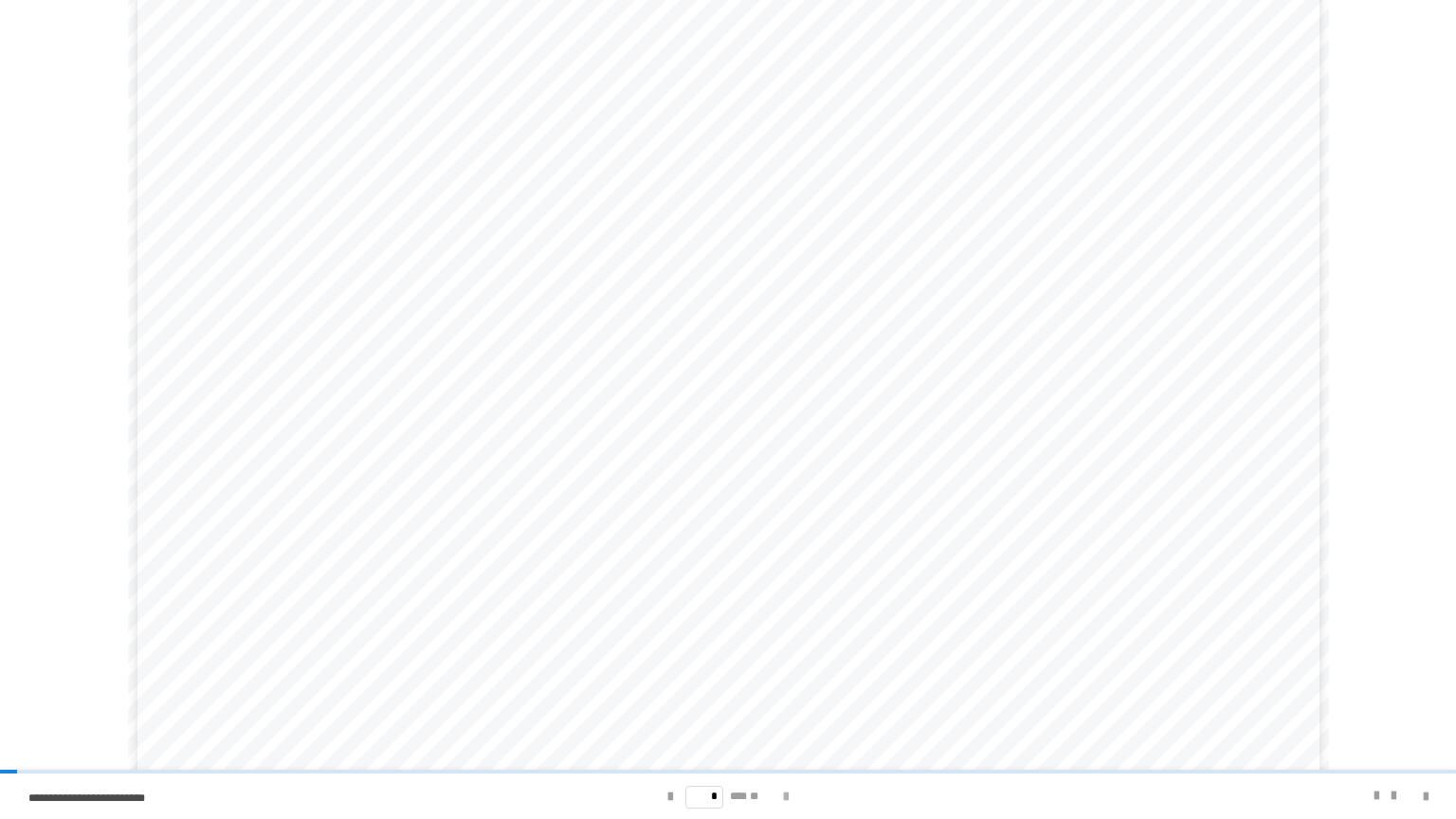 click at bounding box center [786, 797] 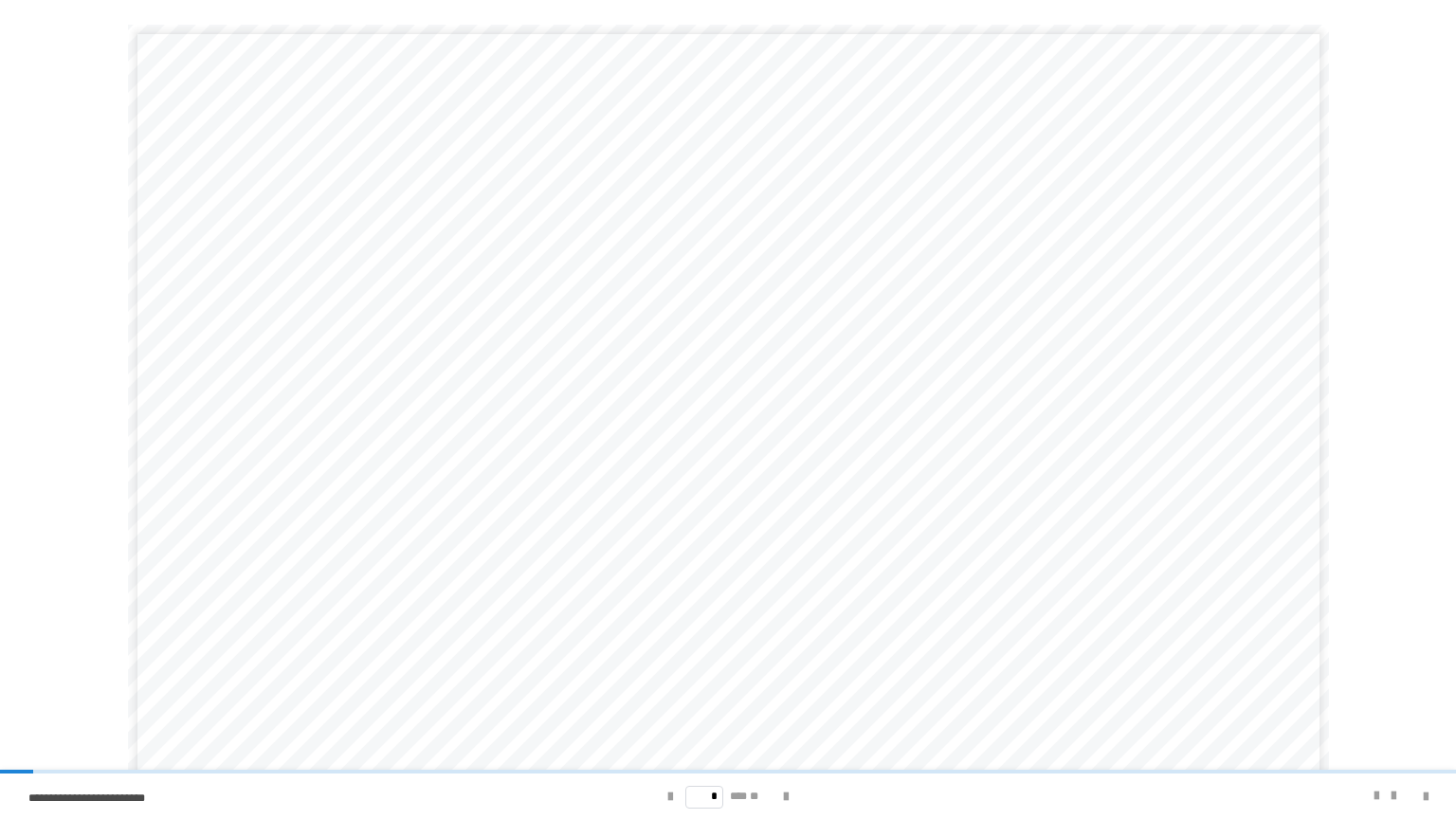 scroll, scrollTop: 62, scrollLeft: 0, axis: vertical 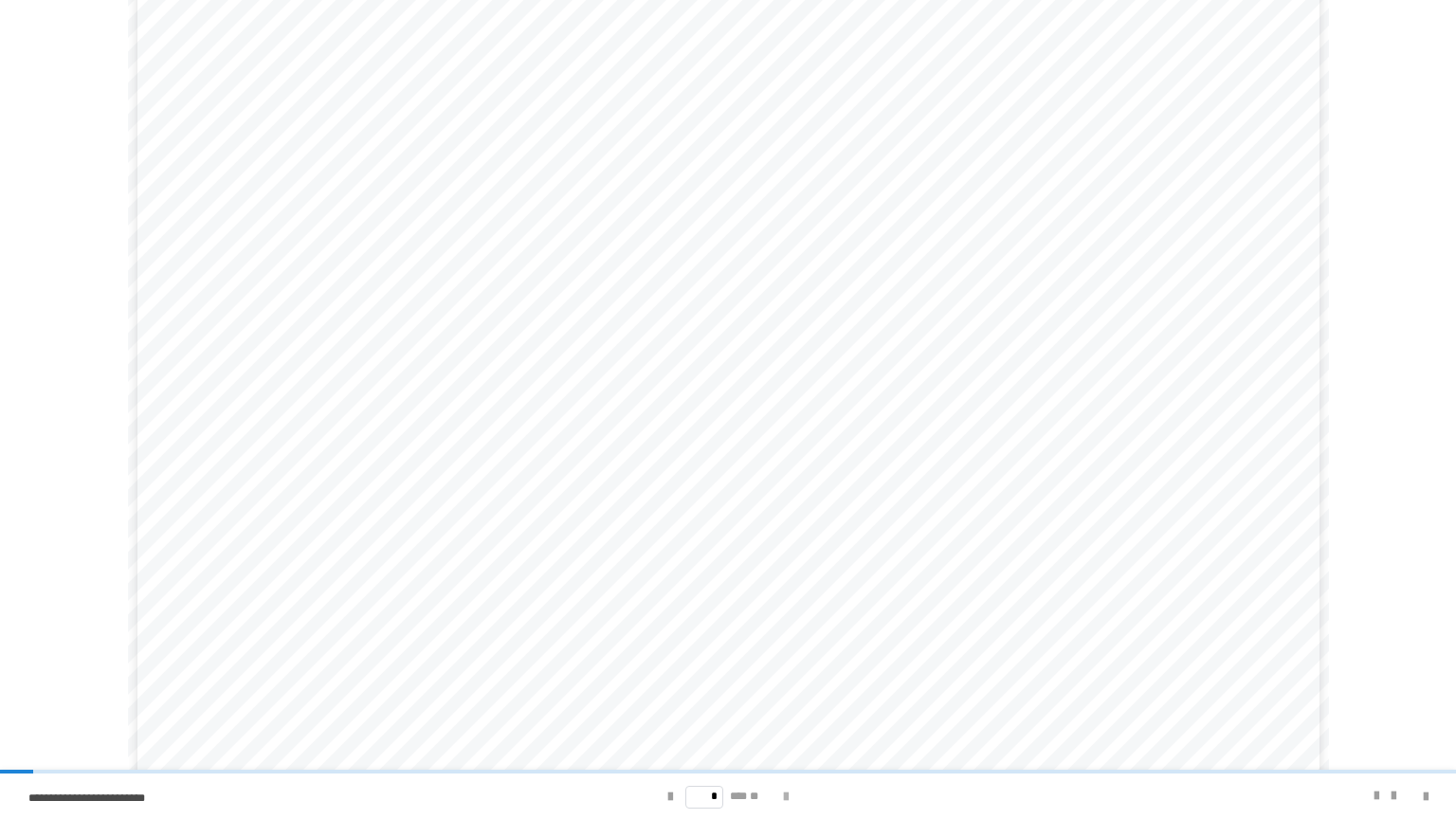 click at bounding box center (786, 797) 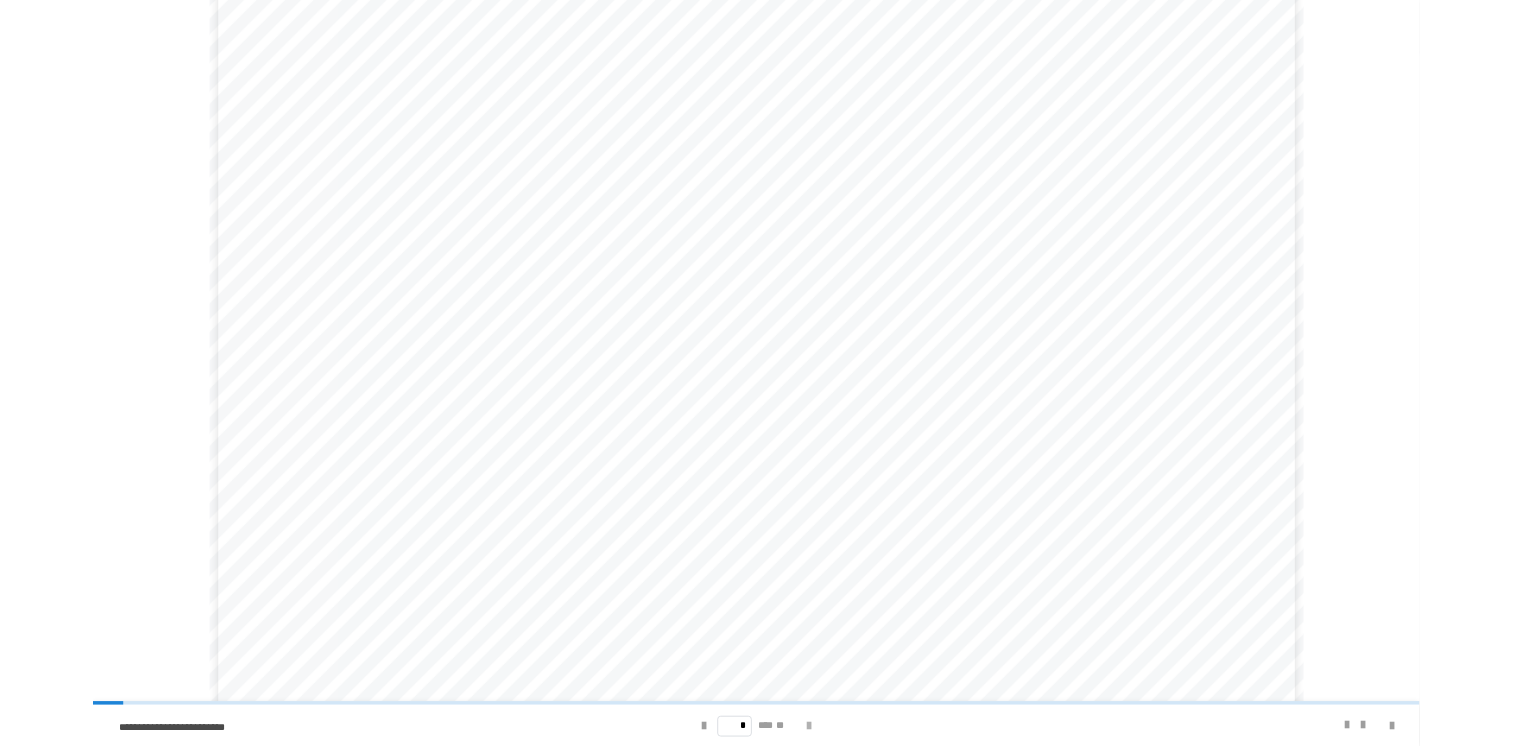 scroll, scrollTop: 0, scrollLeft: 0, axis: both 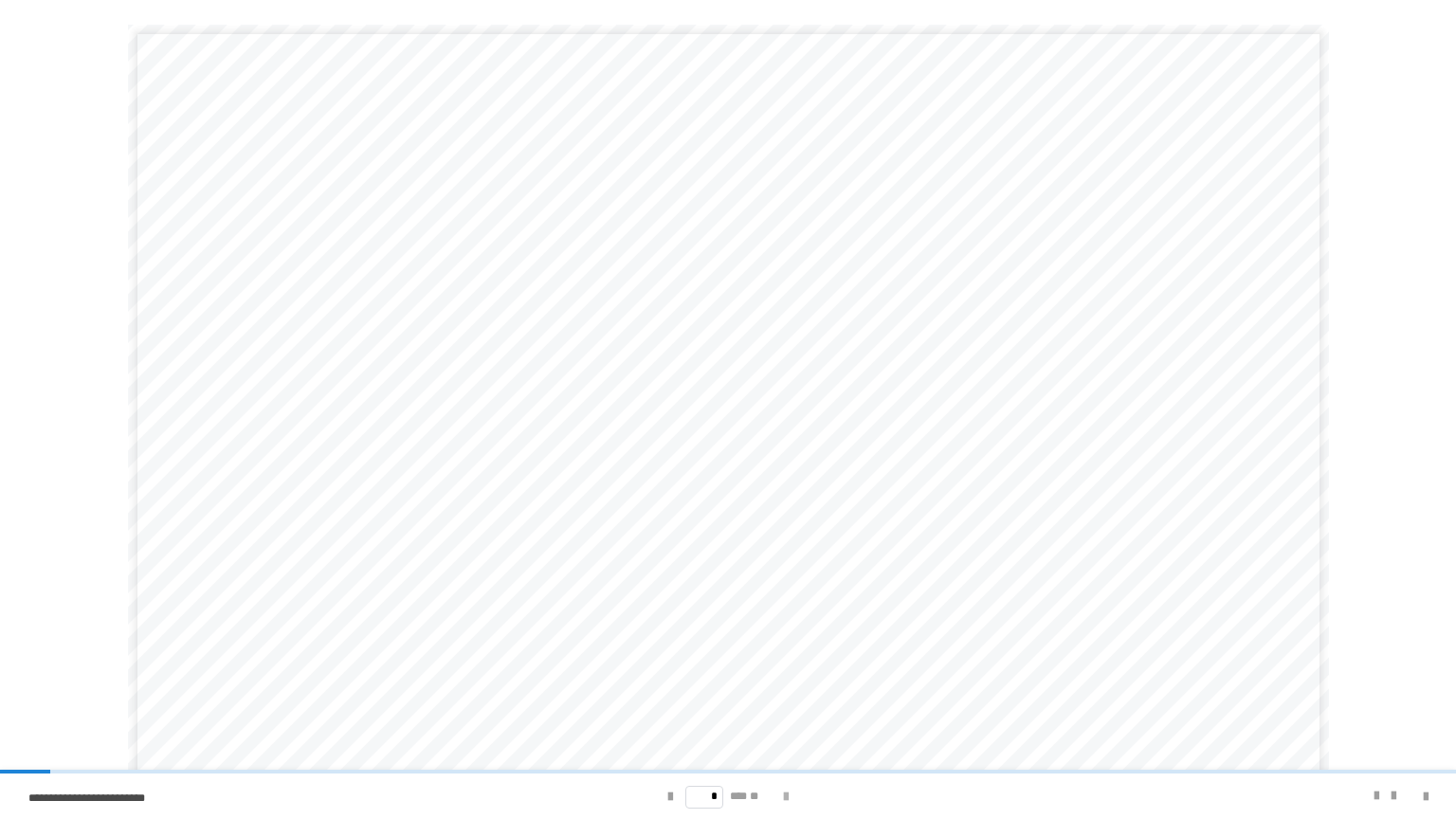 click at bounding box center [786, 797] 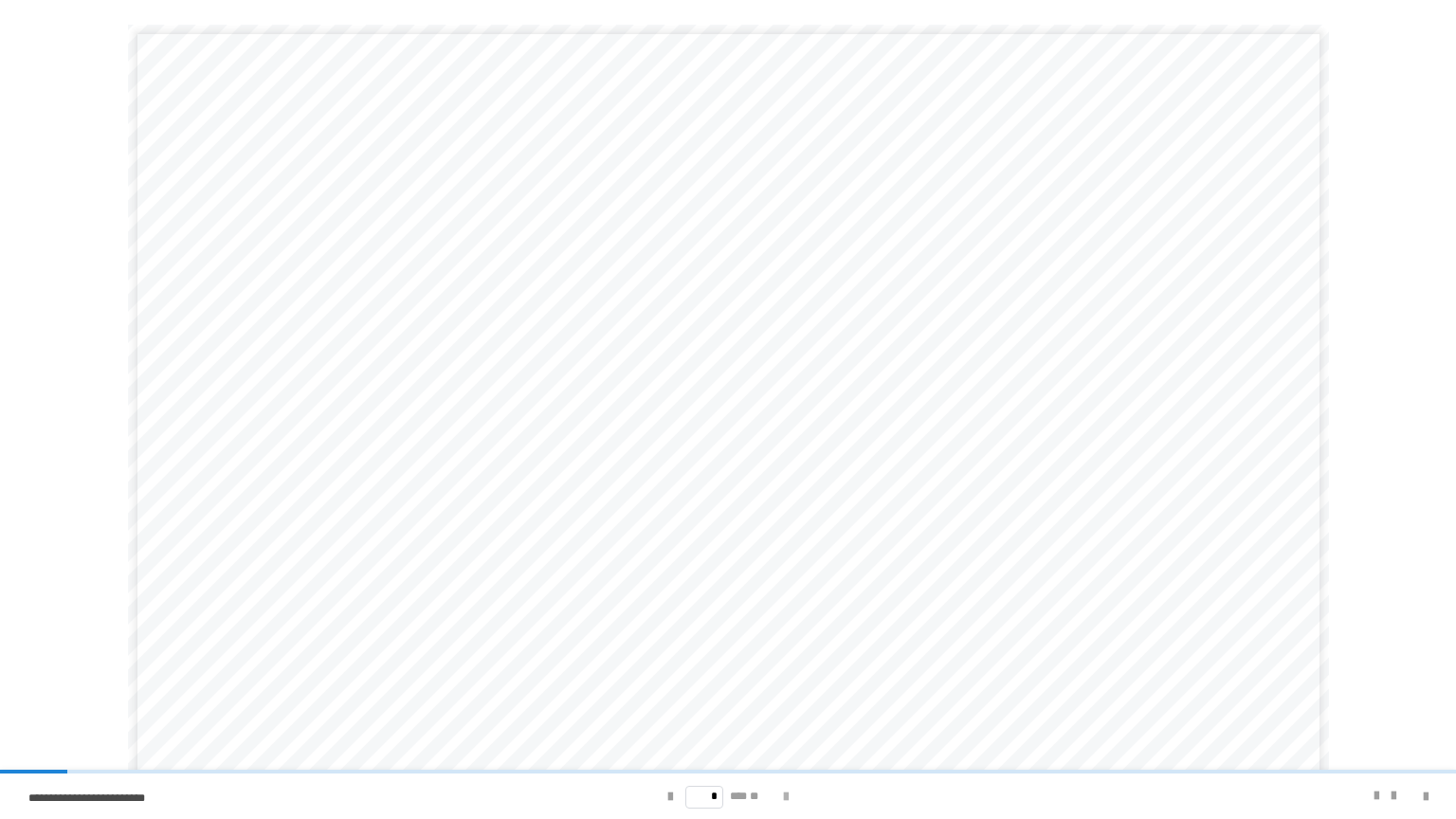 click at bounding box center (786, 797) 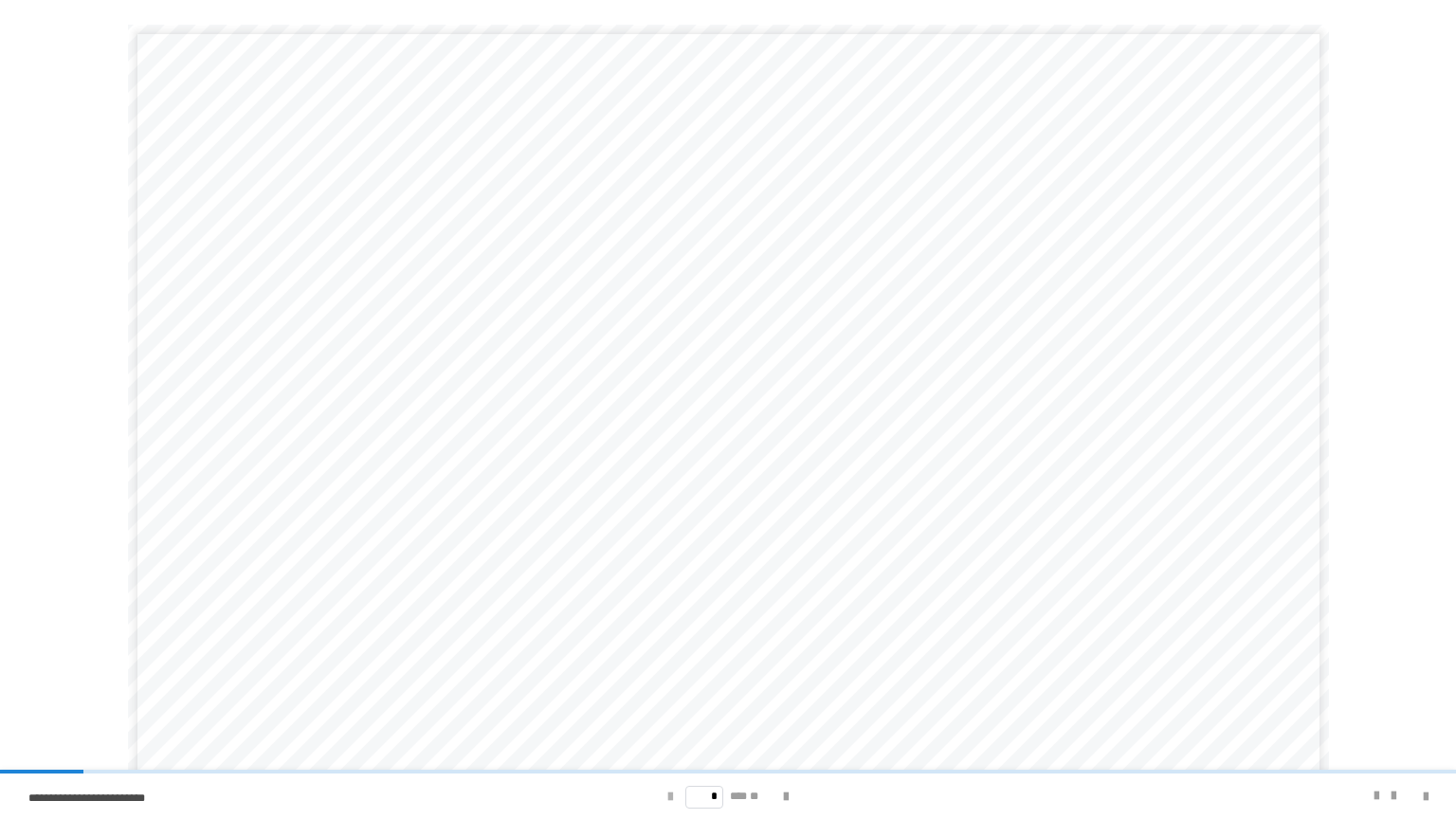 click at bounding box center (670, 797) 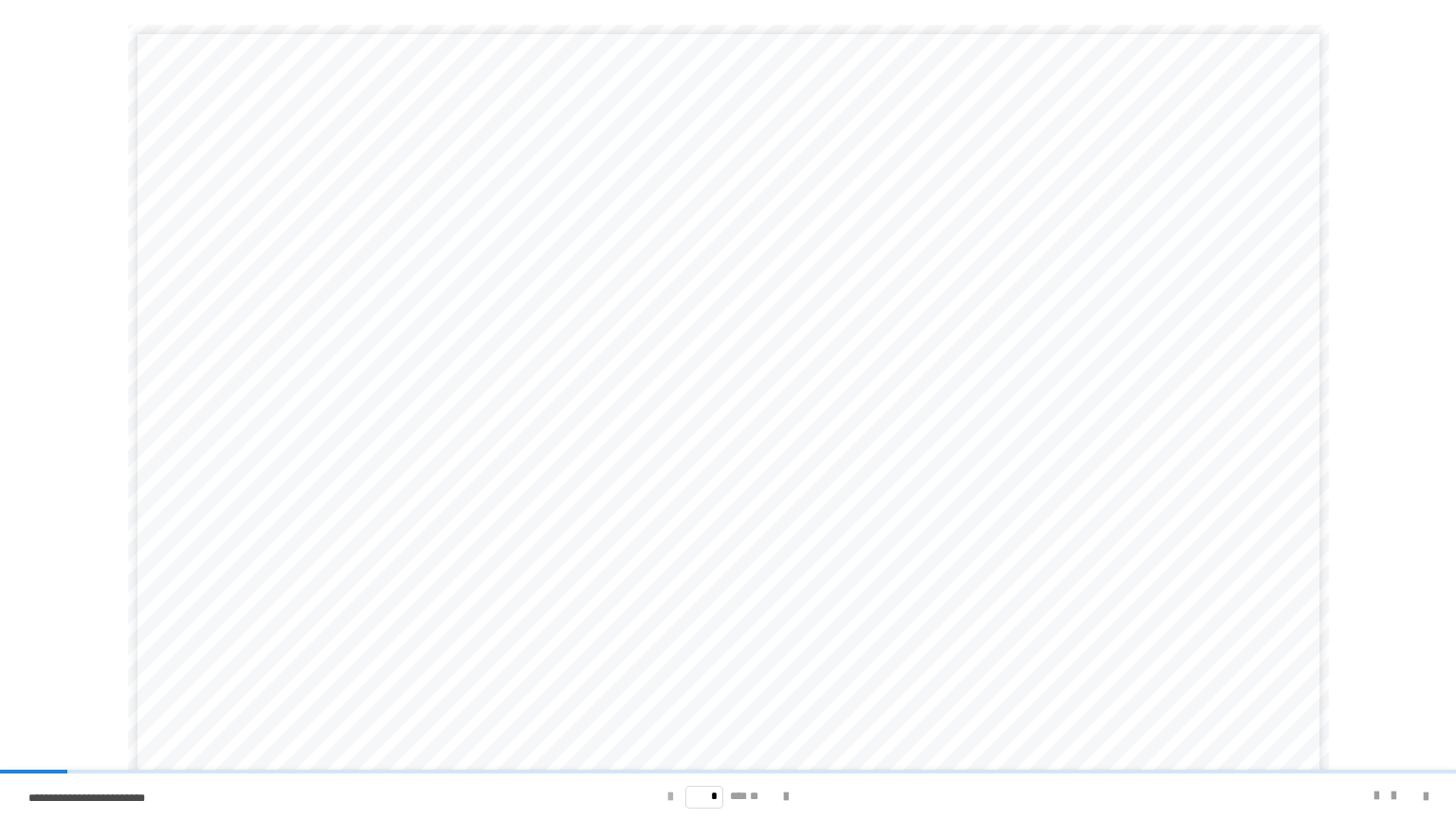 click at bounding box center (670, 797) 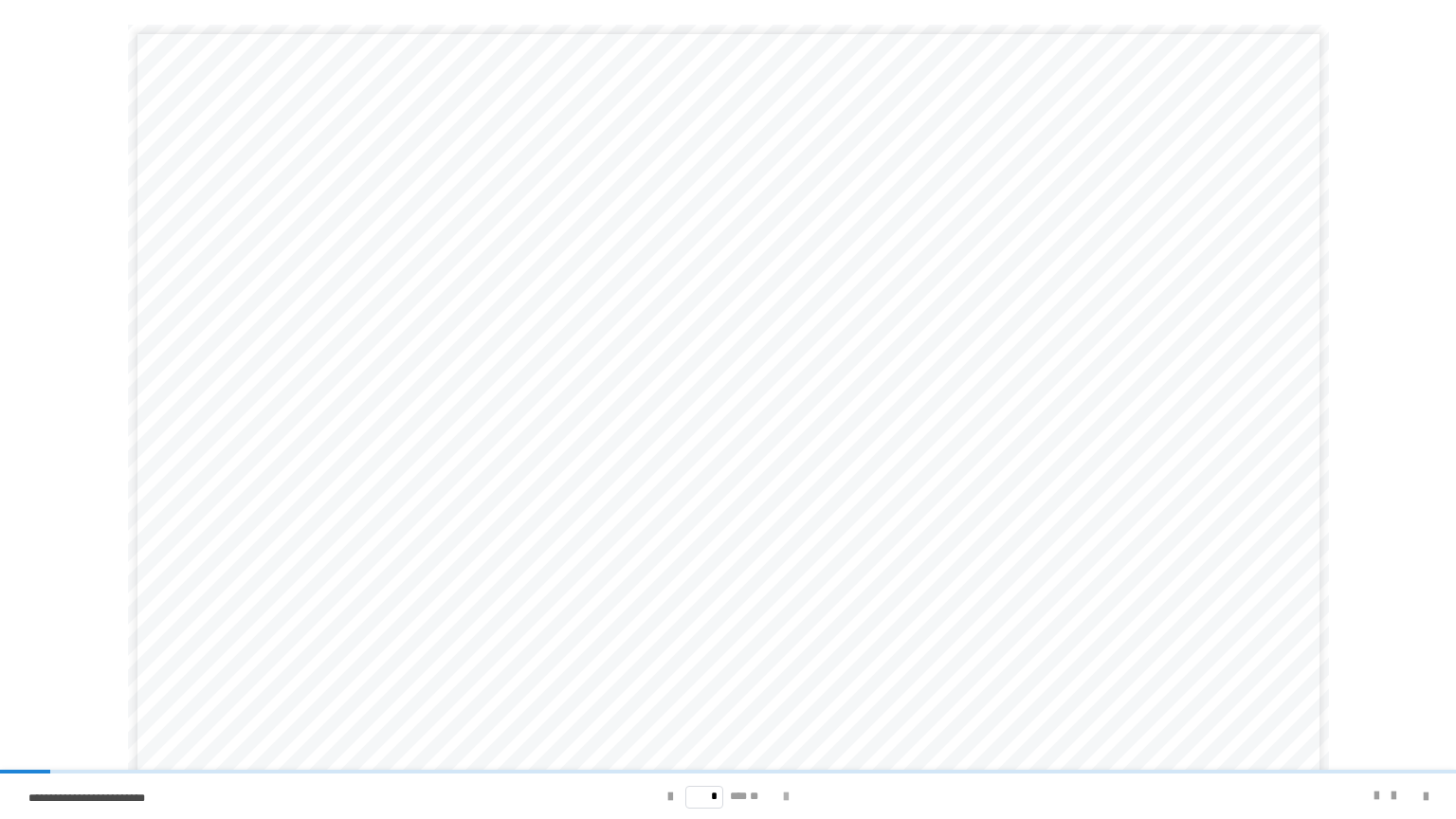 click at bounding box center (786, 797) 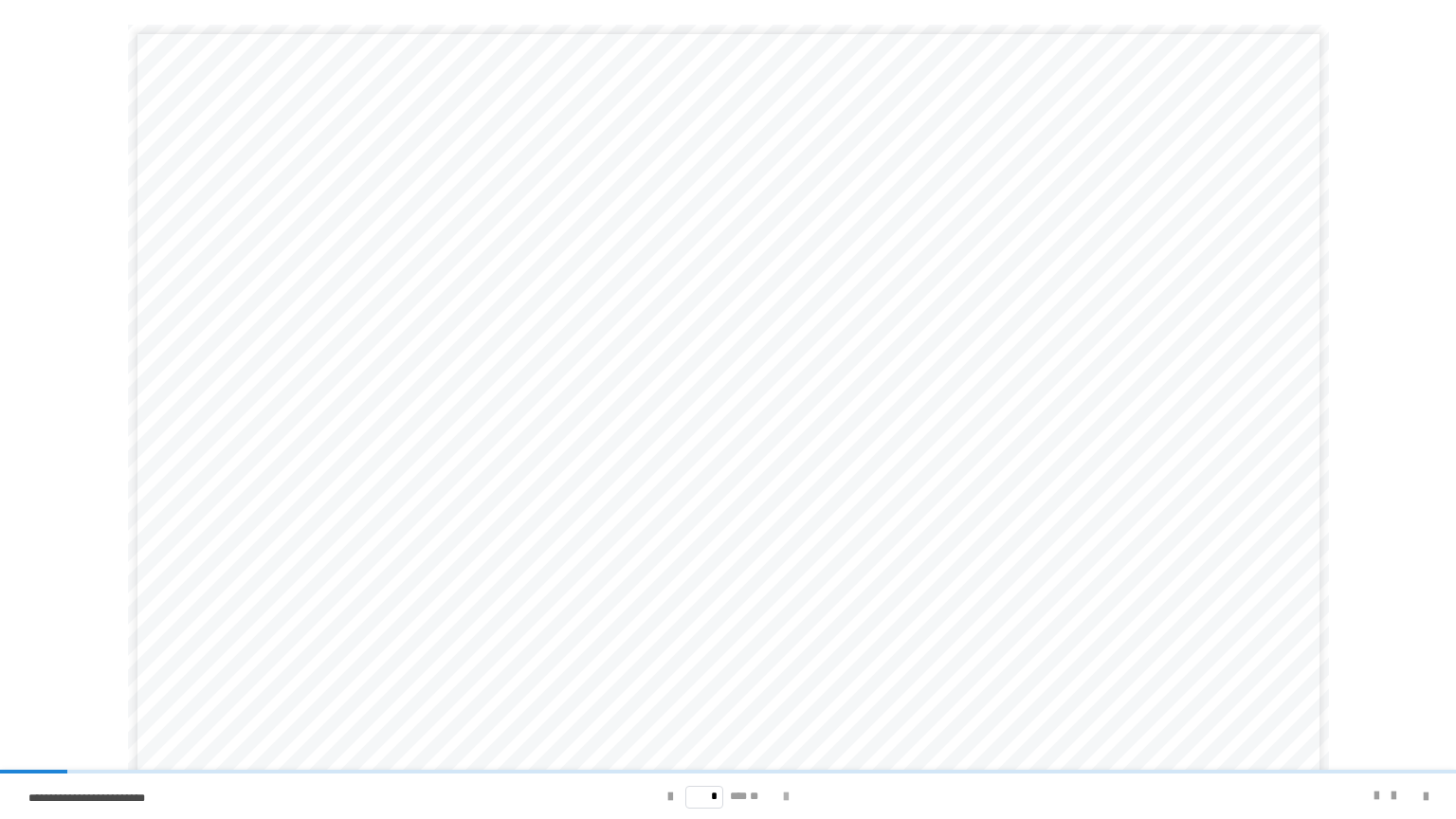 click at bounding box center [786, 797] 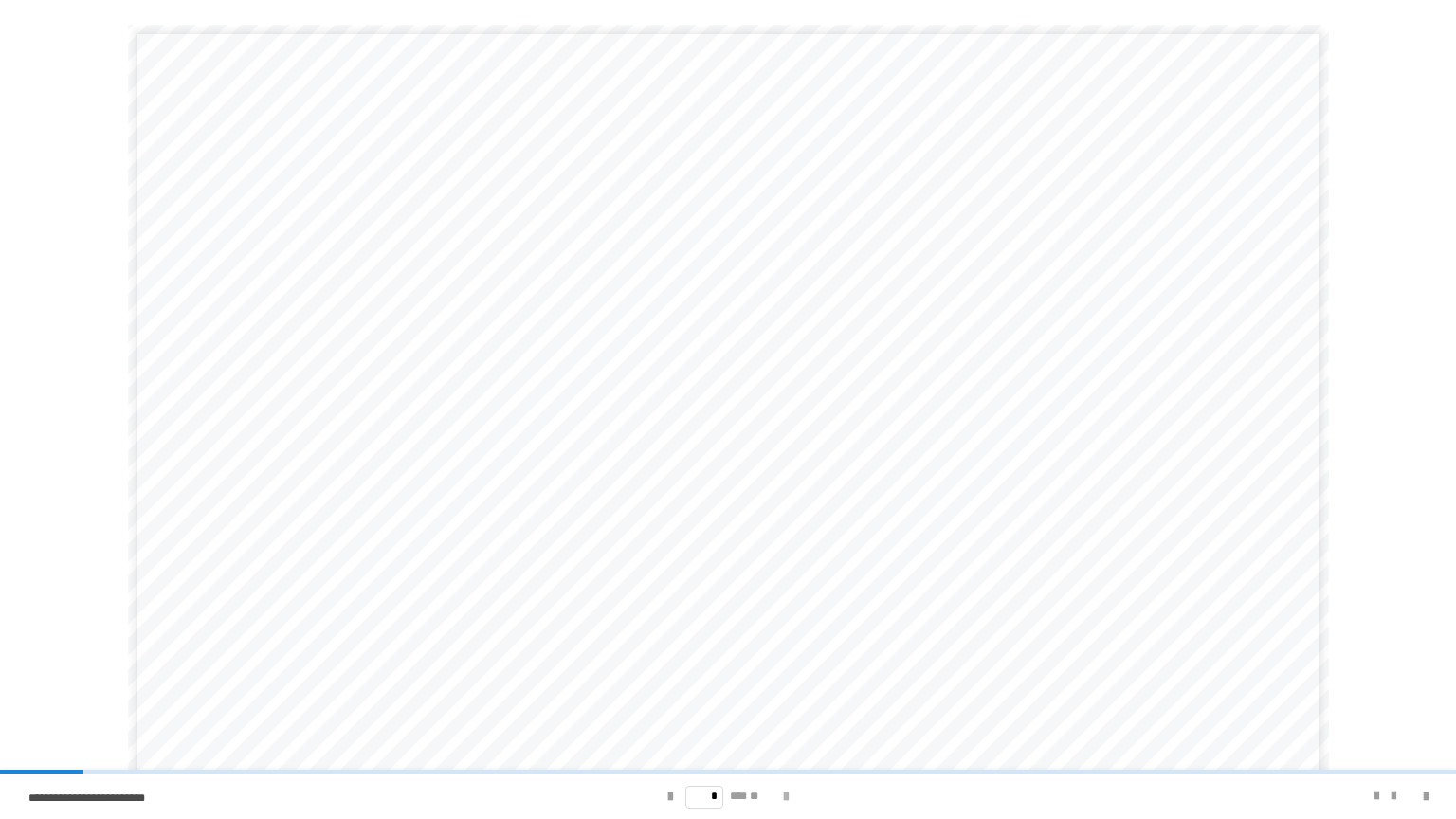 click at bounding box center (786, 797) 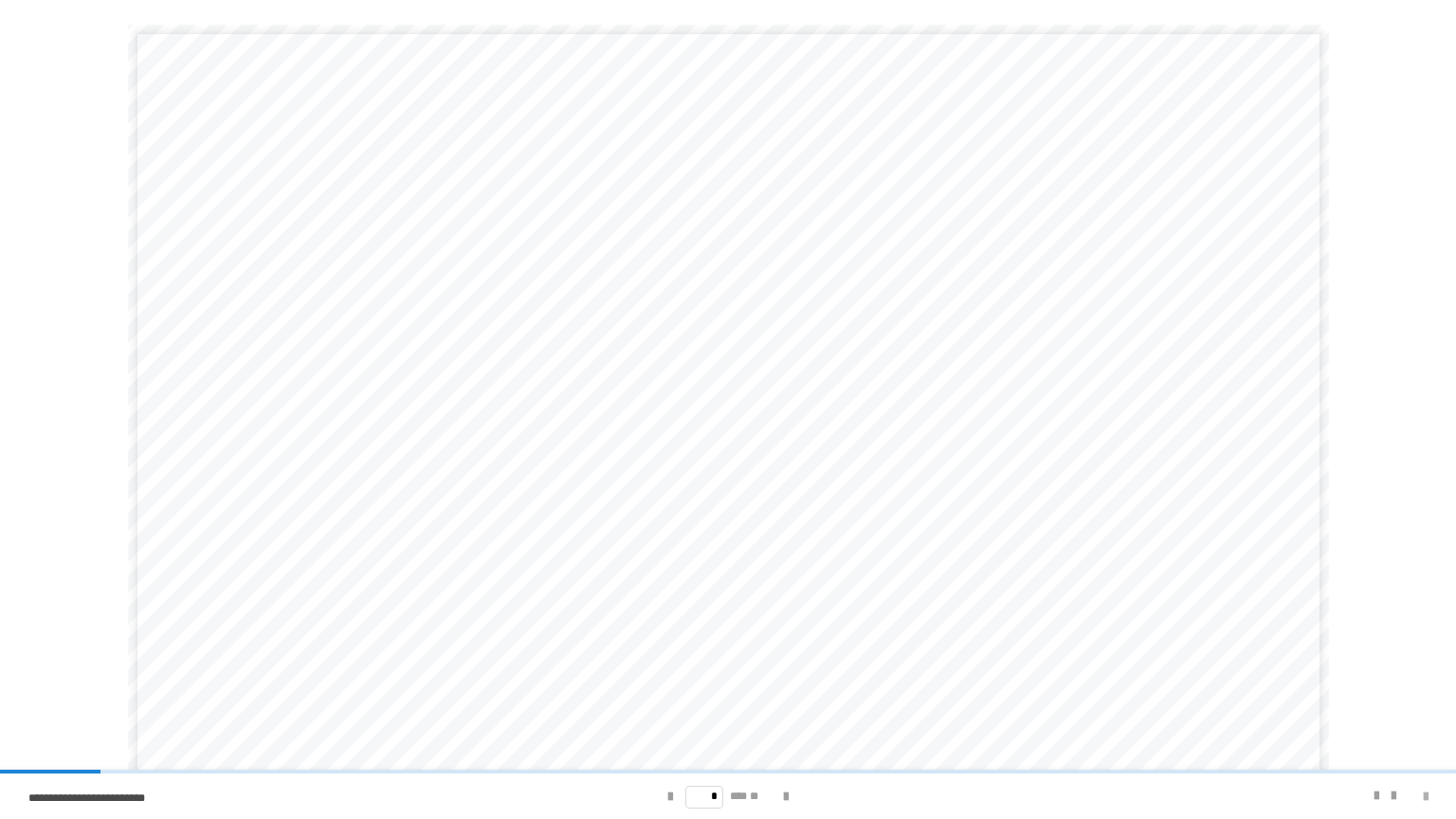 click at bounding box center [1426, 797] 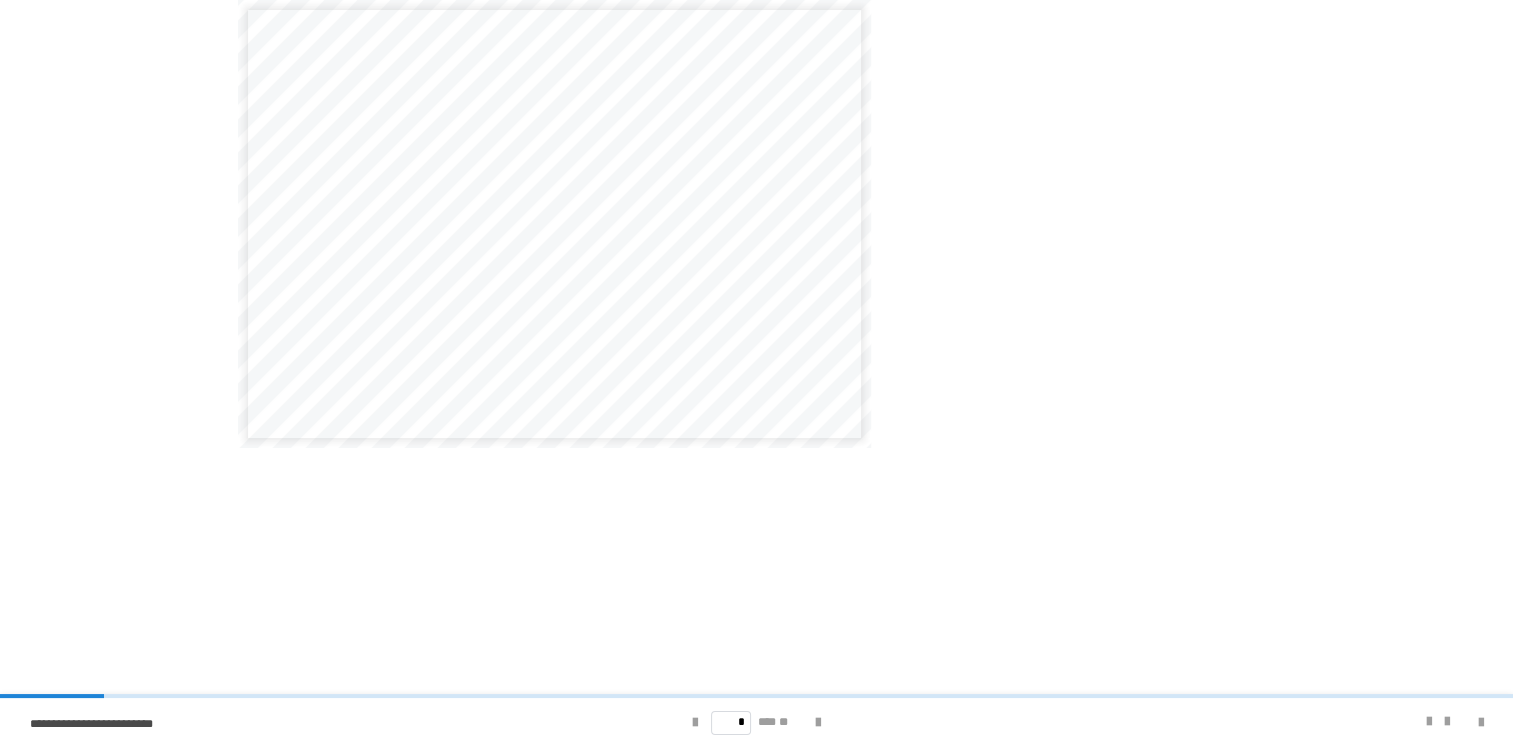 scroll, scrollTop: 8, scrollLeft: 0, axis: vertical 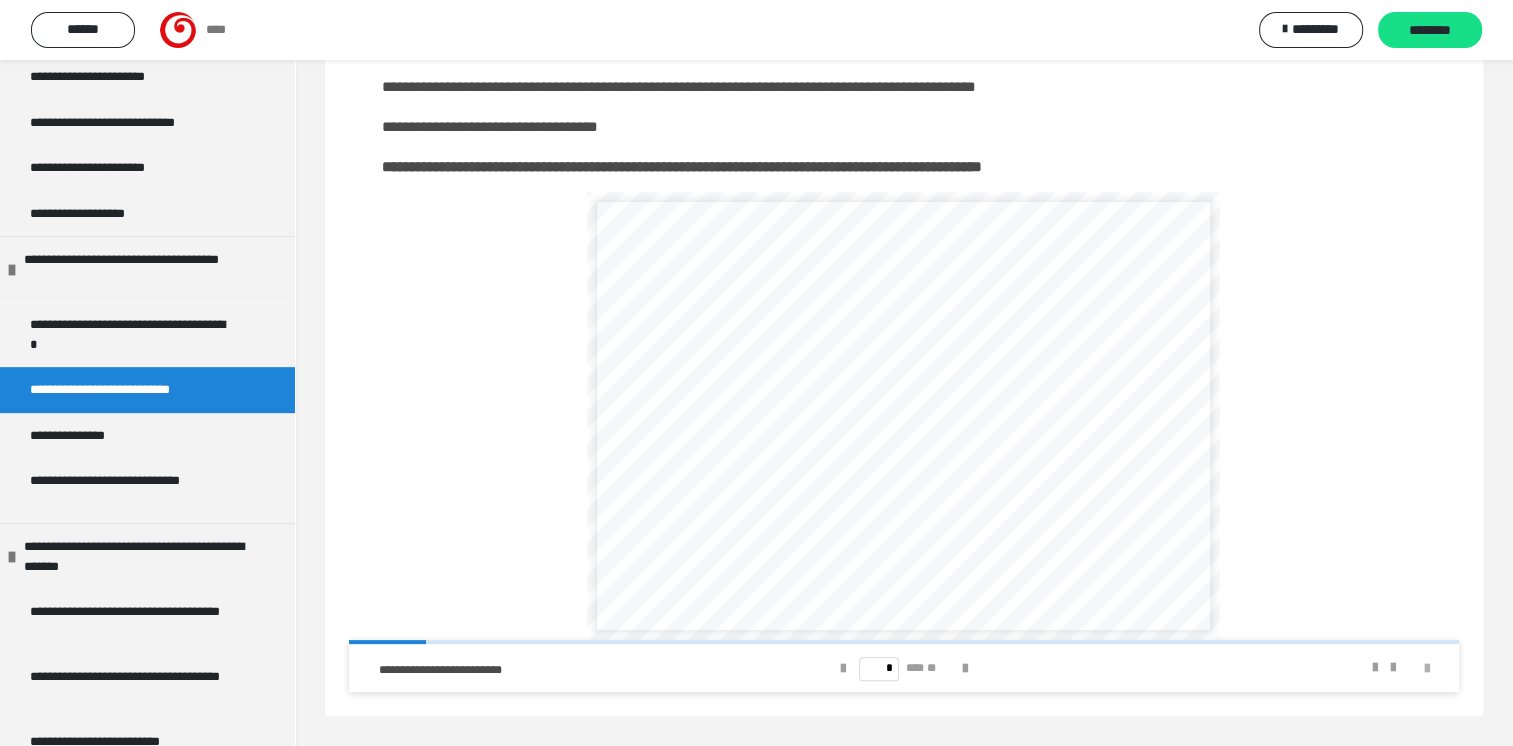 click at bounding box center (1427, 669) 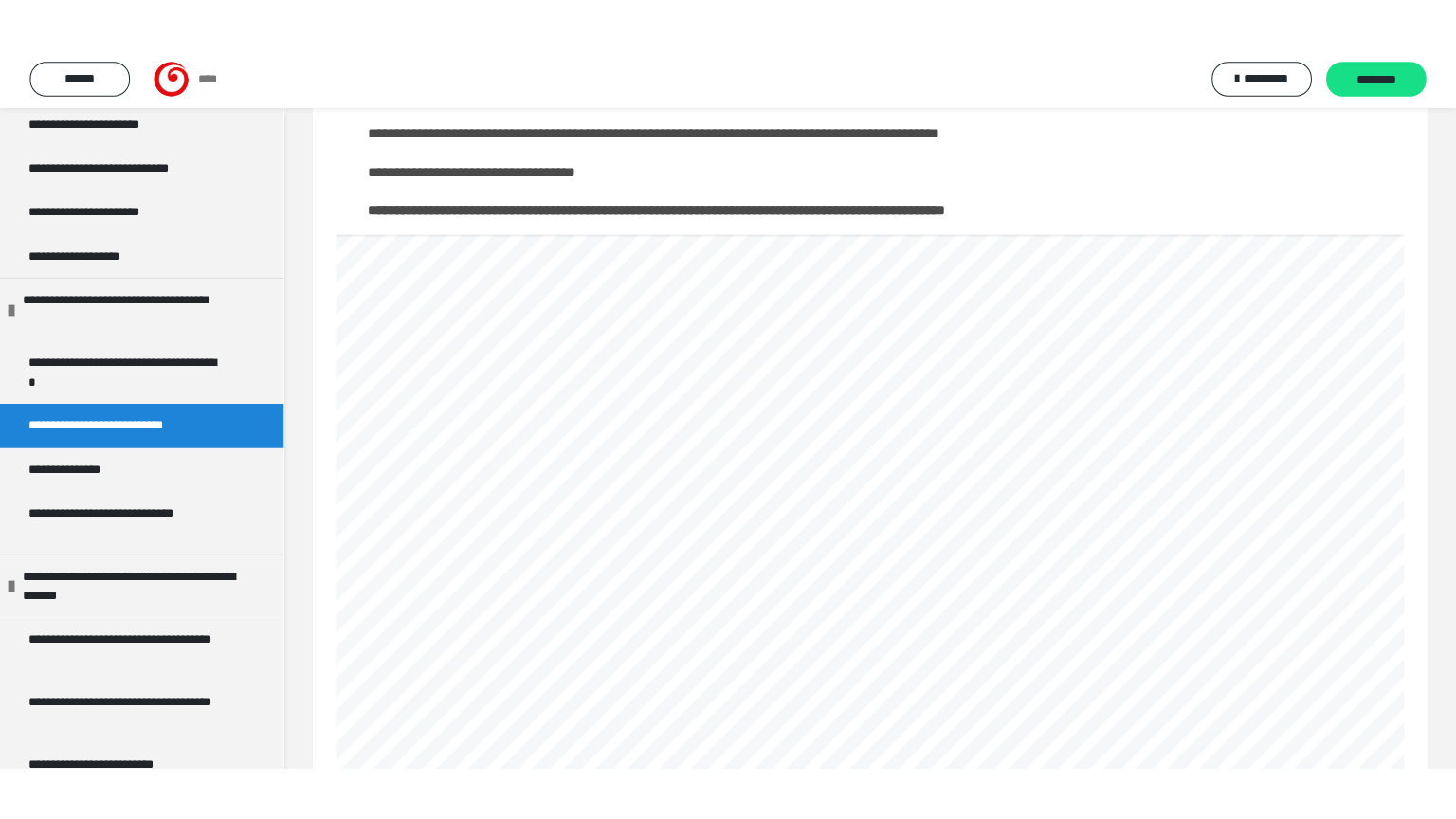 scroll, scrollTop: 177, scrollLeft: 0, axis: vertical 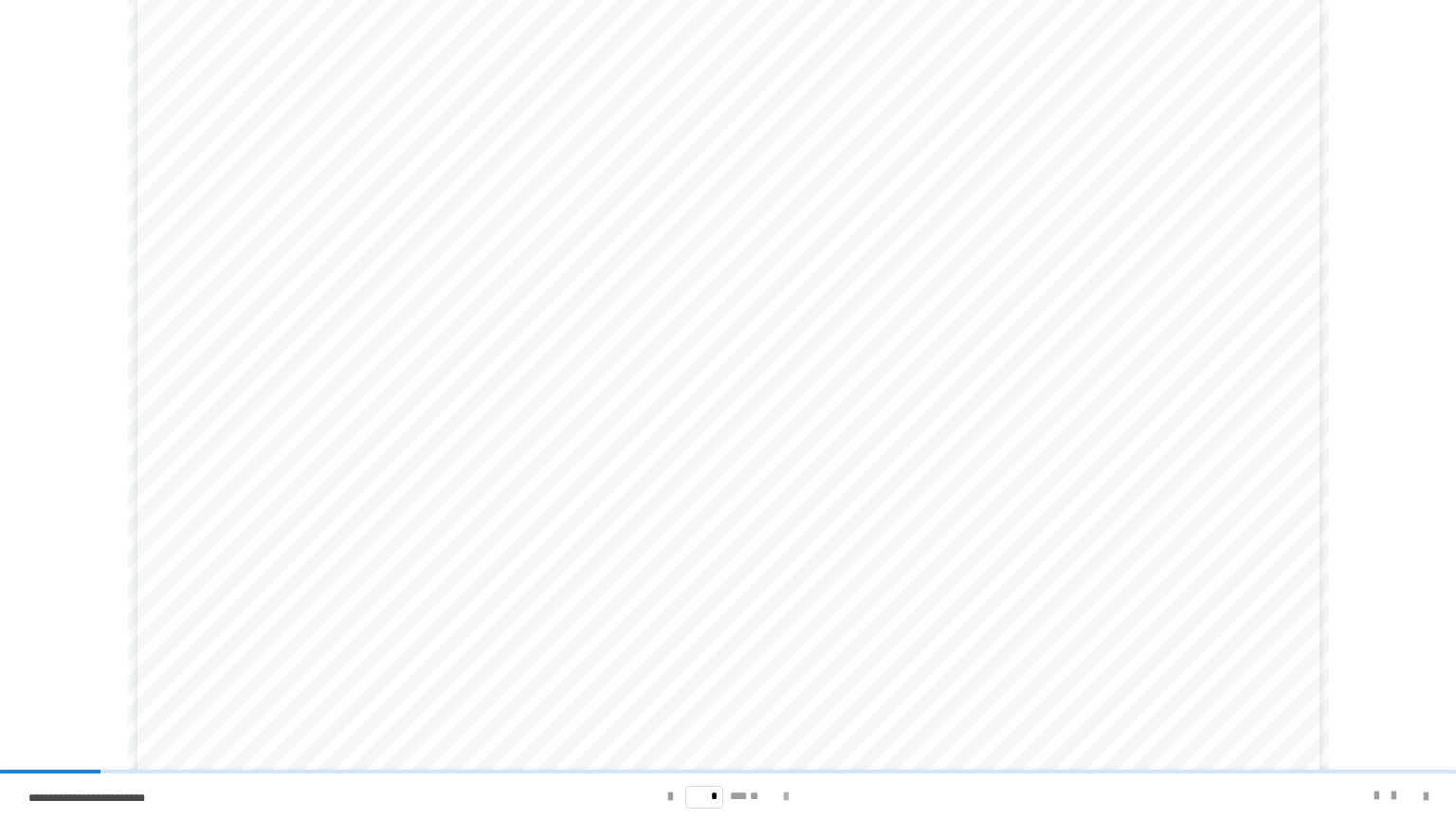click at bounding box center [786, 797] 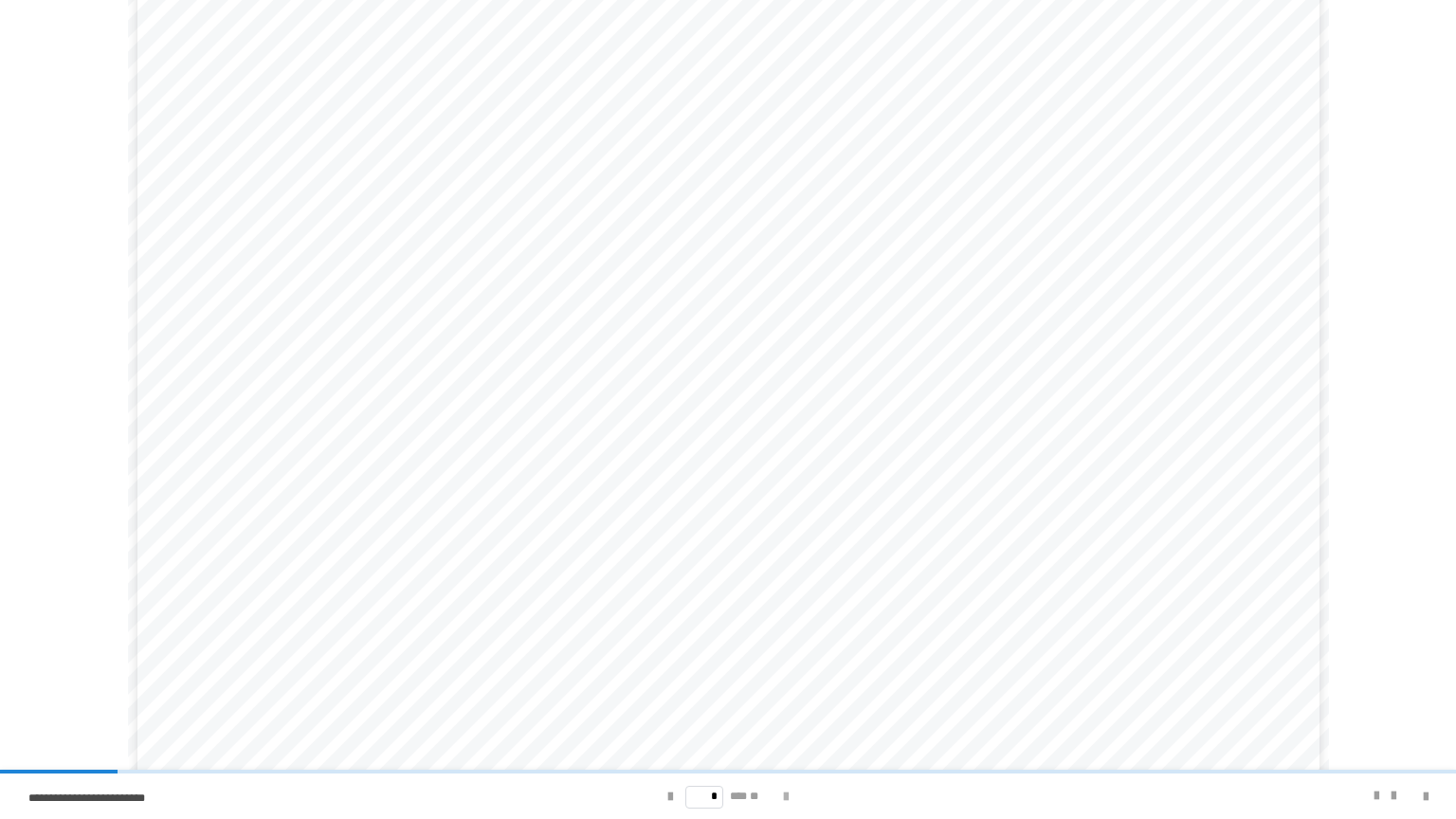 scroll, scrollTop: 0, scrollLeft: 0, axis: both 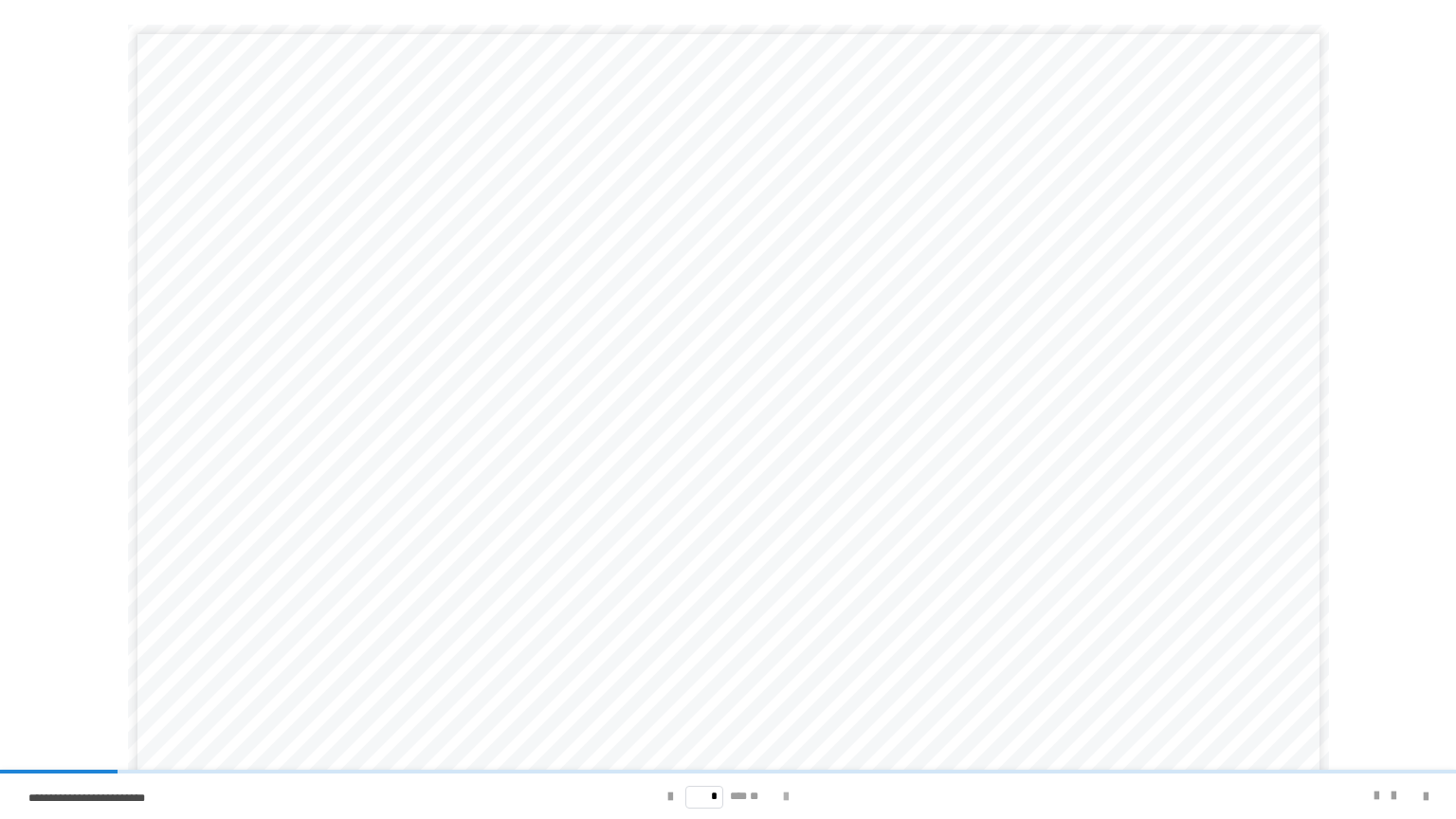 click at bounding box center [786, 797] 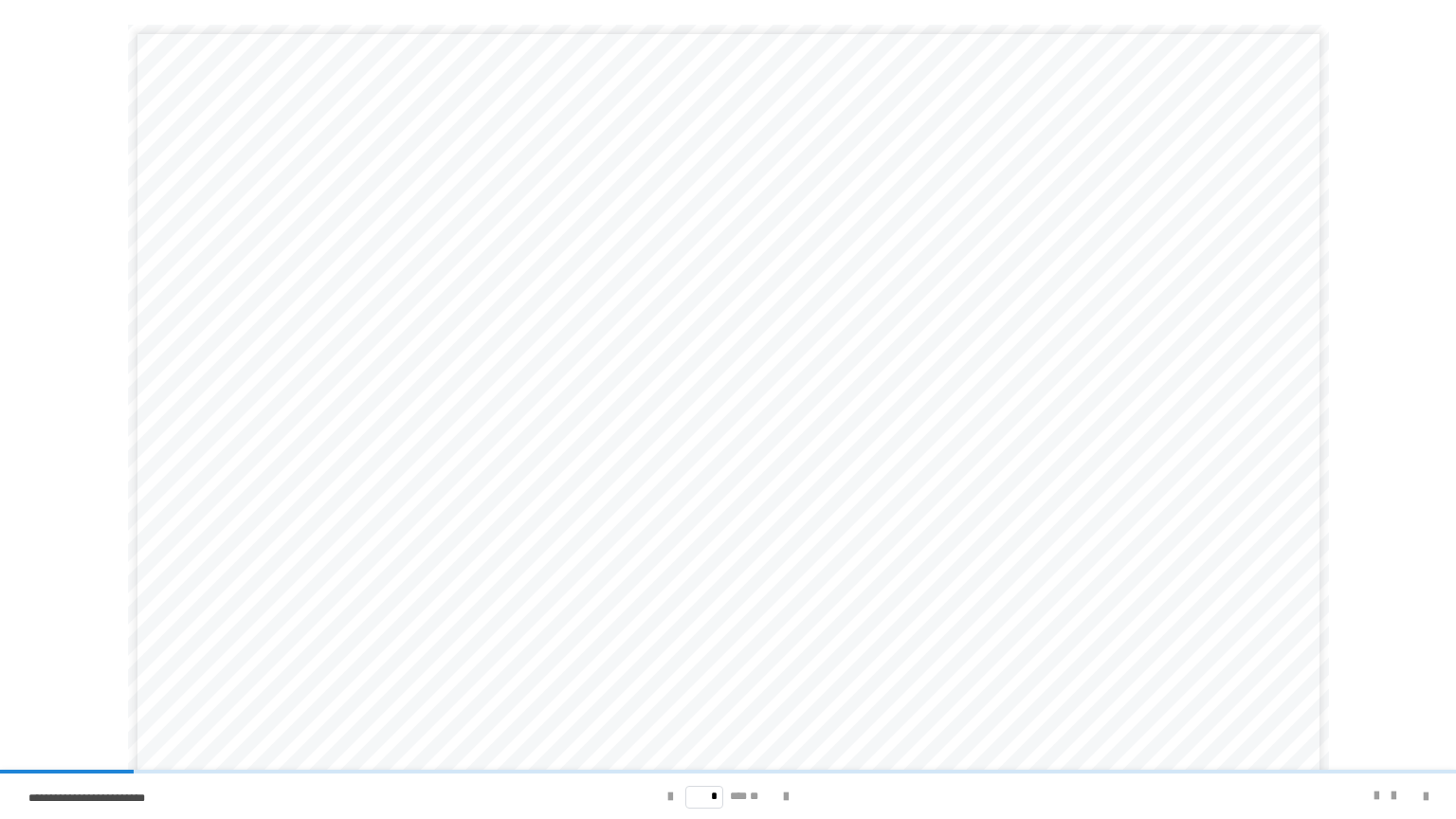 scroll, scrollTop: 55, scrollLeft: 0, axis: vertical 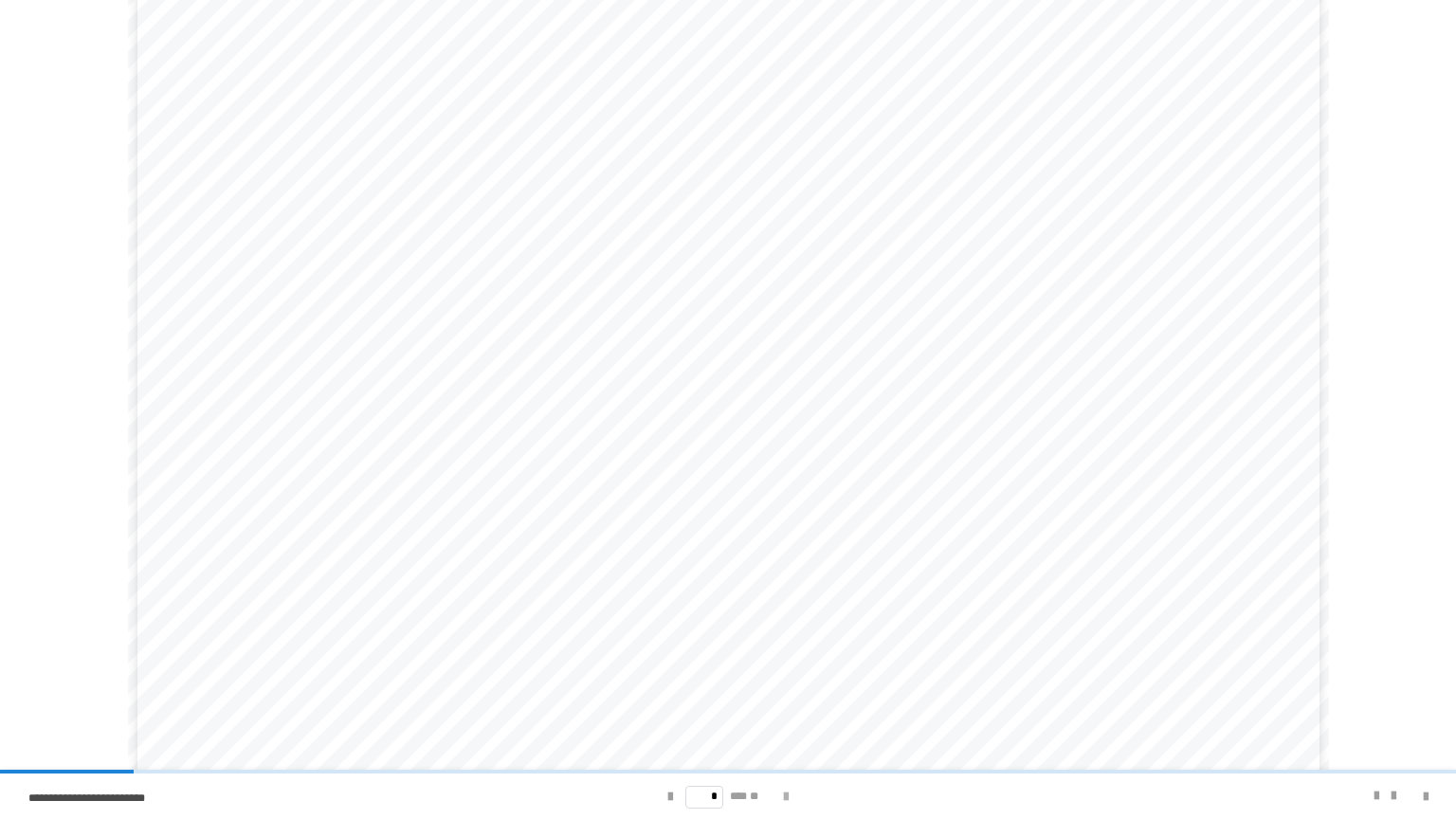 click at bounding box center (786, 797) 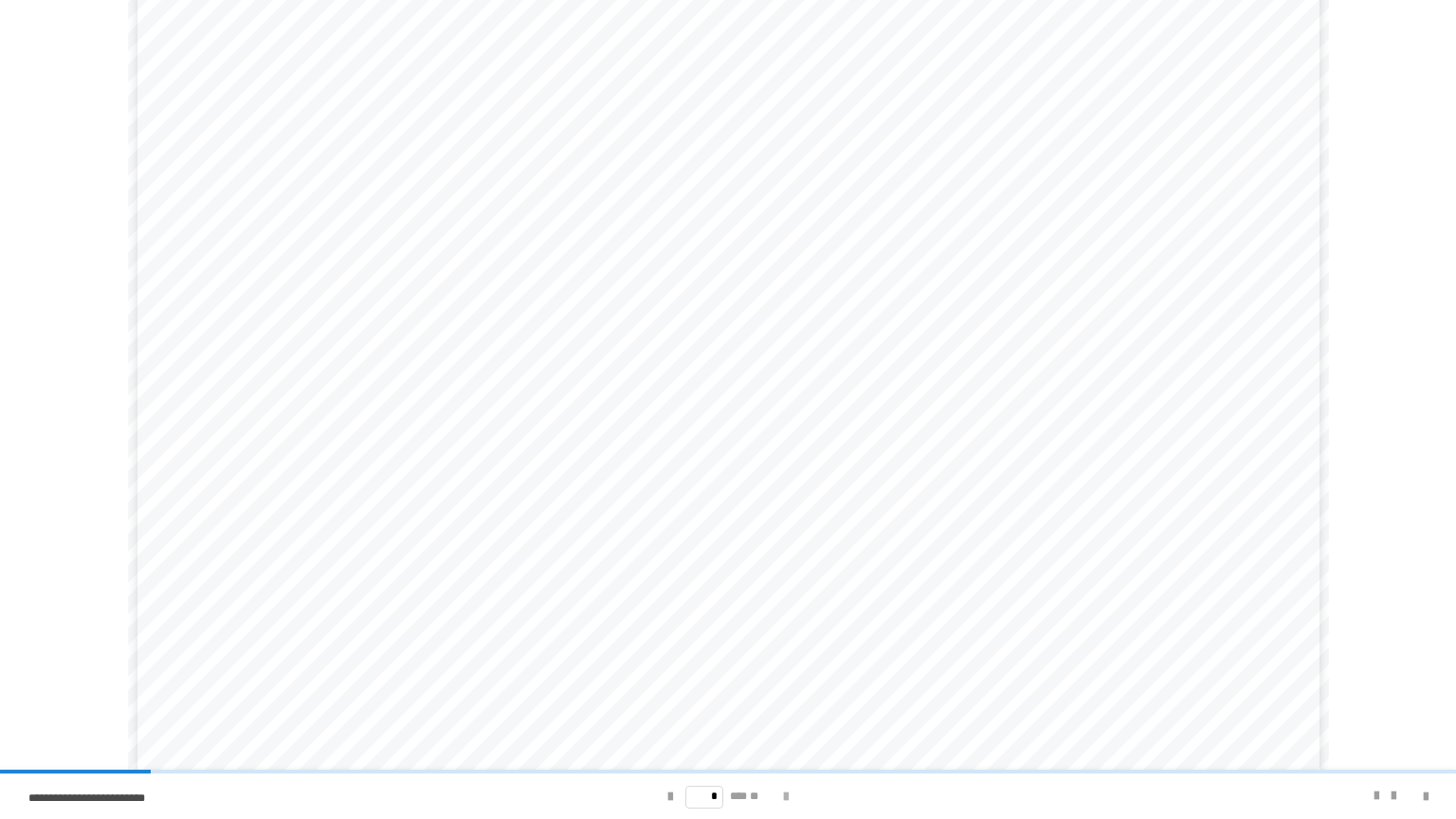 scroll, scrollTop: 42, scrollLeft: 0, axis: vertical 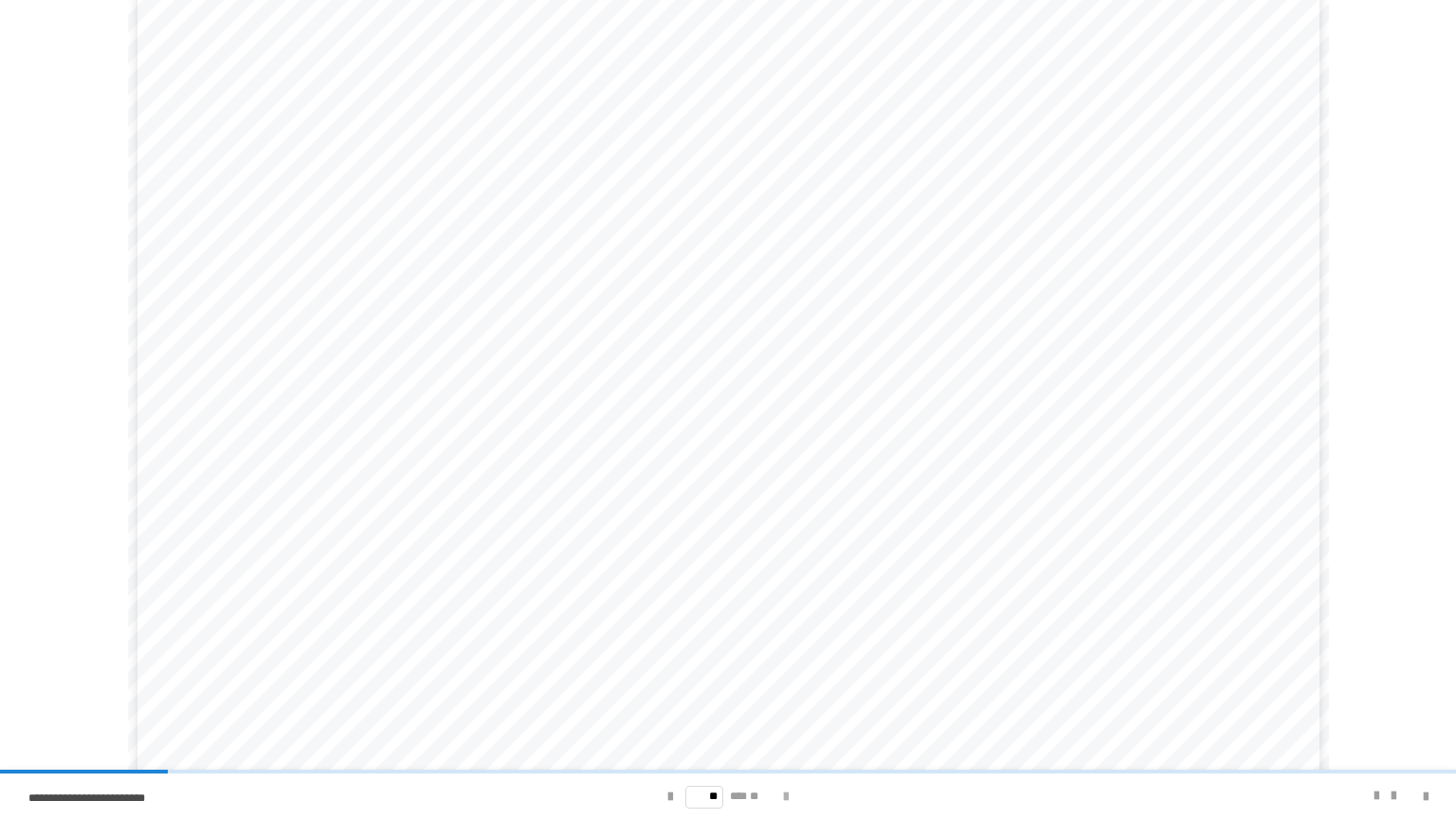click at bounding box center (786, 797) 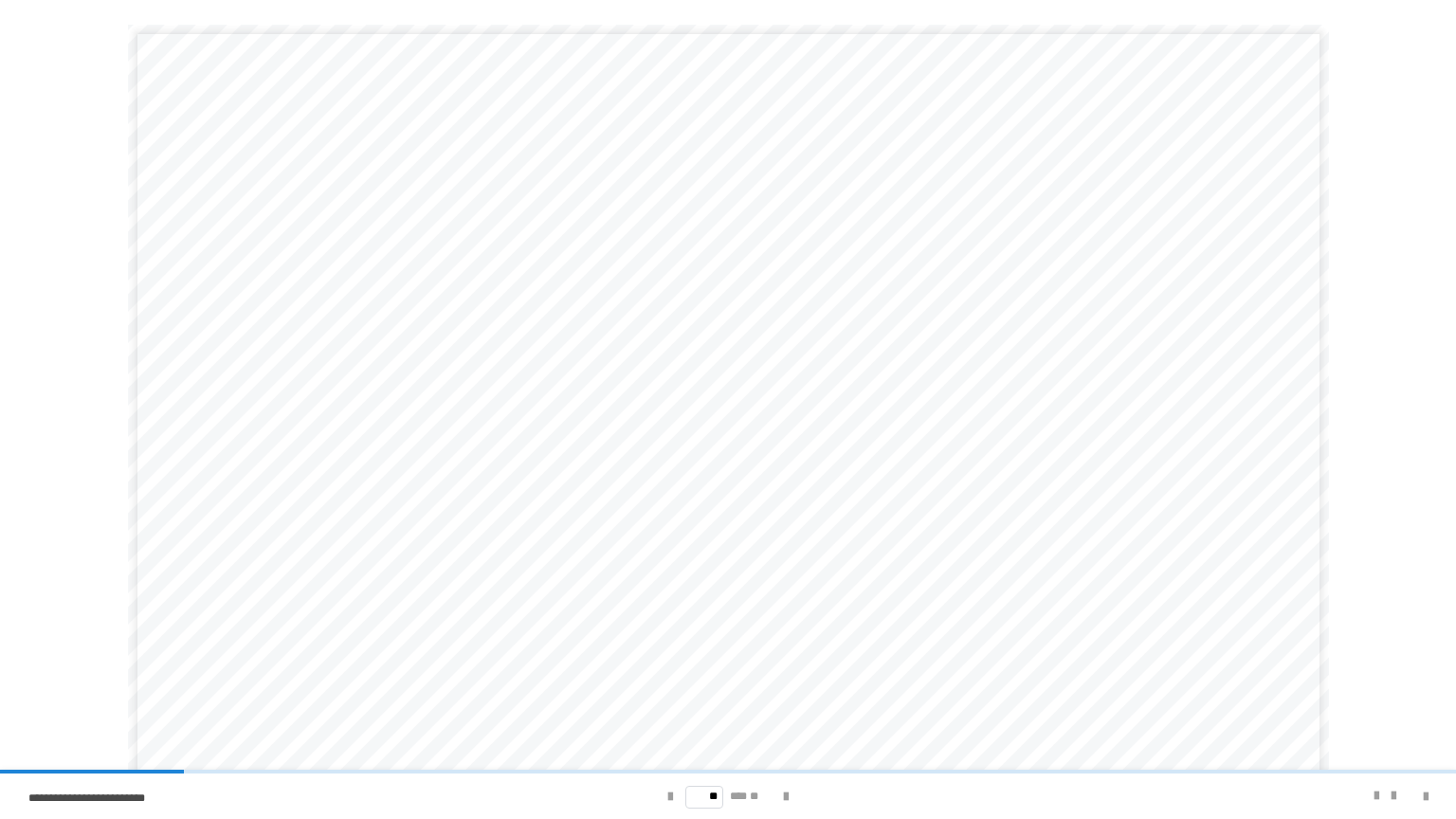 scroll, scrollTop: 58, scrollLeft: 0, axis: vertical 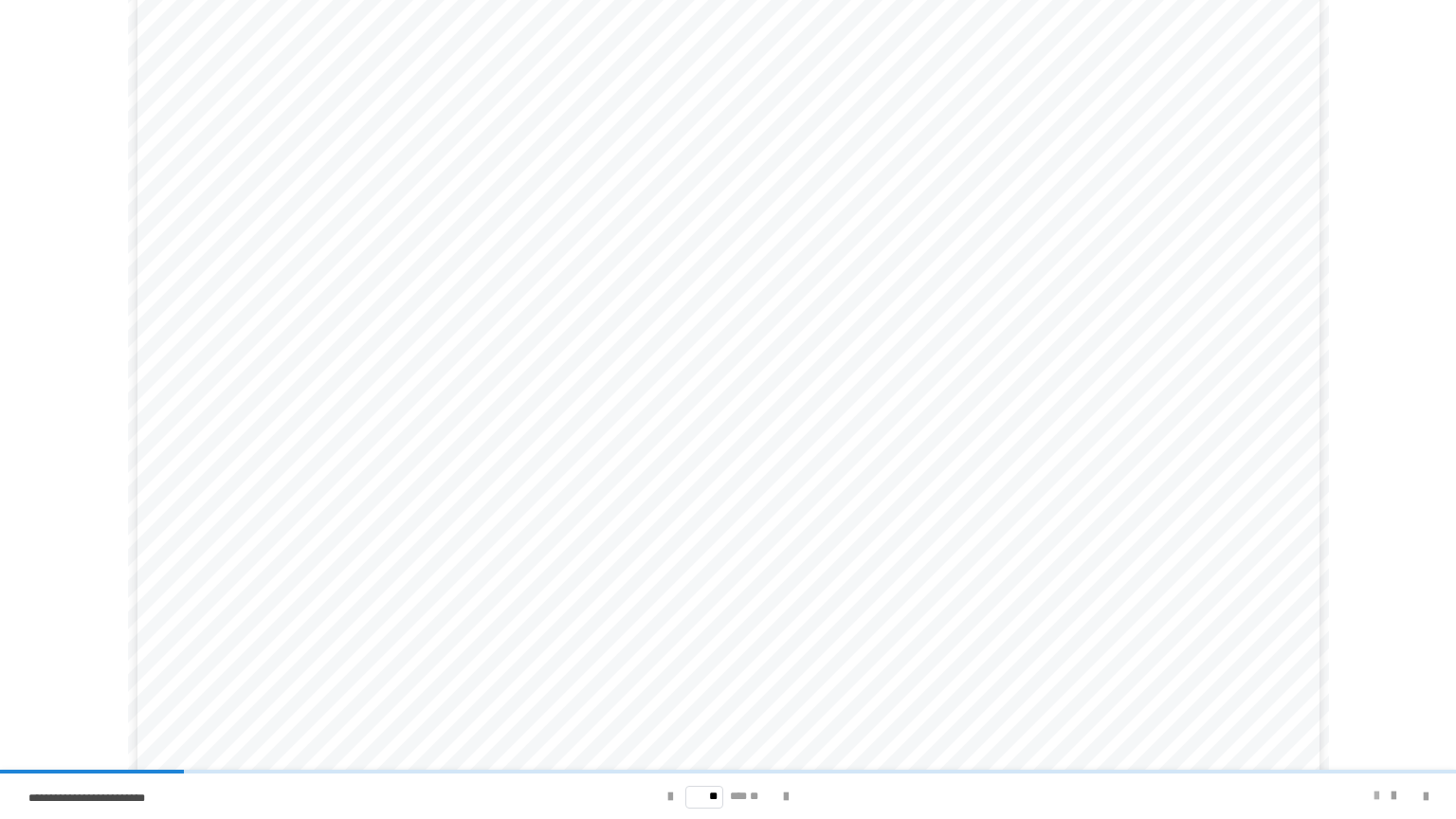 click at bounding box center [1376, 796] 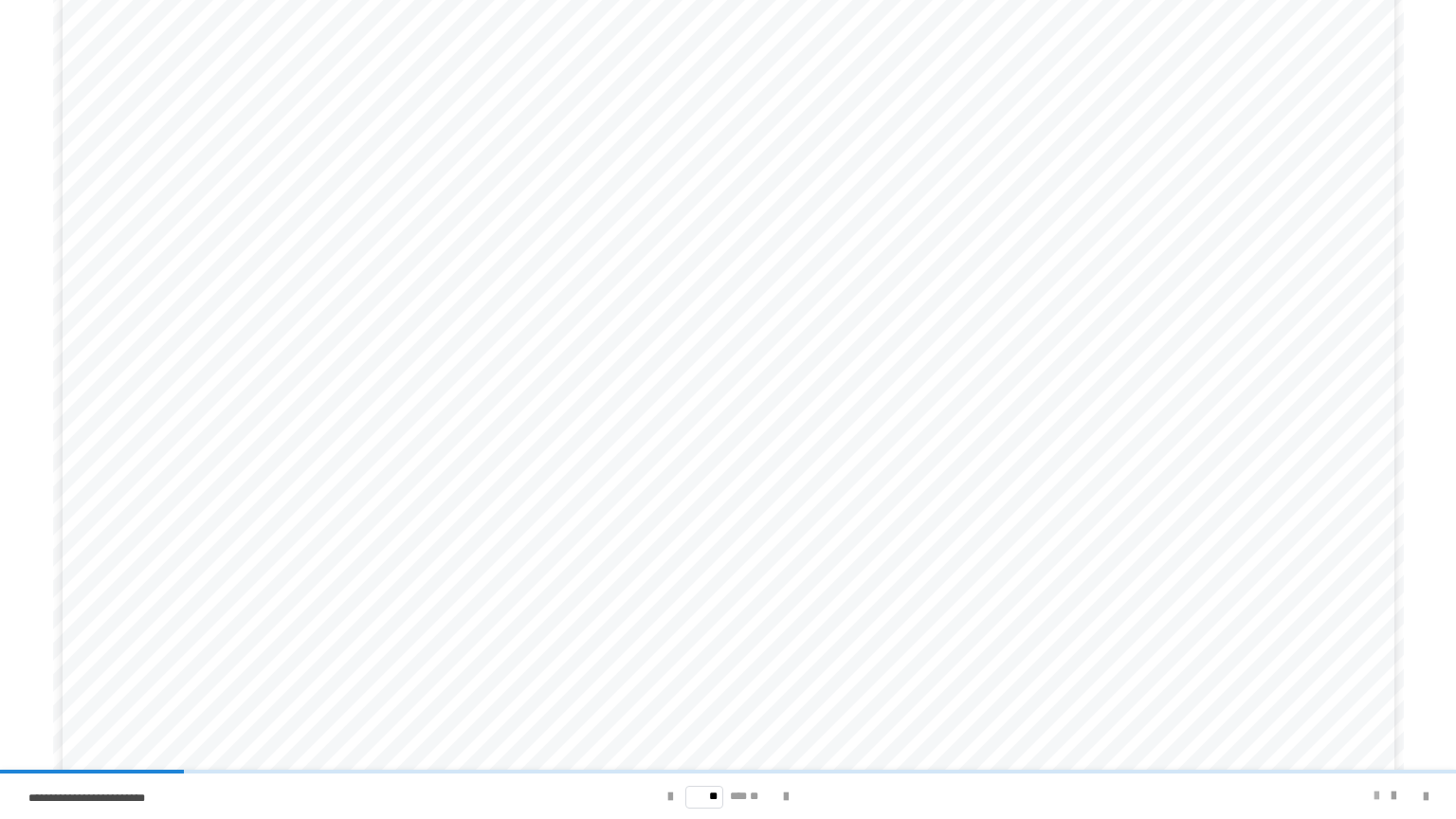 click at bounding box center [1376, 796] 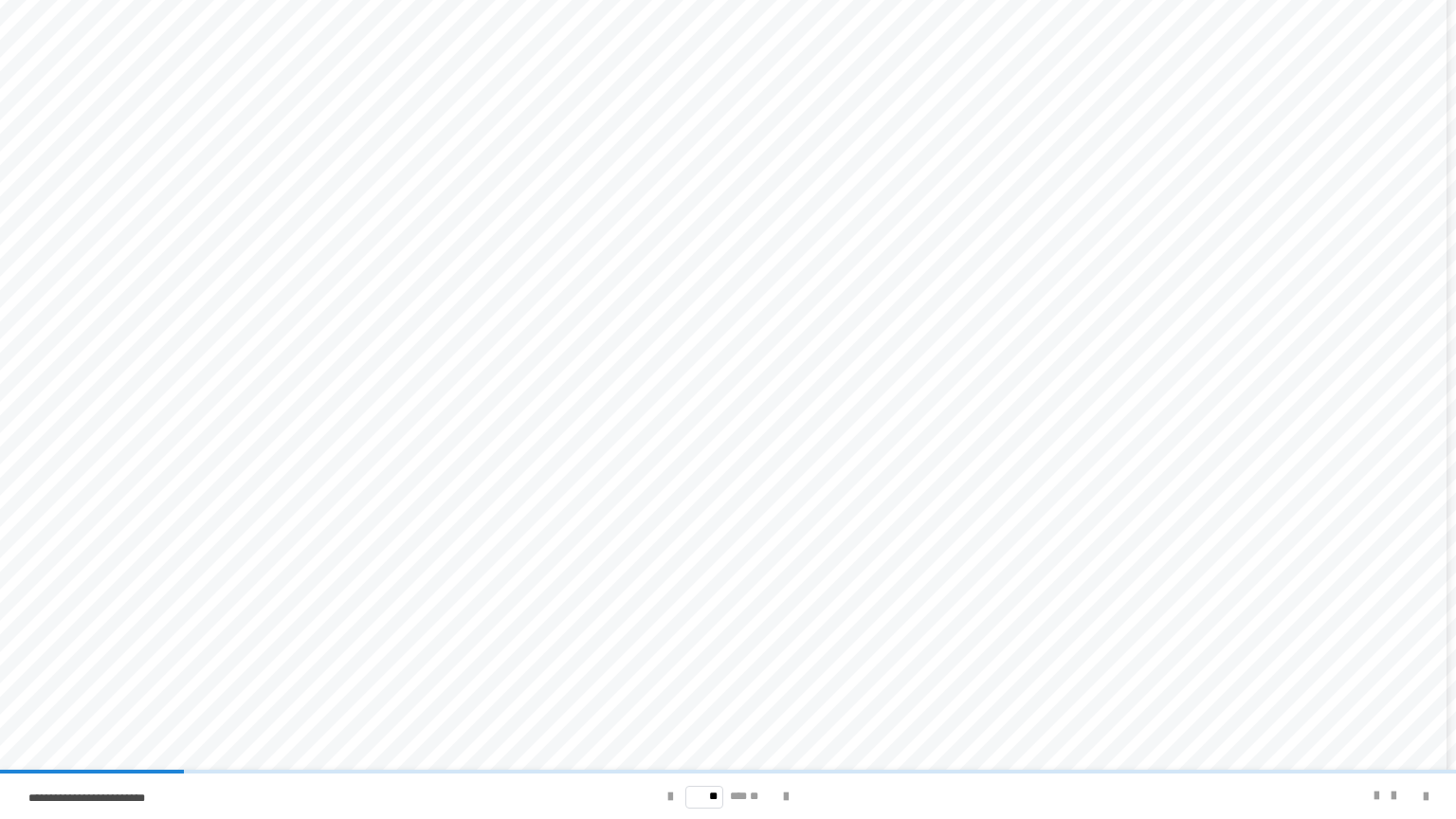 scroll, scrollTop: 279, scrollLeft: 52, axis: both 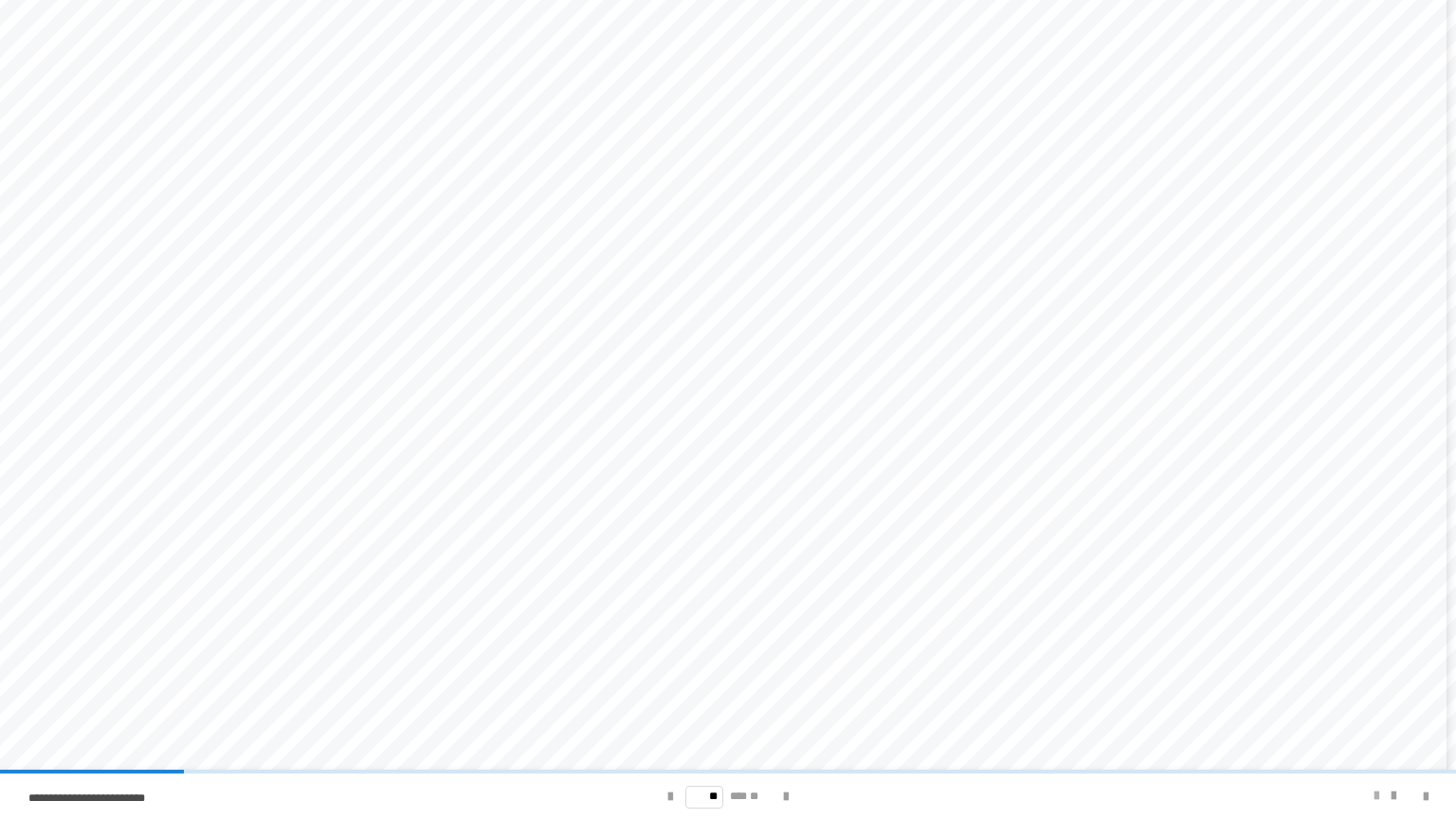 click at bounding box center [1376, 796] 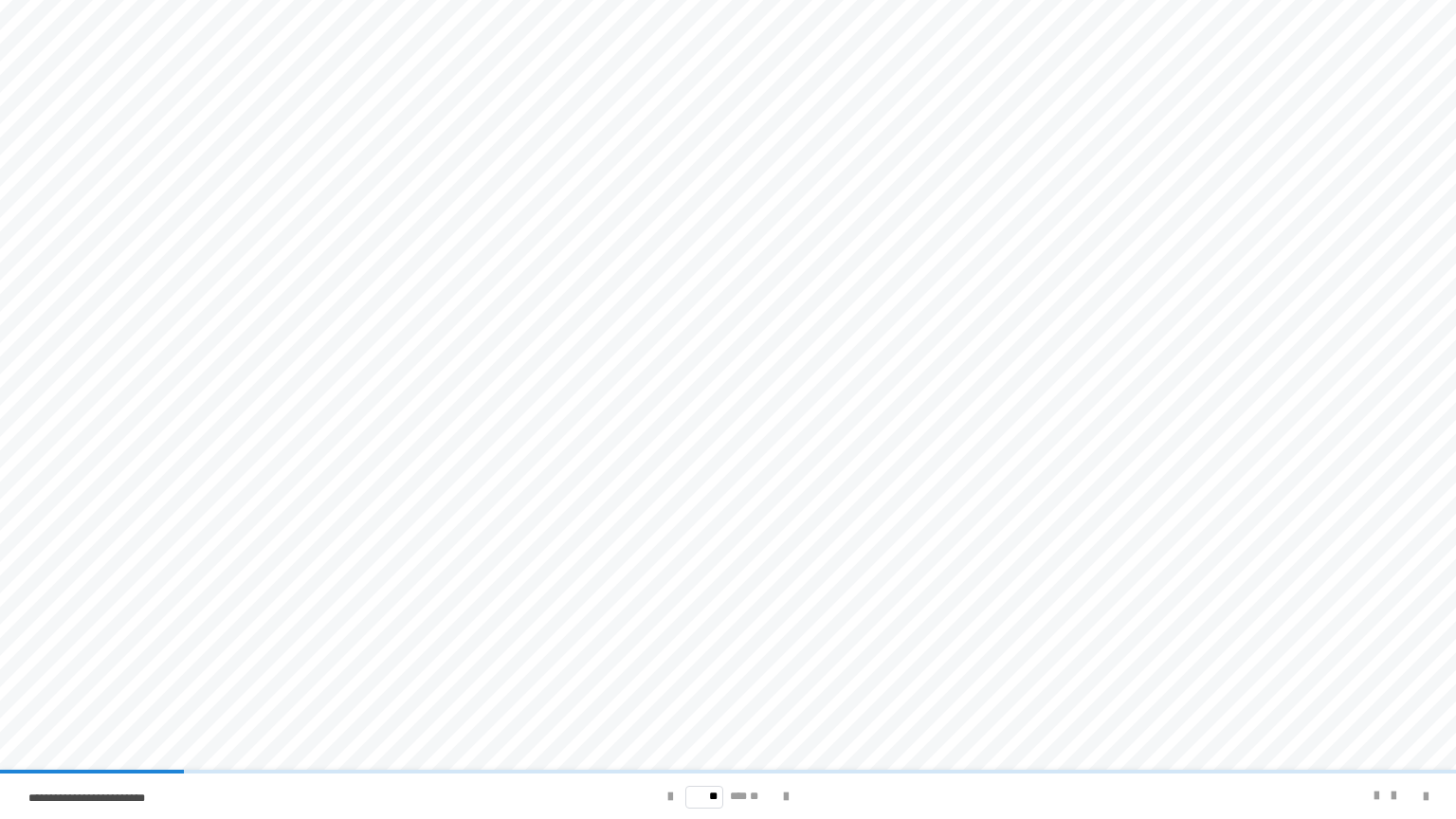 scroll, scrollTop: 170, scrollLeft: 129, axis: both 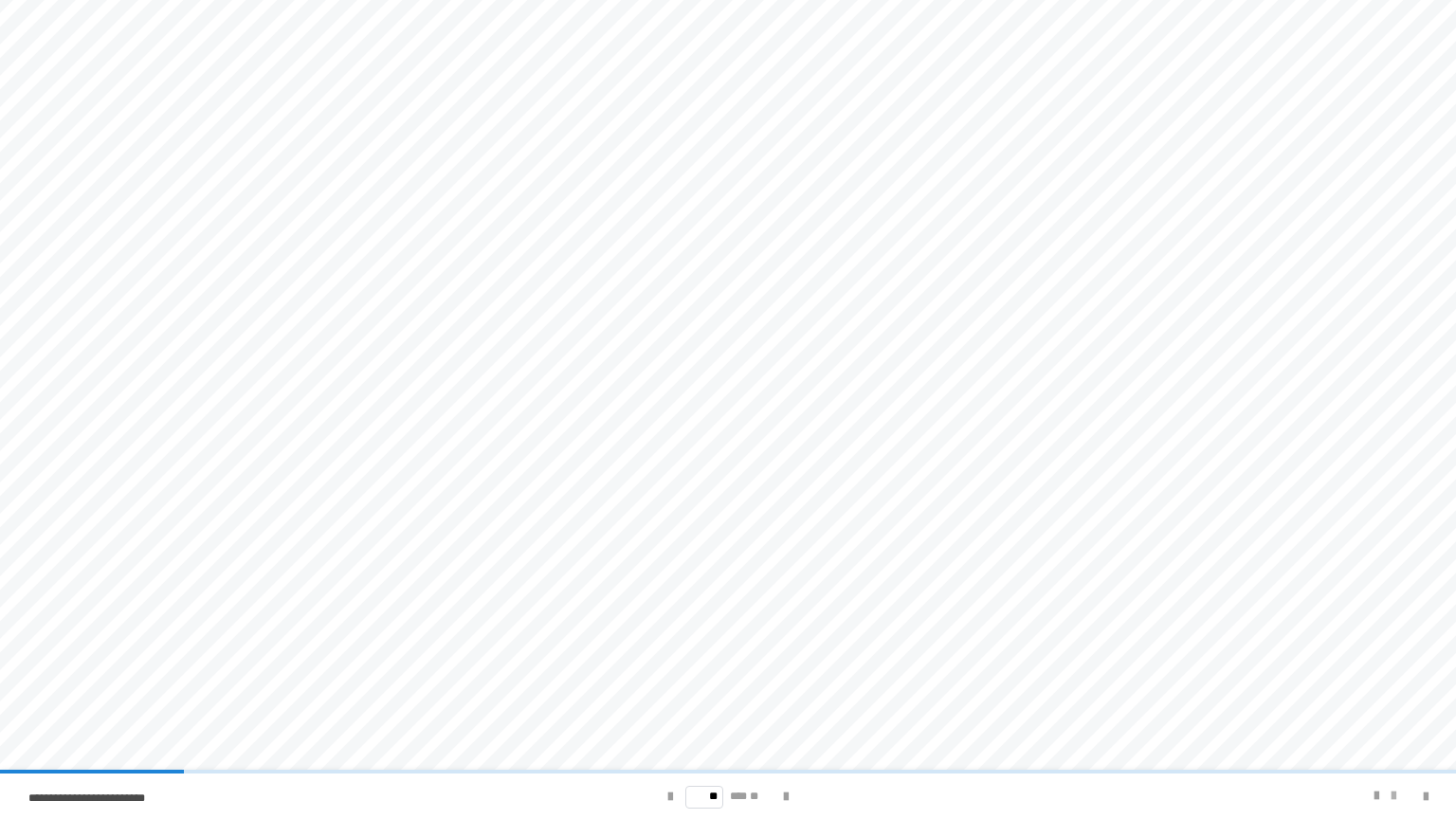 click at bounding box center [1393, 796] 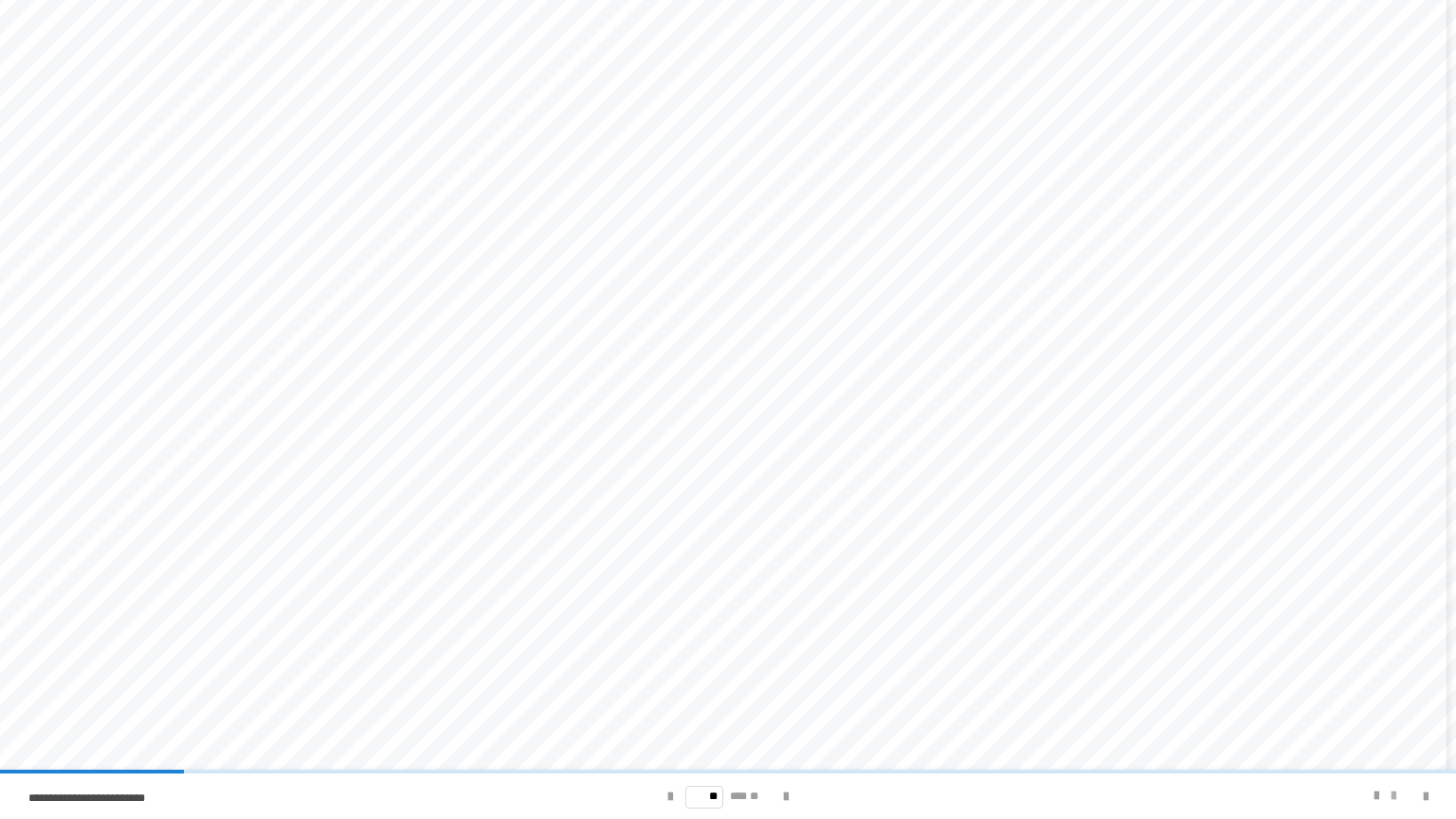 scroll, scrollTop: 170, scrollLeft: 52, axis: both 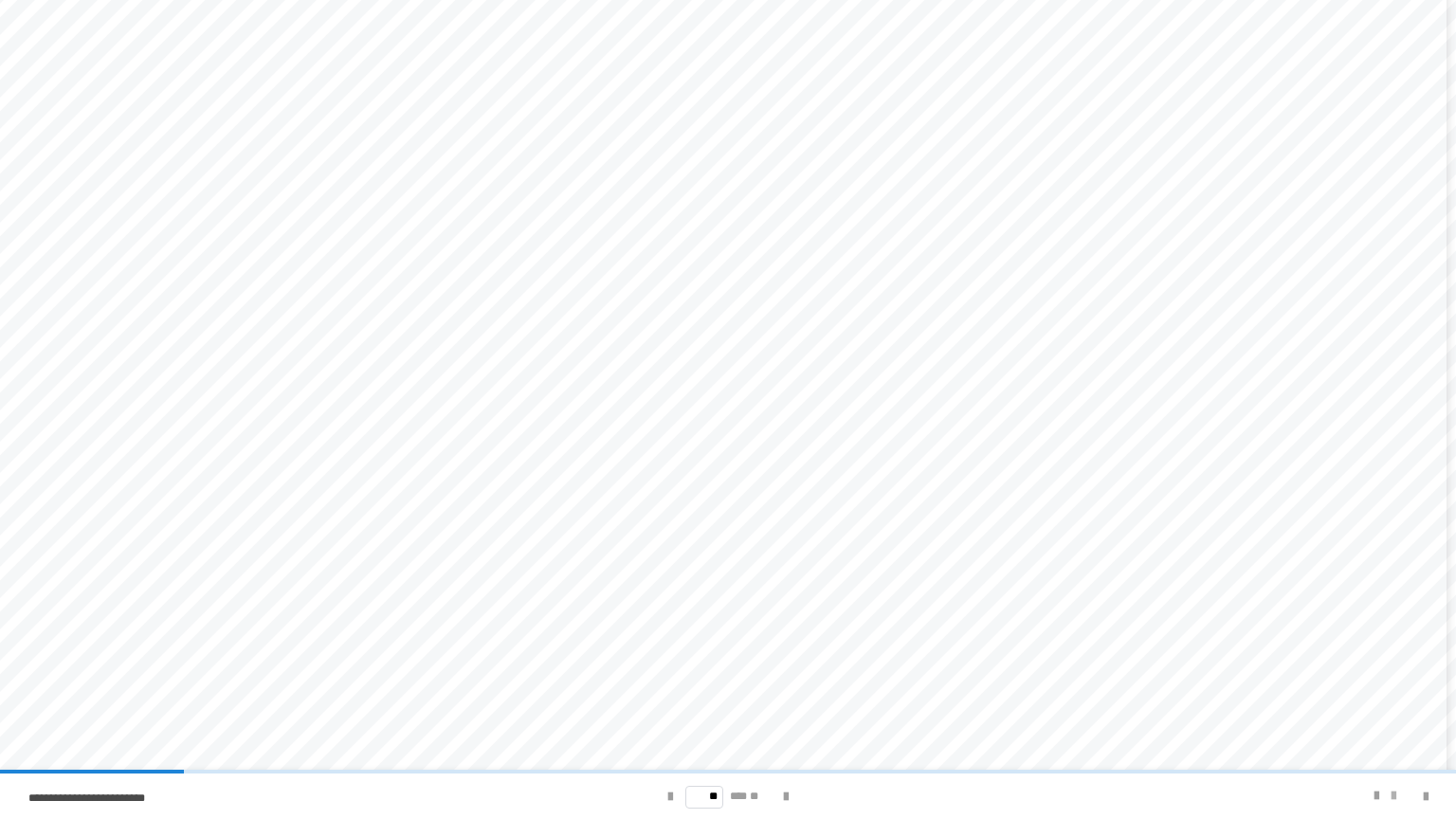 click at bounding box center [1393, 796] 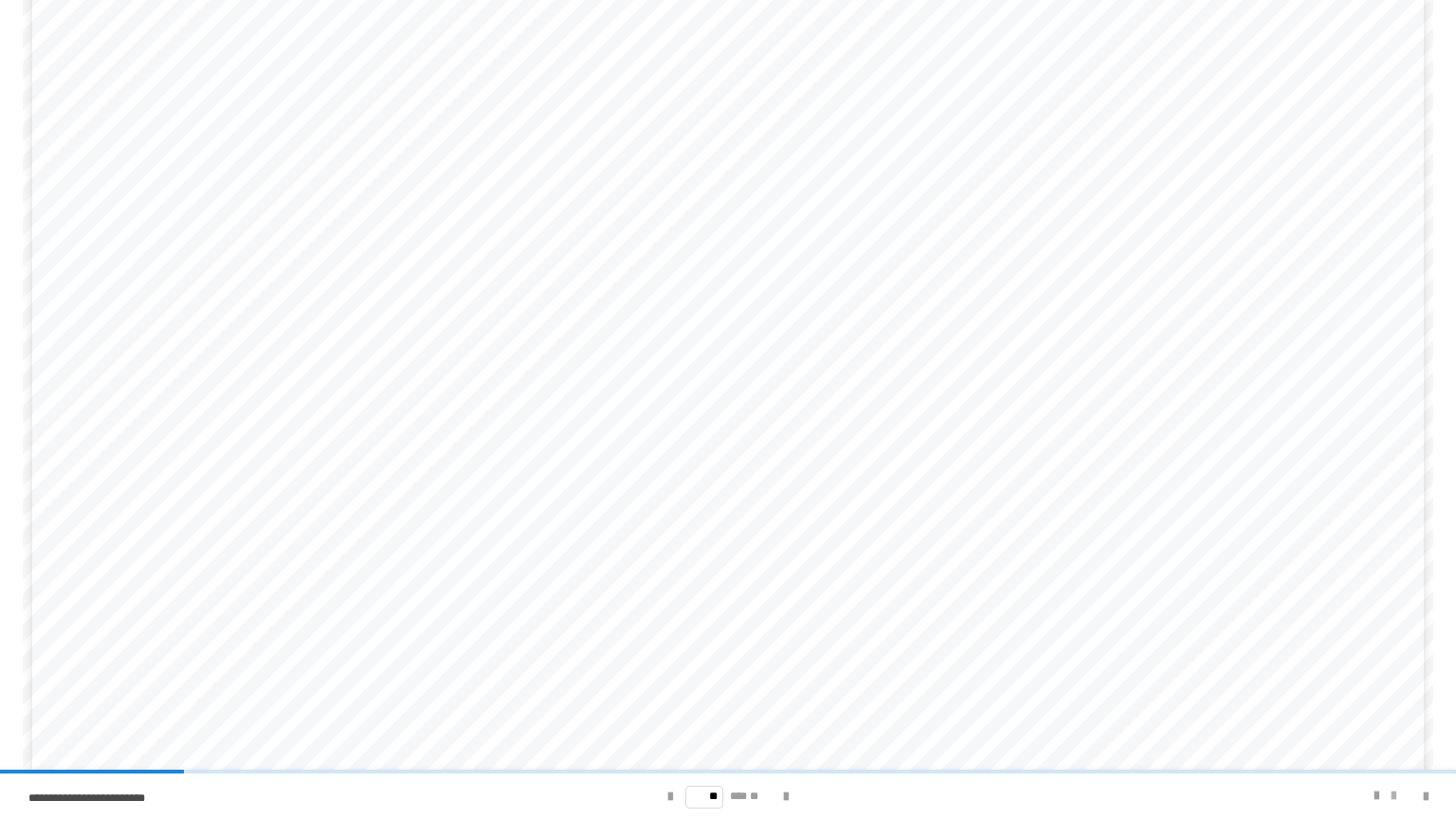 scroll, scrollTop: 165, scrollLeft: 0, axis: vertical 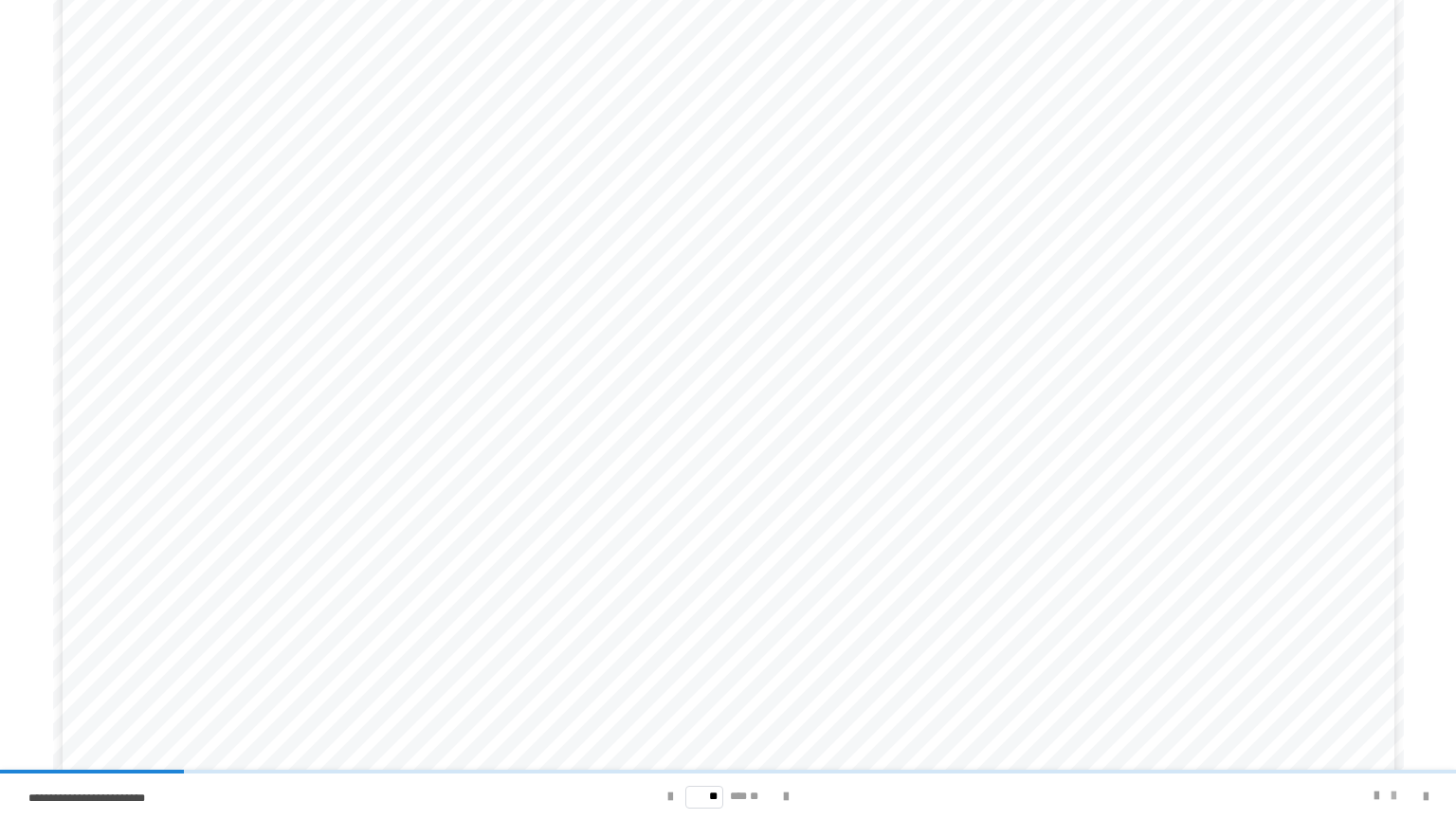 click at bounding box center (1393, 796) 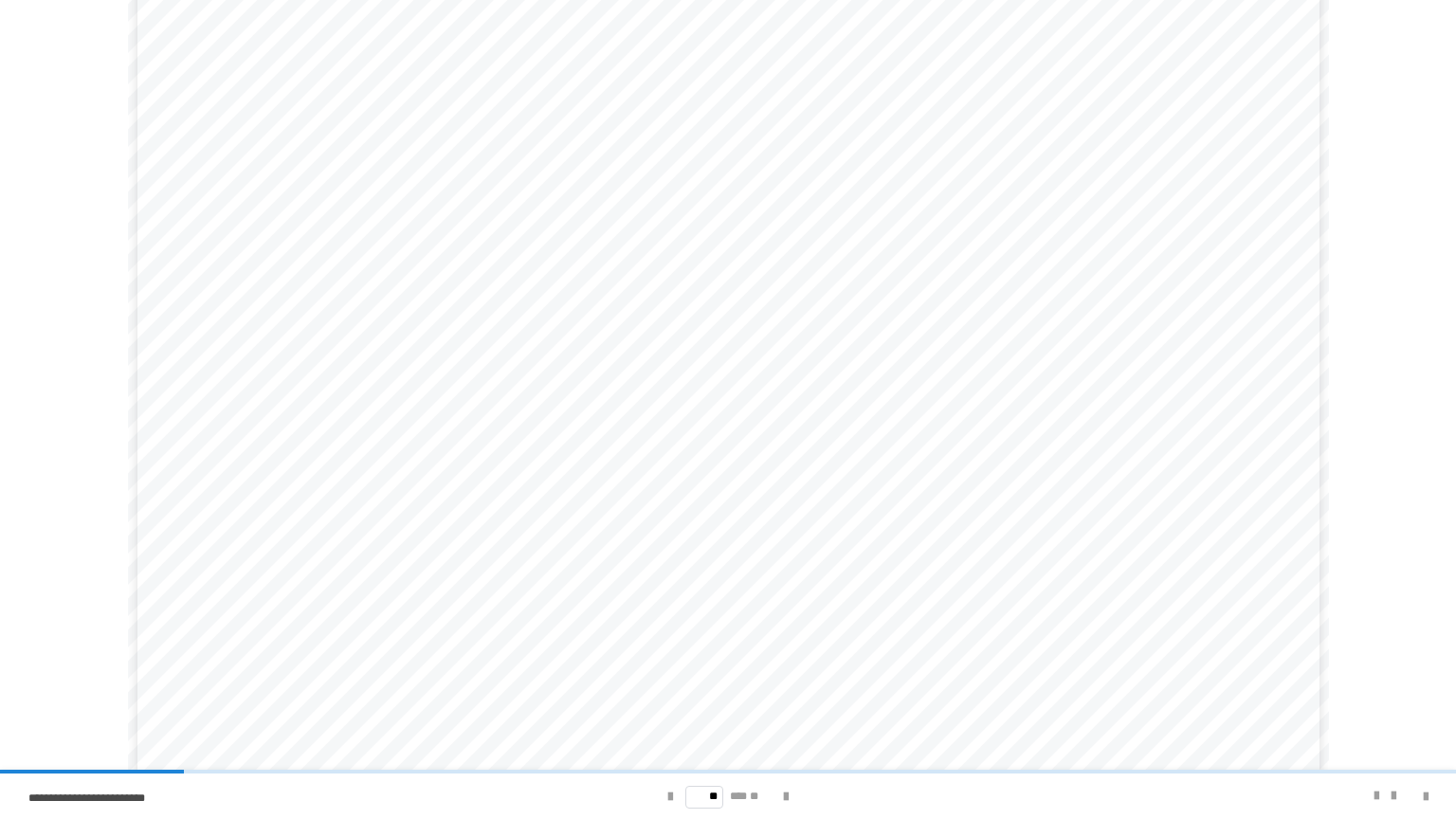 scroll, scrollTop: 58, scrollLeft: 0, axis: vertical 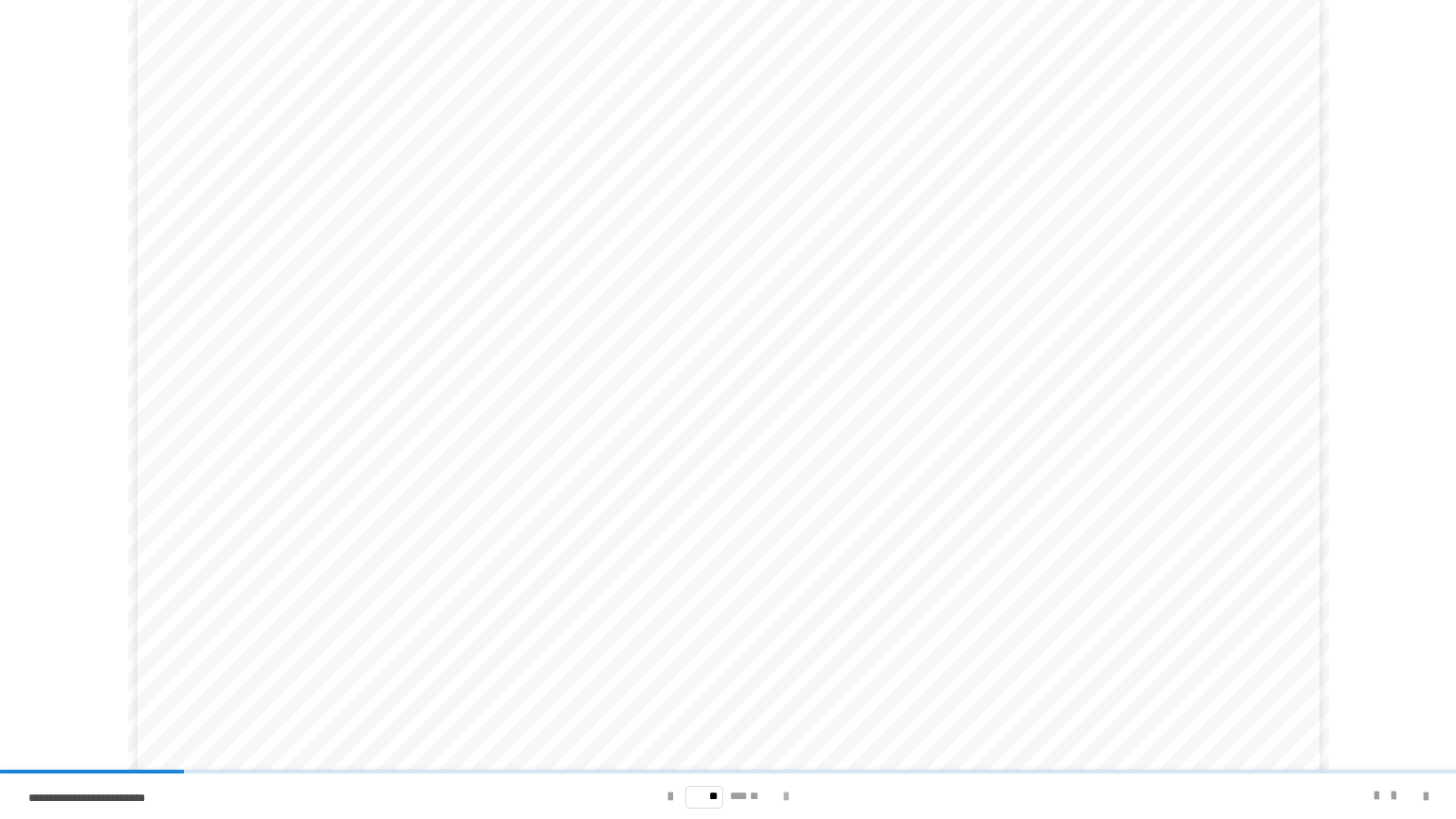 click at bounding box center [786, 797] 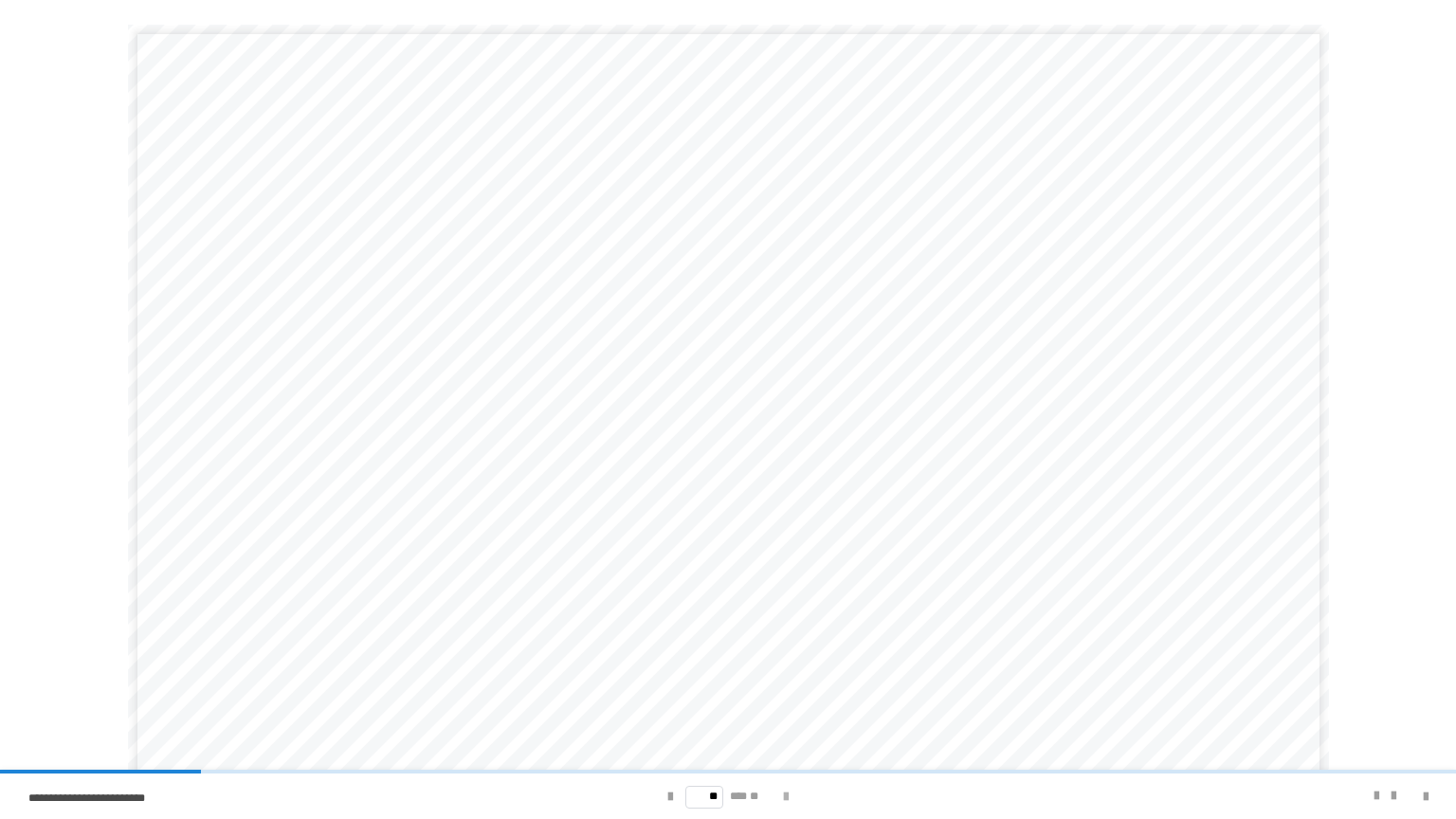 click at bounding box center (786, 797) 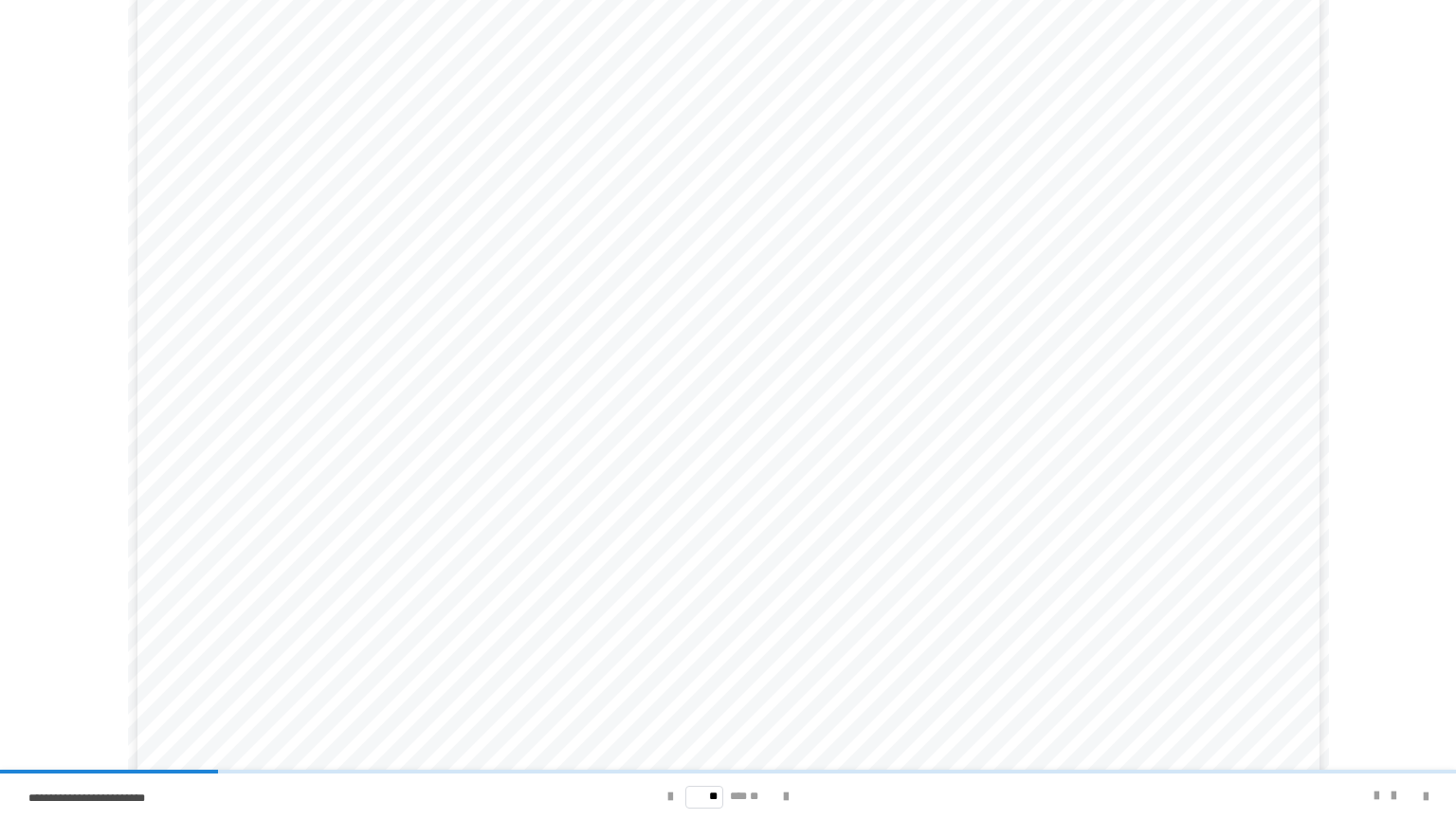 scroll, scrollTop: 55, scrollLeft: 0, axis: vertical 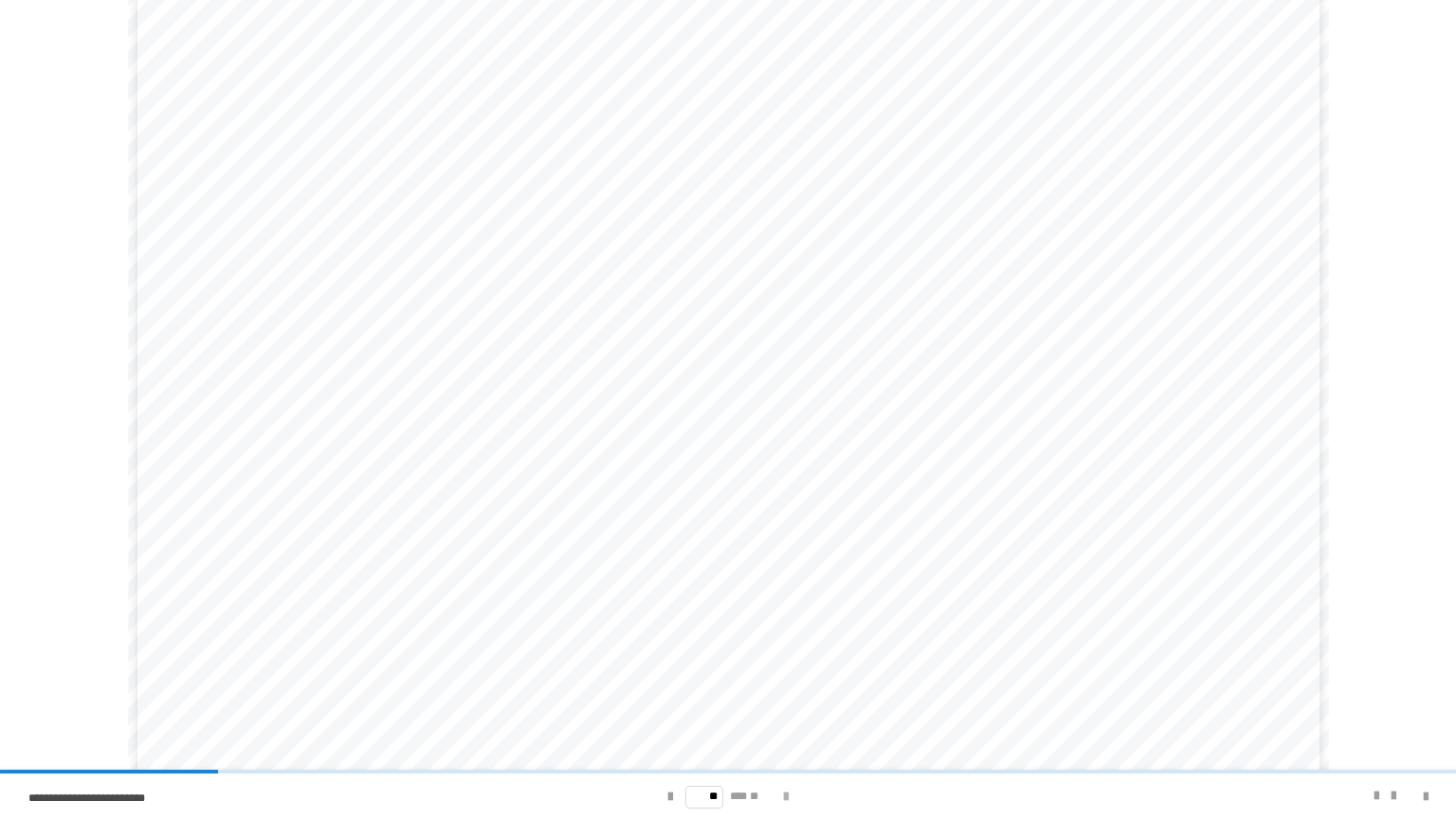 click at bounding box center [786, 797] 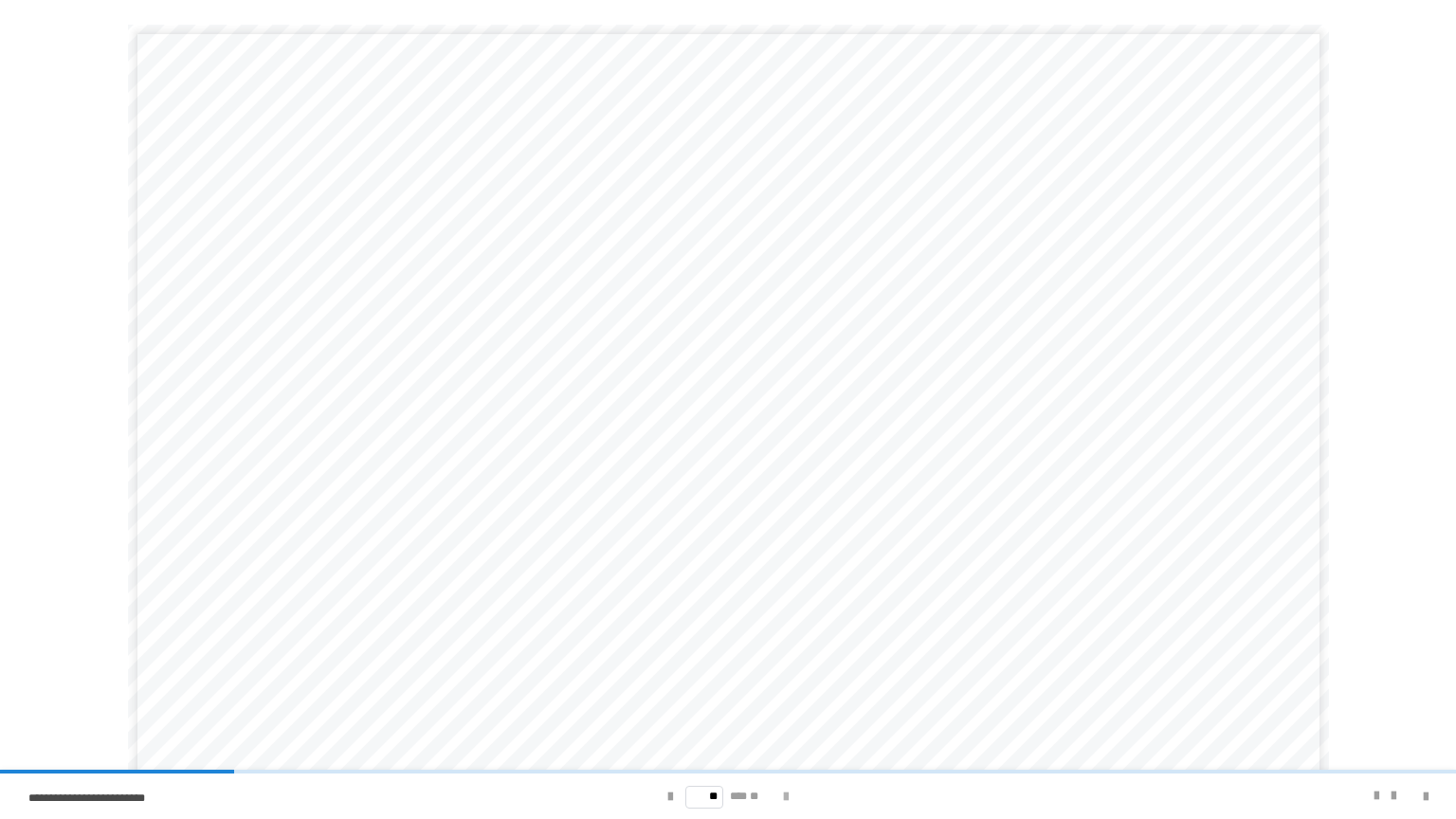 click at bounding box center [786, 797] 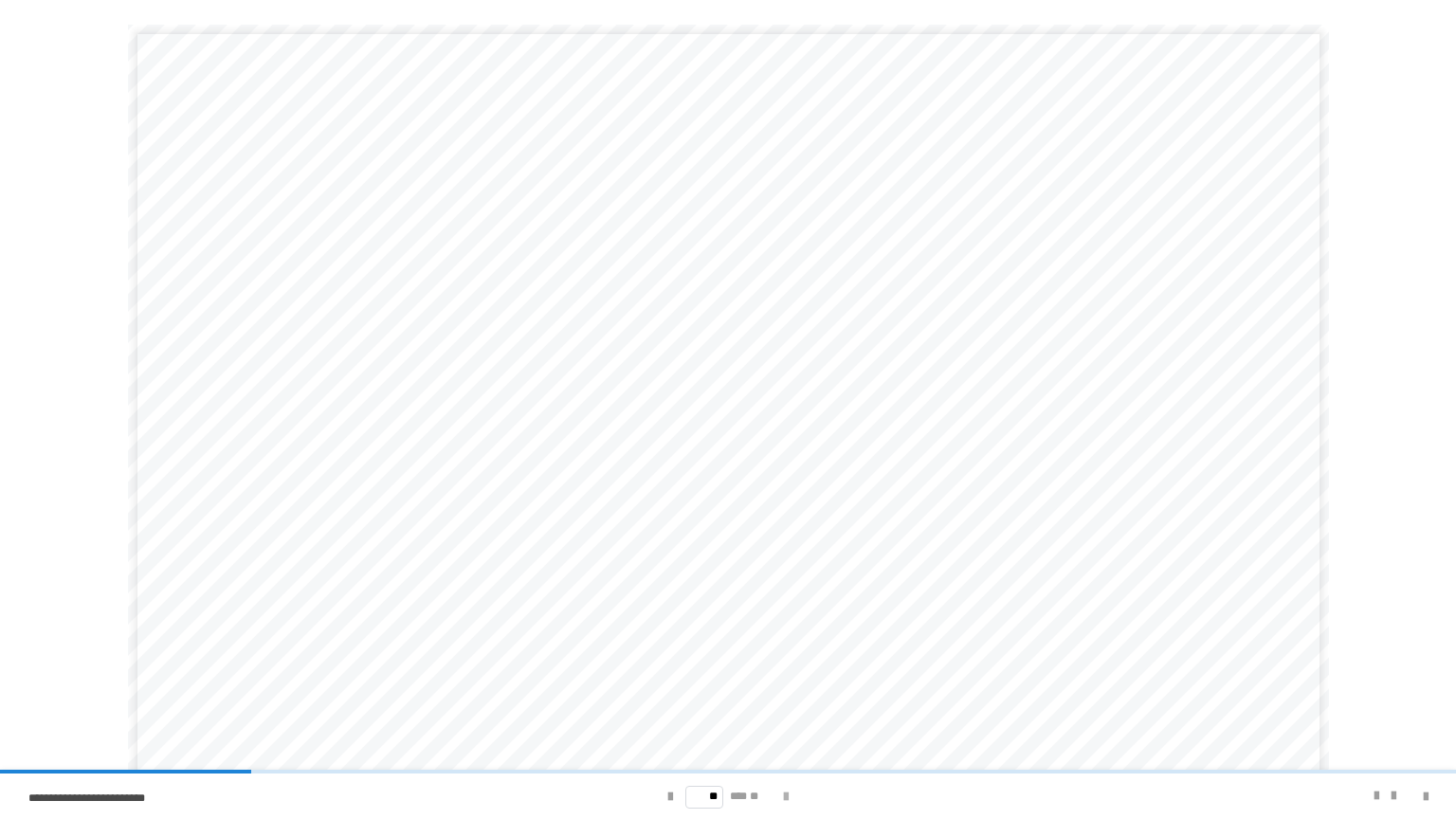 click at bounding box center [786, 797] 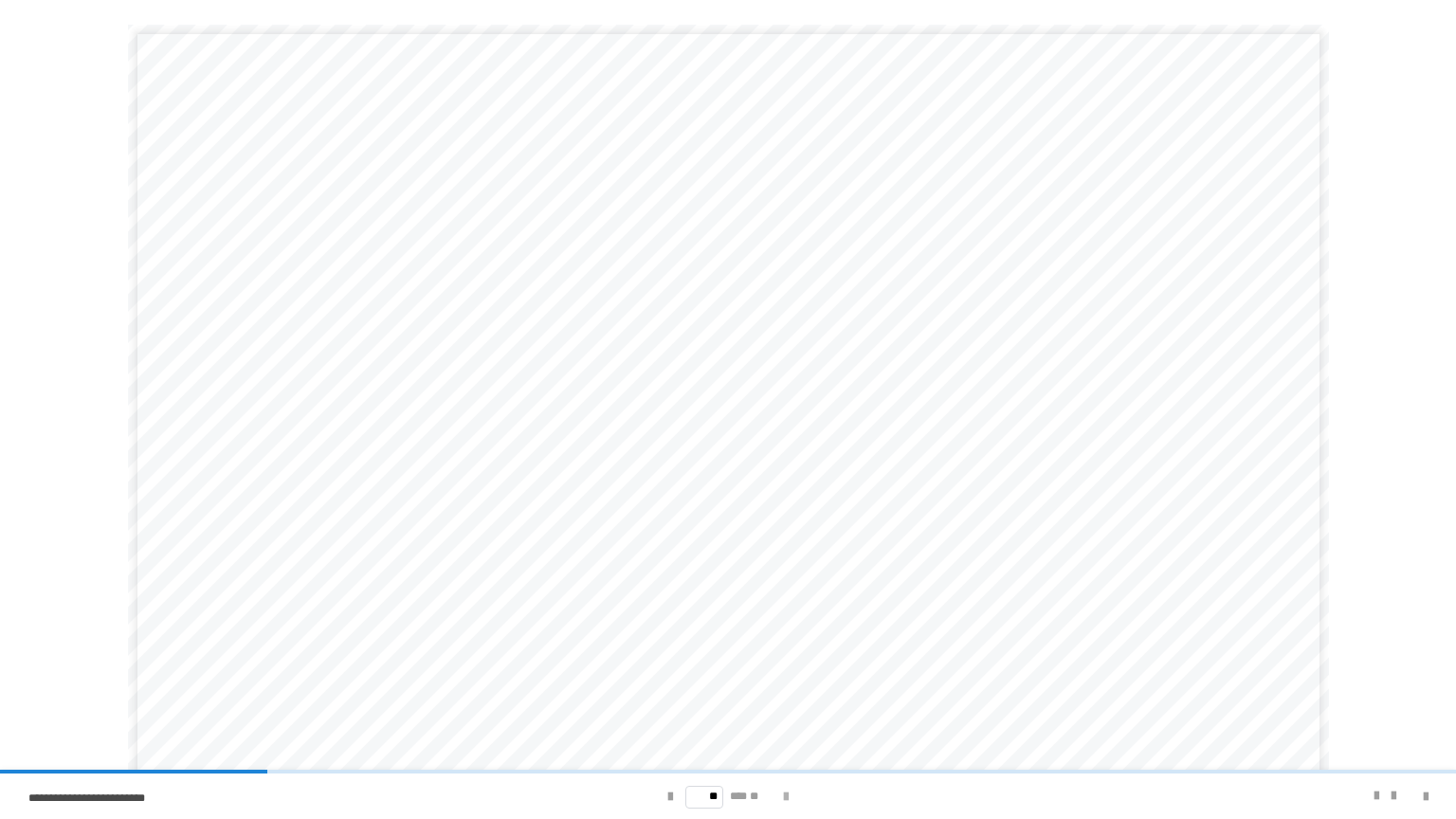 click at bounding box center (786, 797) 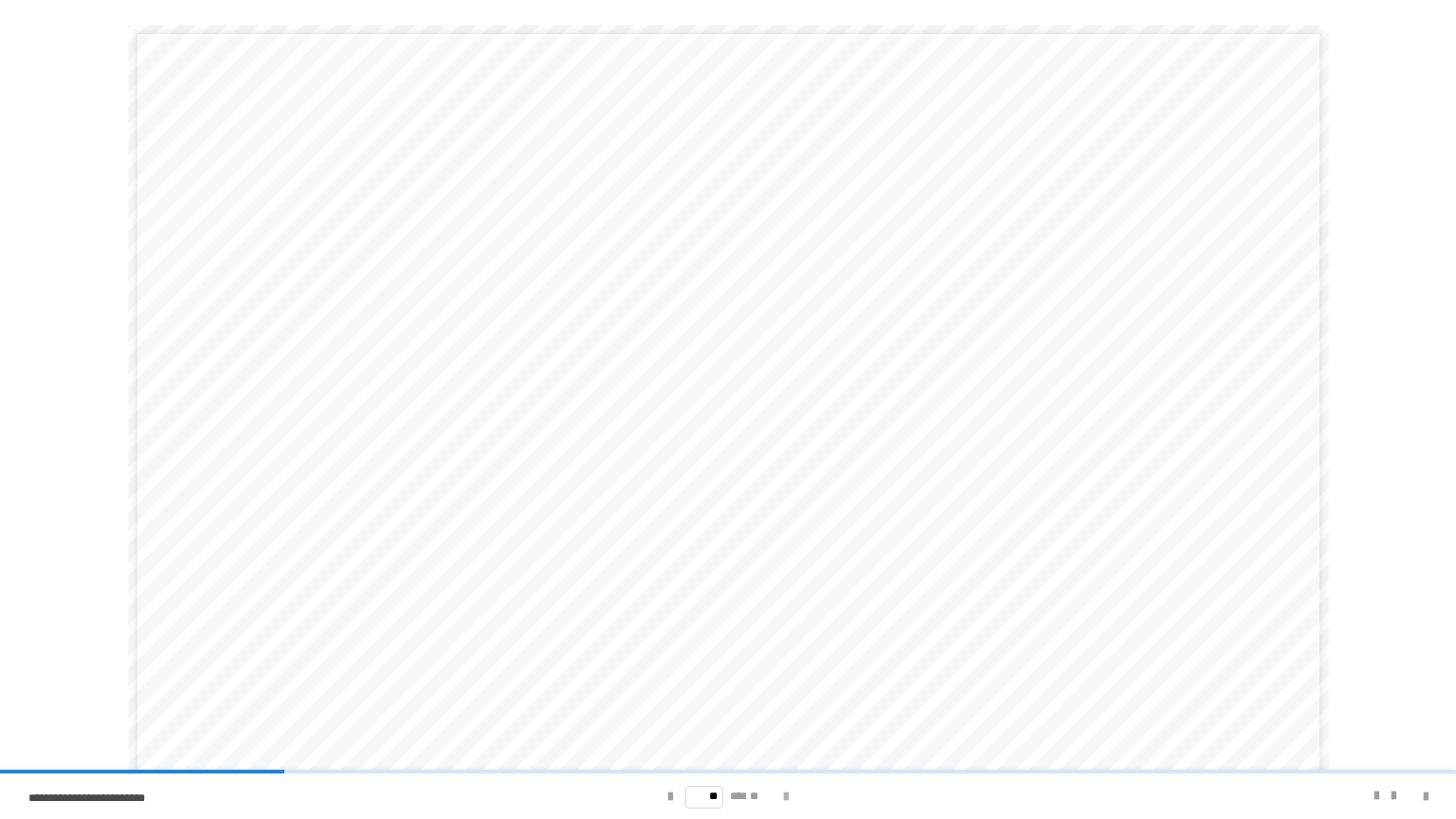 click at bounding box center (786, 797) 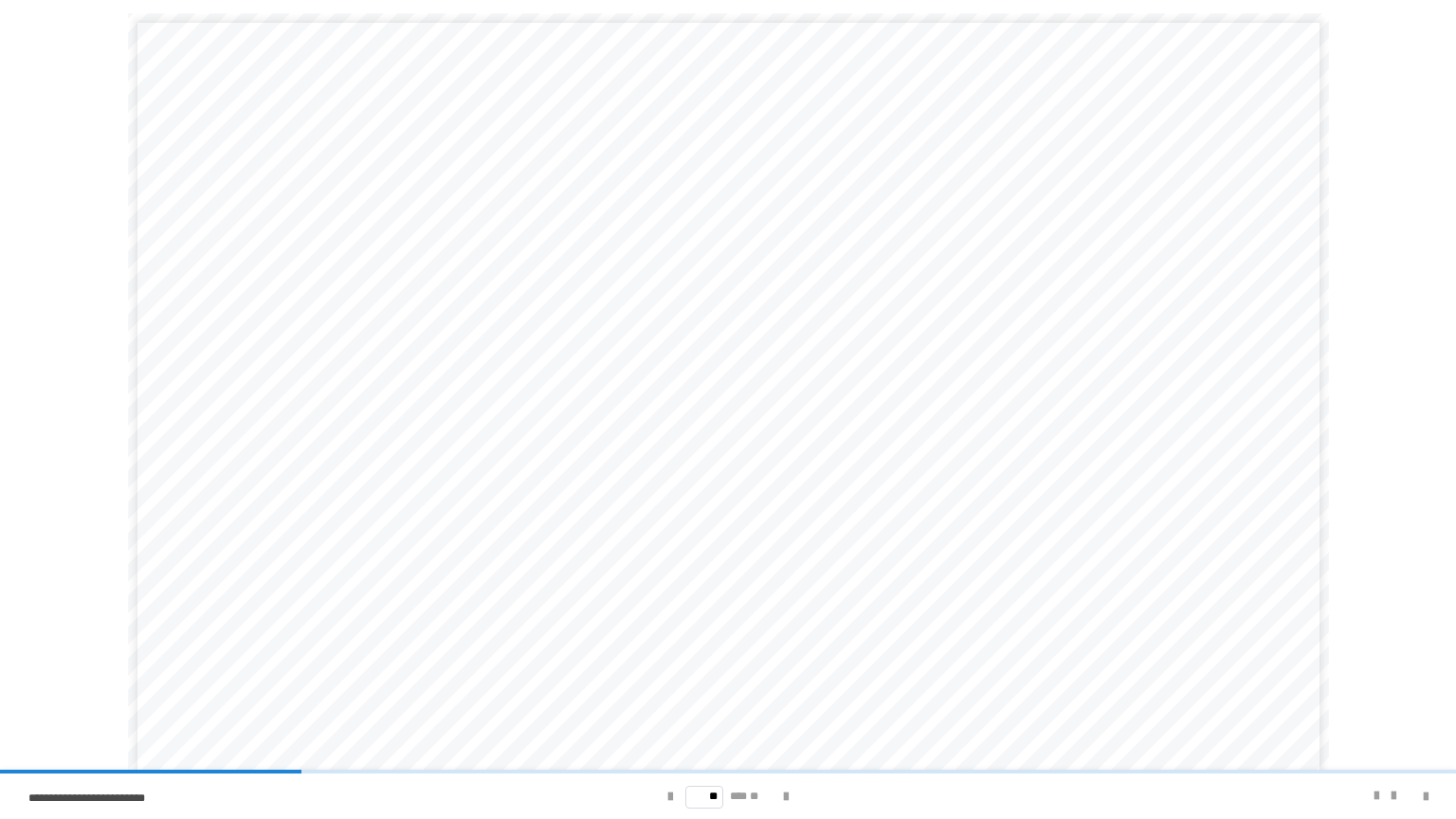scroll, scrollTop: 17, scrollLeft: 0, axis: vertical 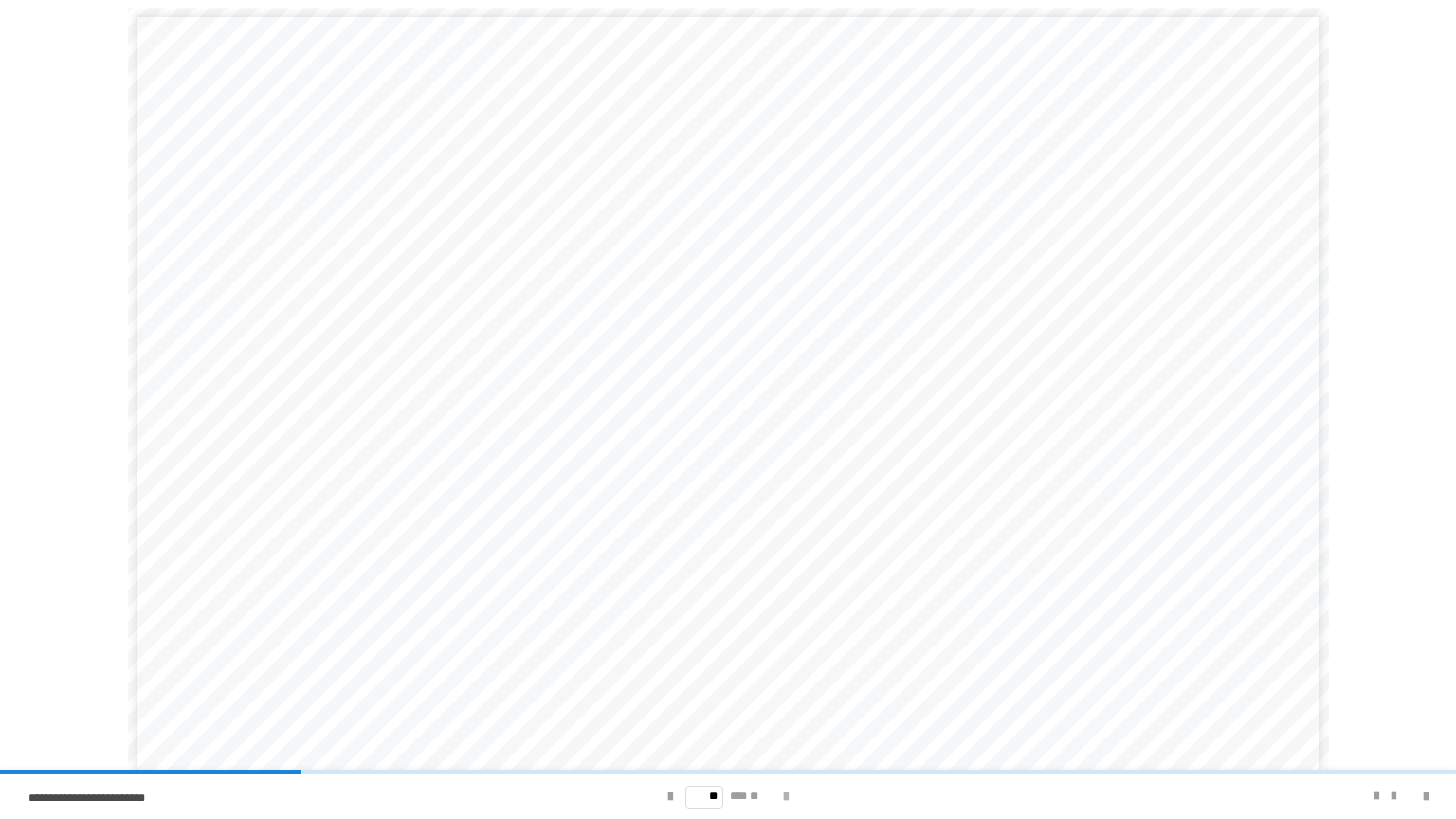 click at bounding box center [786, 797] 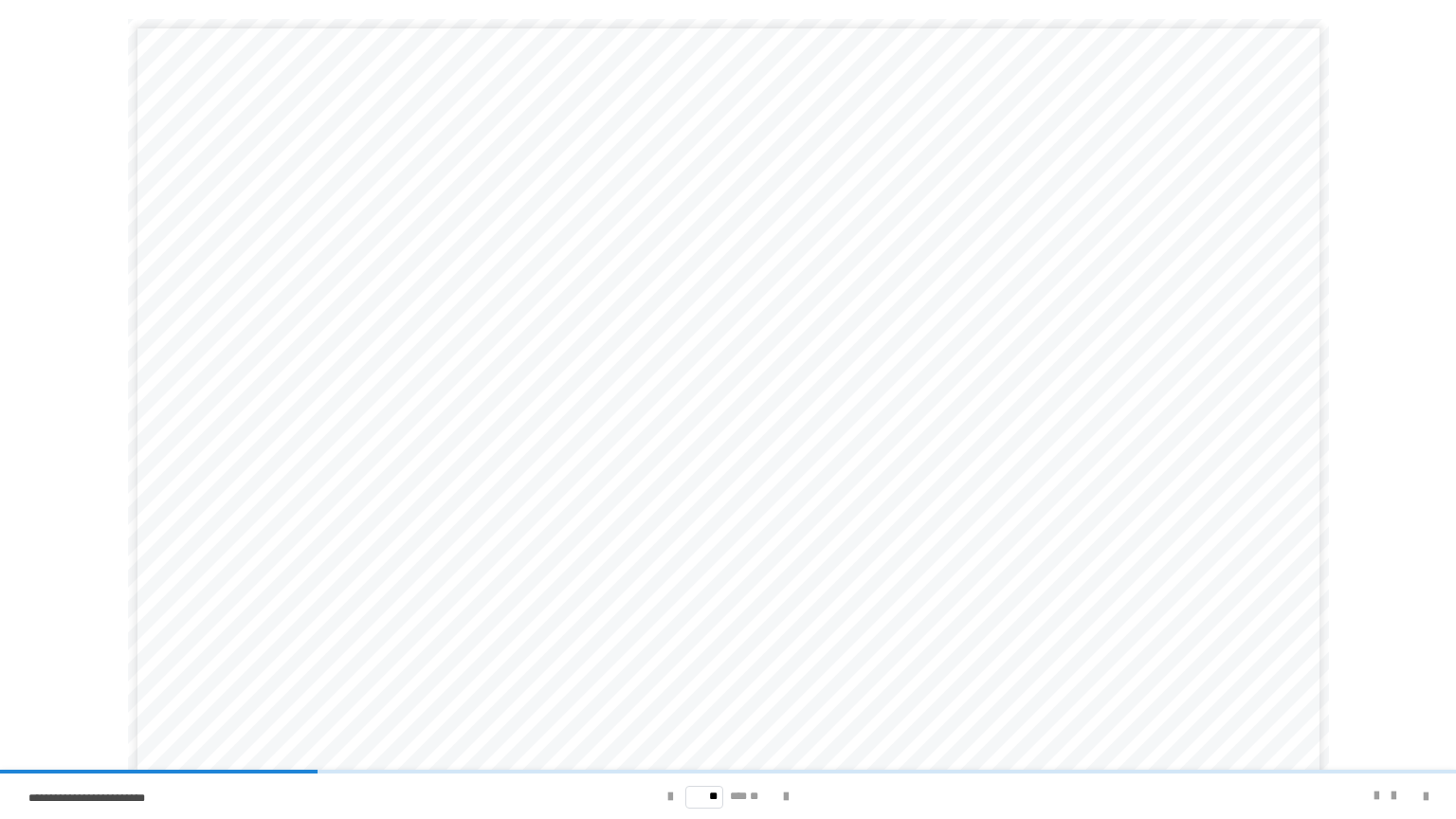 scroll, scrollTop: 0, scrollLeft: 0, axis: both 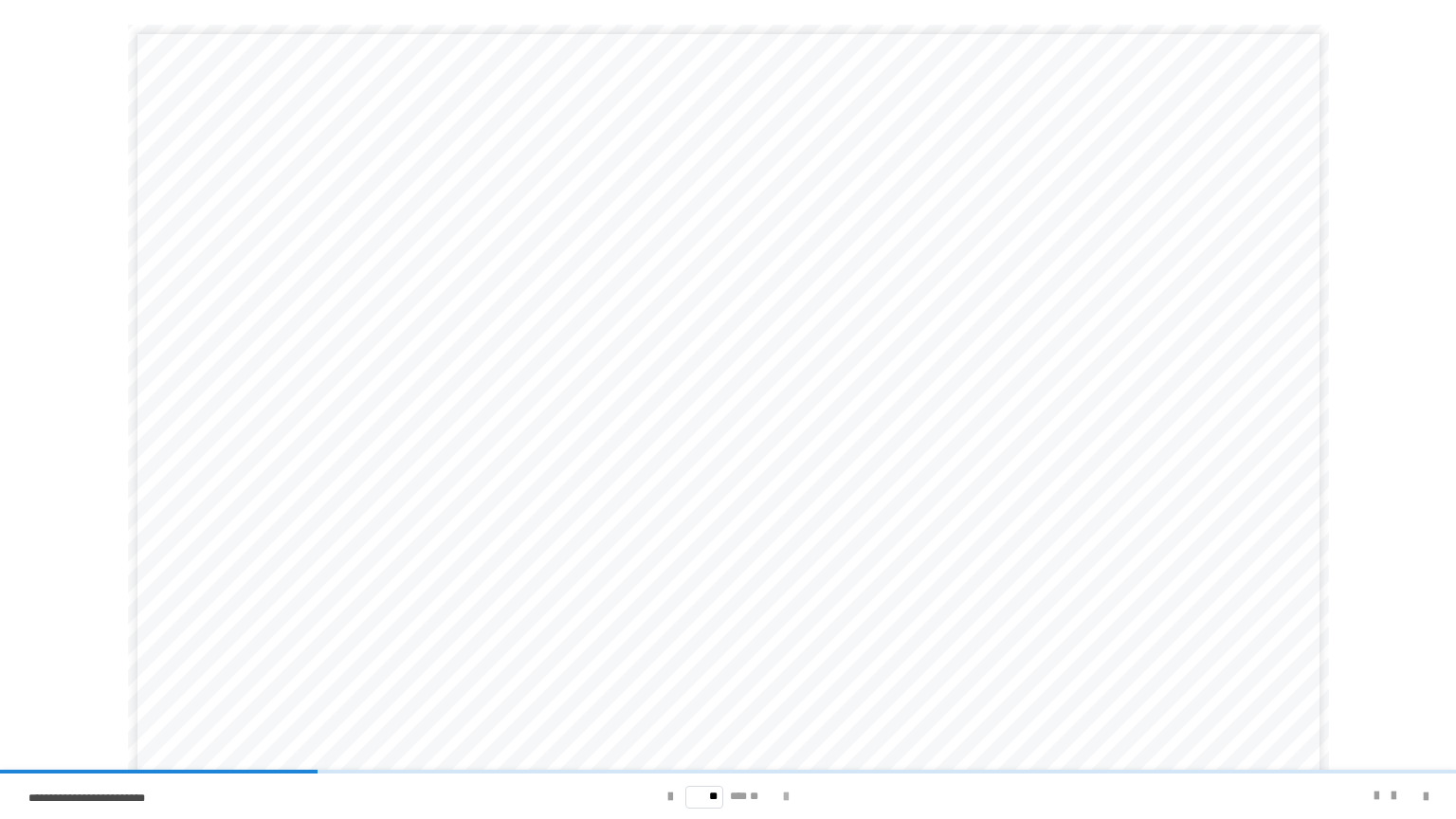 click at bounding box center [786, 797] 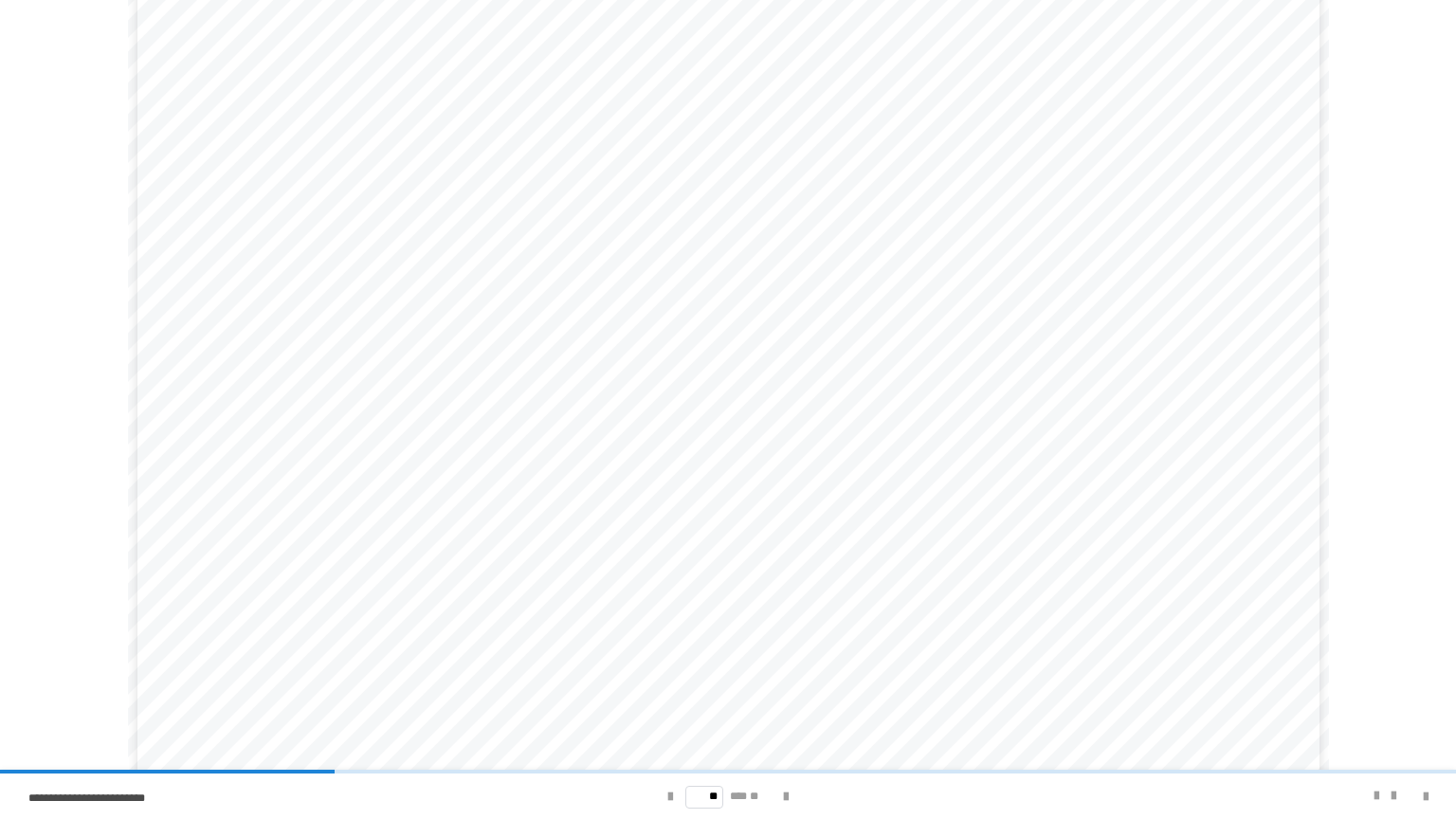 scroll, scrollTop: 54, scrollLeft: 0, axis: vertical 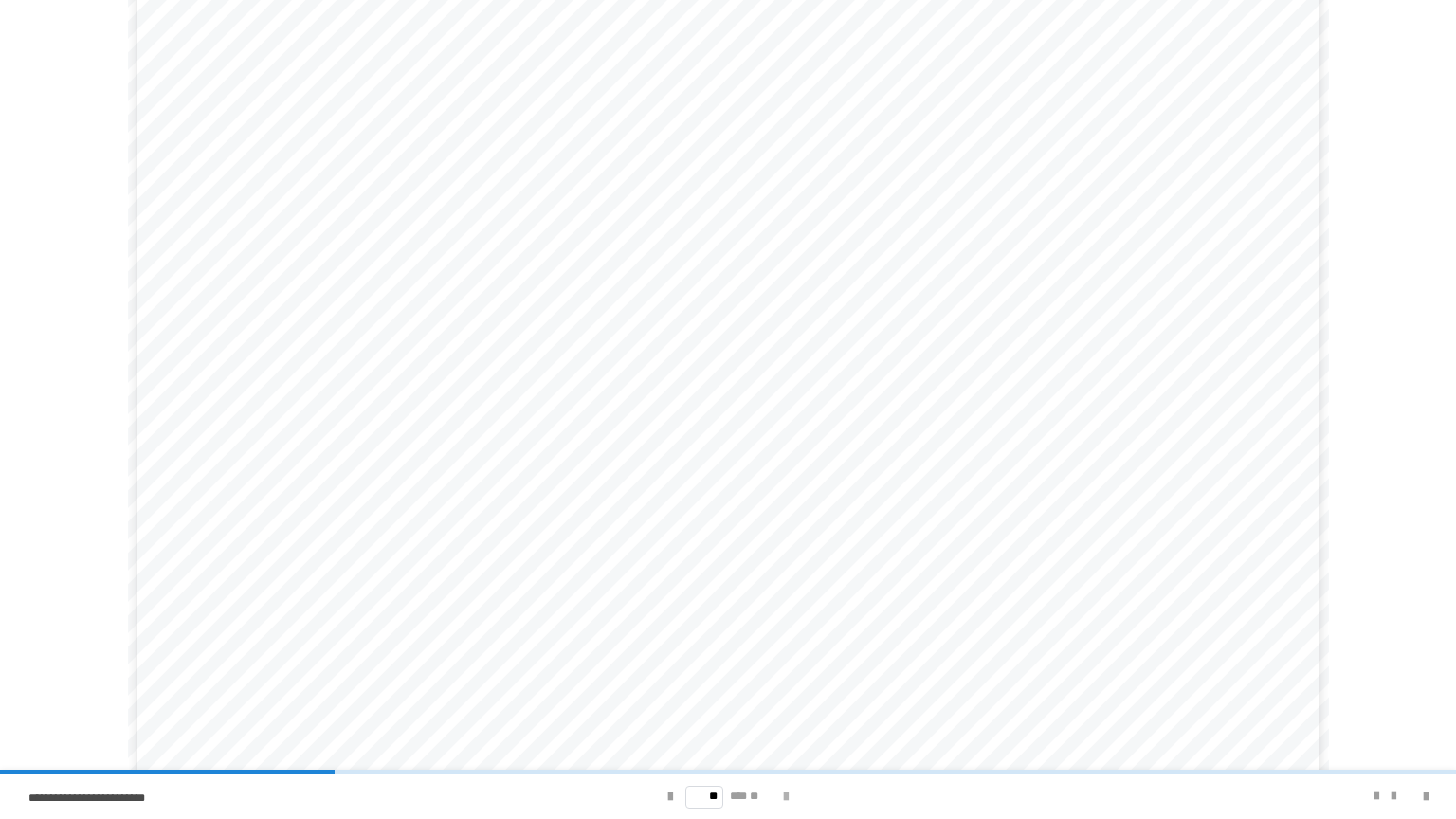 click at bounding box center (786, 796) 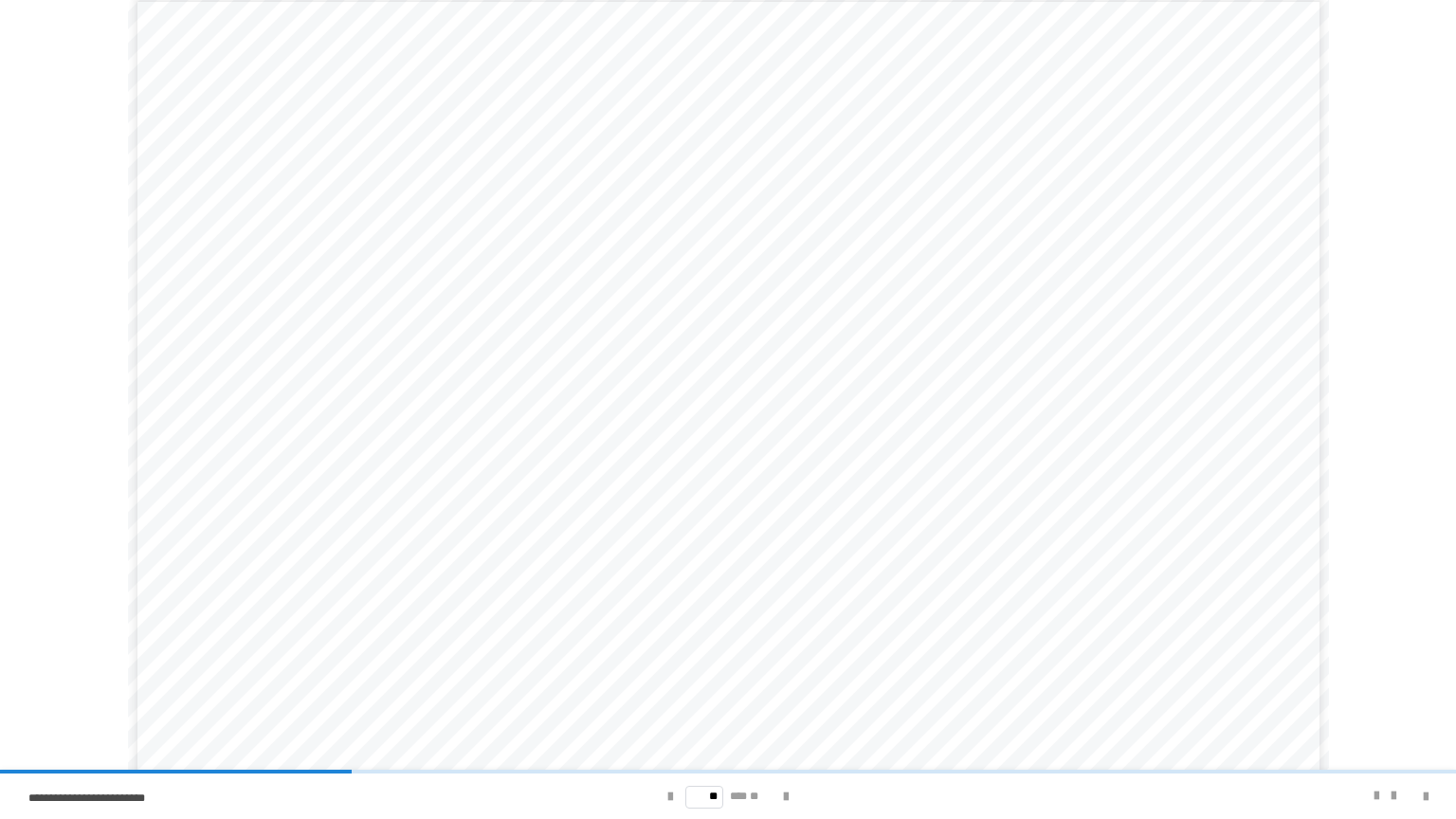 scroll, scrollTop: 29, scrollLeft: 0, axis: vertical 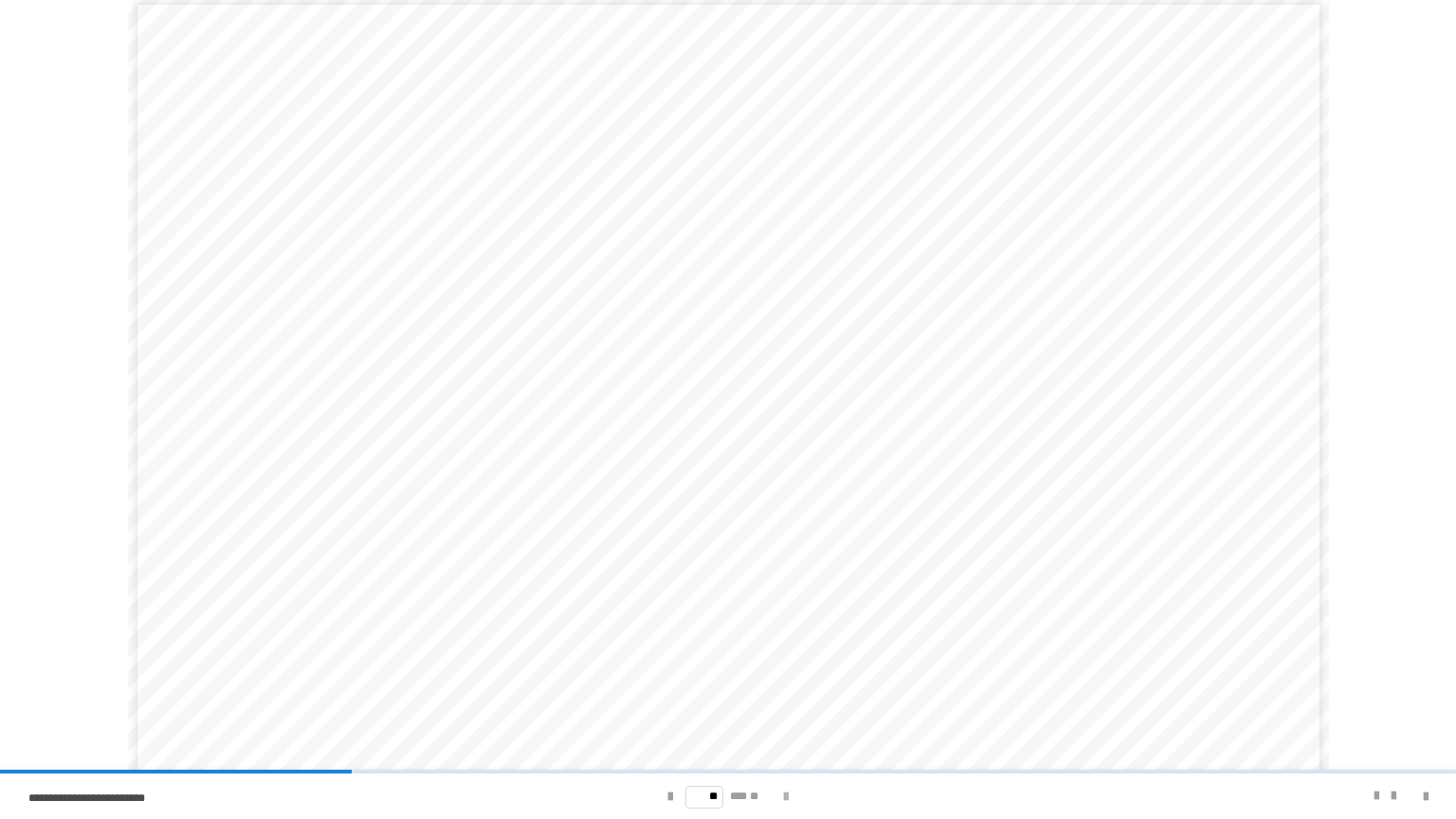 click at bounding box center (786, 797) 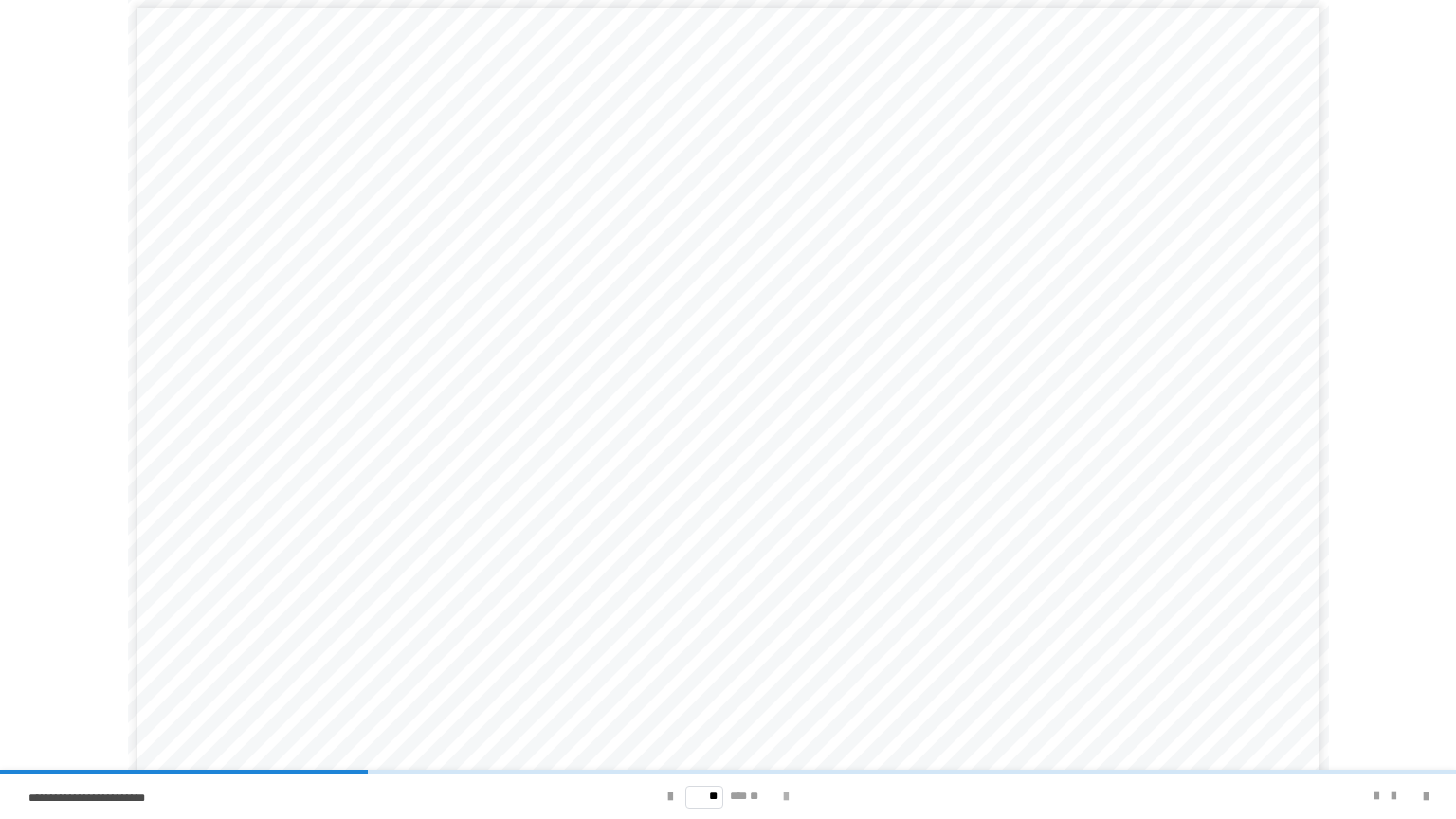 scroll, scrollTop: 0, scrollLeft: 0, axis: both 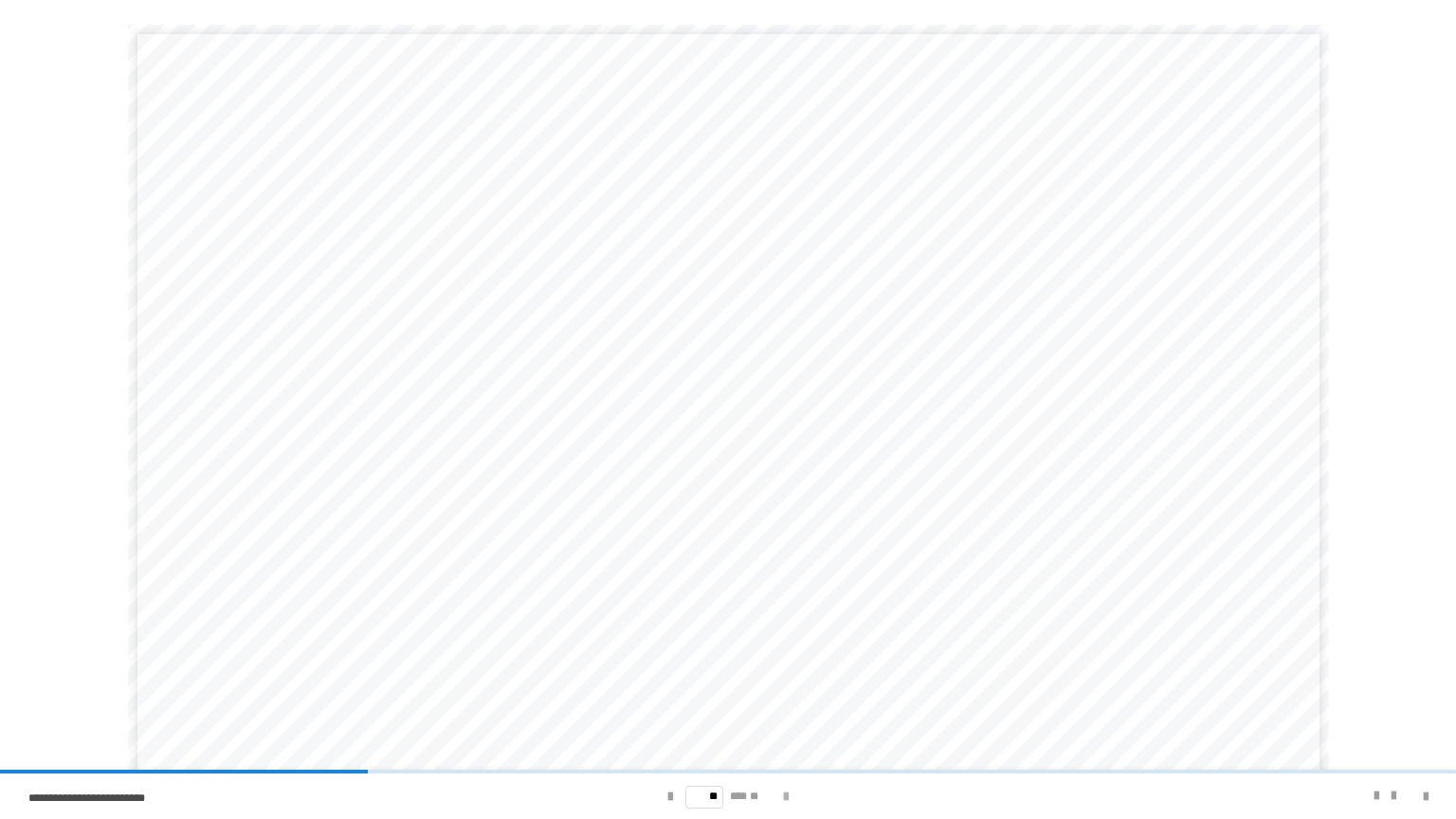 click at bounding box center (786, 797) 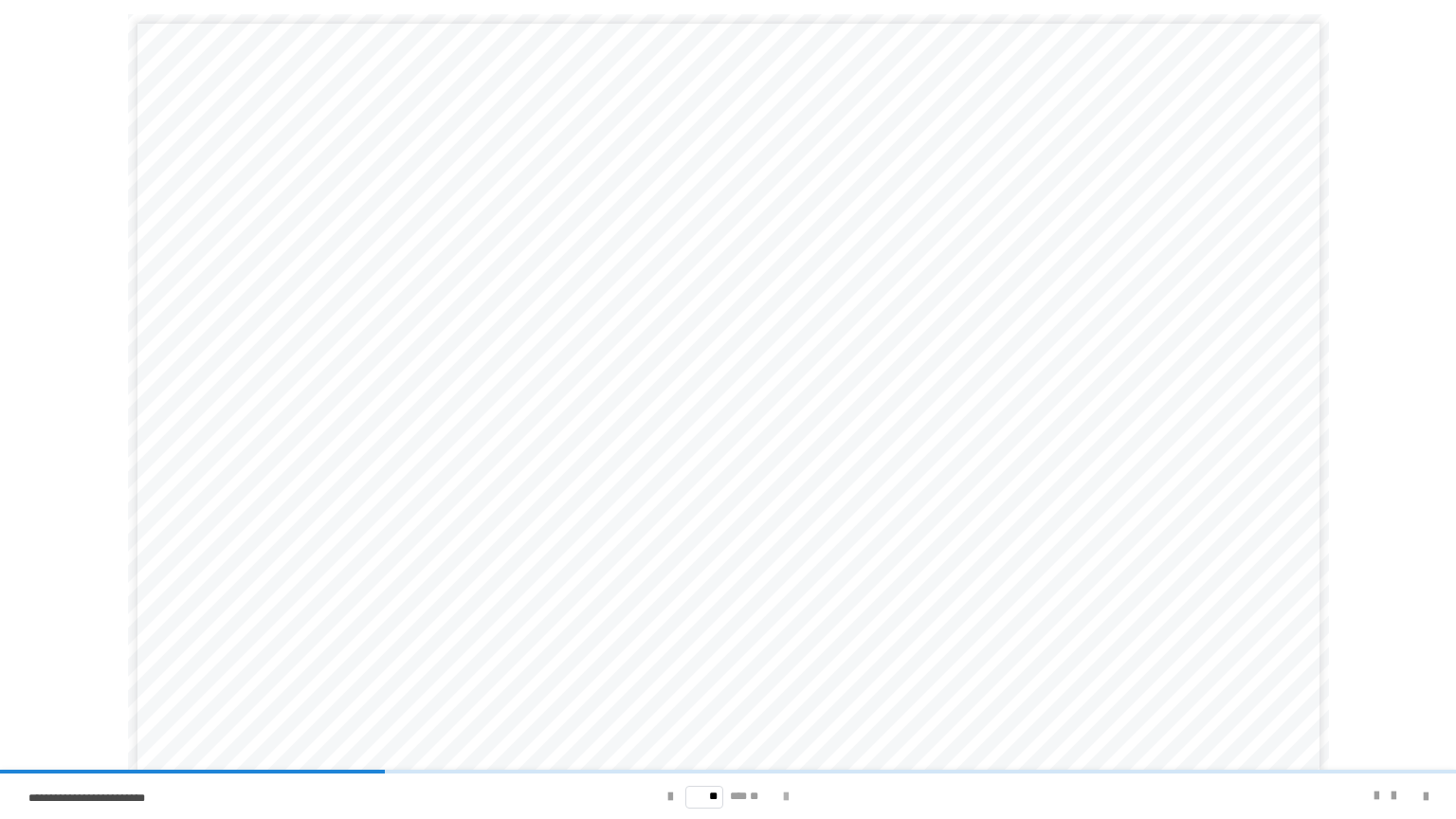 scroll, scrollTop: 3, scrollLeft: 0, axis: vertical 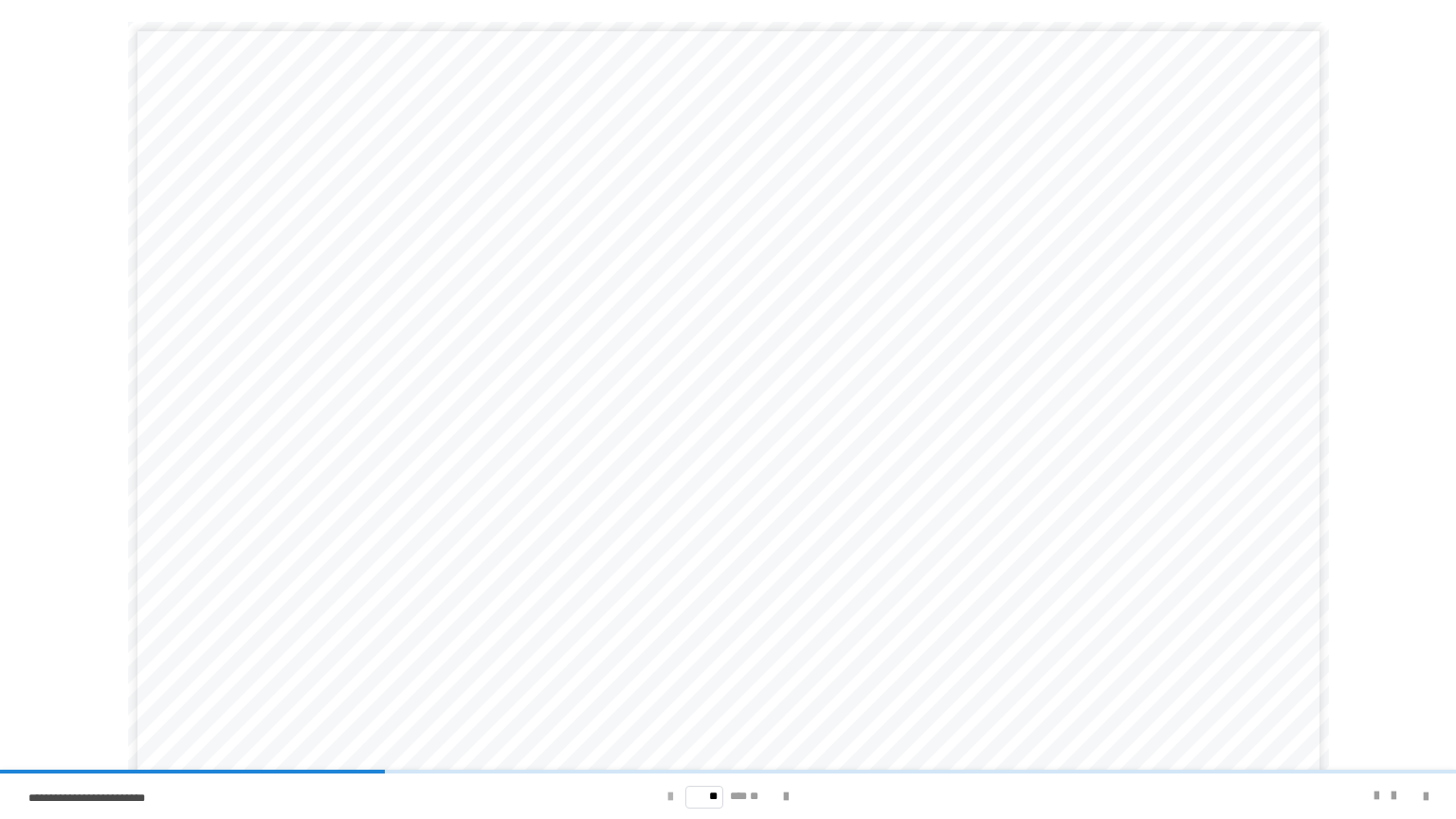 click at bounding box center (670, 797) 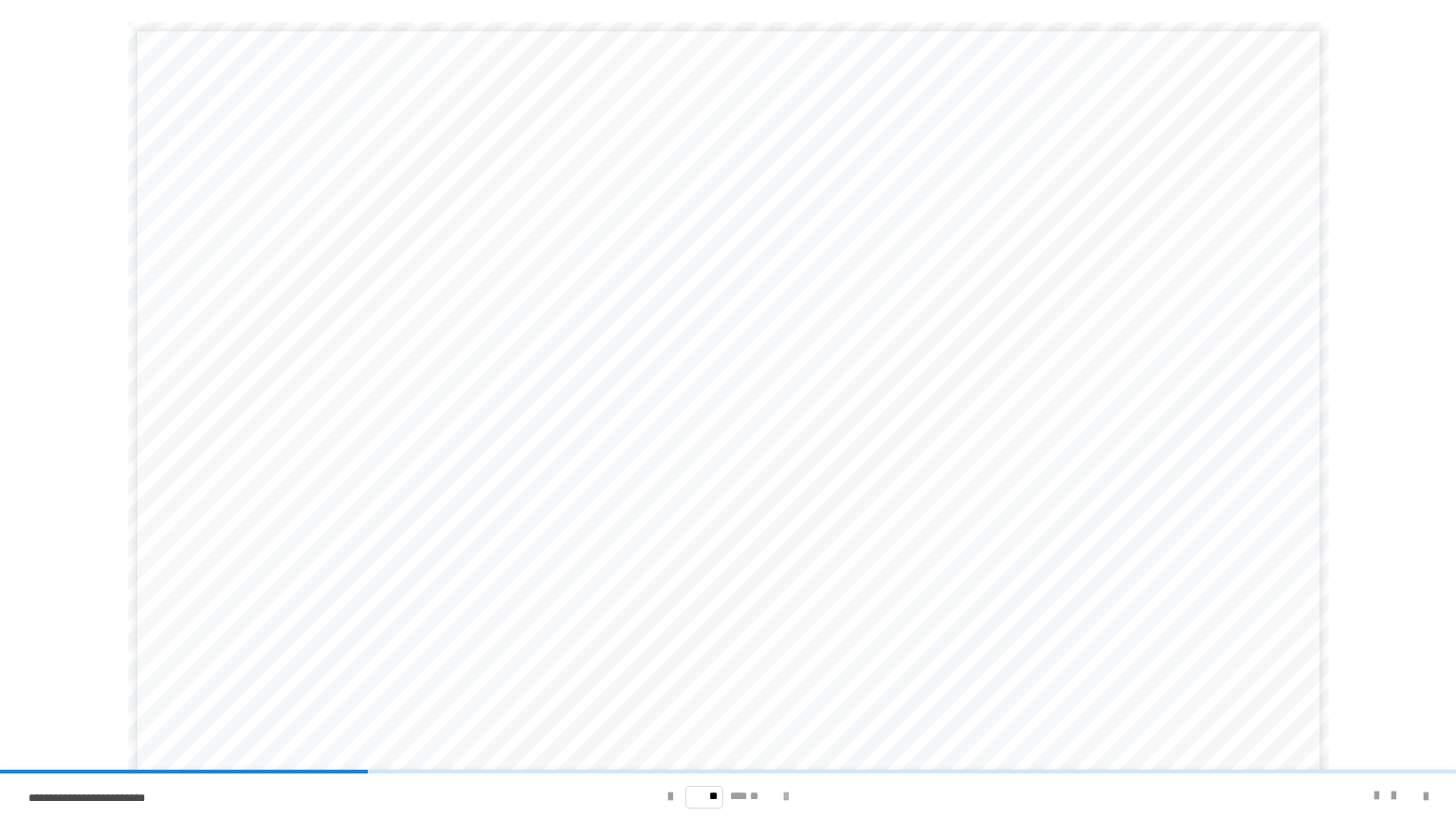 click at bounding box center [786, 797] 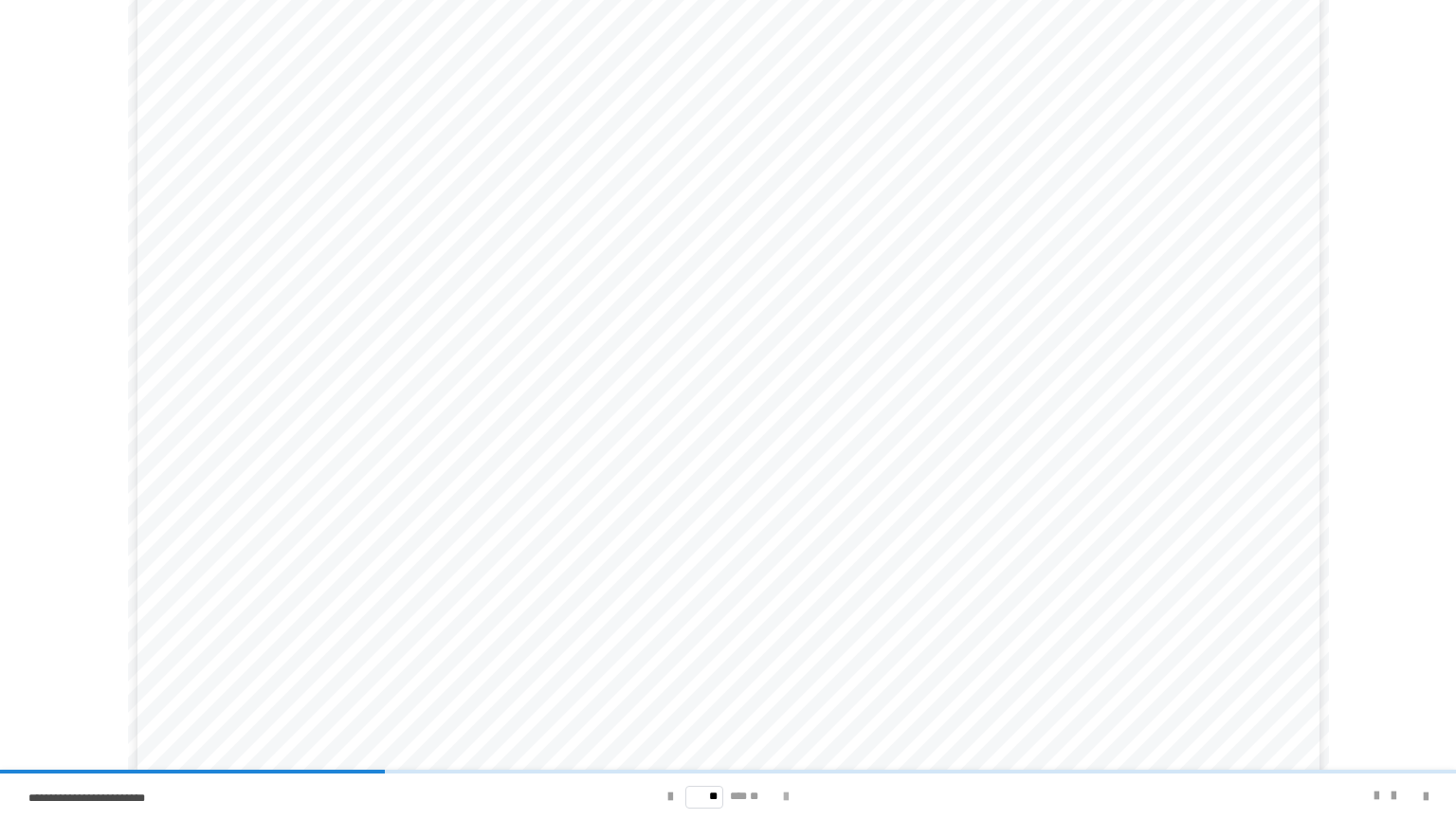 scroll, scrollTop: 3, scrollLeft: 0, axis: vertical 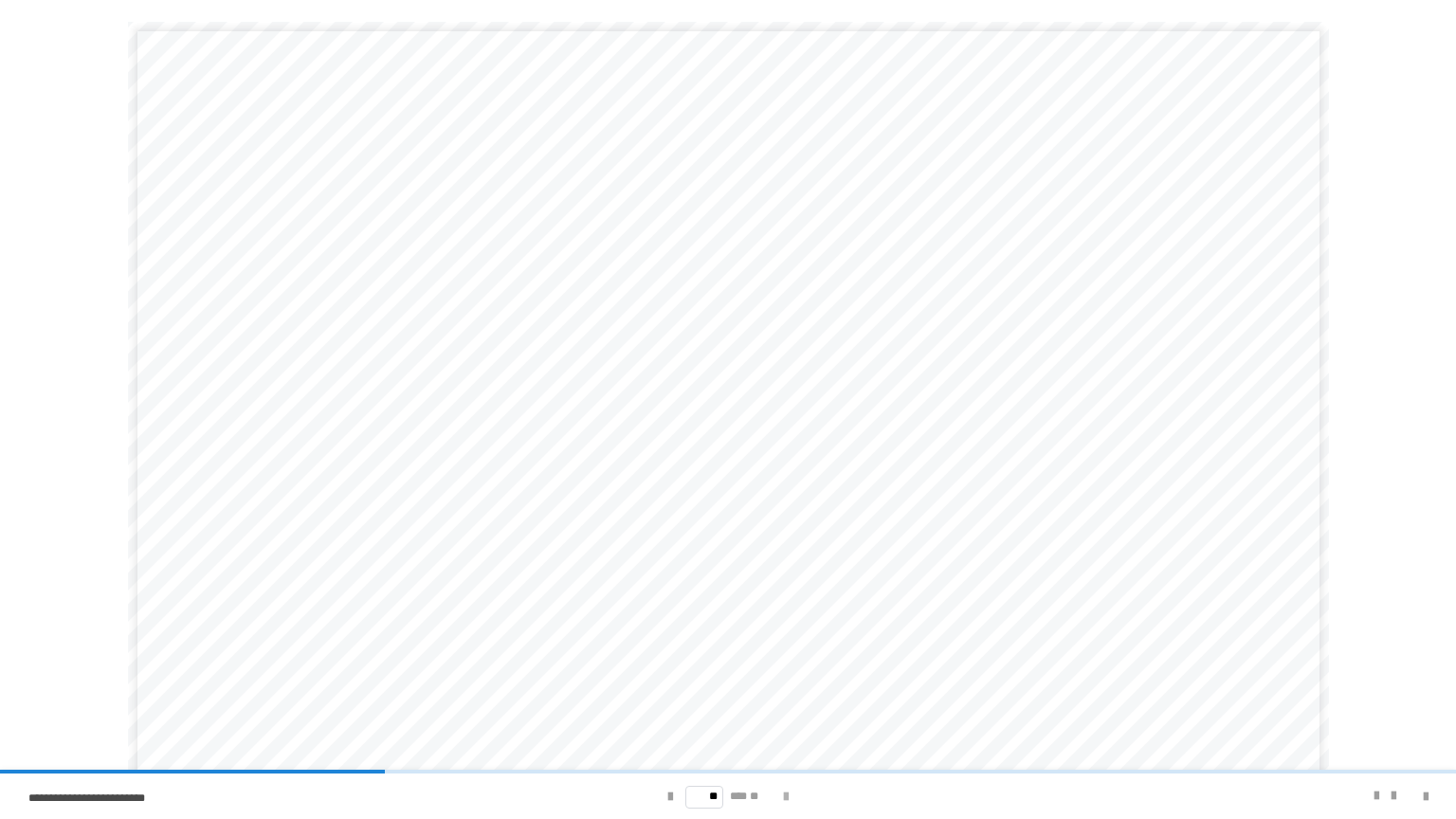 click at bounding box center (786, 797) 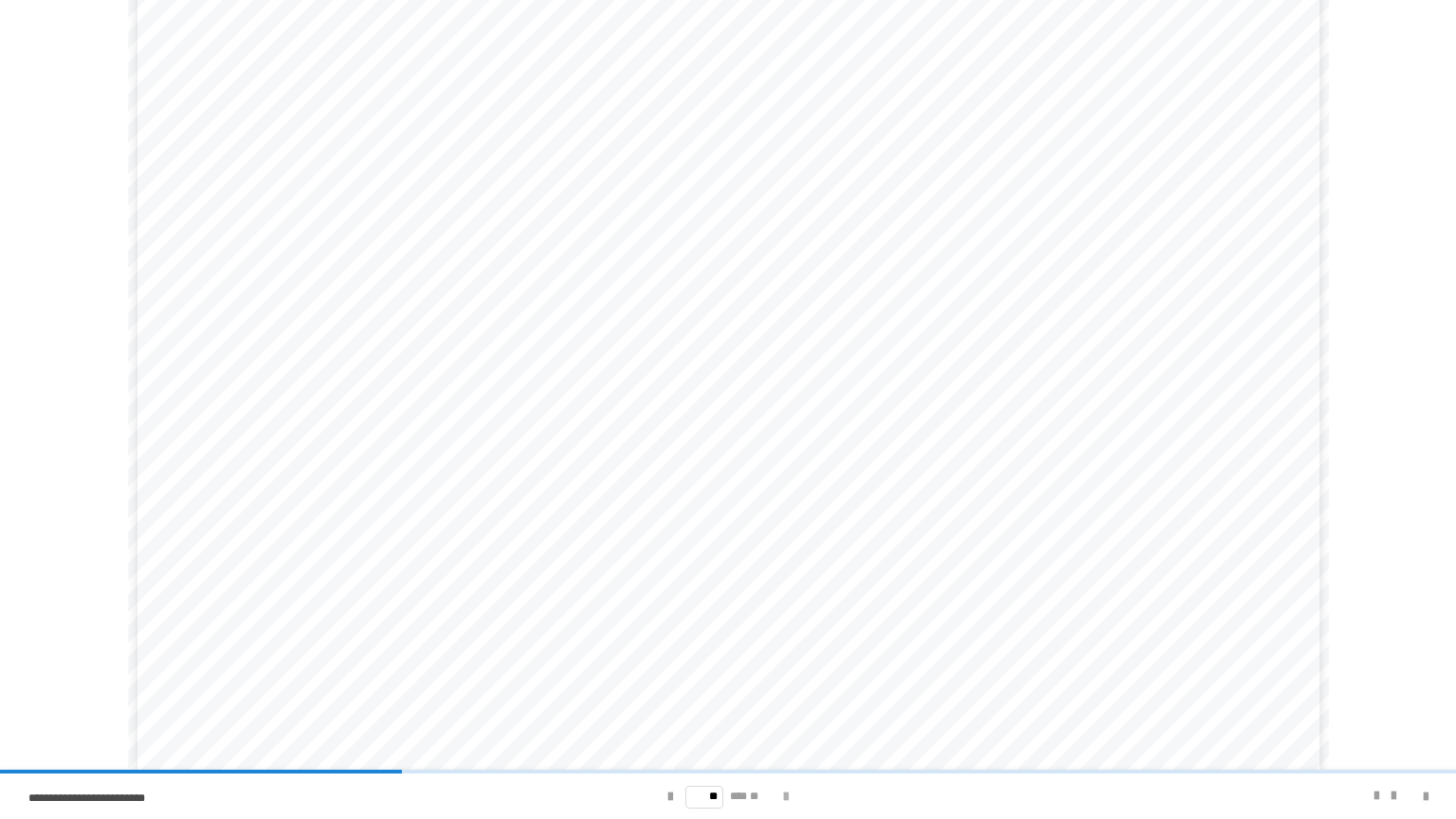 scroll, scrollTop: 55, scrollLeft: 0, axis: vertical 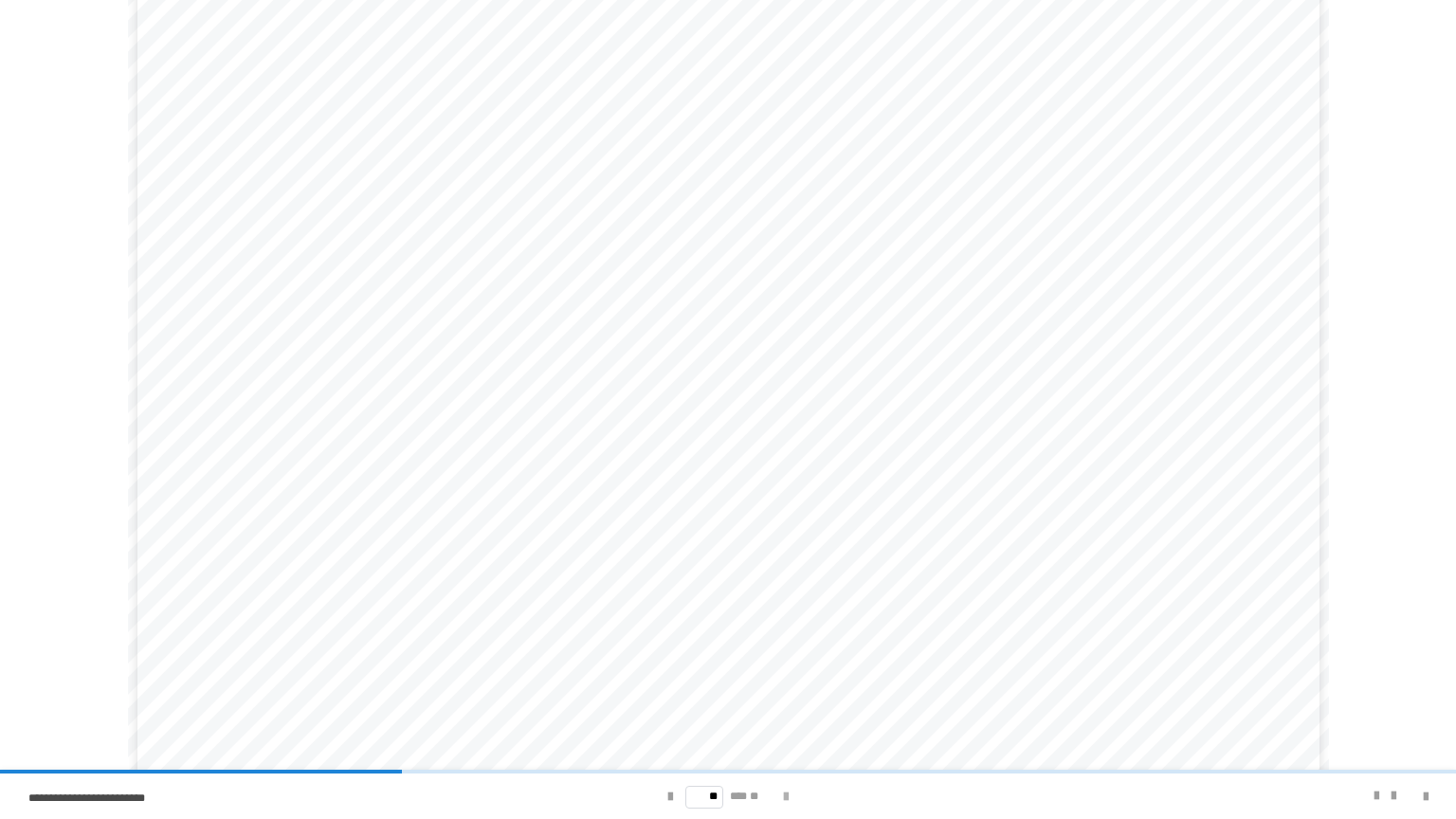 click at bounding box center (786, 797) 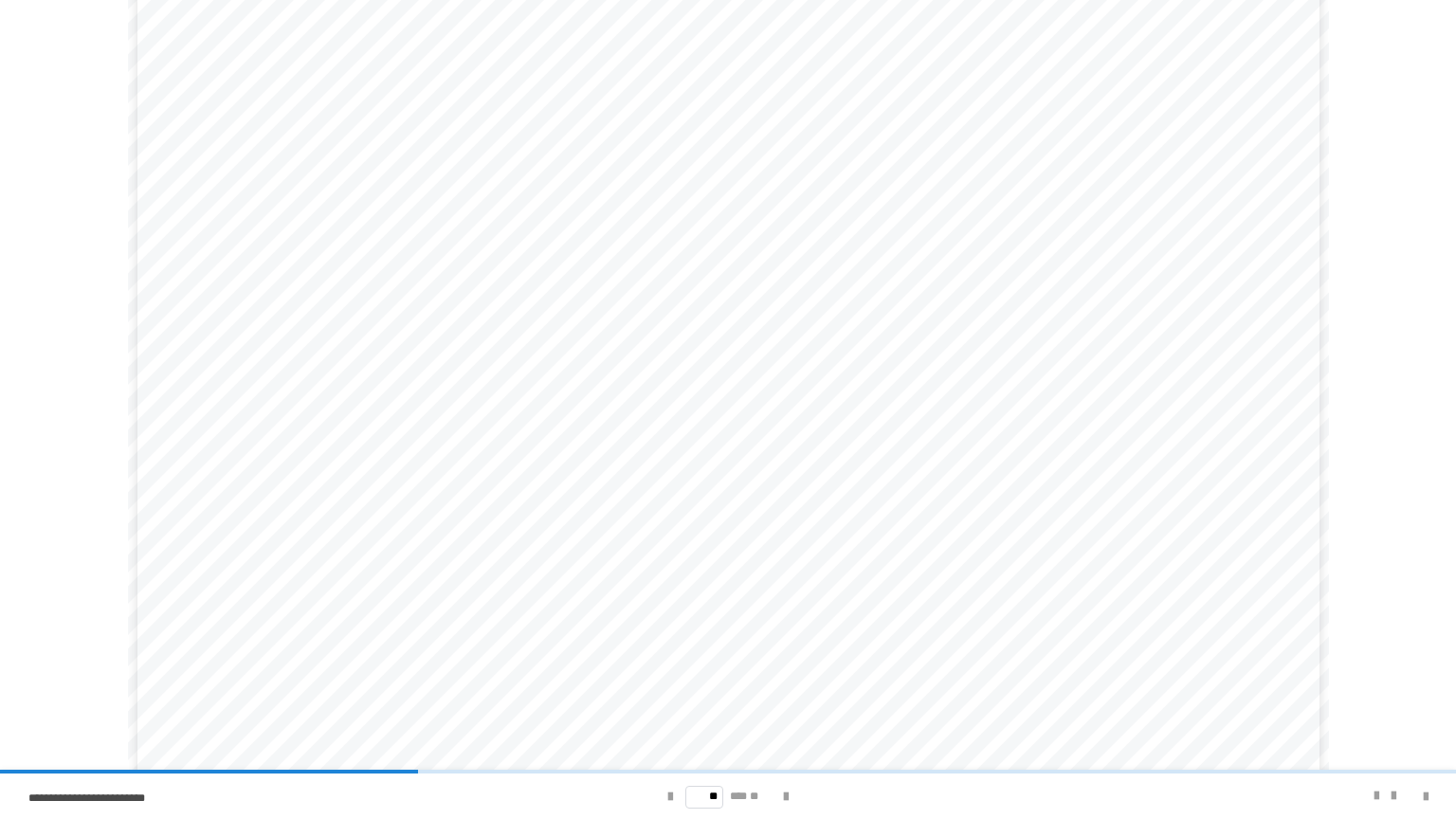 scroll, scrollTop: 55, scrollLeft: 0, axis: vertical 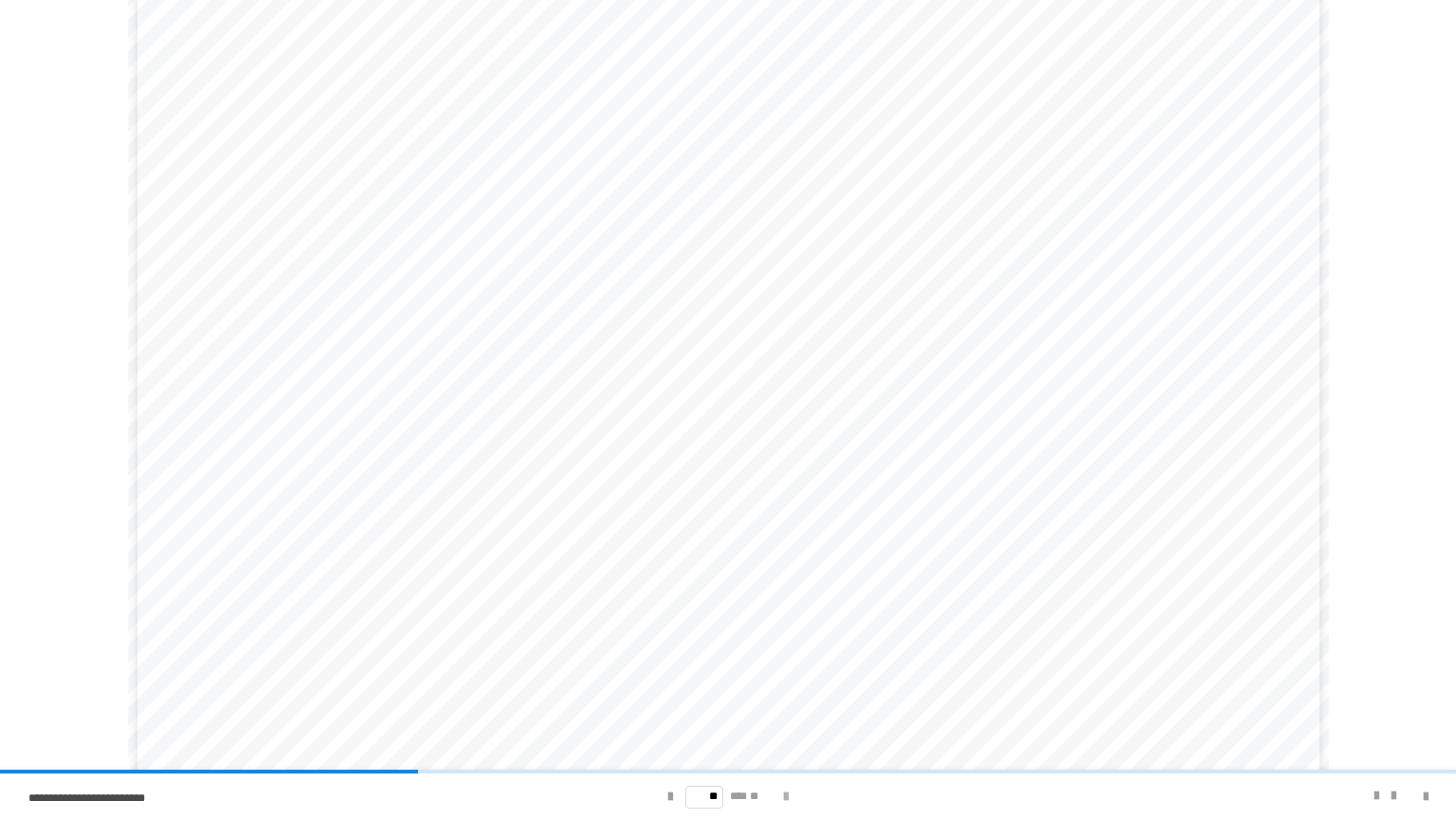 click at bounding box center (786, 797) 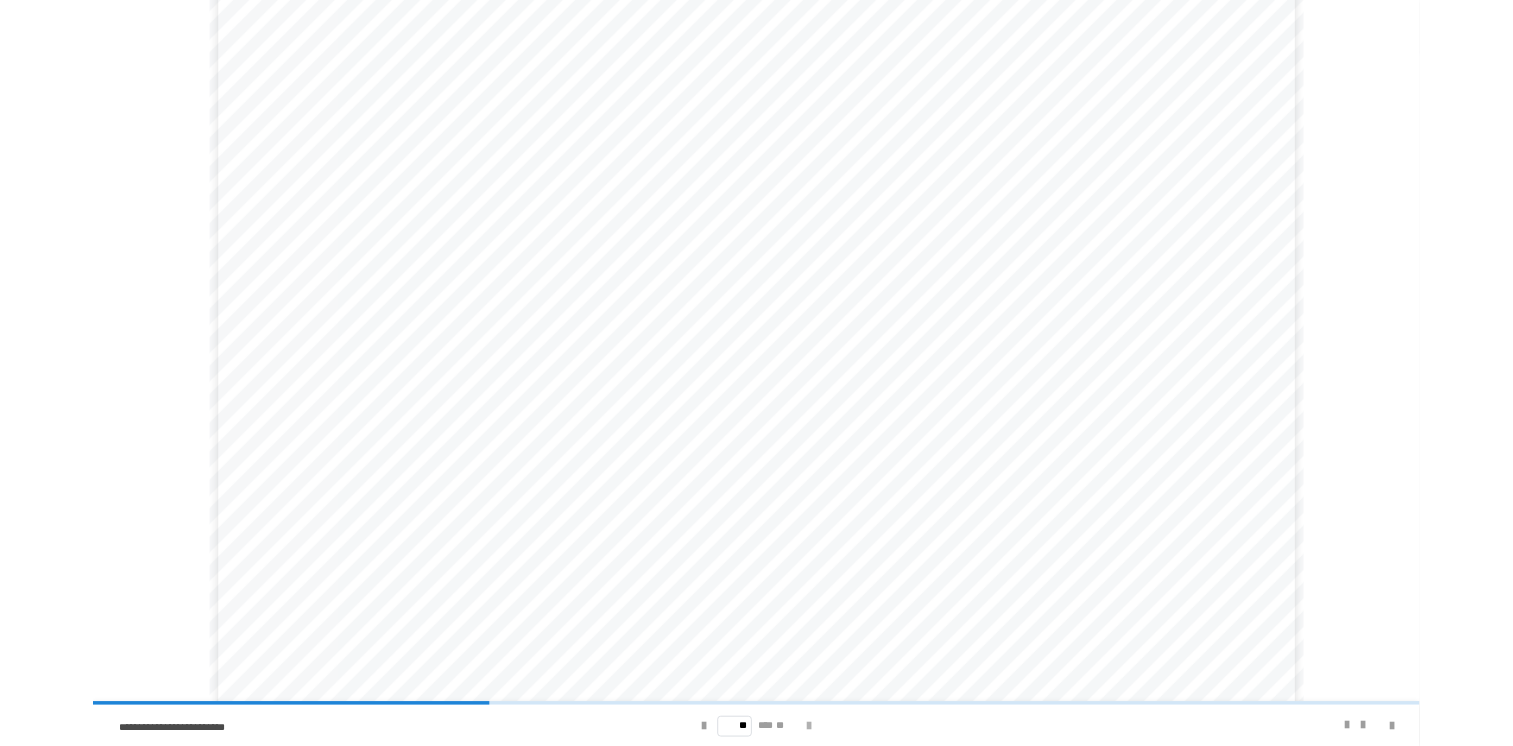 scroll, scrollTop: 0, scrollLeft: 0, axis: both 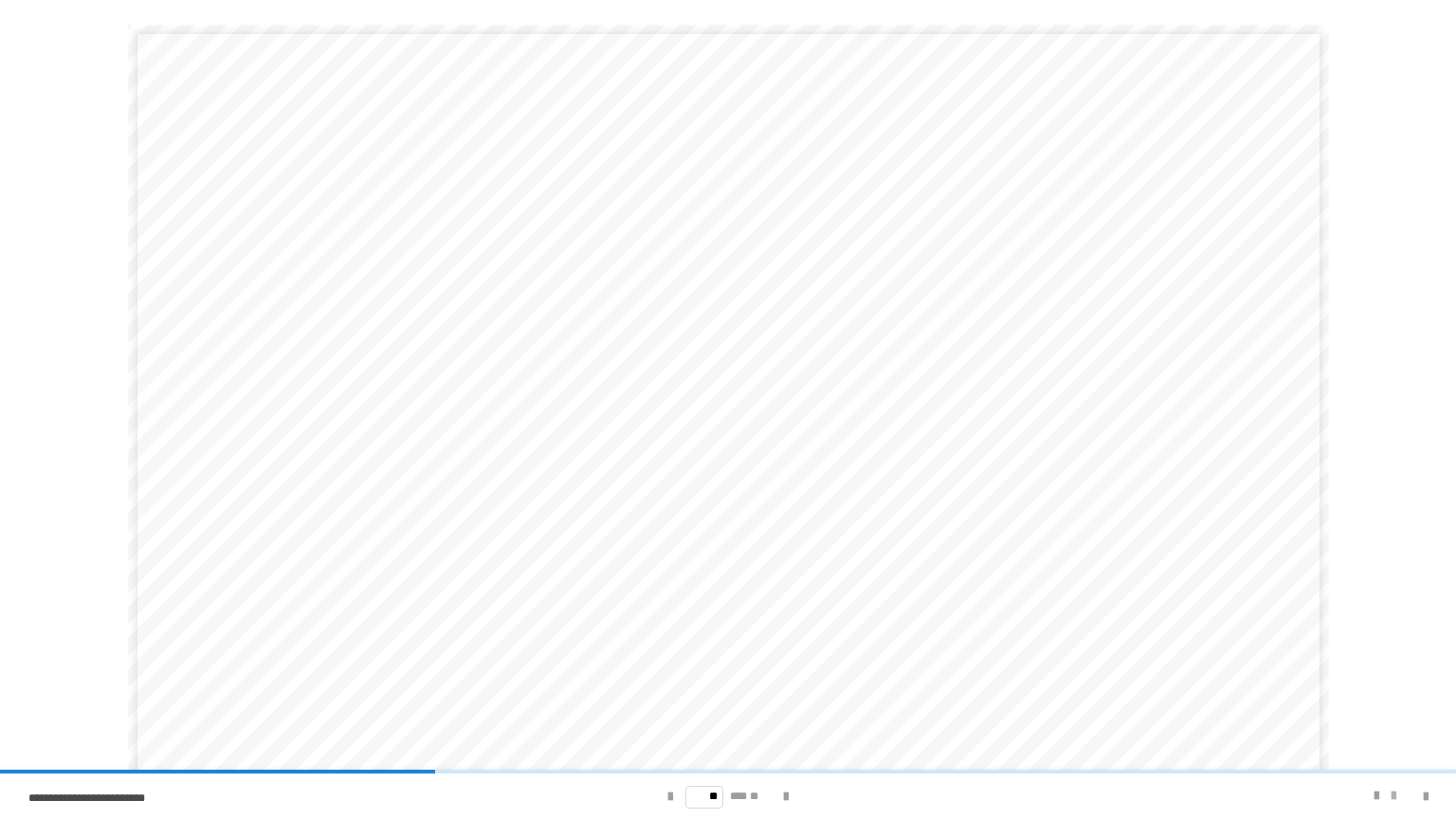 click at bounding box center [1393, 796] 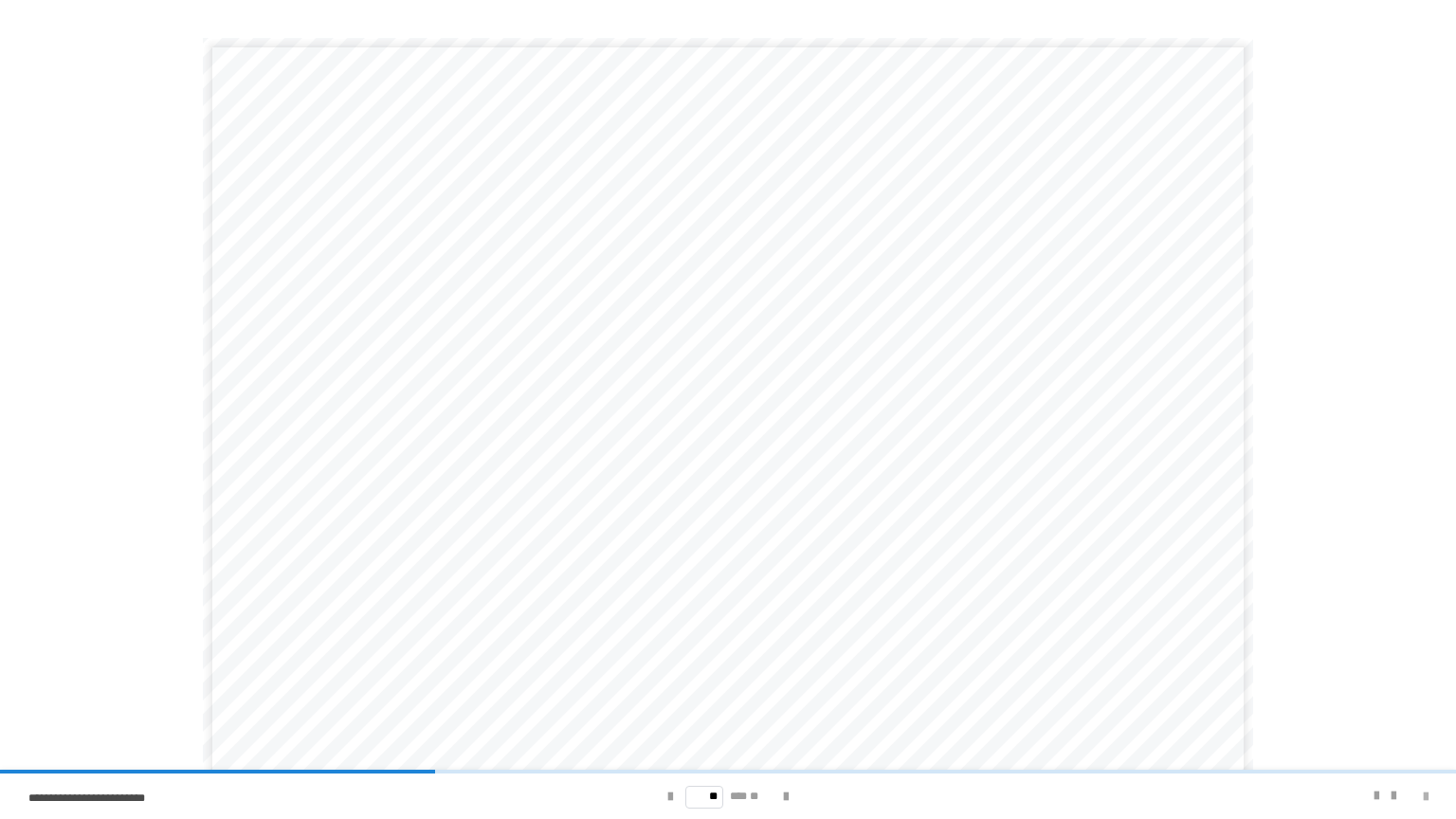 click at bounding box center [1426, 797] 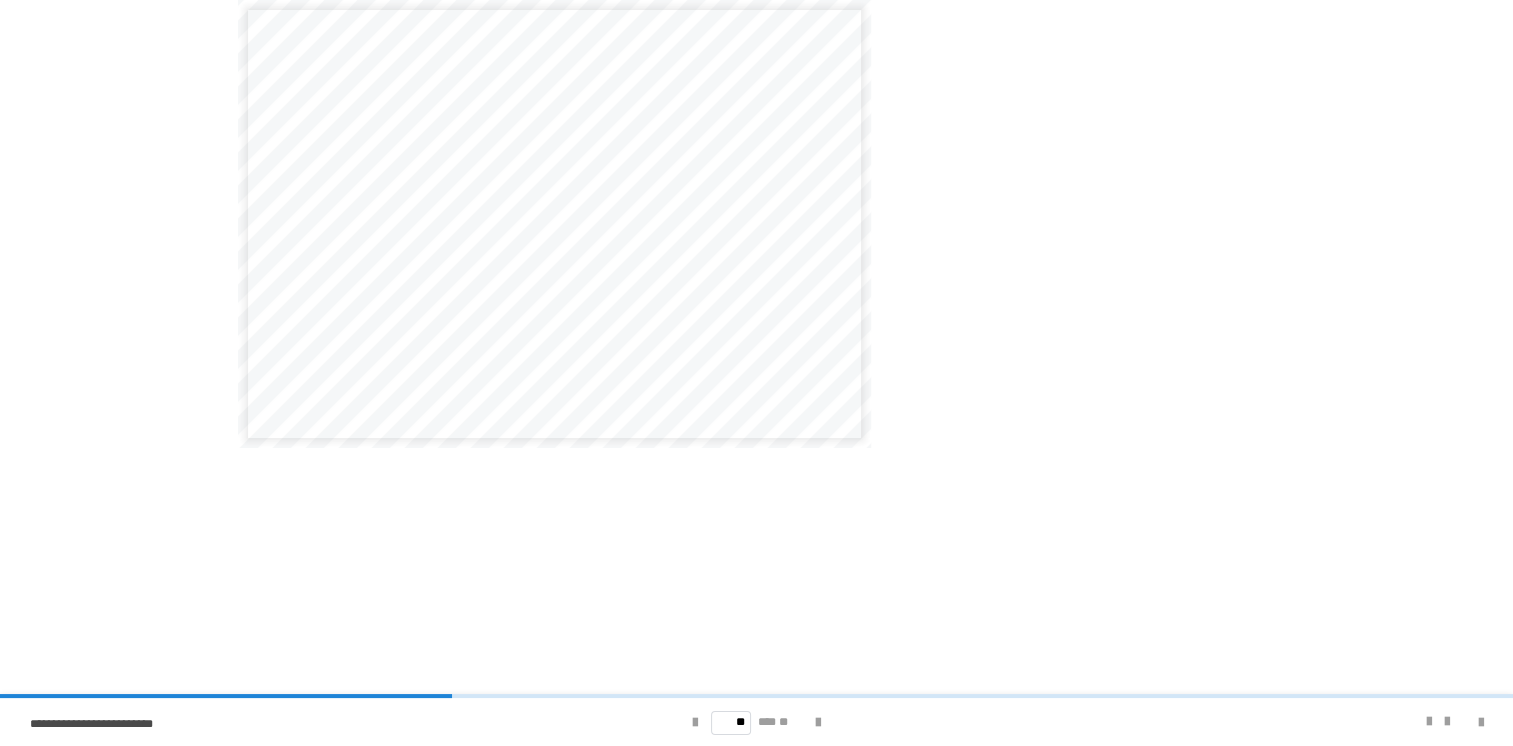 scroll, scrollTop: 808, scrollLeft: 0, axis: vertical 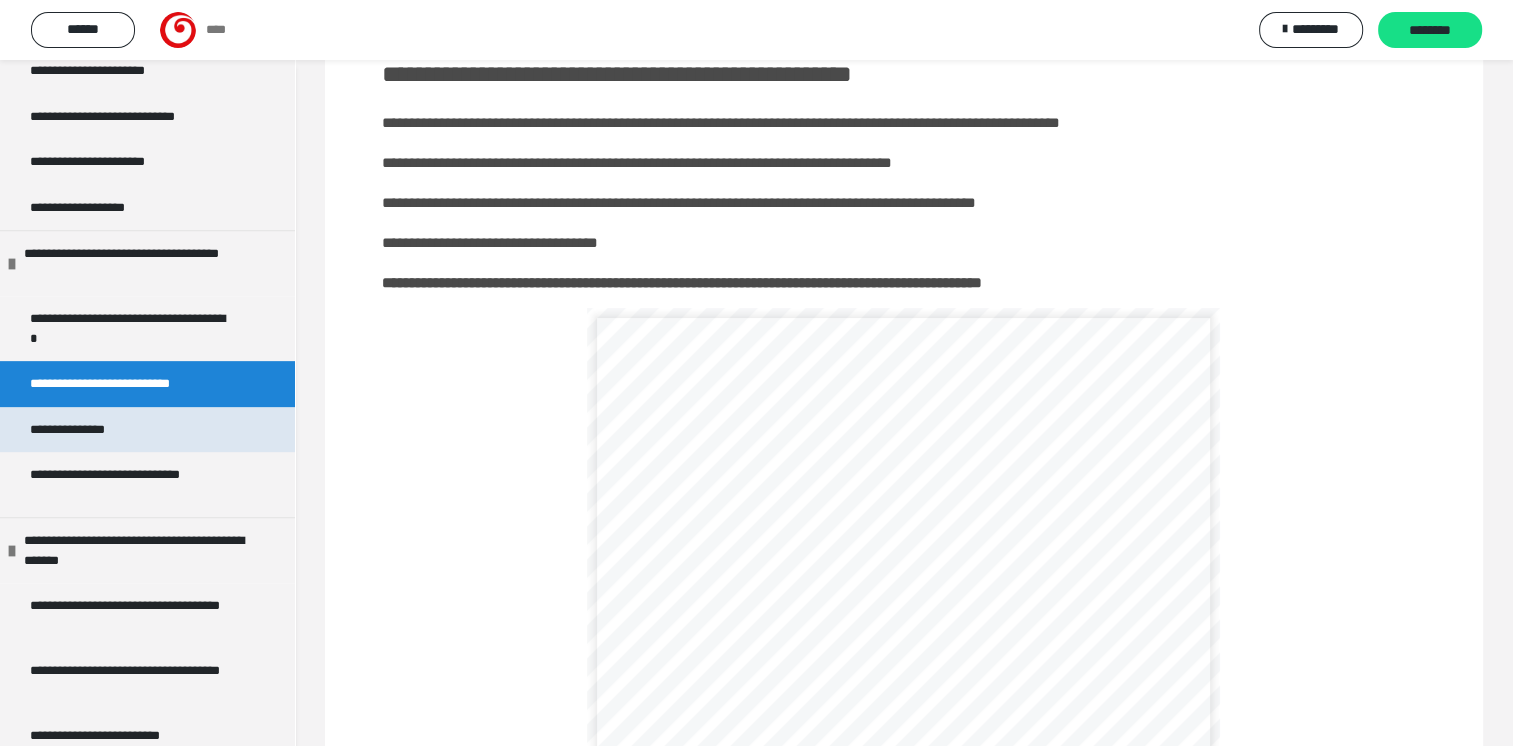 click on "**********" at bounding box center (147, 430) 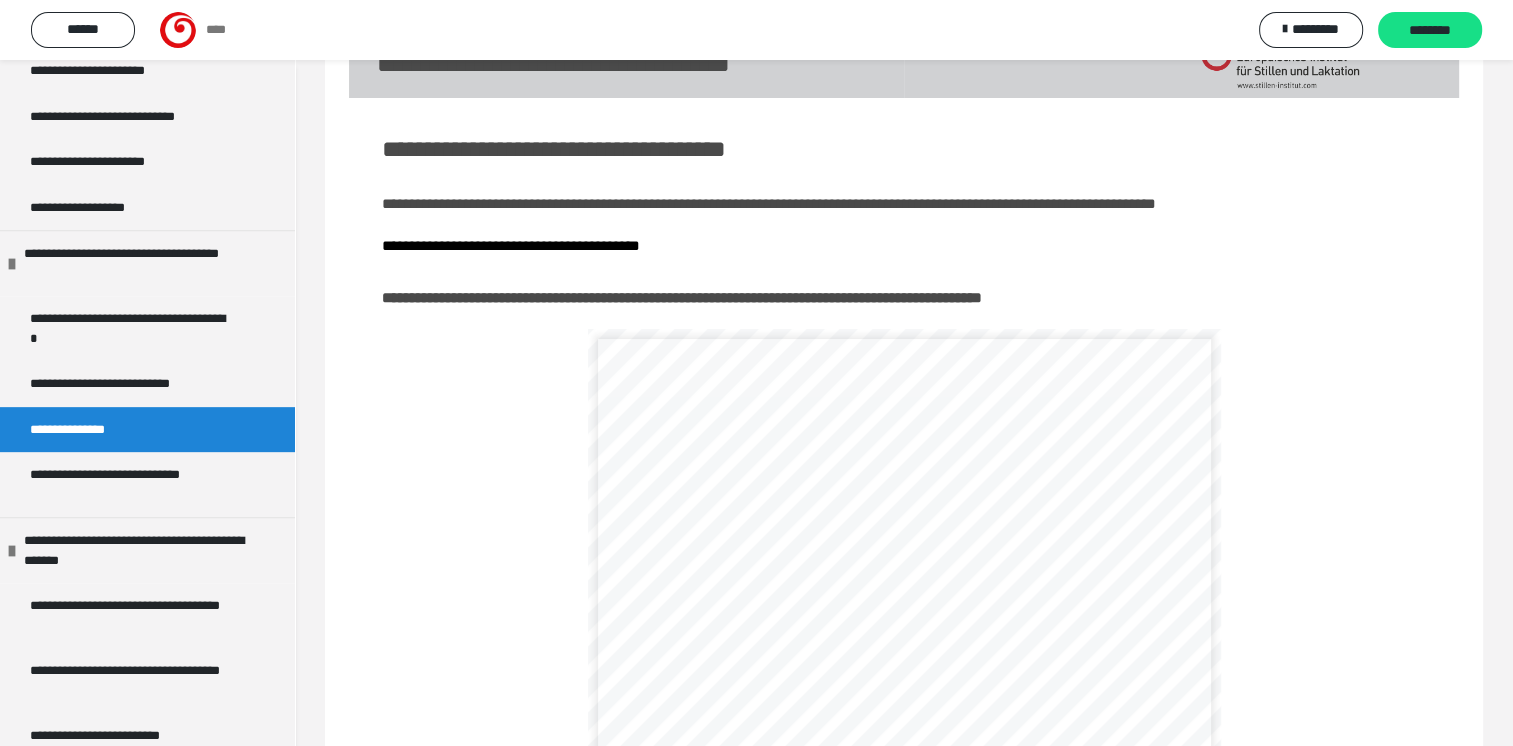 scroll, scrollTop: 110, scrollLeft: 0, axis: vertical 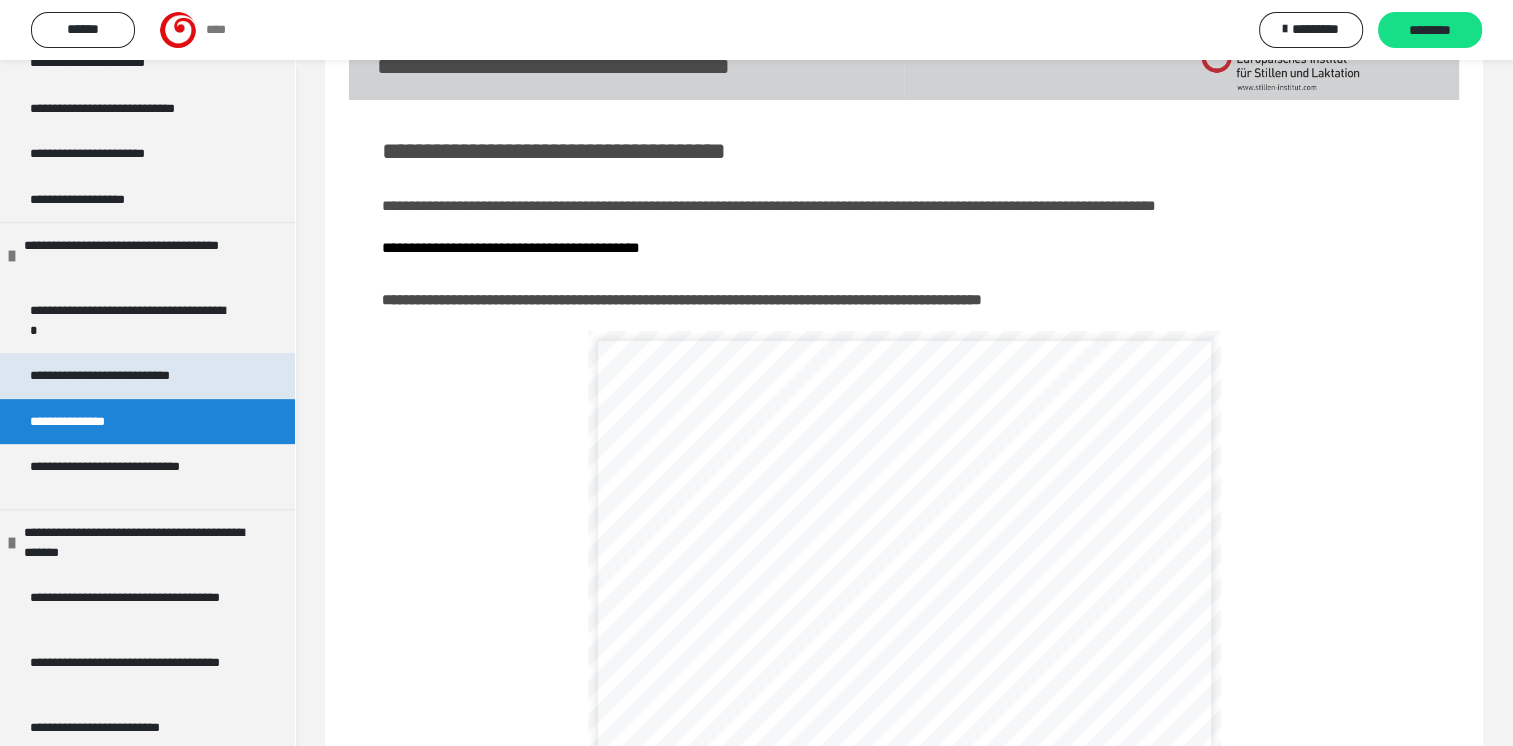 click on "**********" at bounding box center [128, 376] 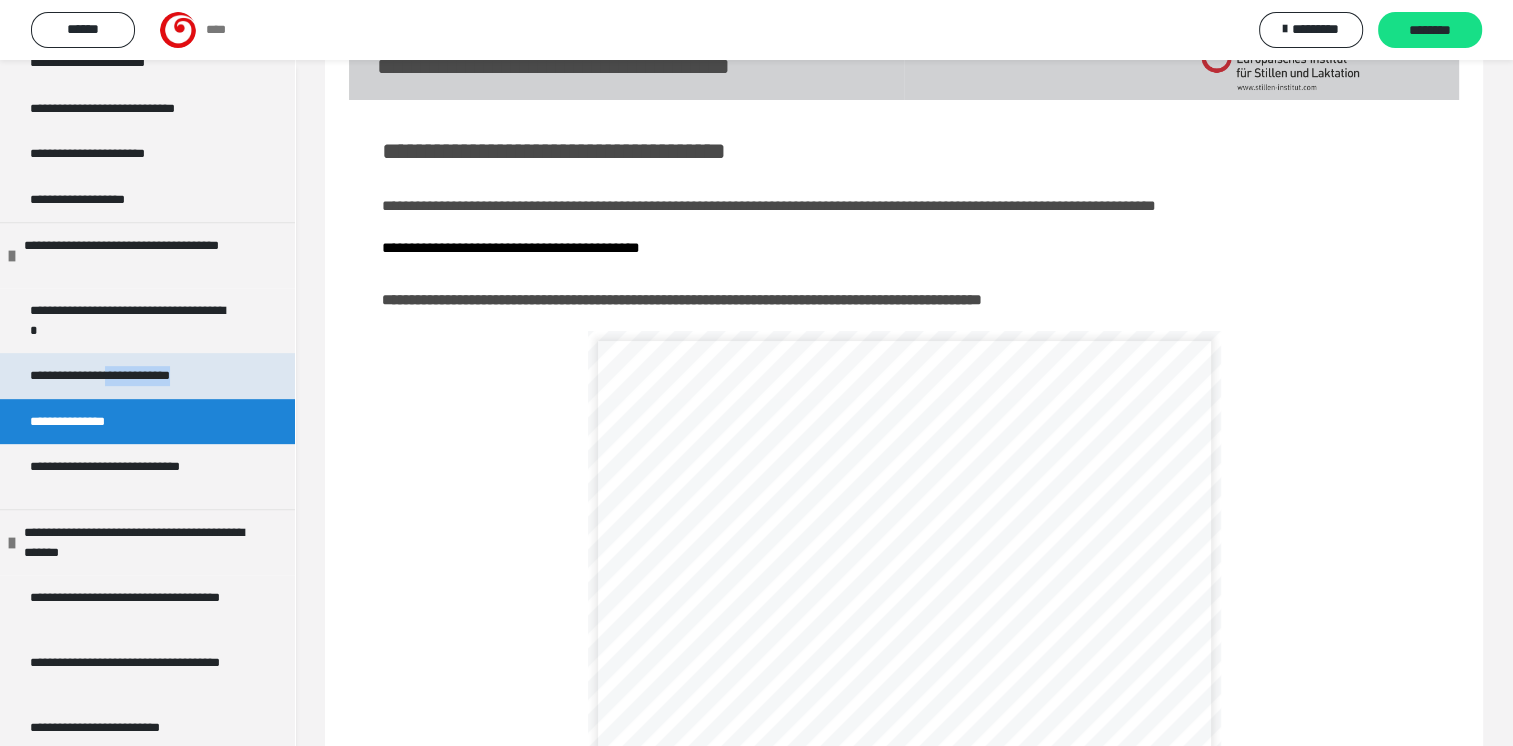 click on "**********" at bounding box center [128, 376] 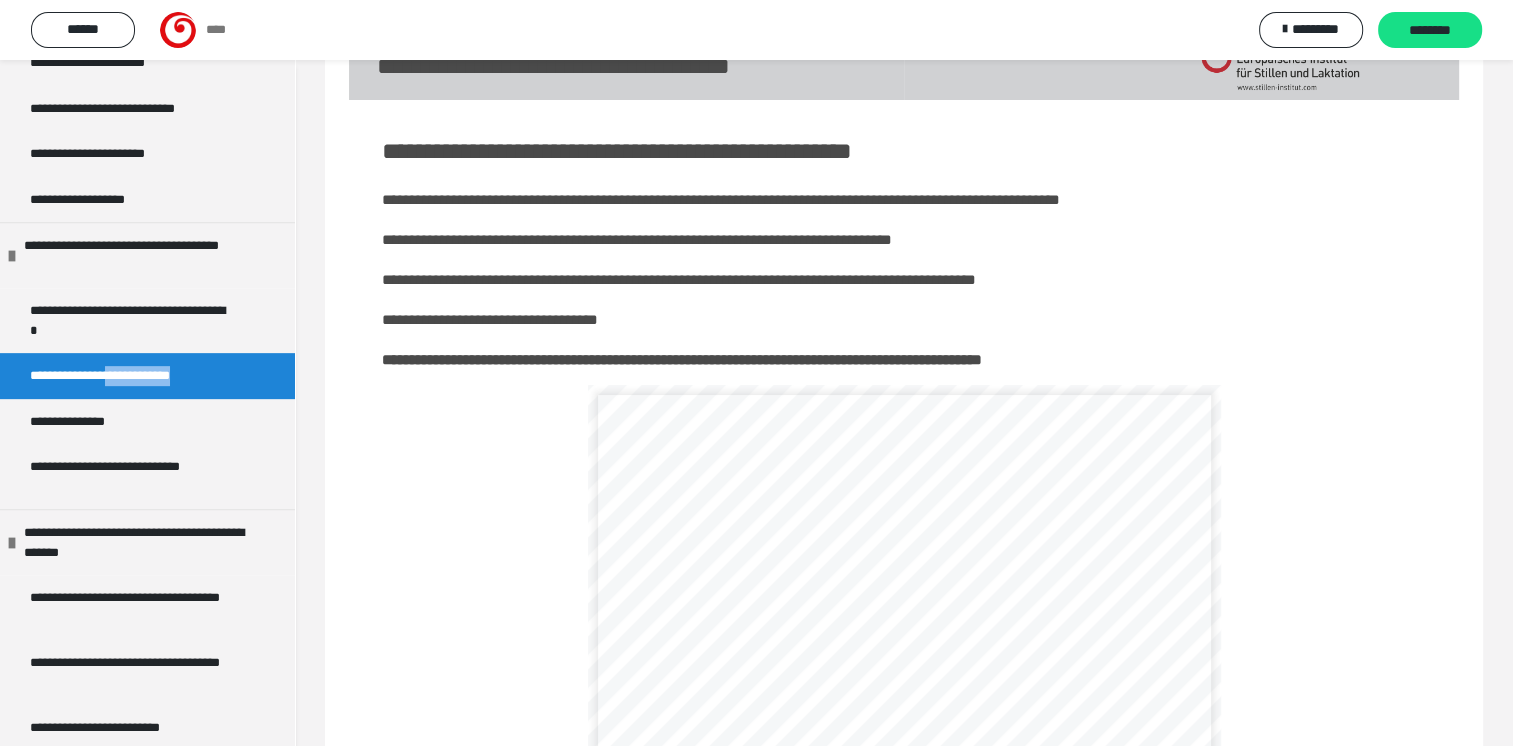 scroll, scrollTop: 303, scrollLeft: 0, axis: vertical 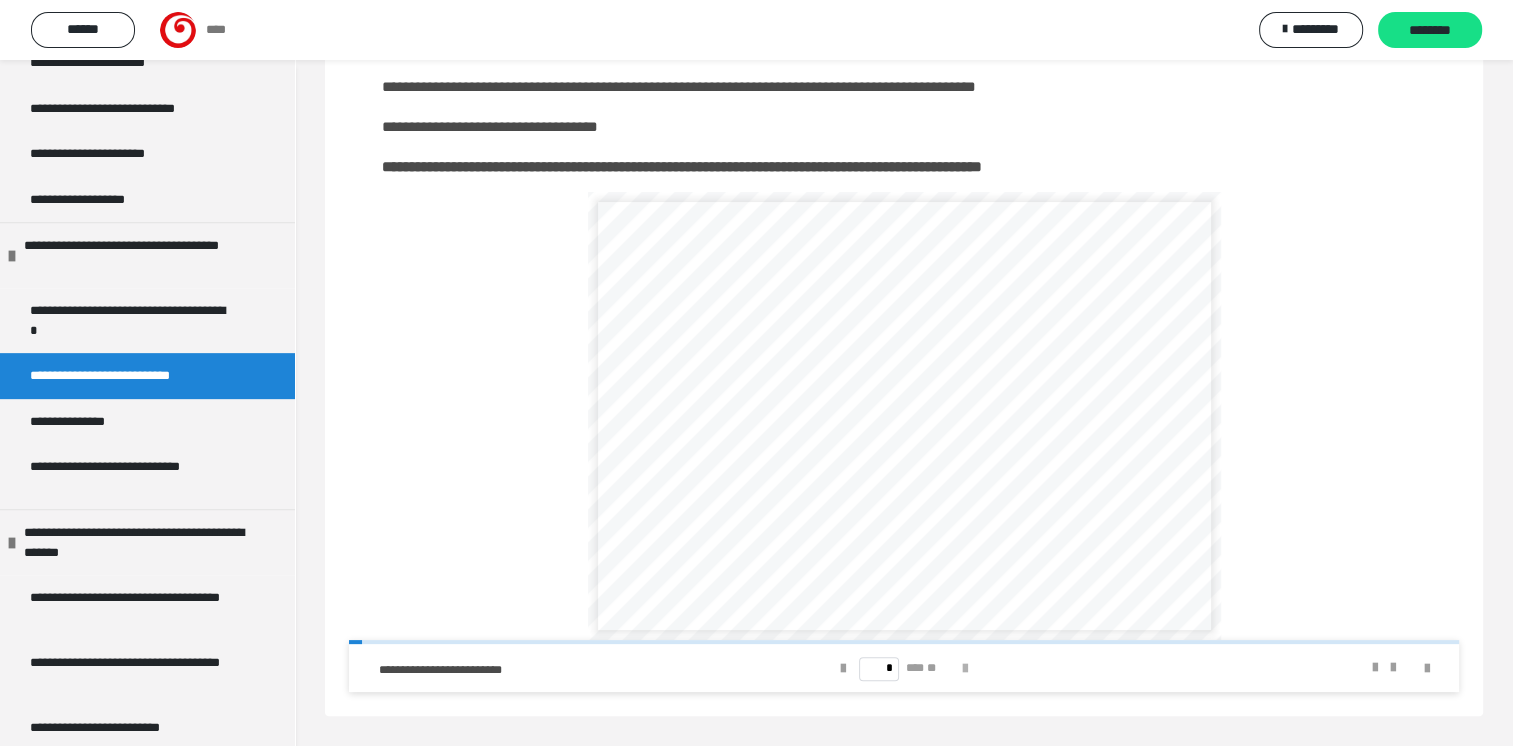 click at bounding box center [965, 669] 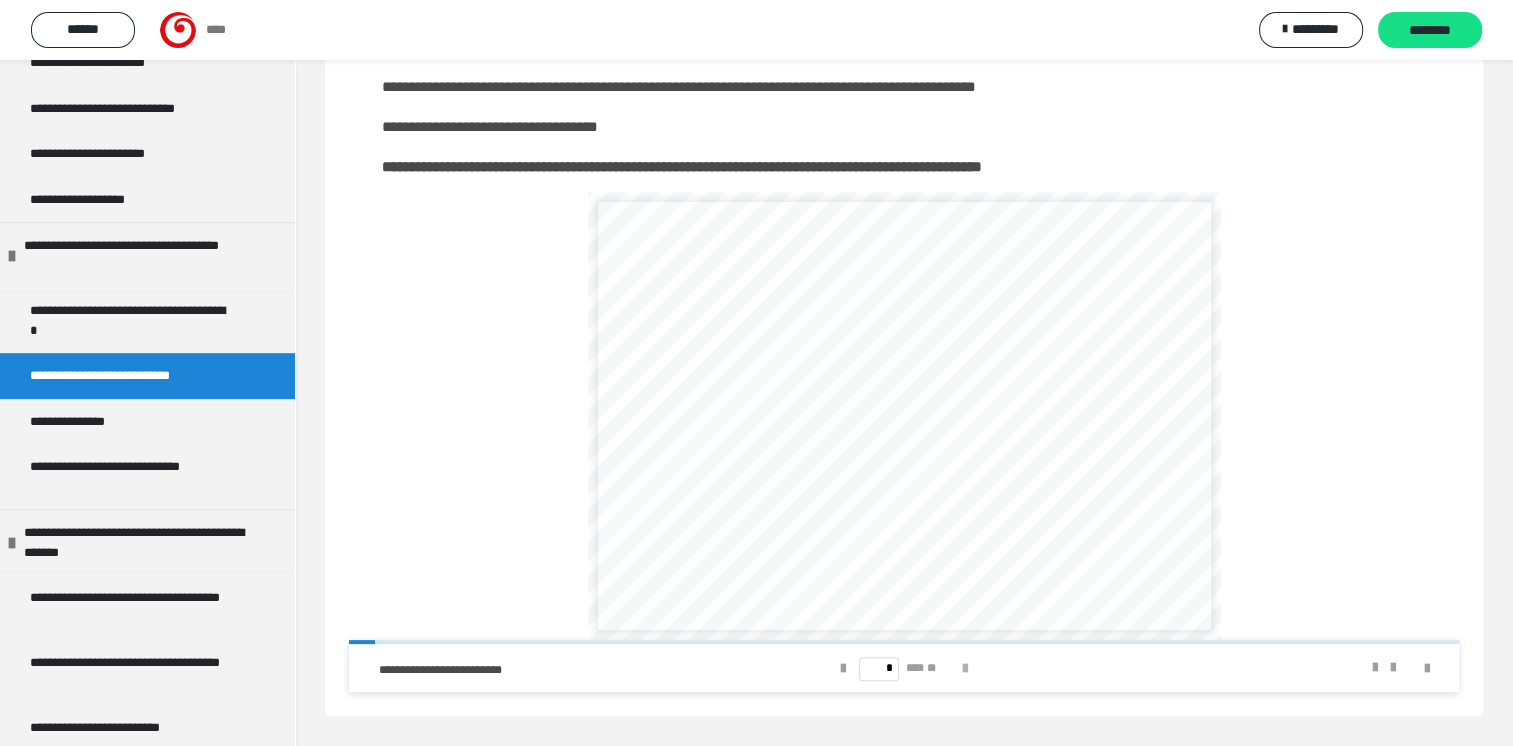 click at bounding box center [965, 669] 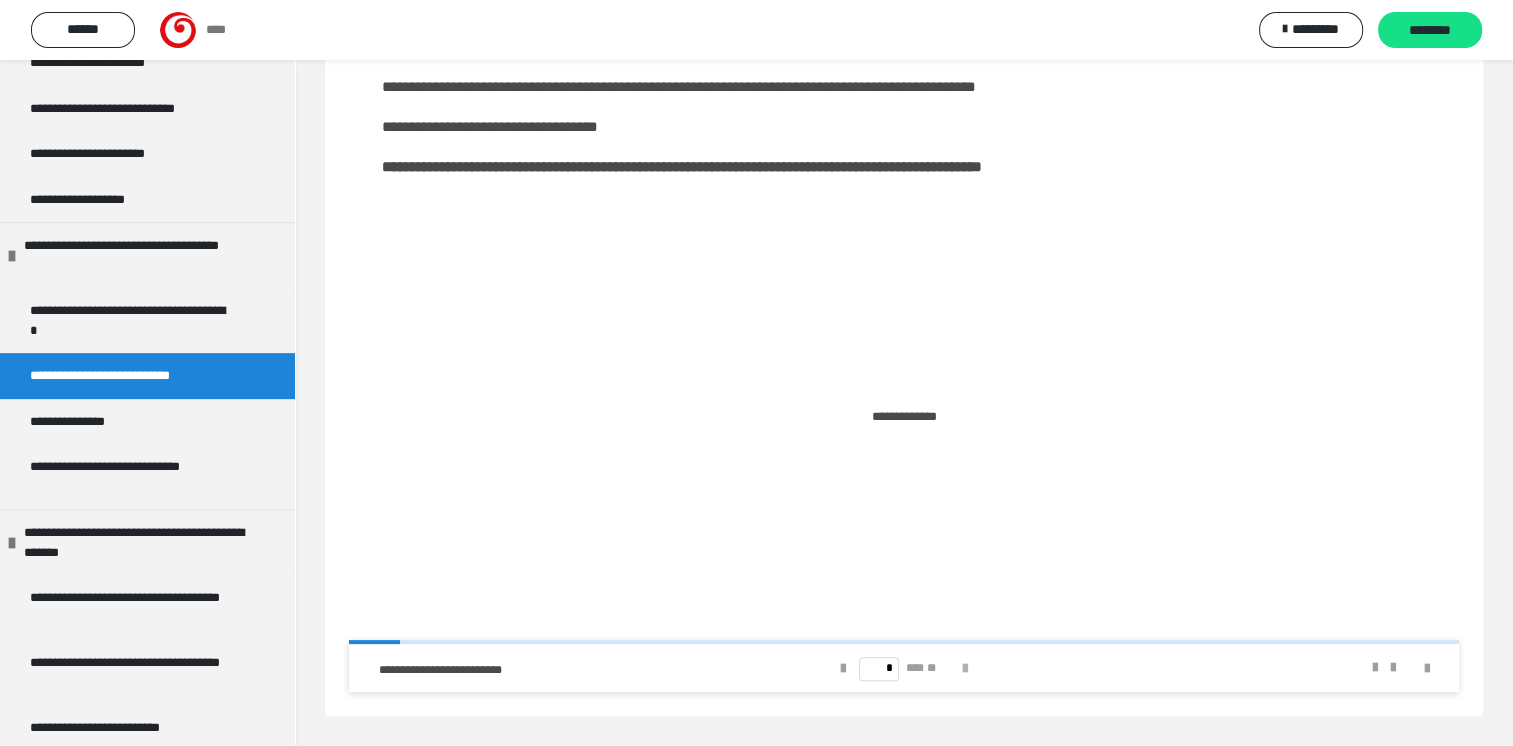 click at bounding box center [965, 669] 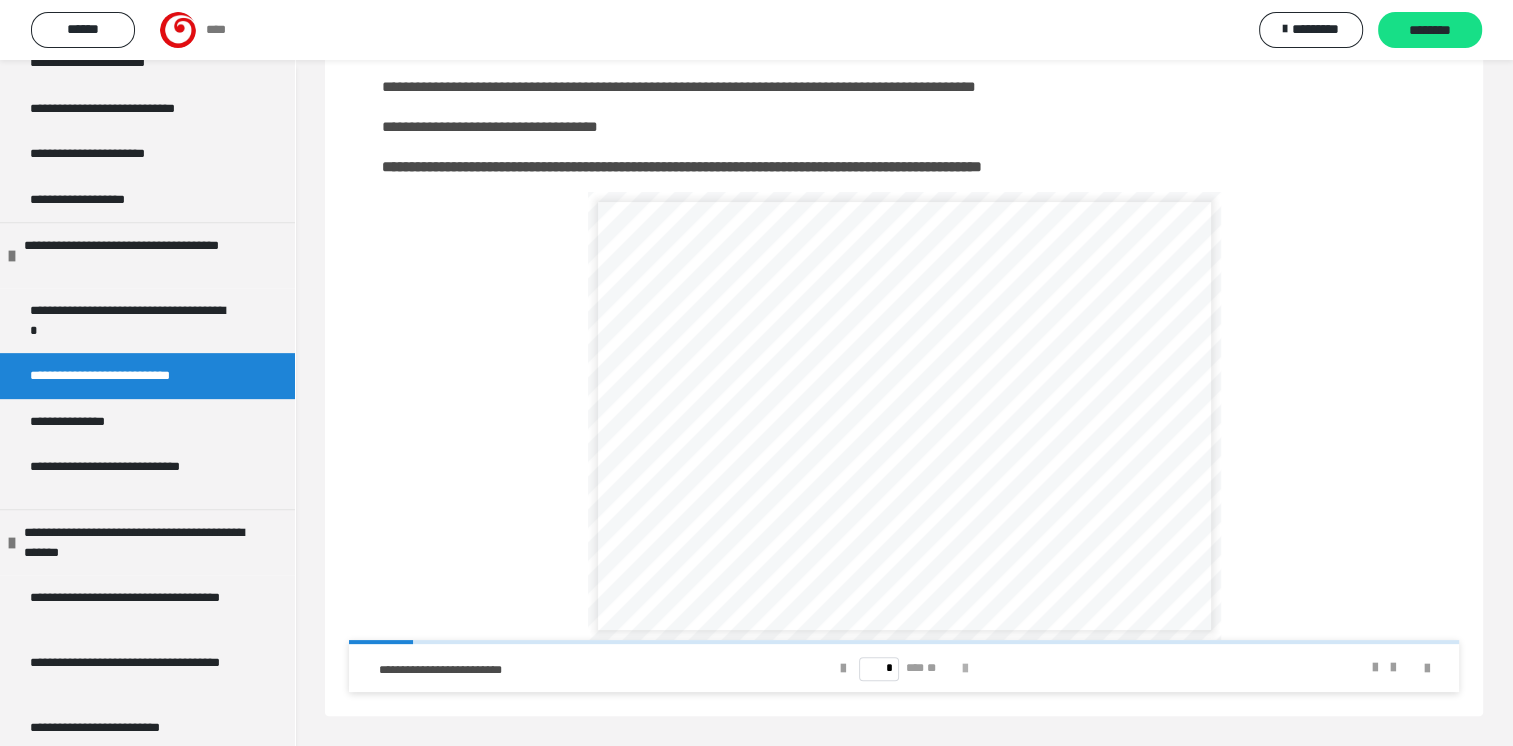 click at bounding box center [965, 669] 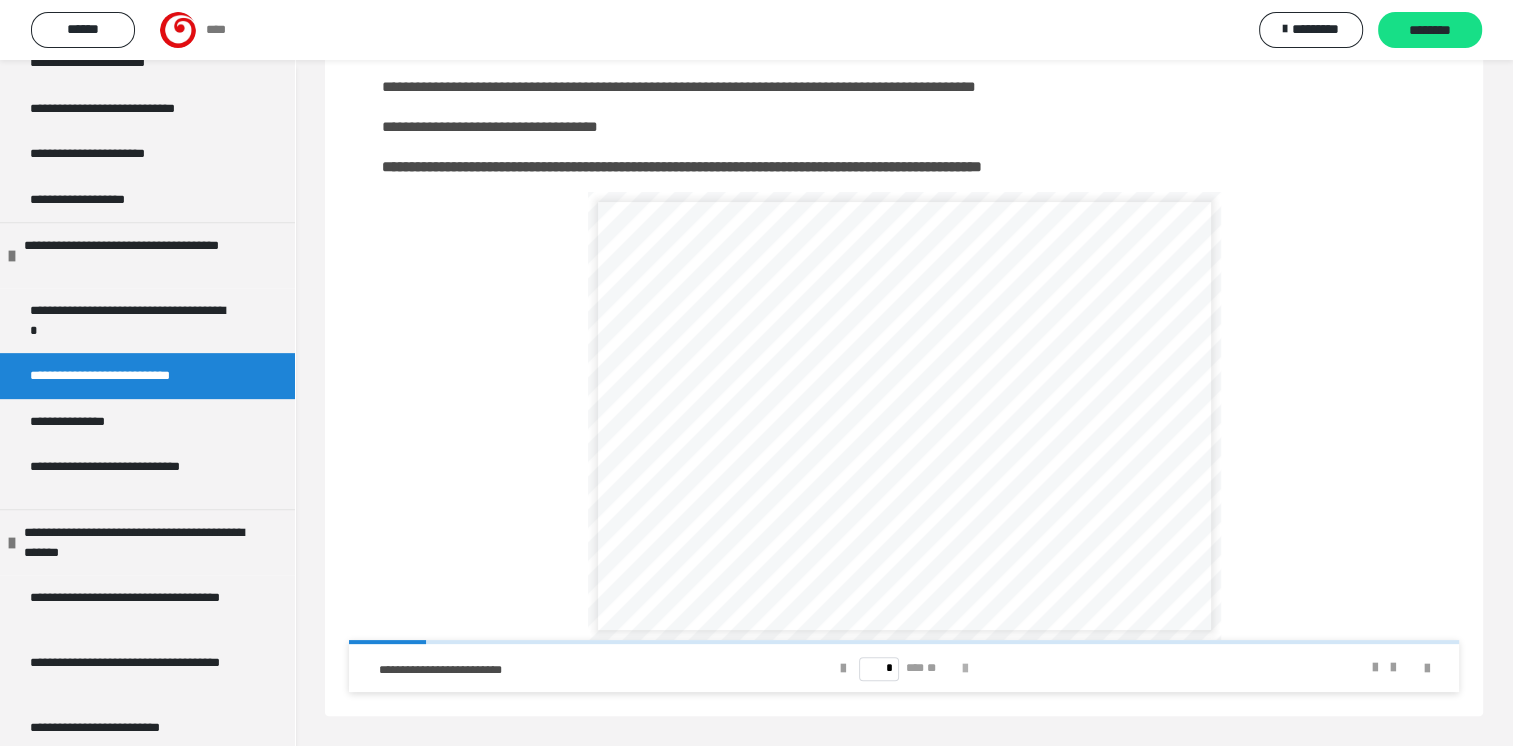 click at bounding box center (965, 669) 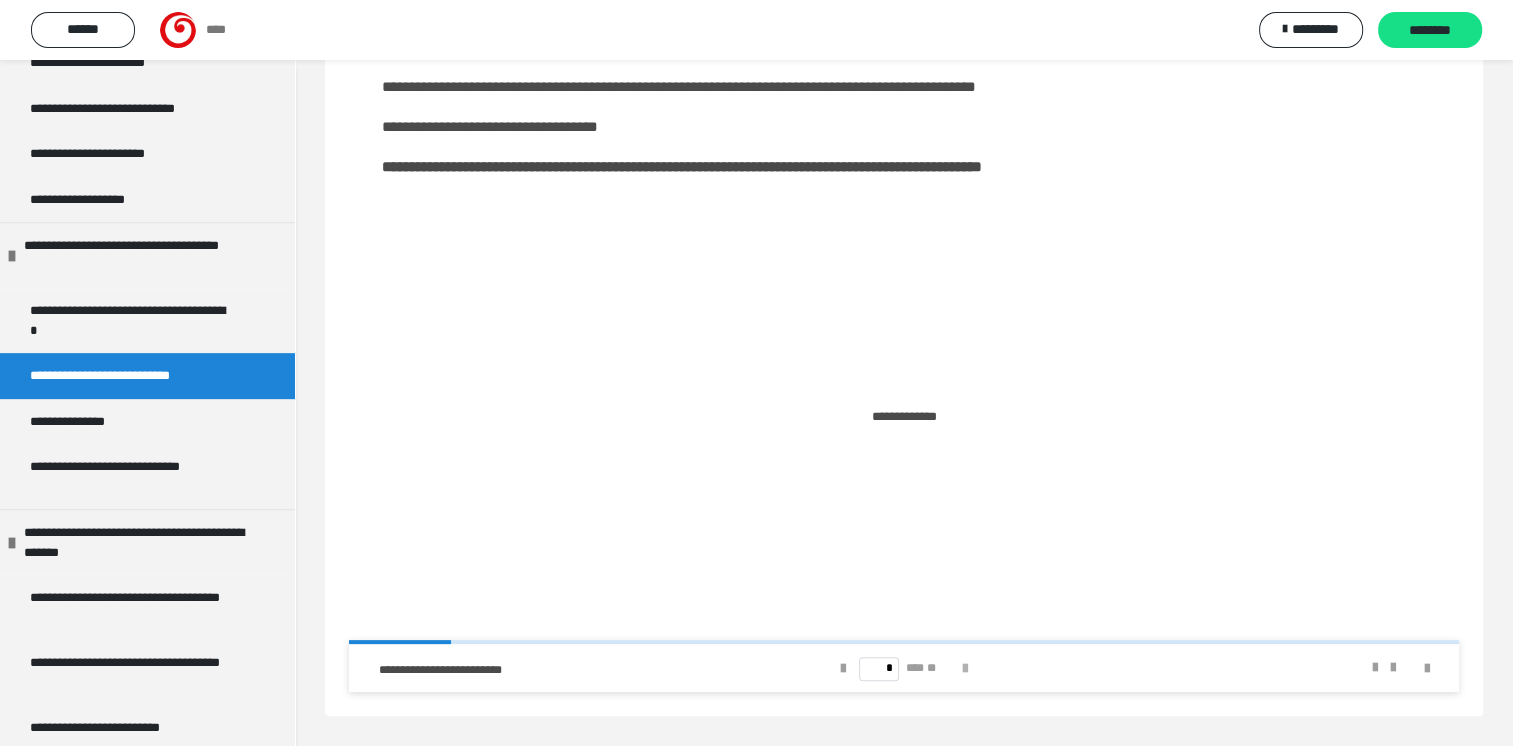 click at bounding box center [965, 669] 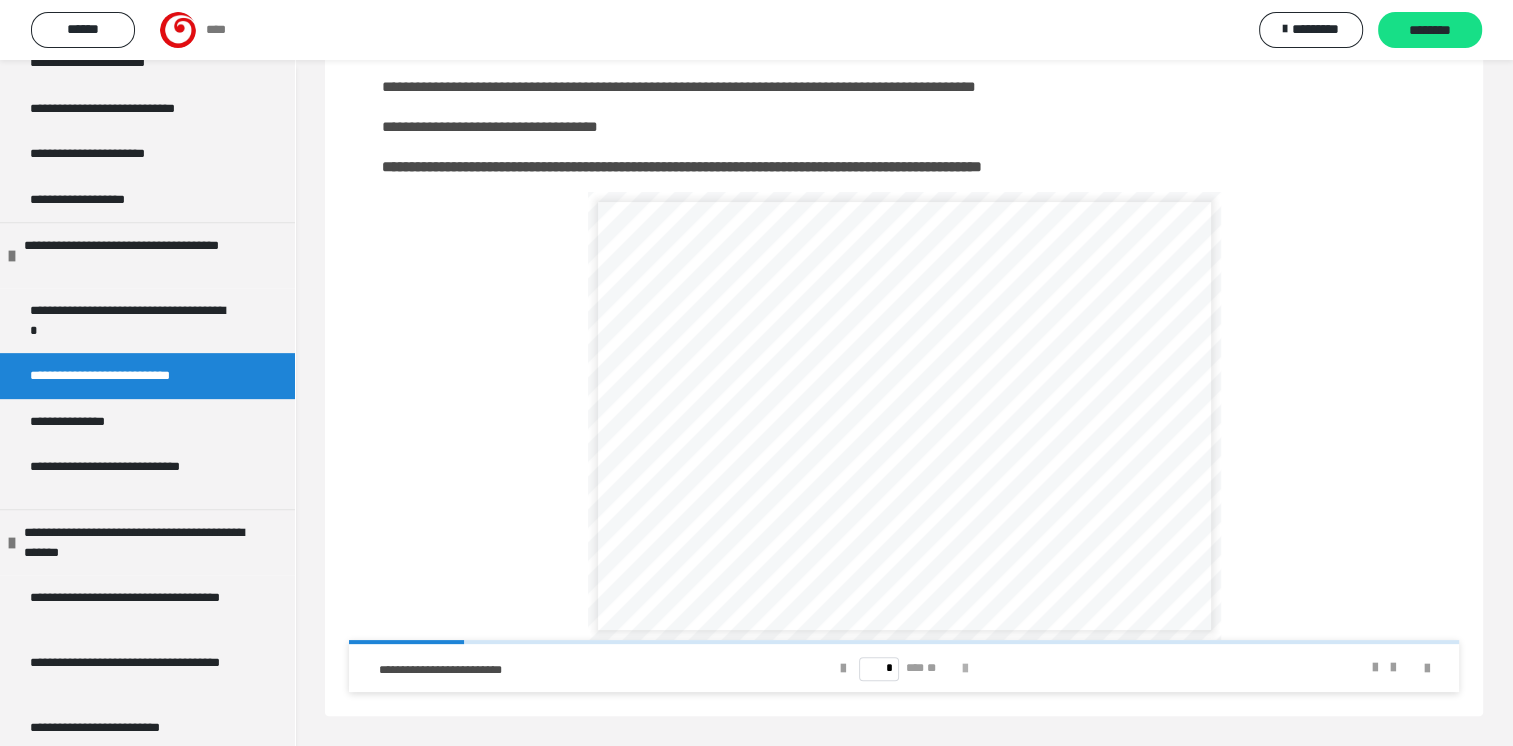 click at bounding box center [965, 669] 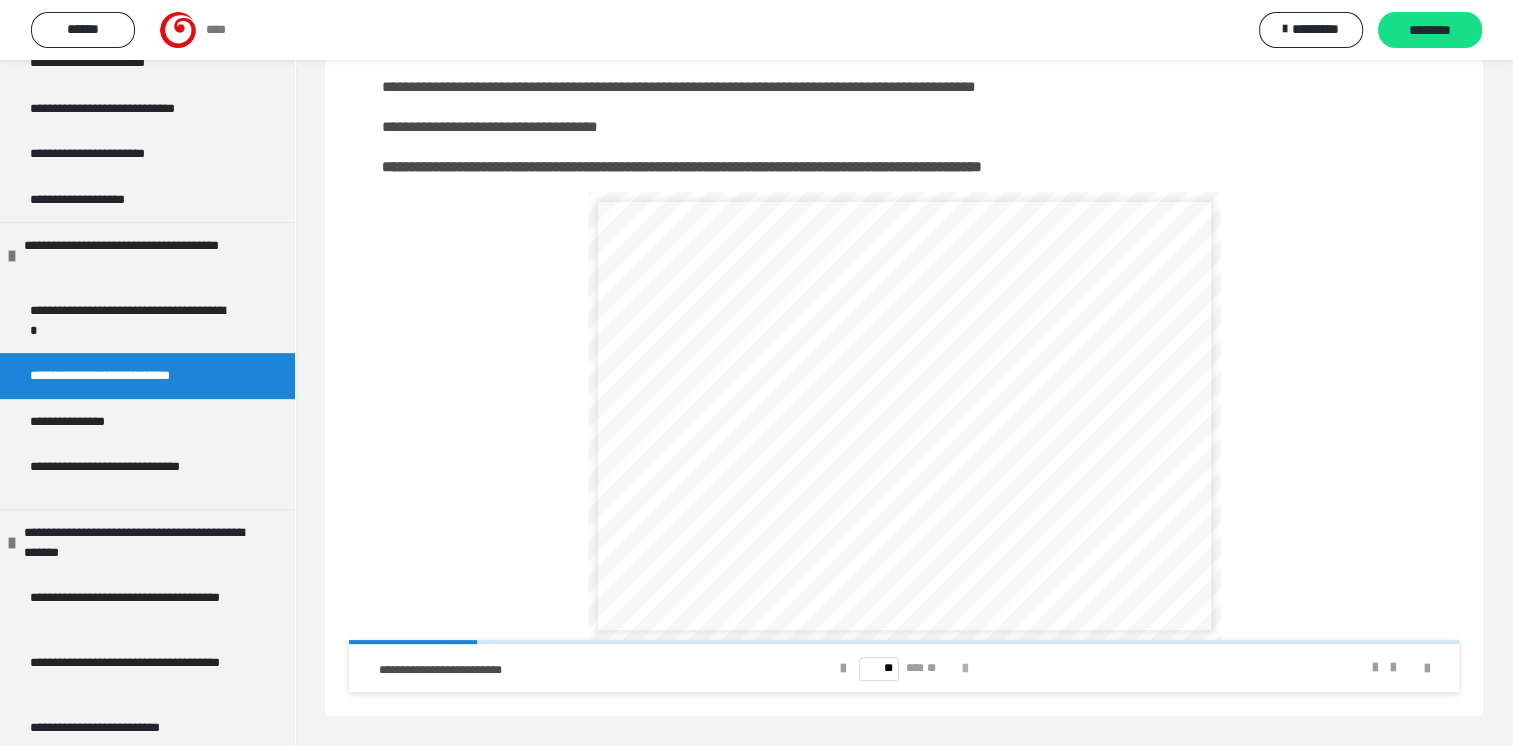 click at bounding box center [965, 669] 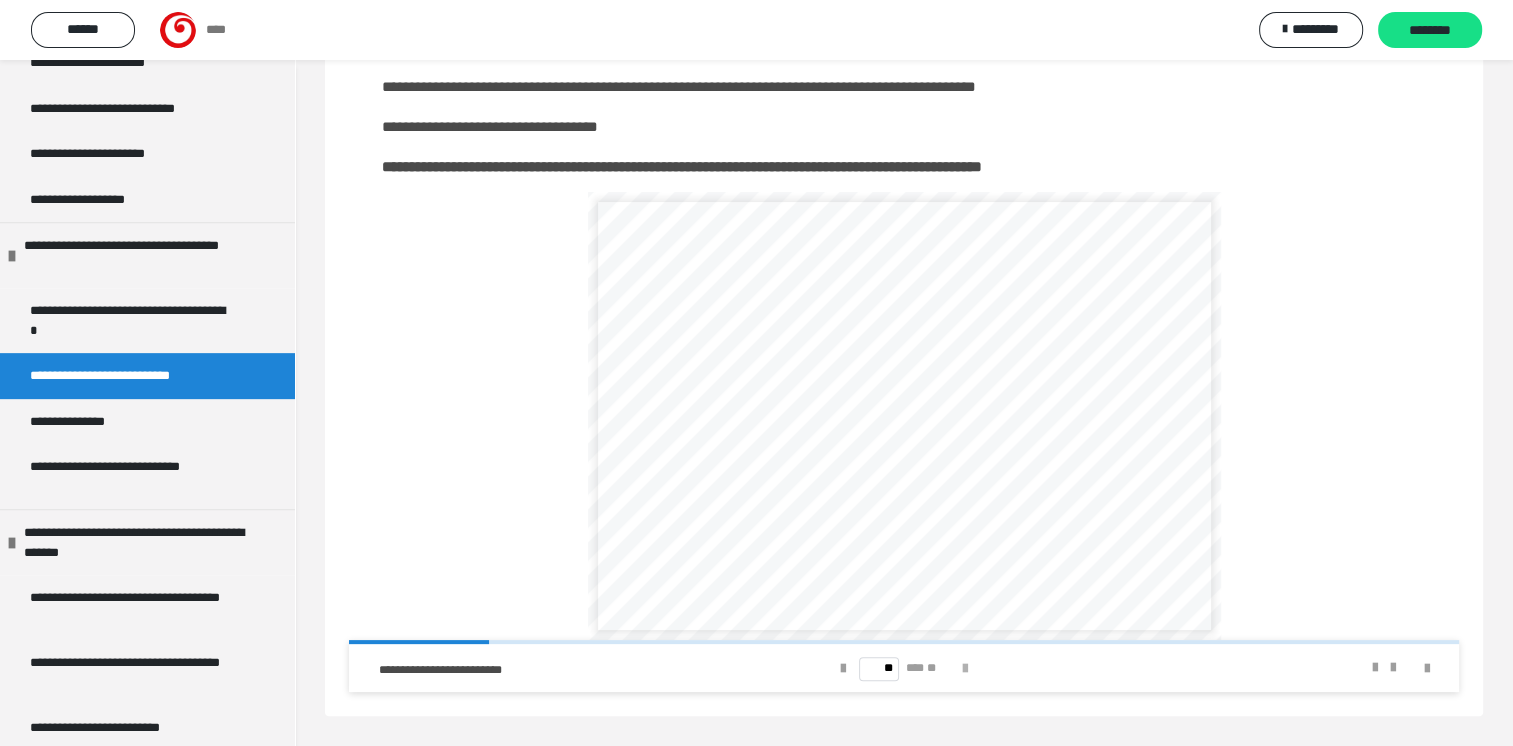 click at bounding box center (965, 669) 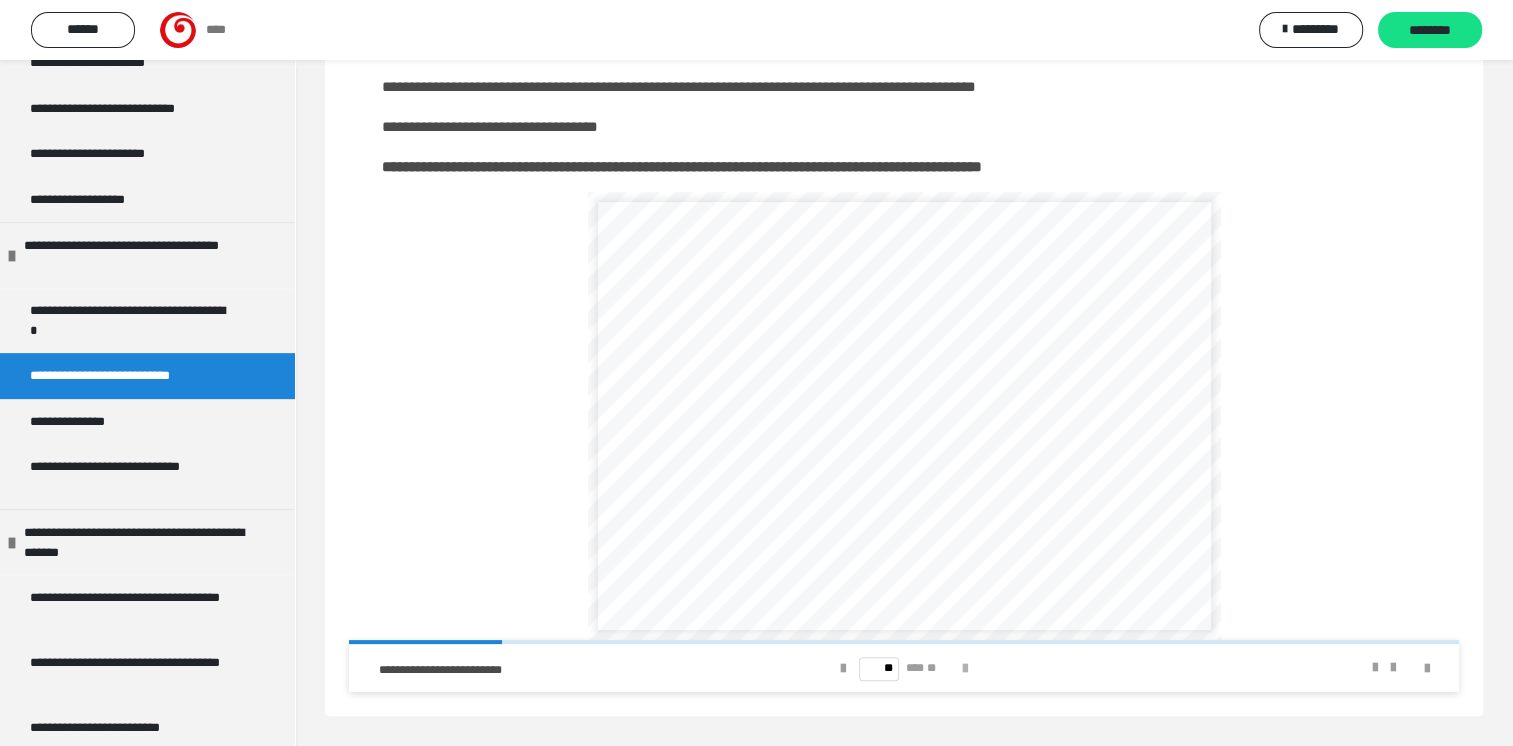 click at bounding box center [965, 669] 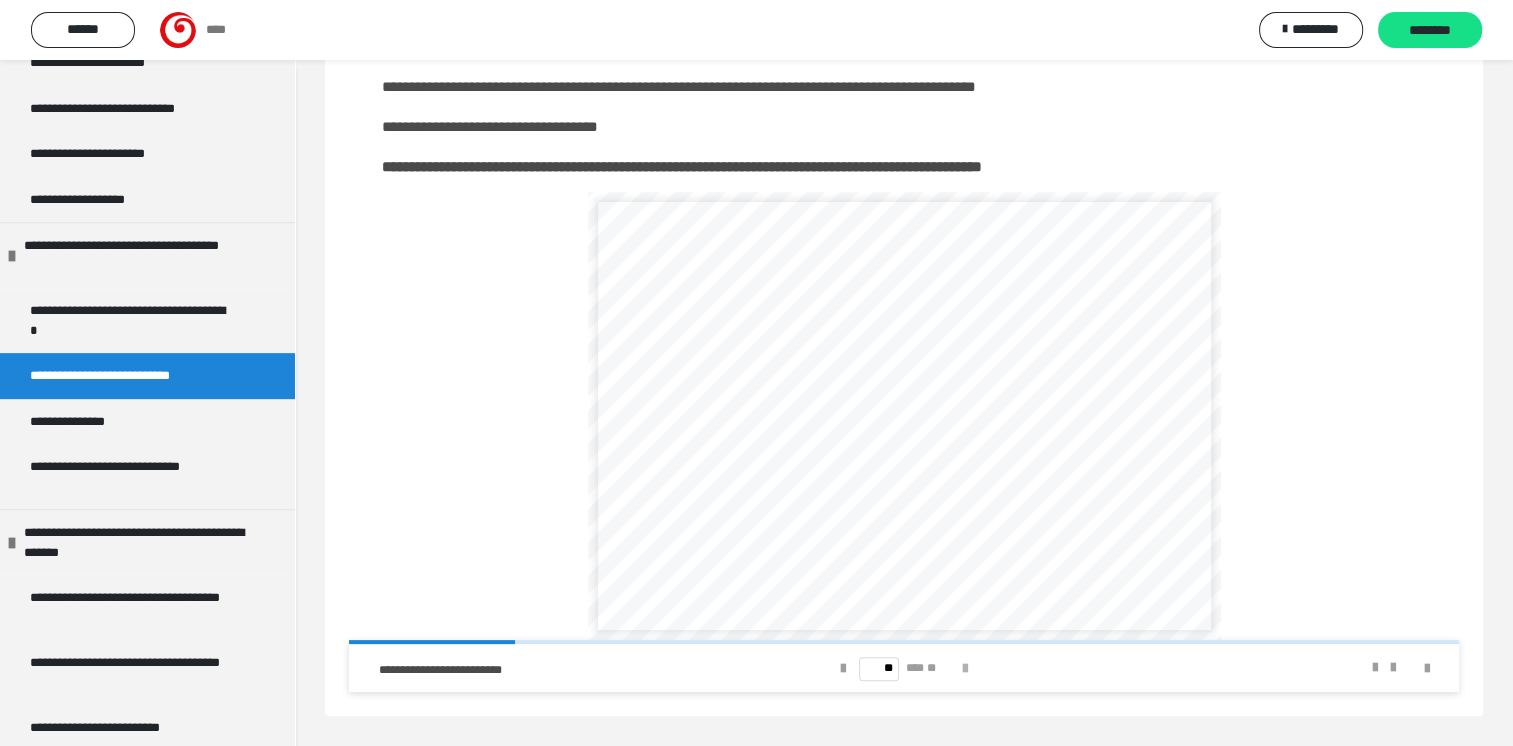 click at bounding box center (965, 669) 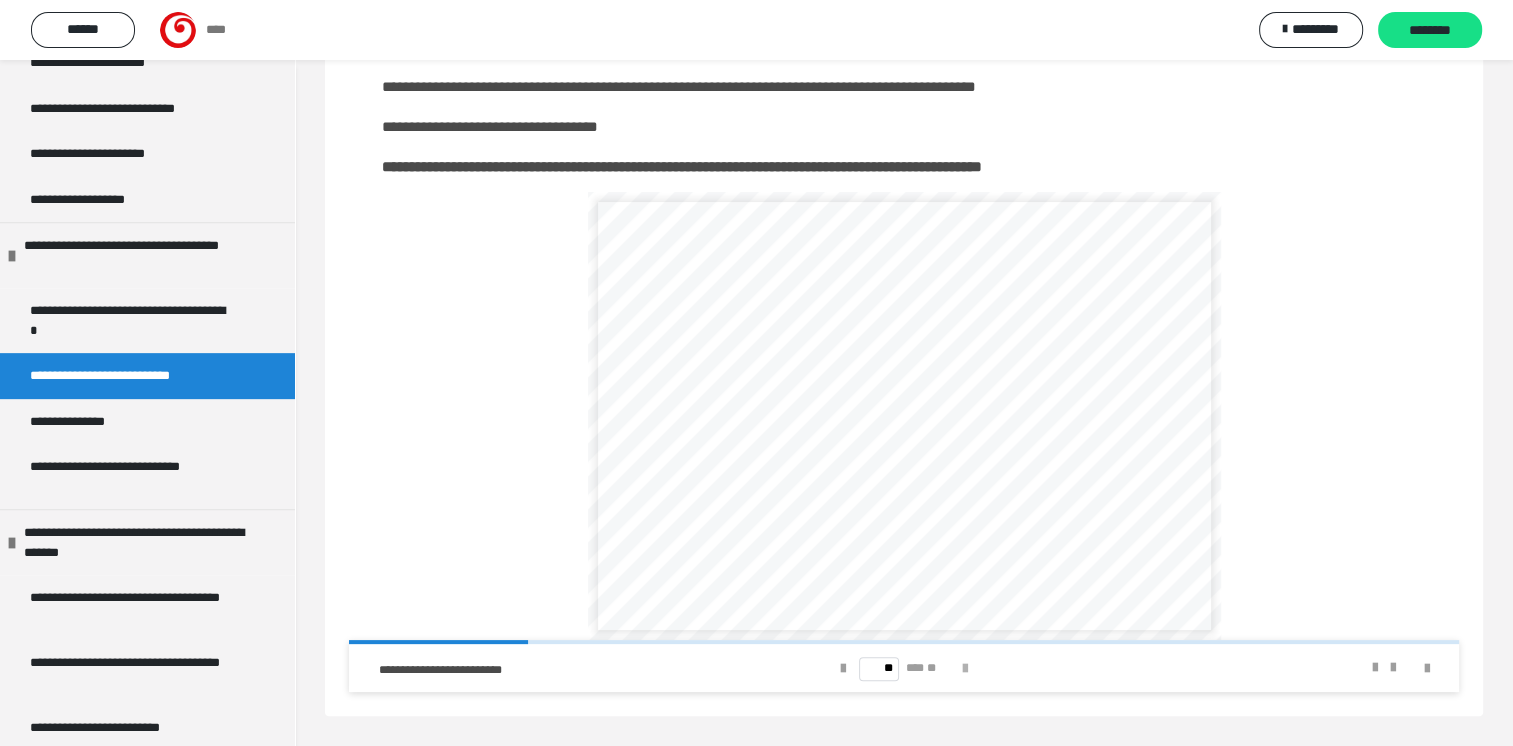 click at bounding box center (965, 669) 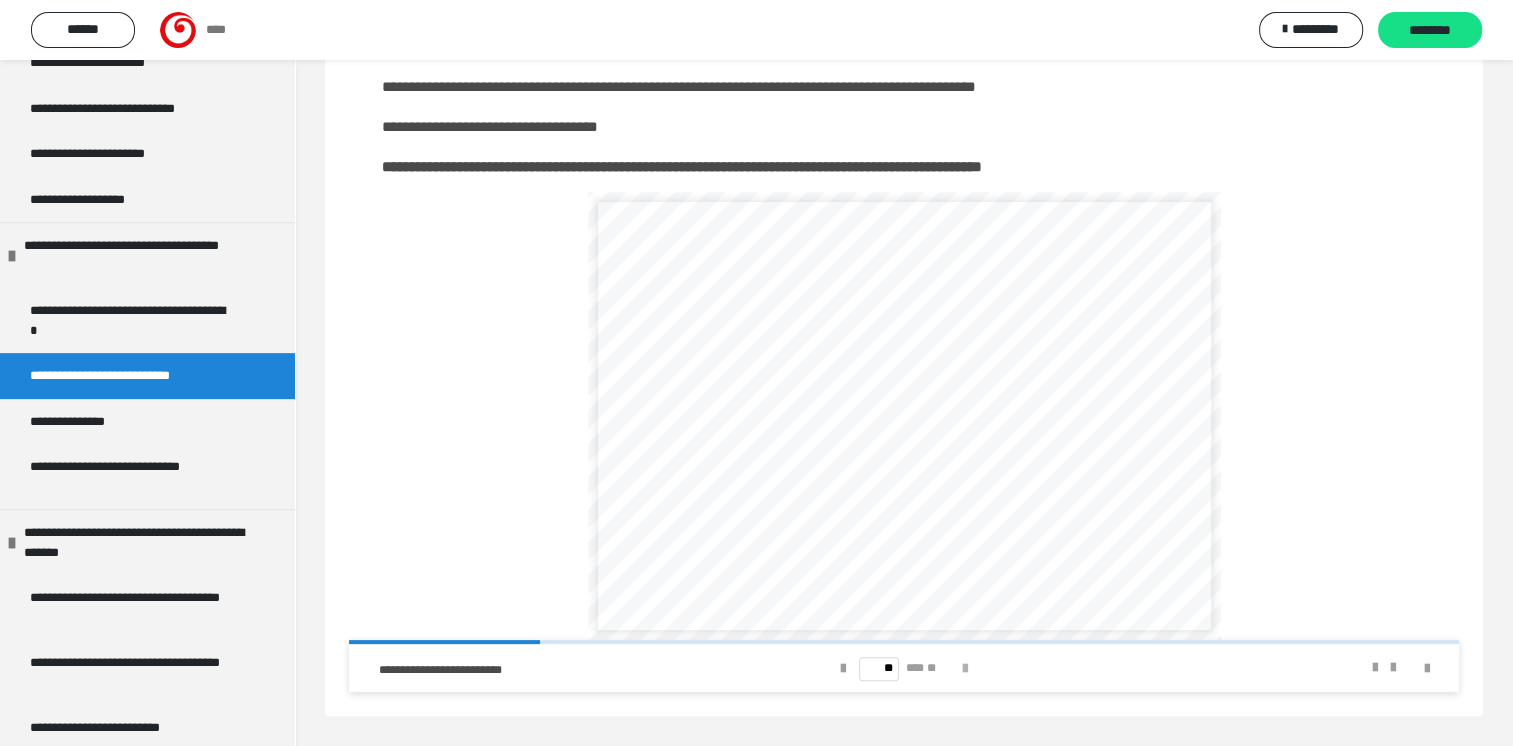 click at bounding box center (965, 669) 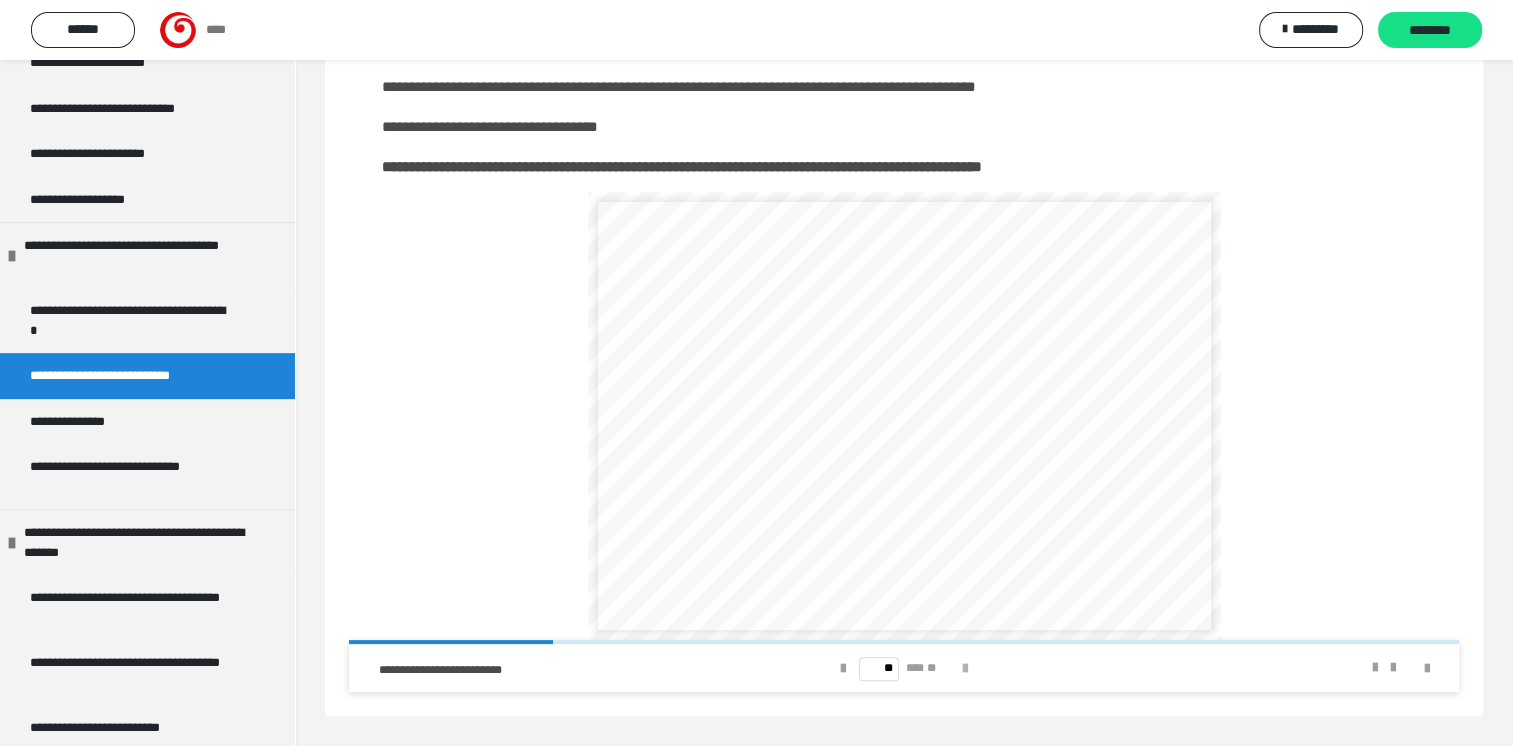 click at bounding box center (965, 669) 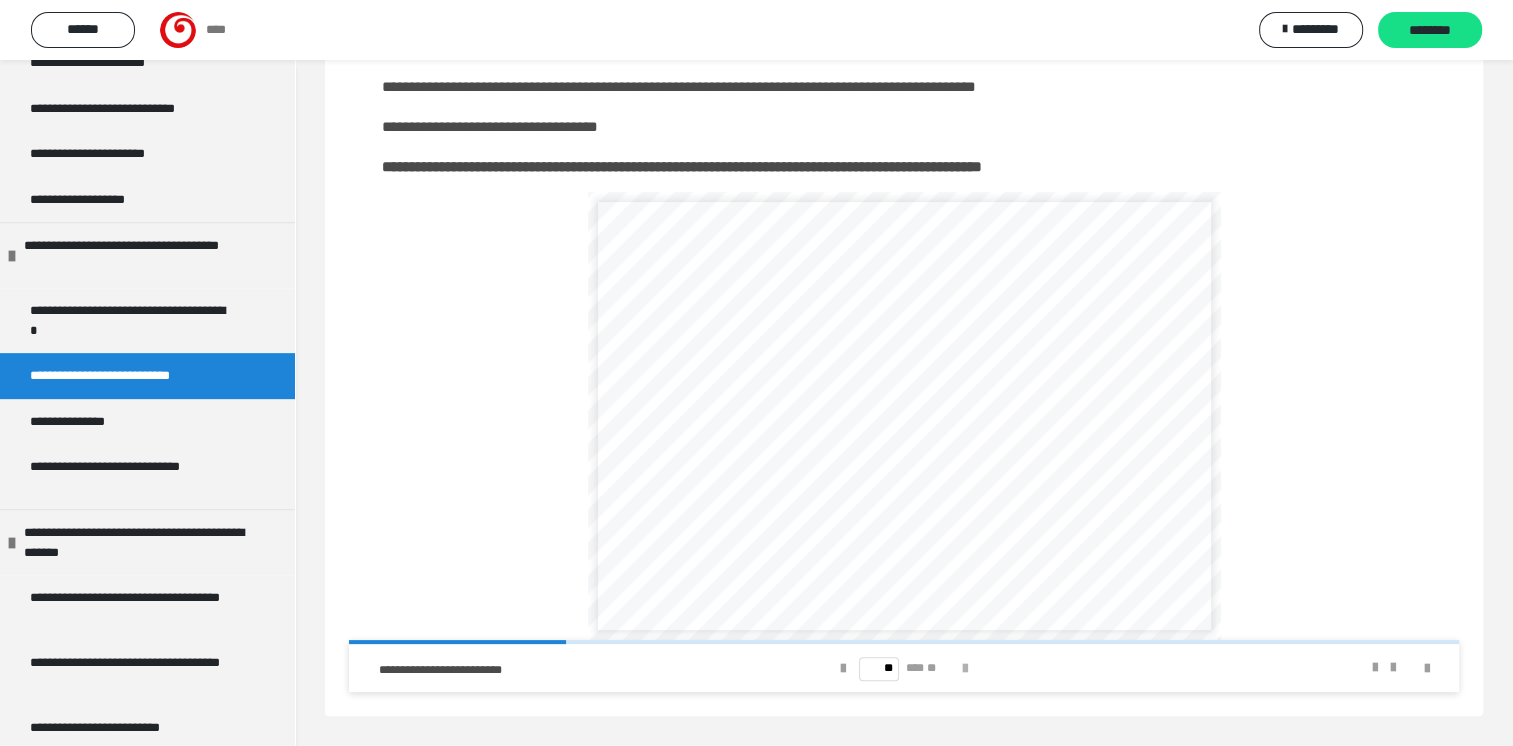 click at bounding box center (965, 669) 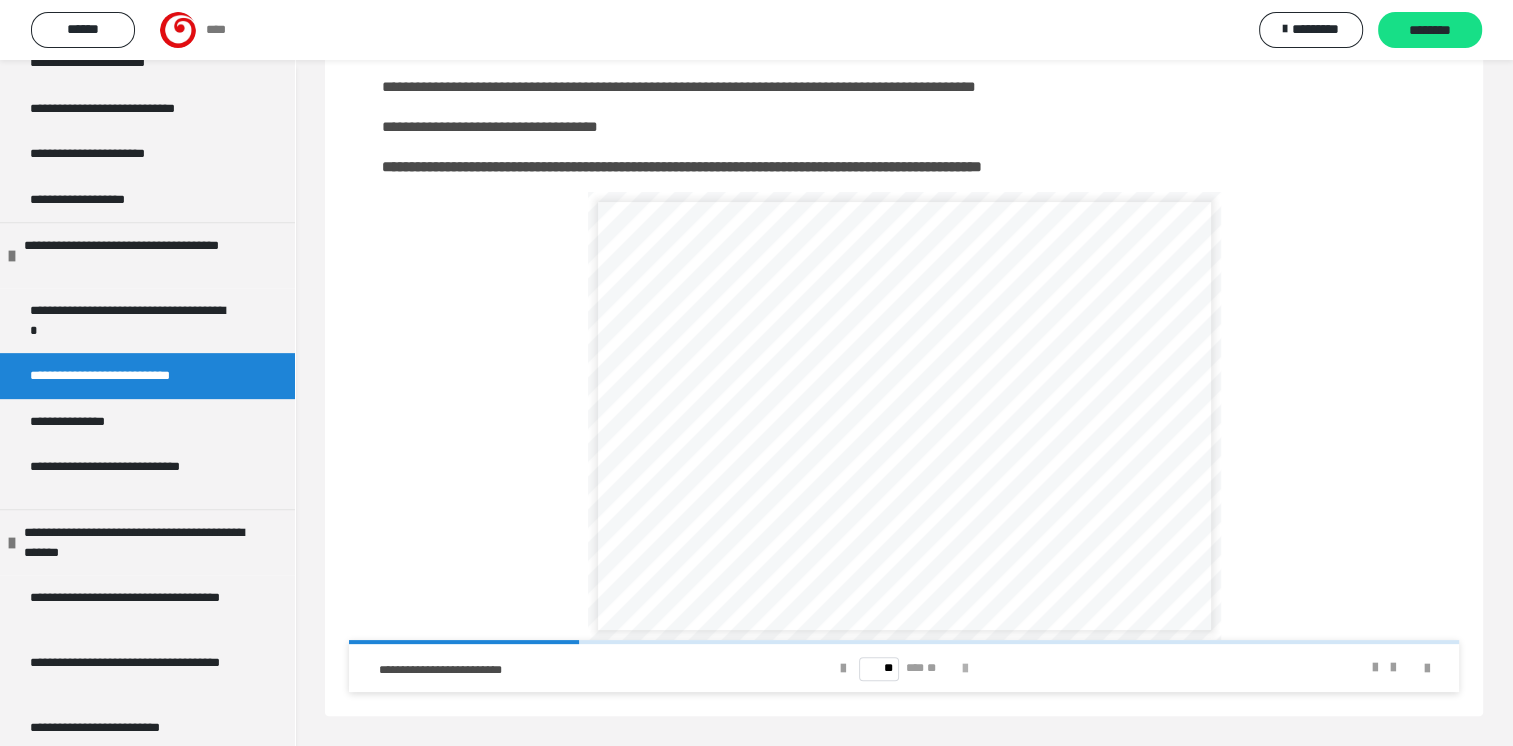click at bounding box center [965, 669] 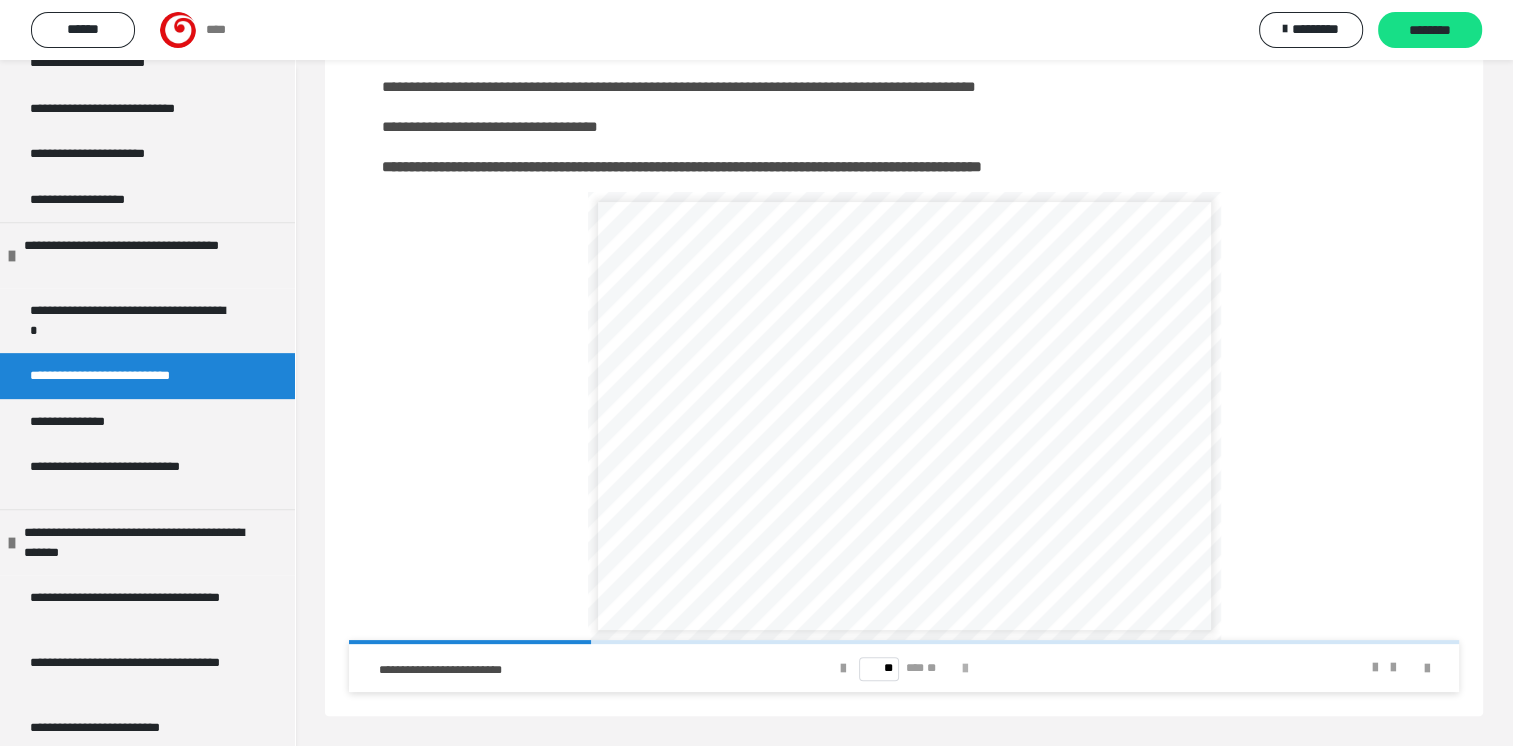 click at bounding box center (965, 669) 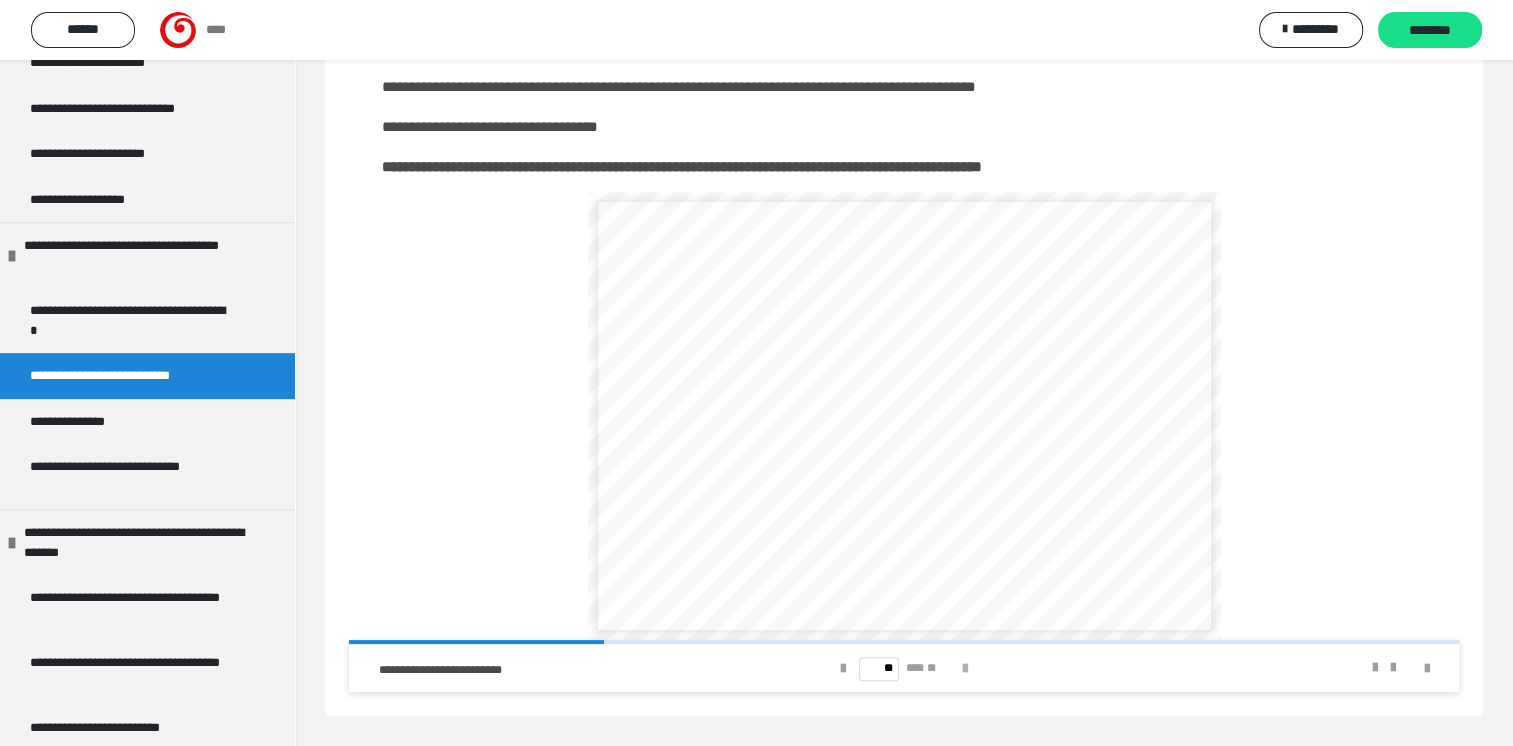 click at bounding box center (965, 669) 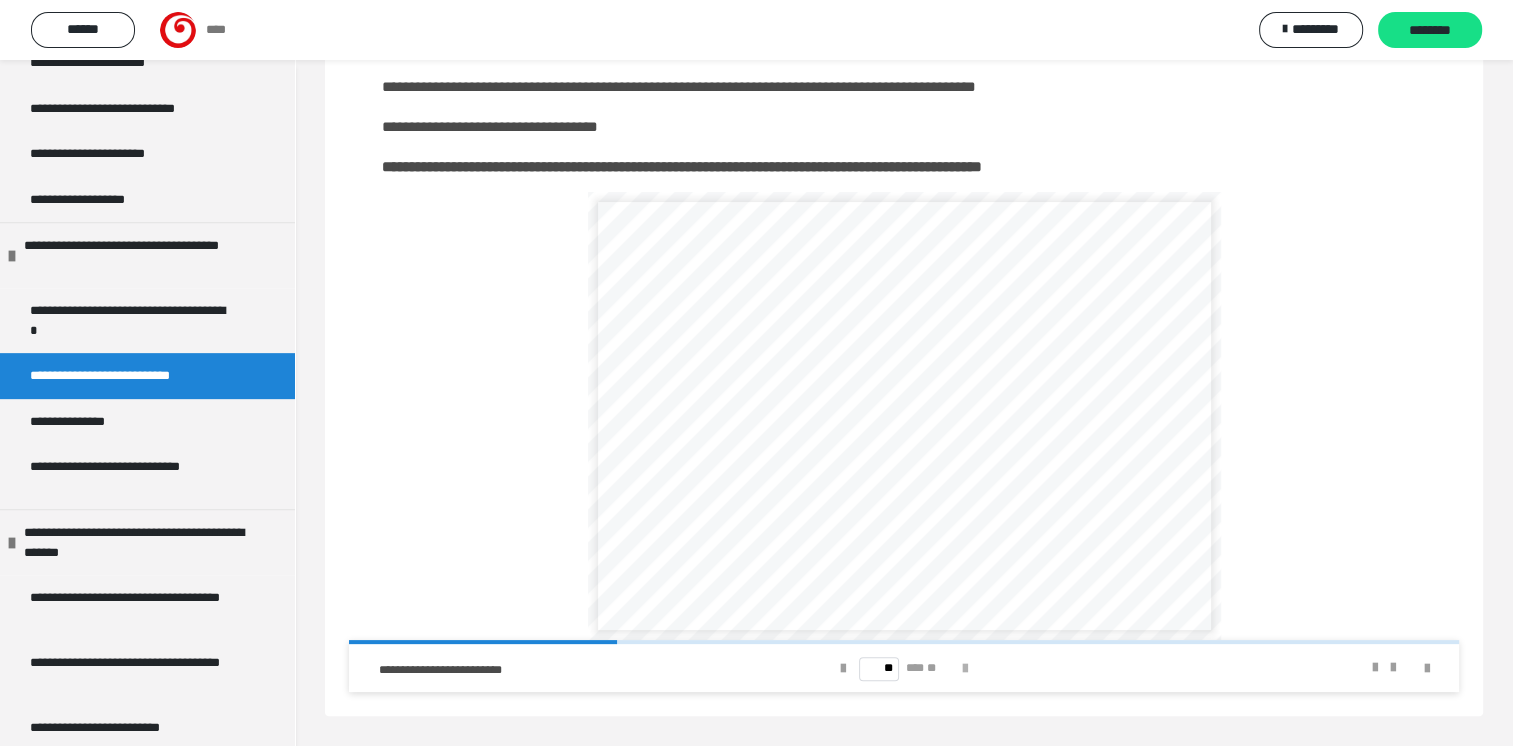 click at bounding box center (965, 669) 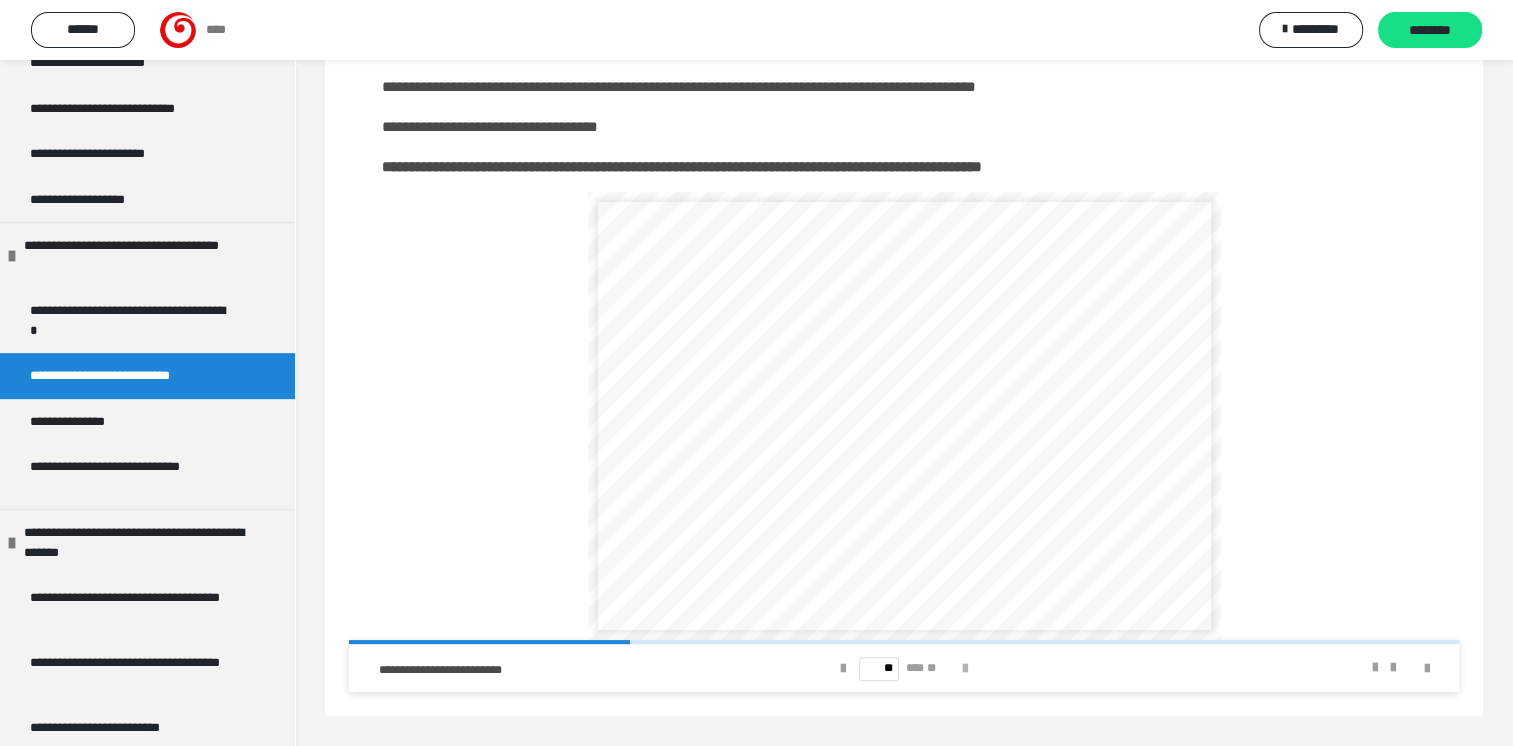 click at bounding box center [965, 669] 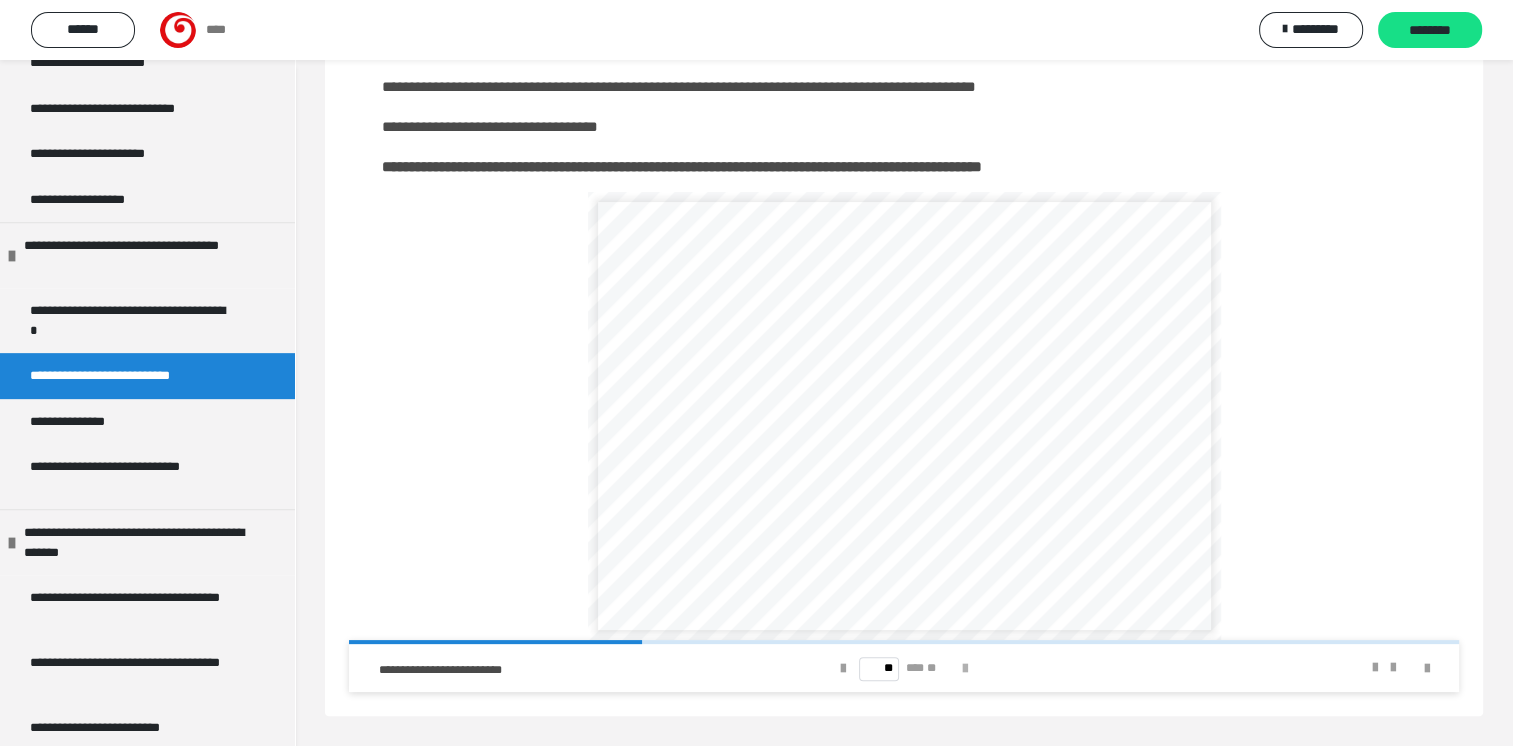 click at bounding box center [965, 669] 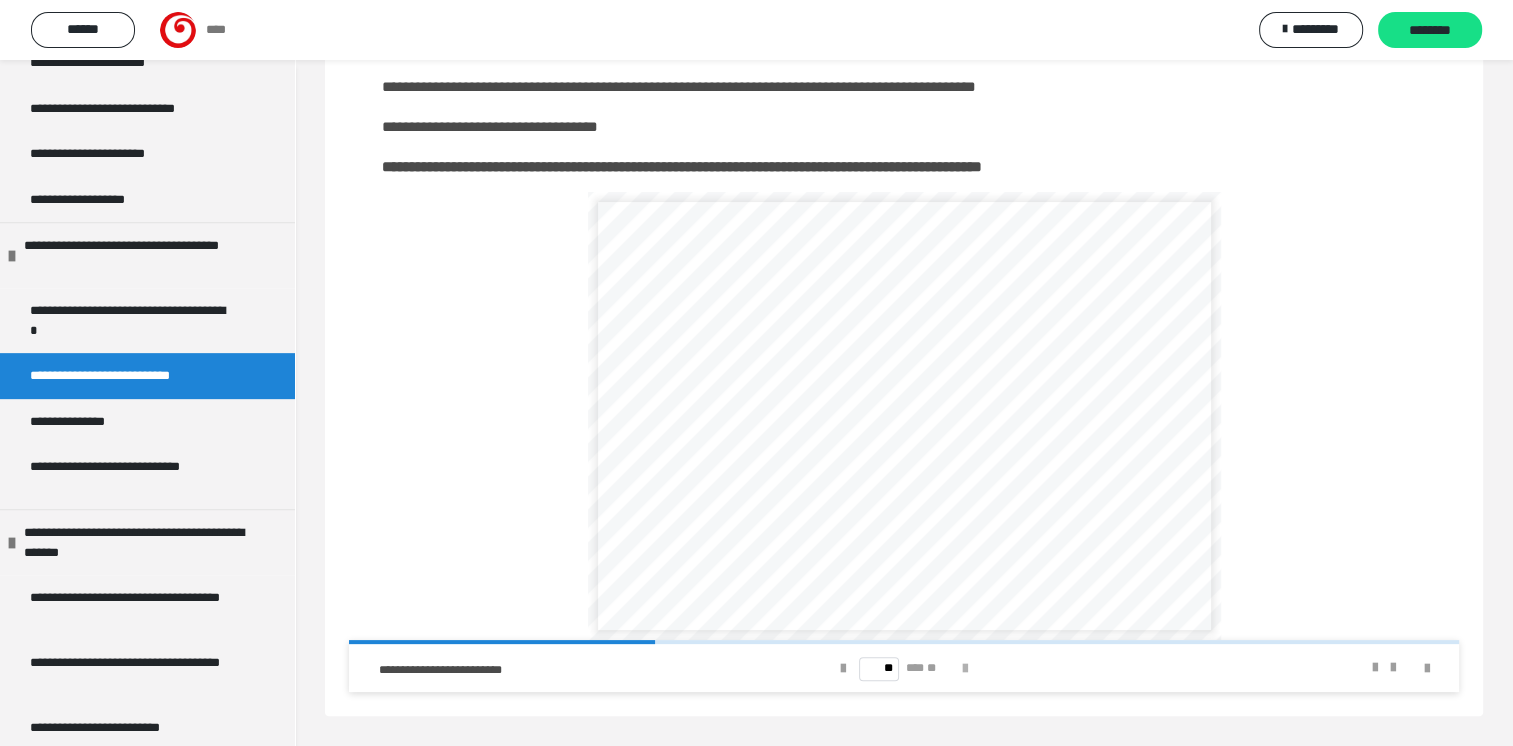 click at bounding box center [965, 669] 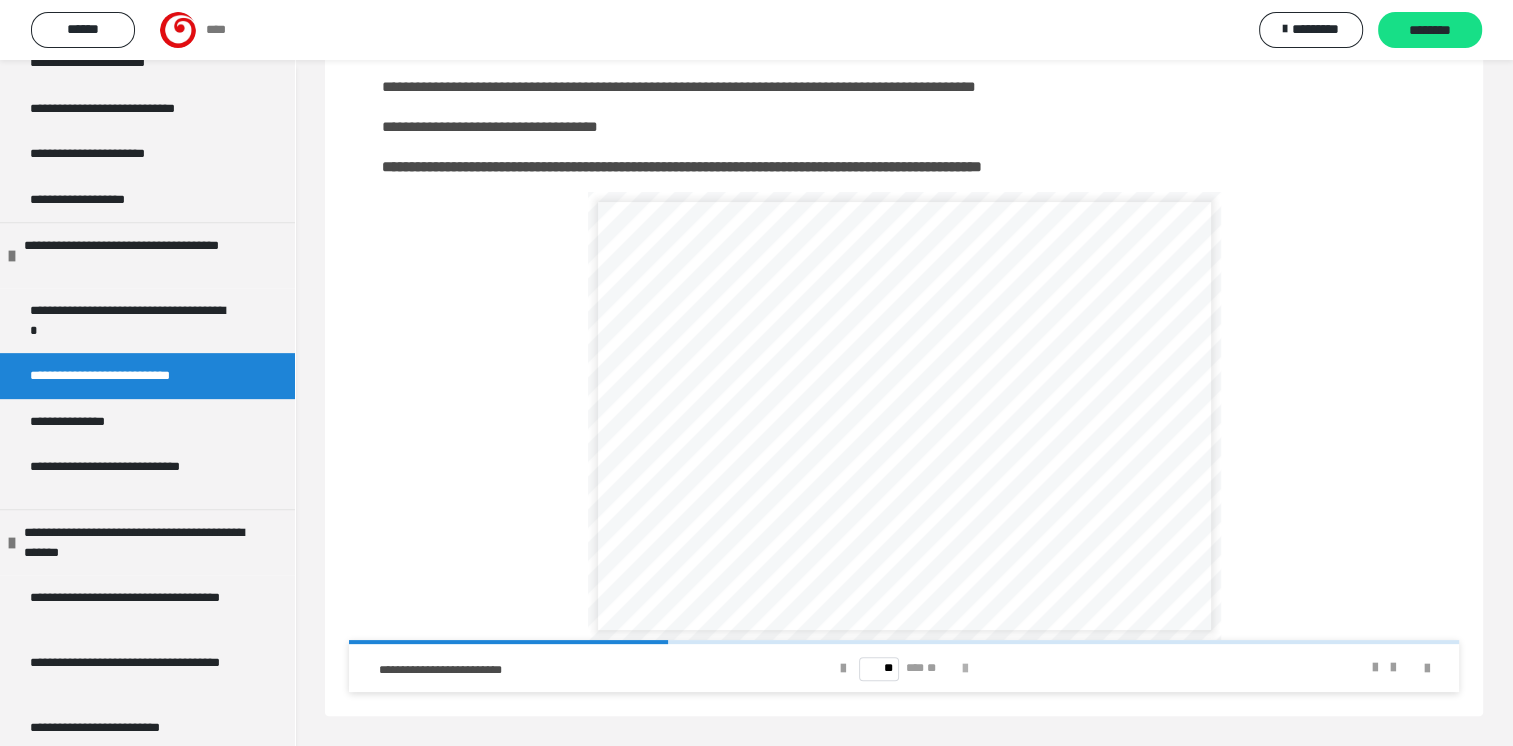 click at bounding box center [965, 669] 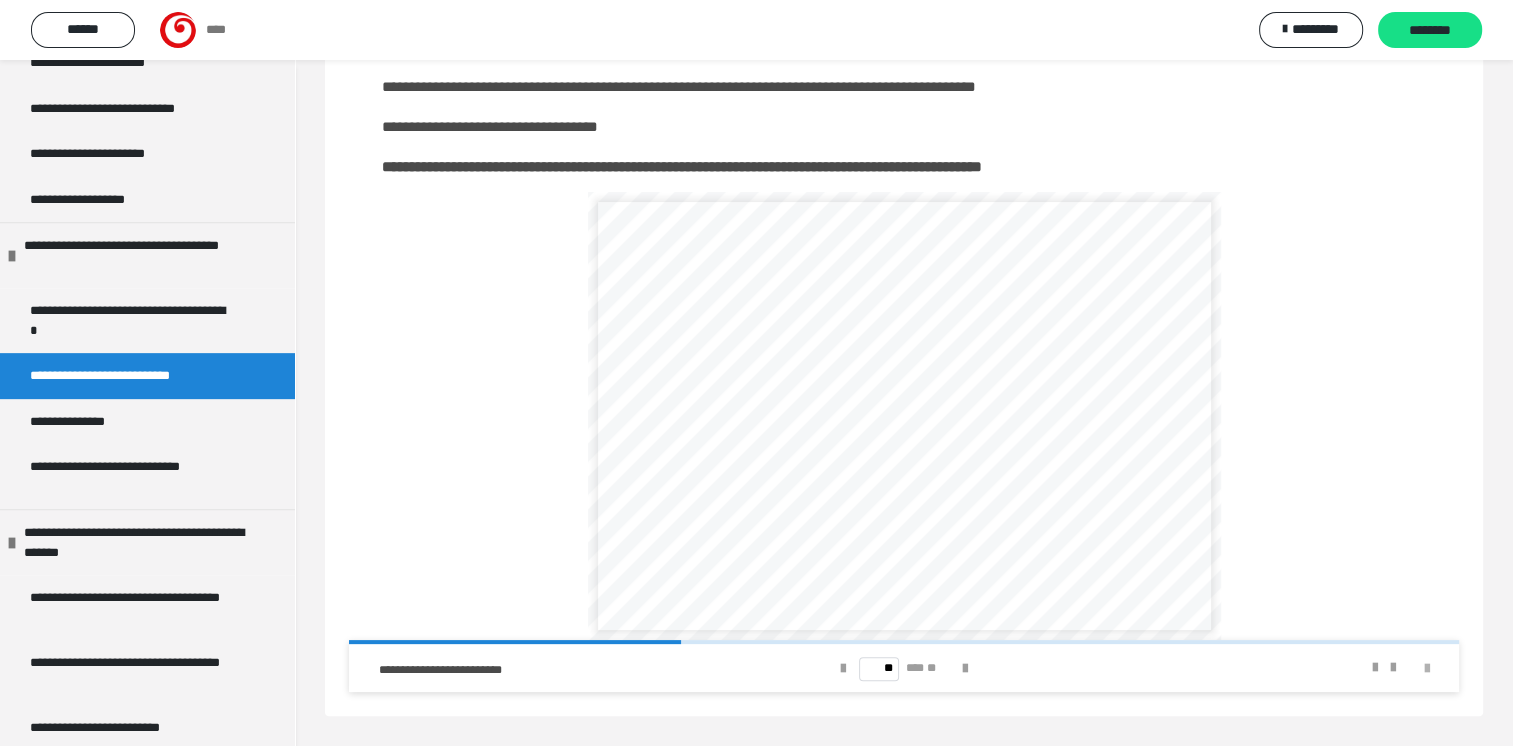click at bounding box center (1427, 669) 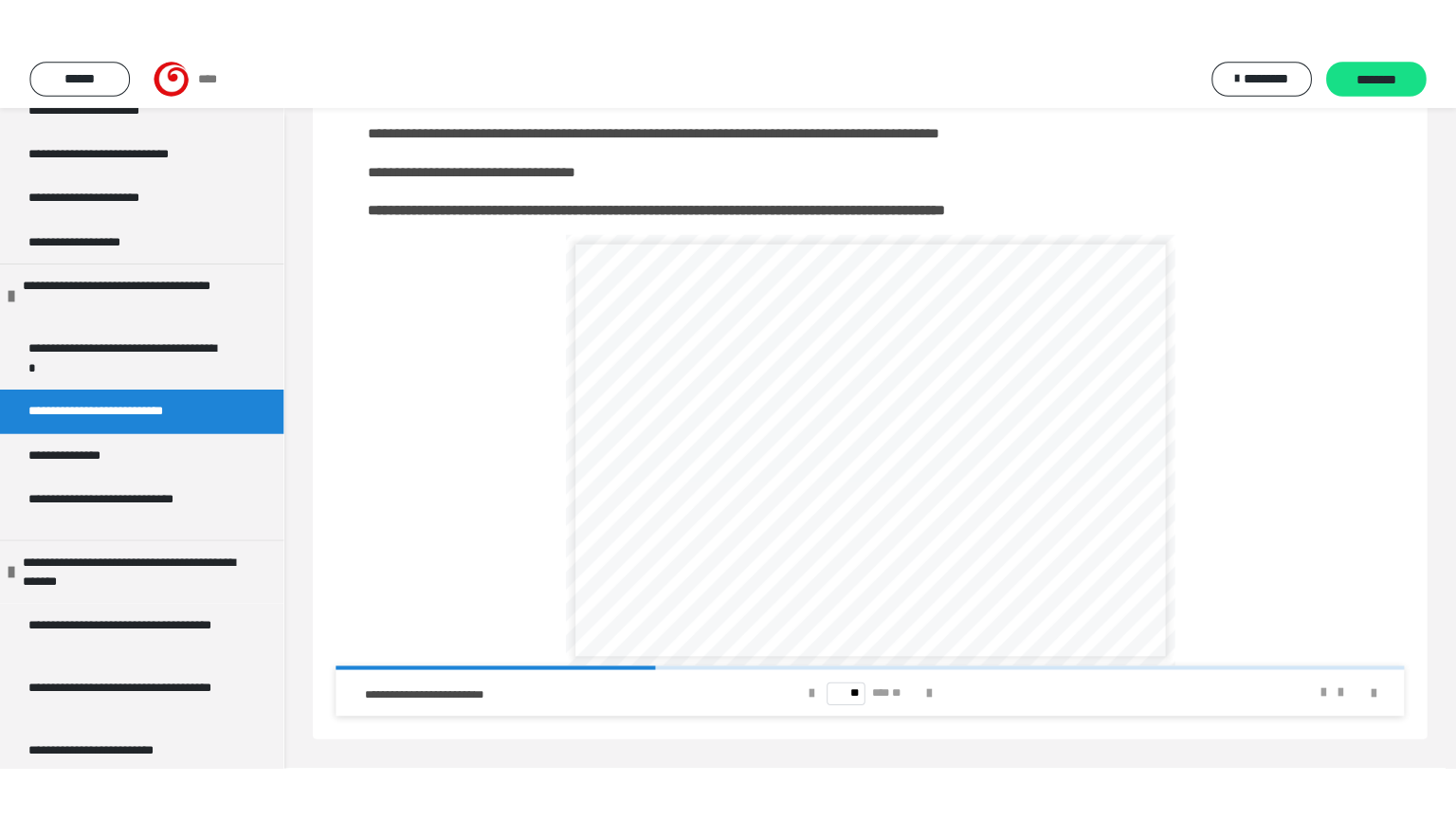 scroll, scrollTop: 177, scrollLeft: 0, axis: vertical 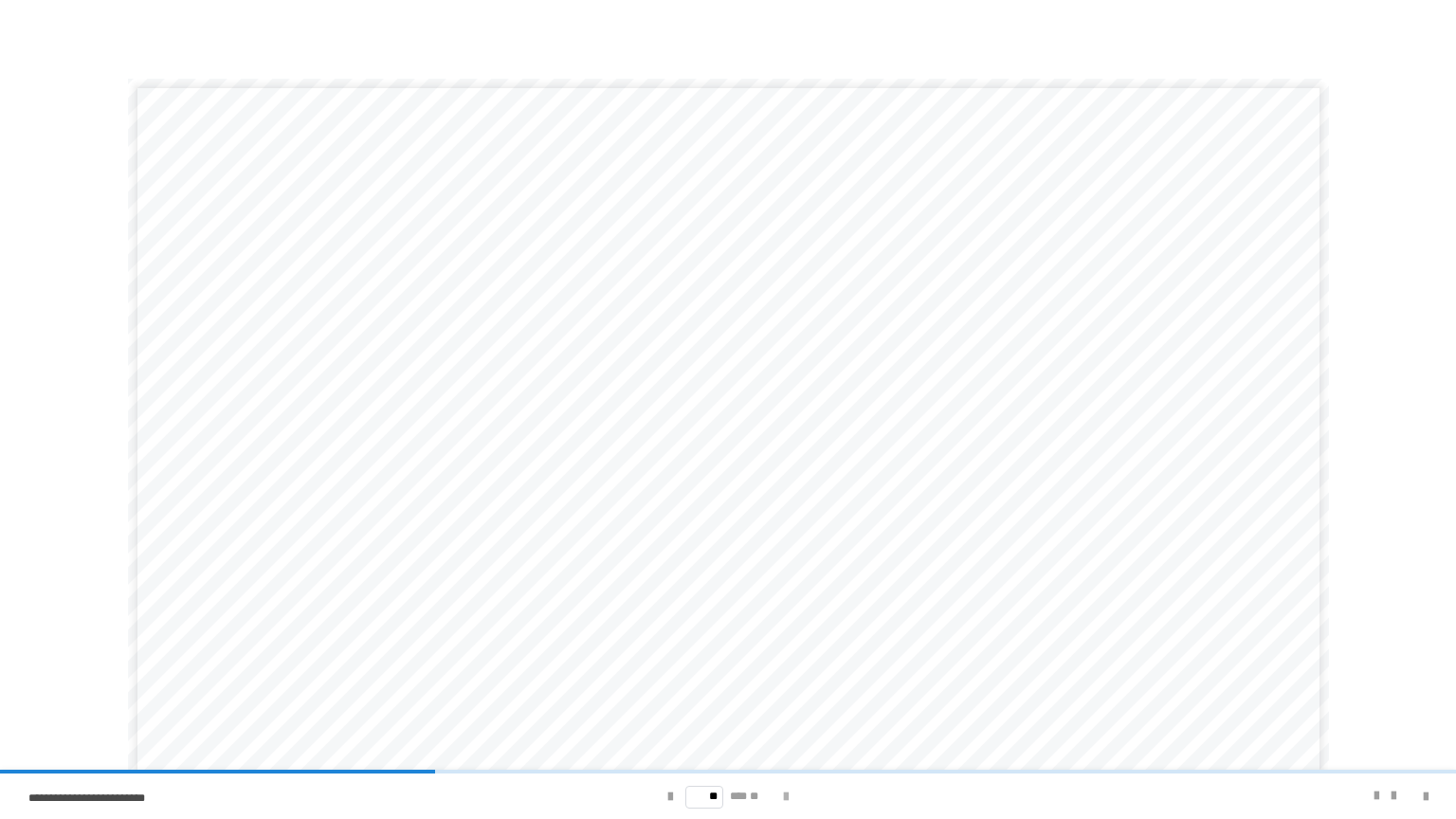 click at bounding box center [786, 797] 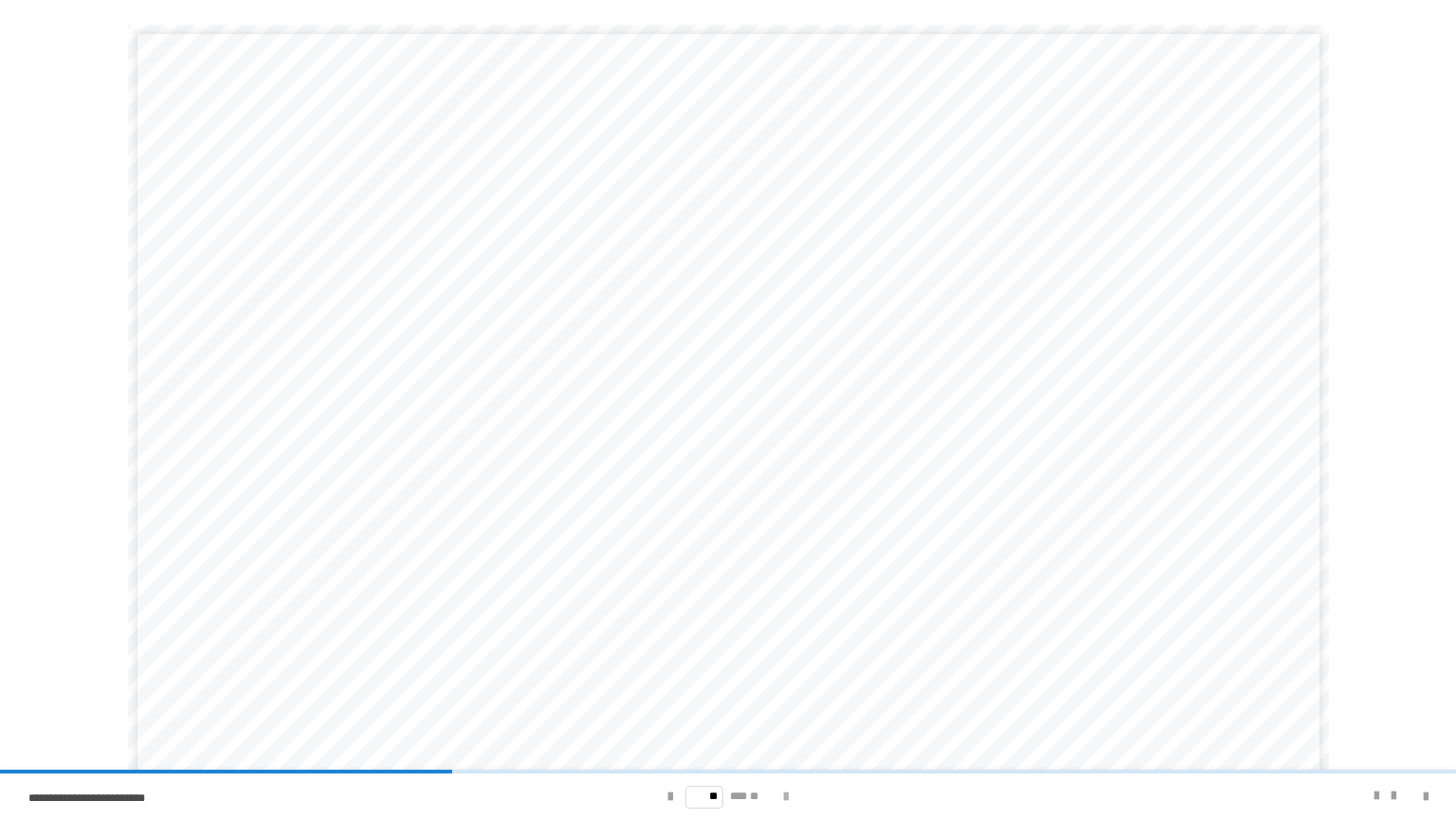 click at bounding box center (786, 797) 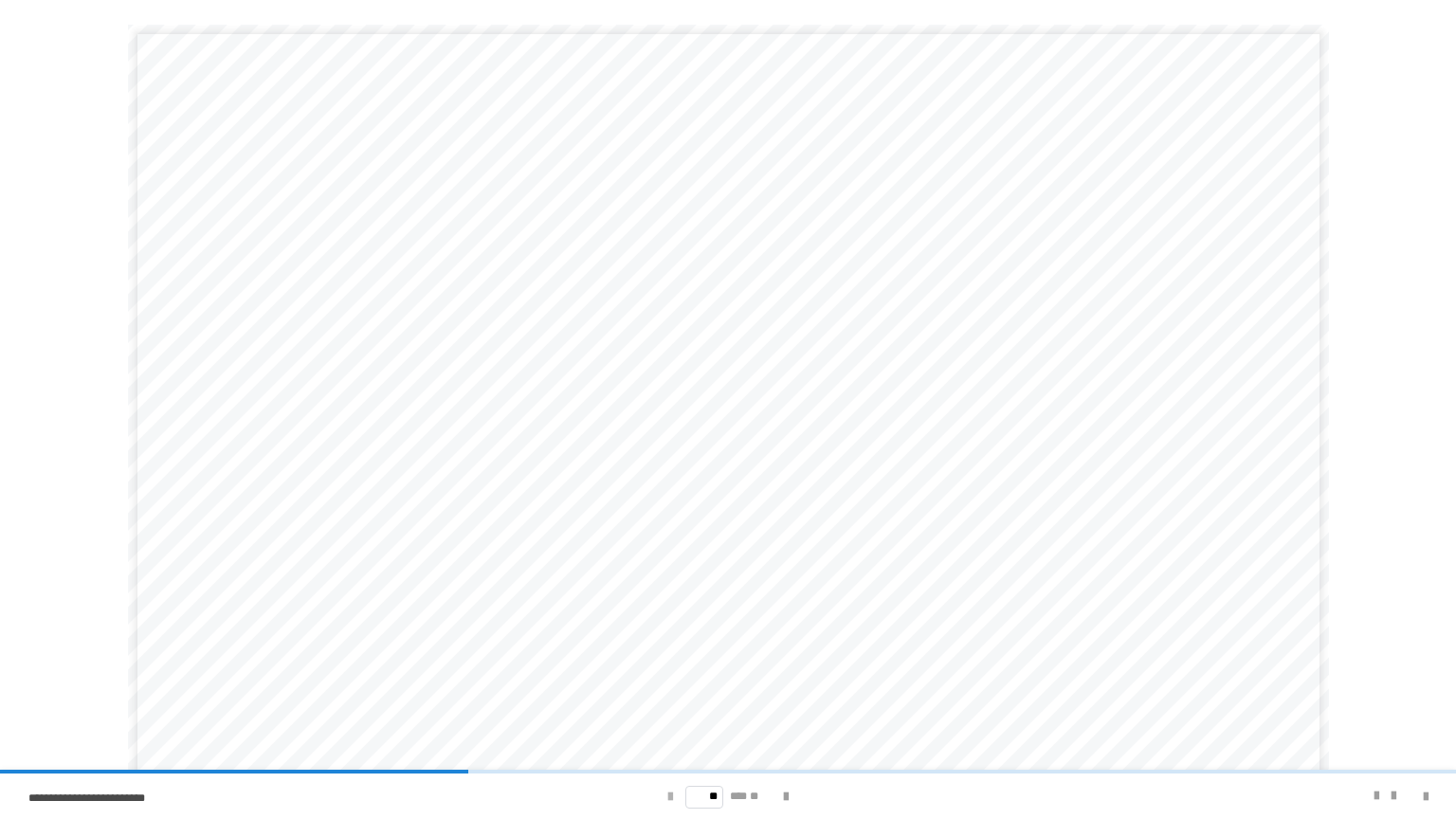 click at bounding box center (670, 797) 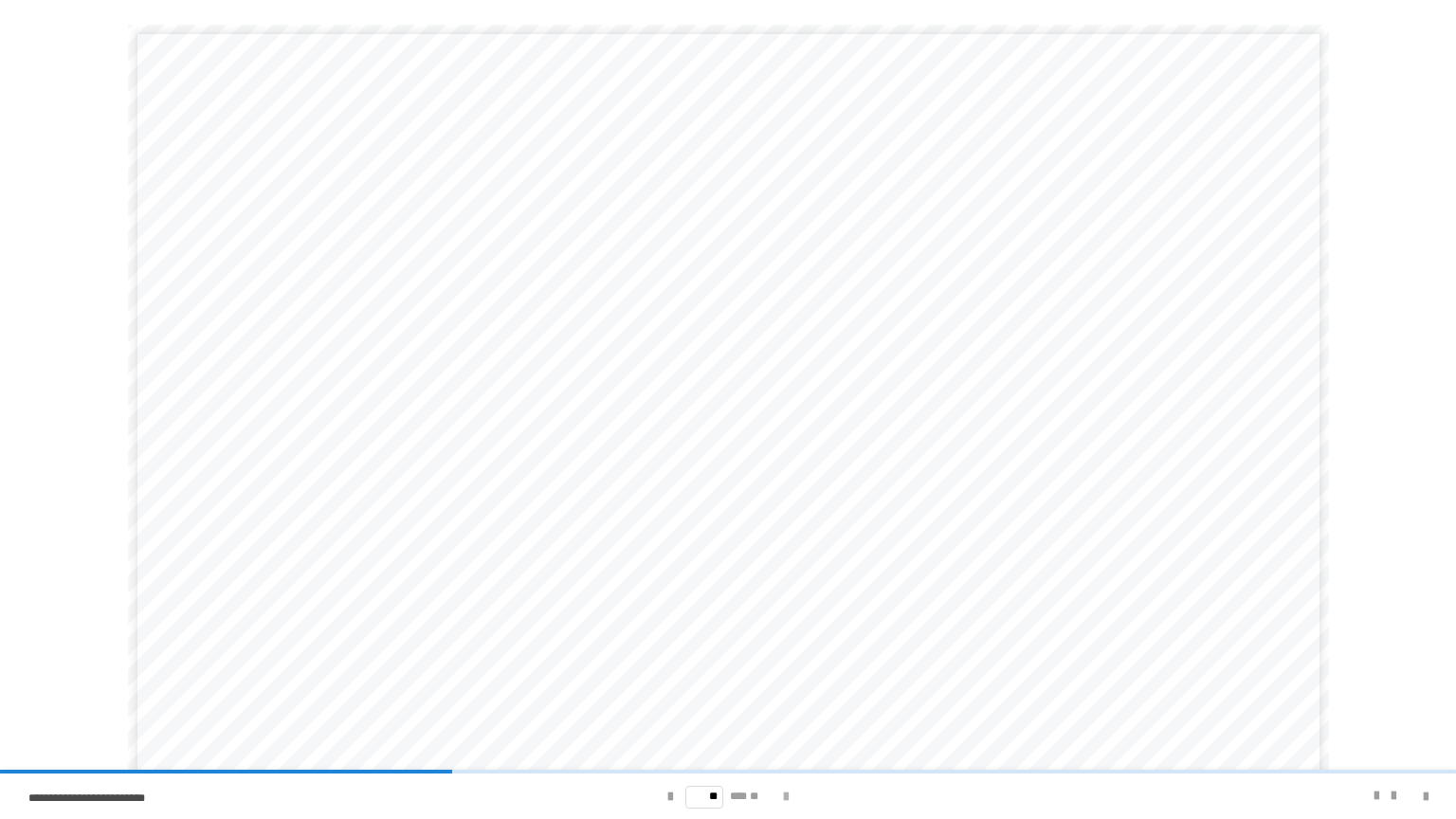click at bounding box center [786, 797] 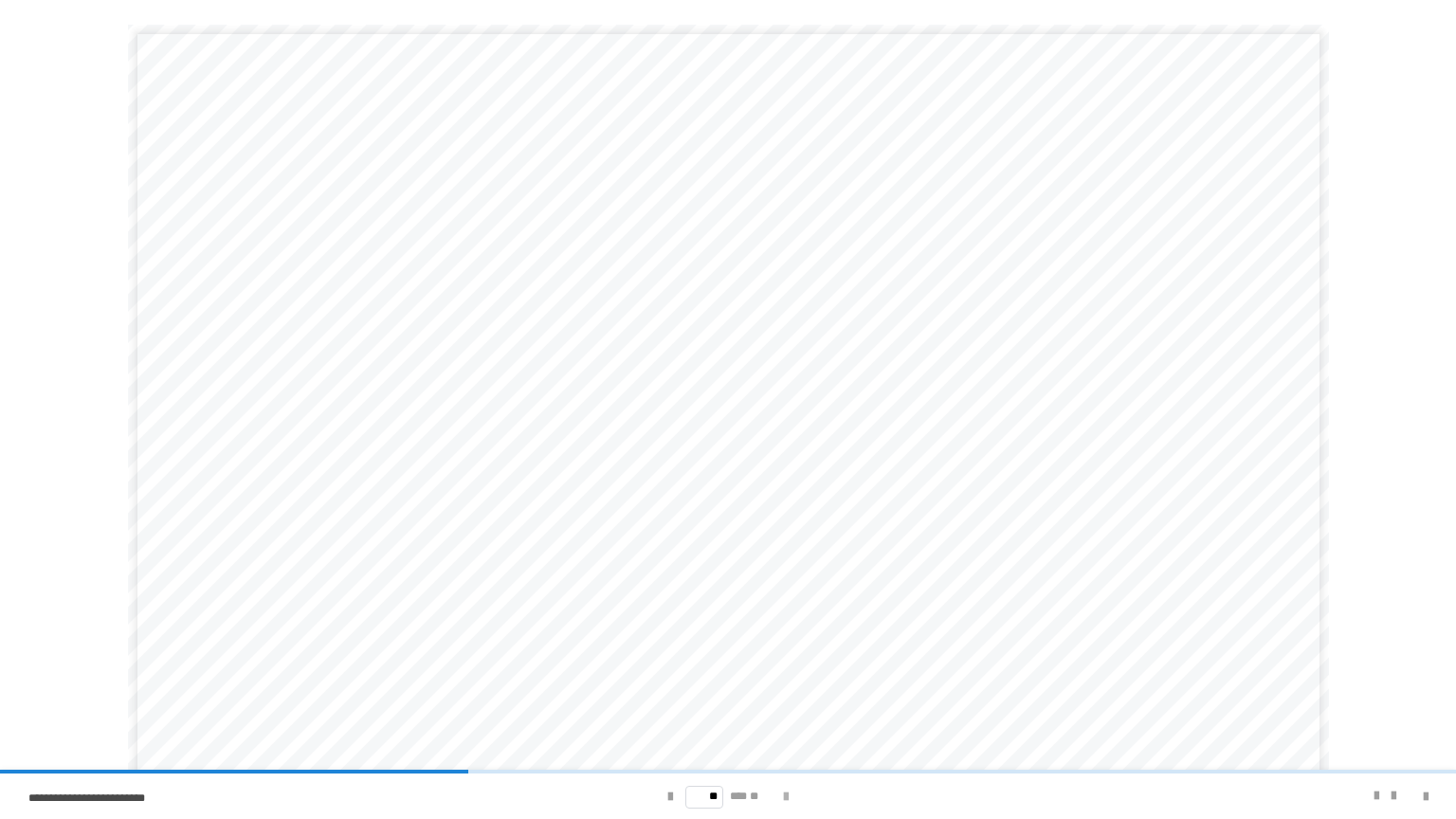 click at bounding box center (786, 797) 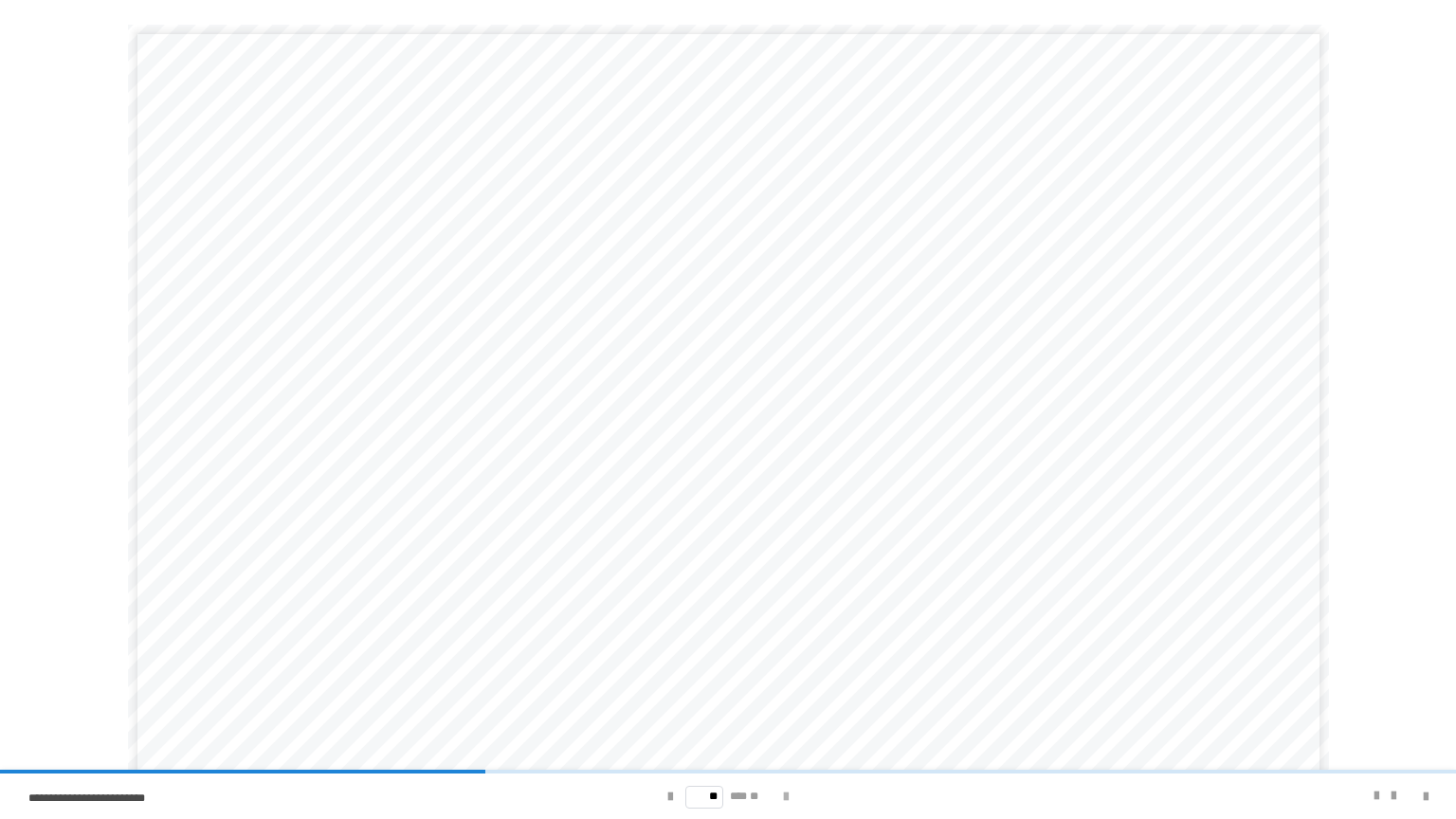 click at bounding box center (786, 797) 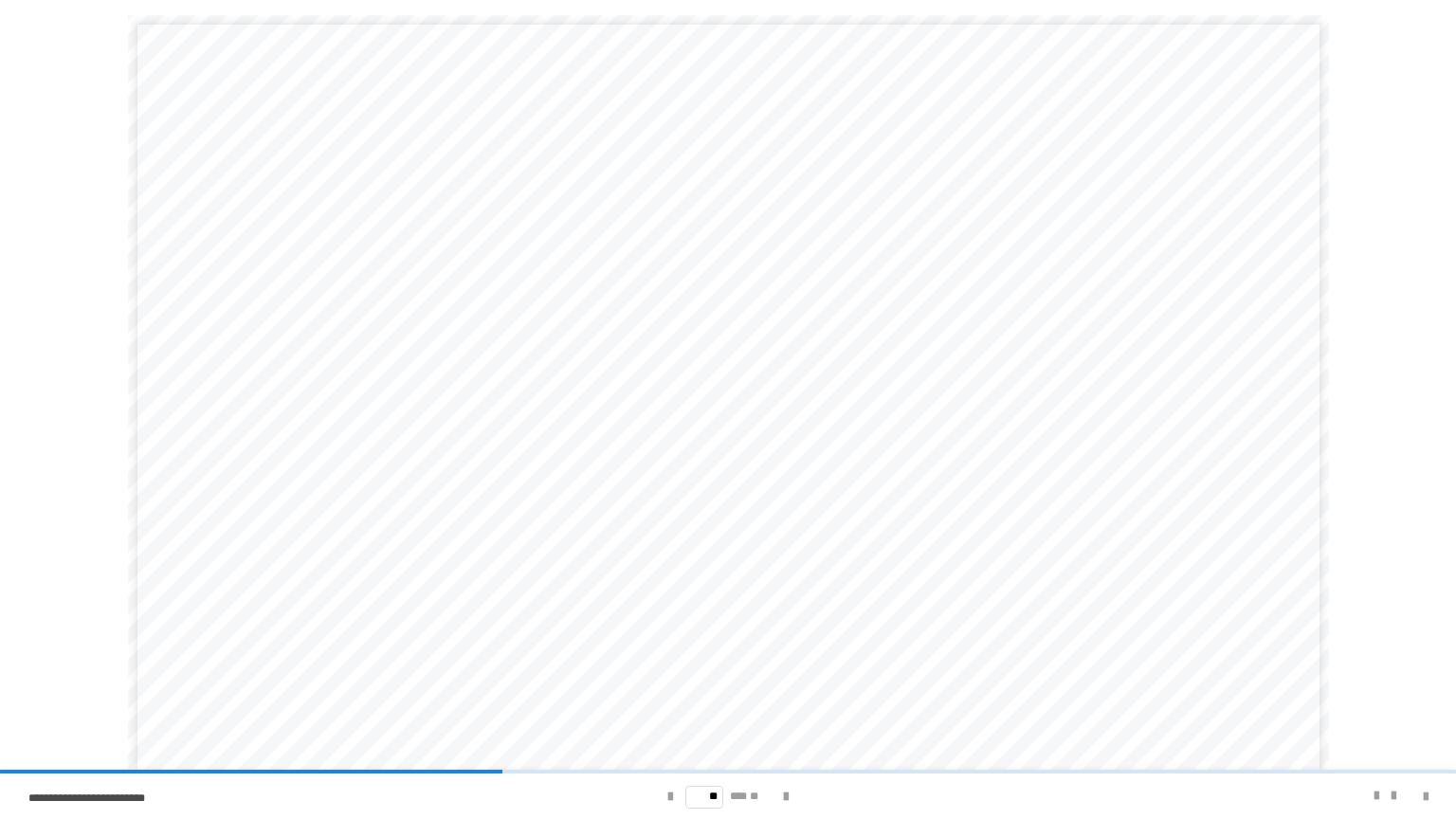 scroll, scrollTop: 10, scrollLeft: 0, axis: vertical 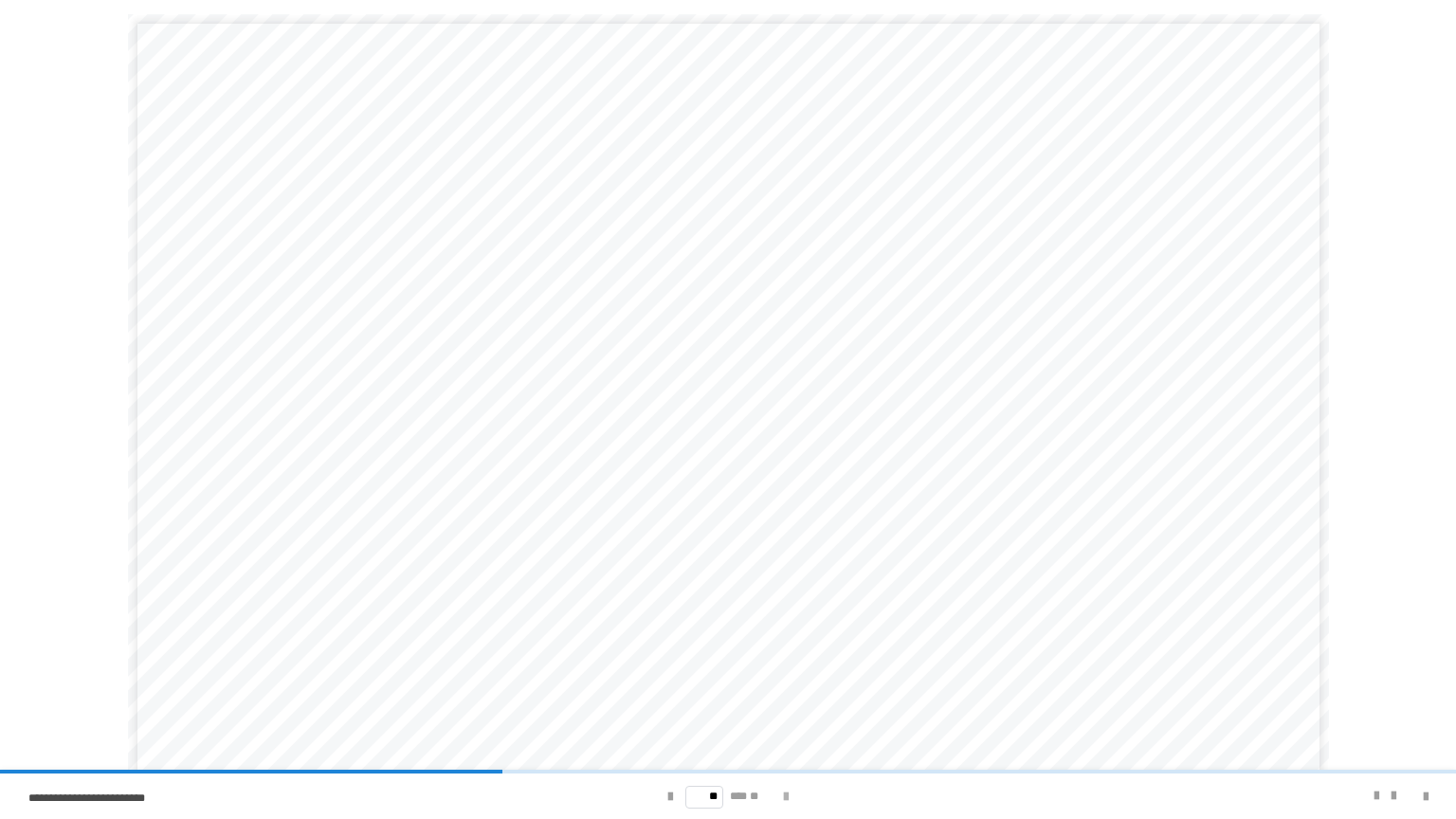 click at bounding box center (786, 797) 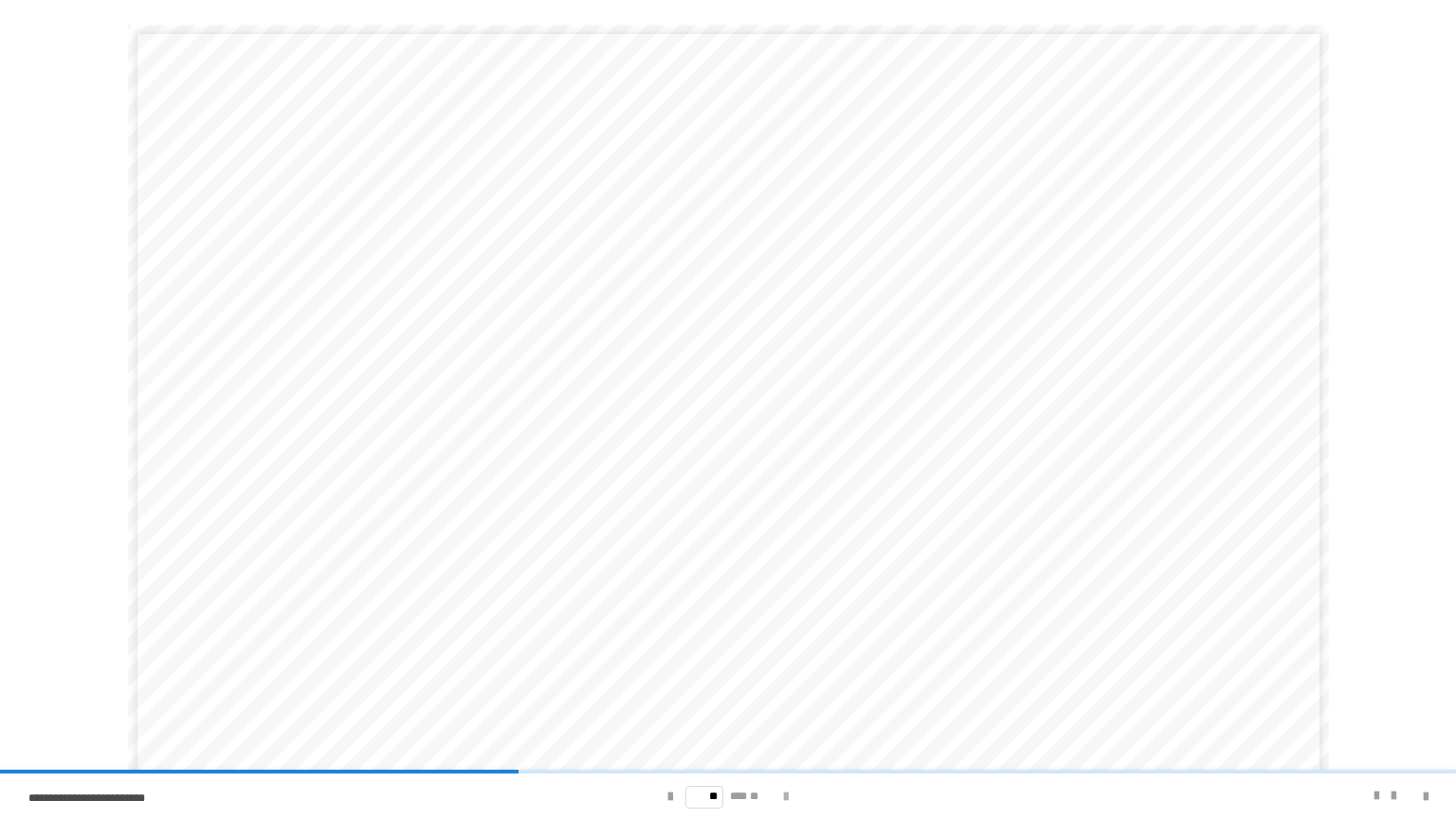 click at bounding box center [786, 797] 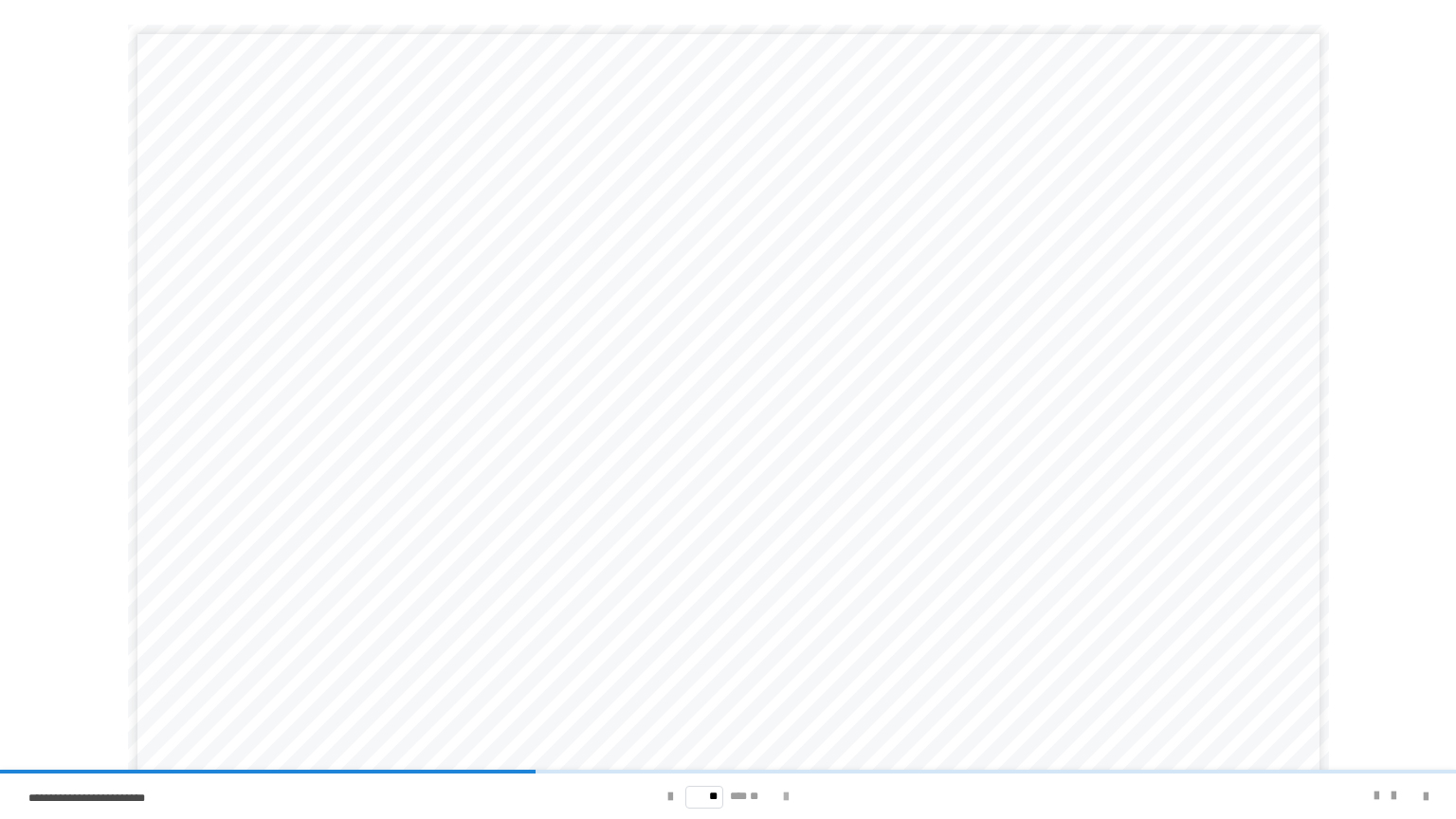 click at bounding box center (786, 797) 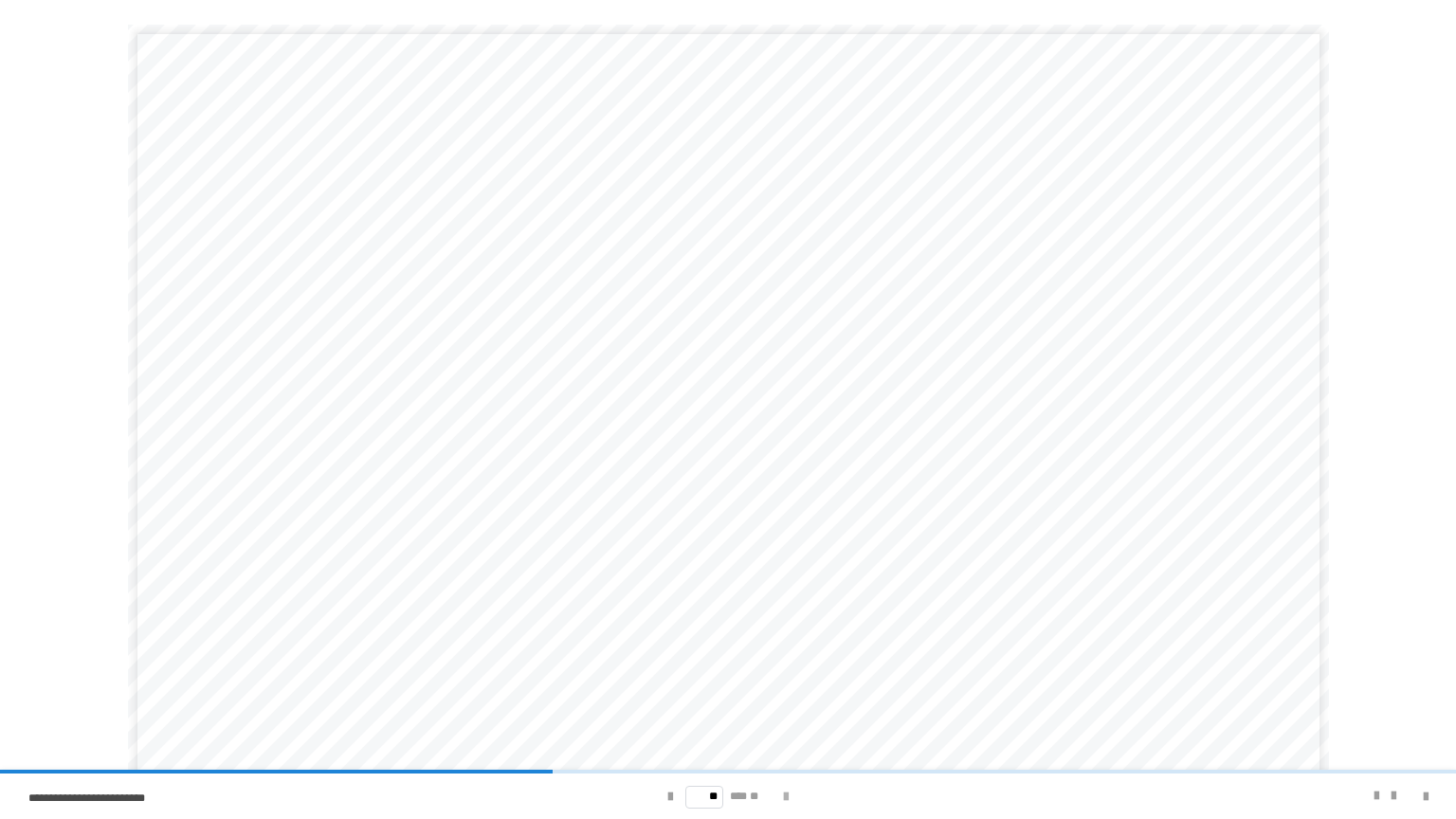 click at bounding box center (786, 797) 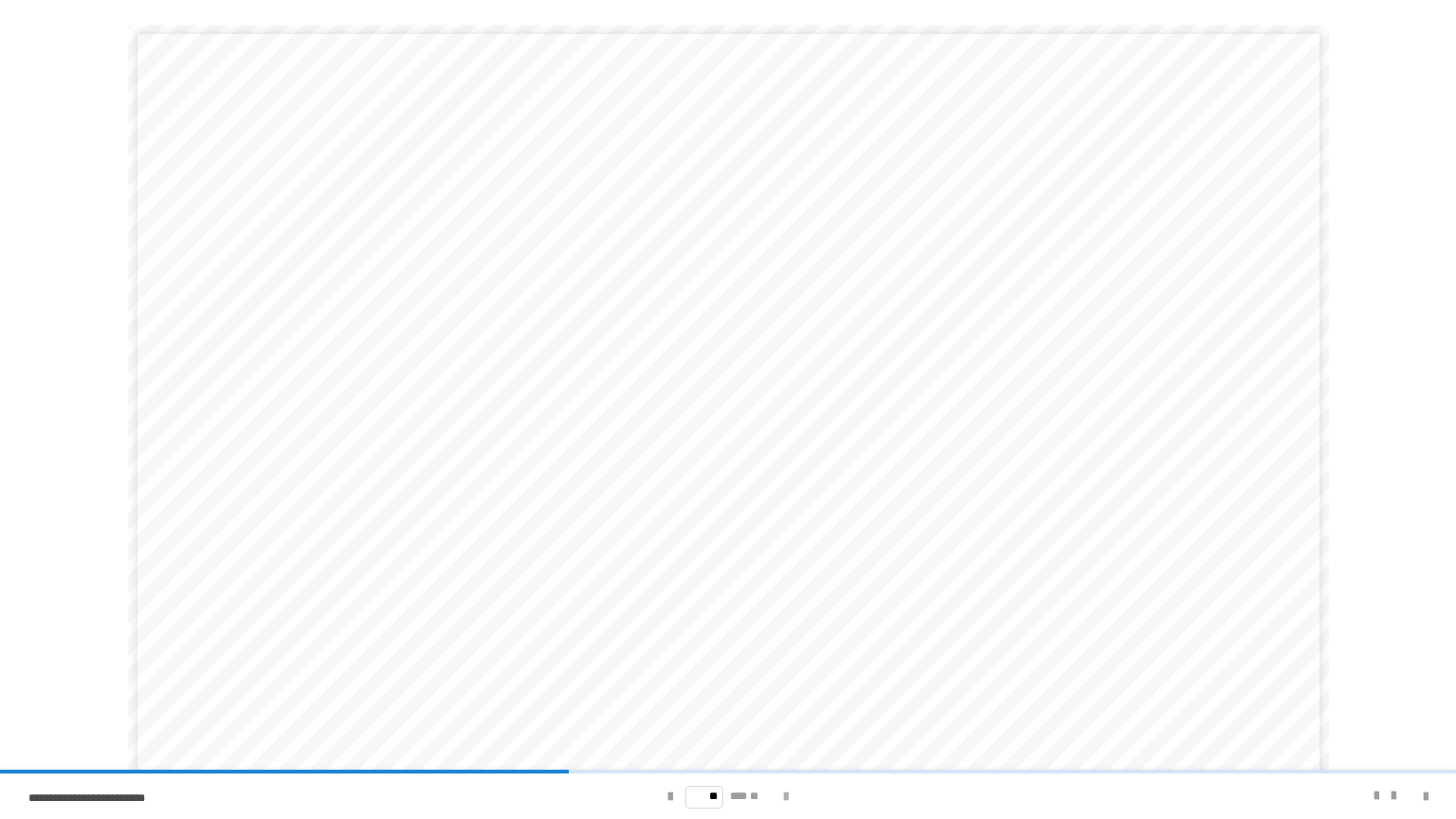 click at bounding box center [786, 797] 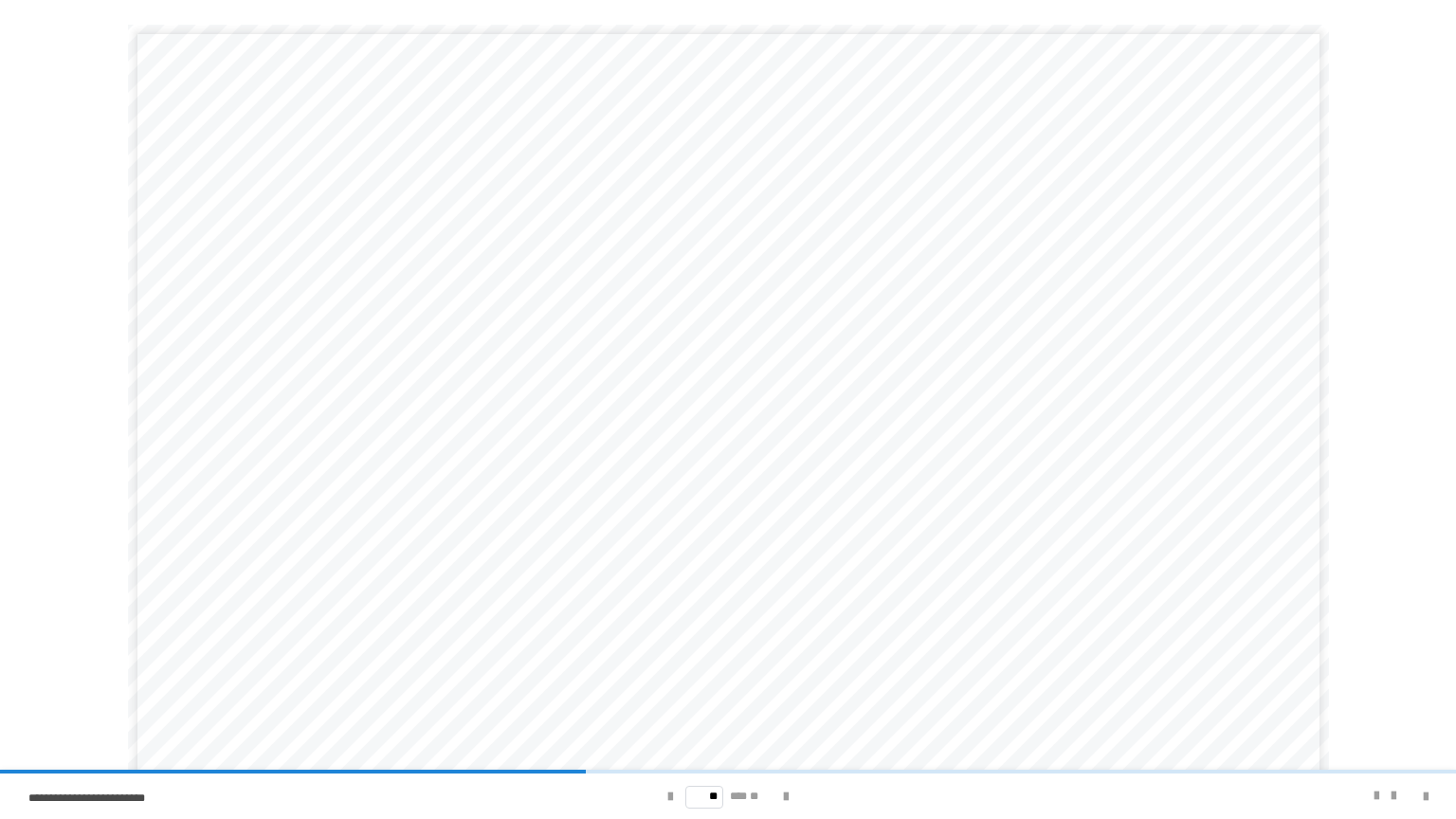 scroll, scrollTop: 58, scrollLeft: 0, axis: vertical 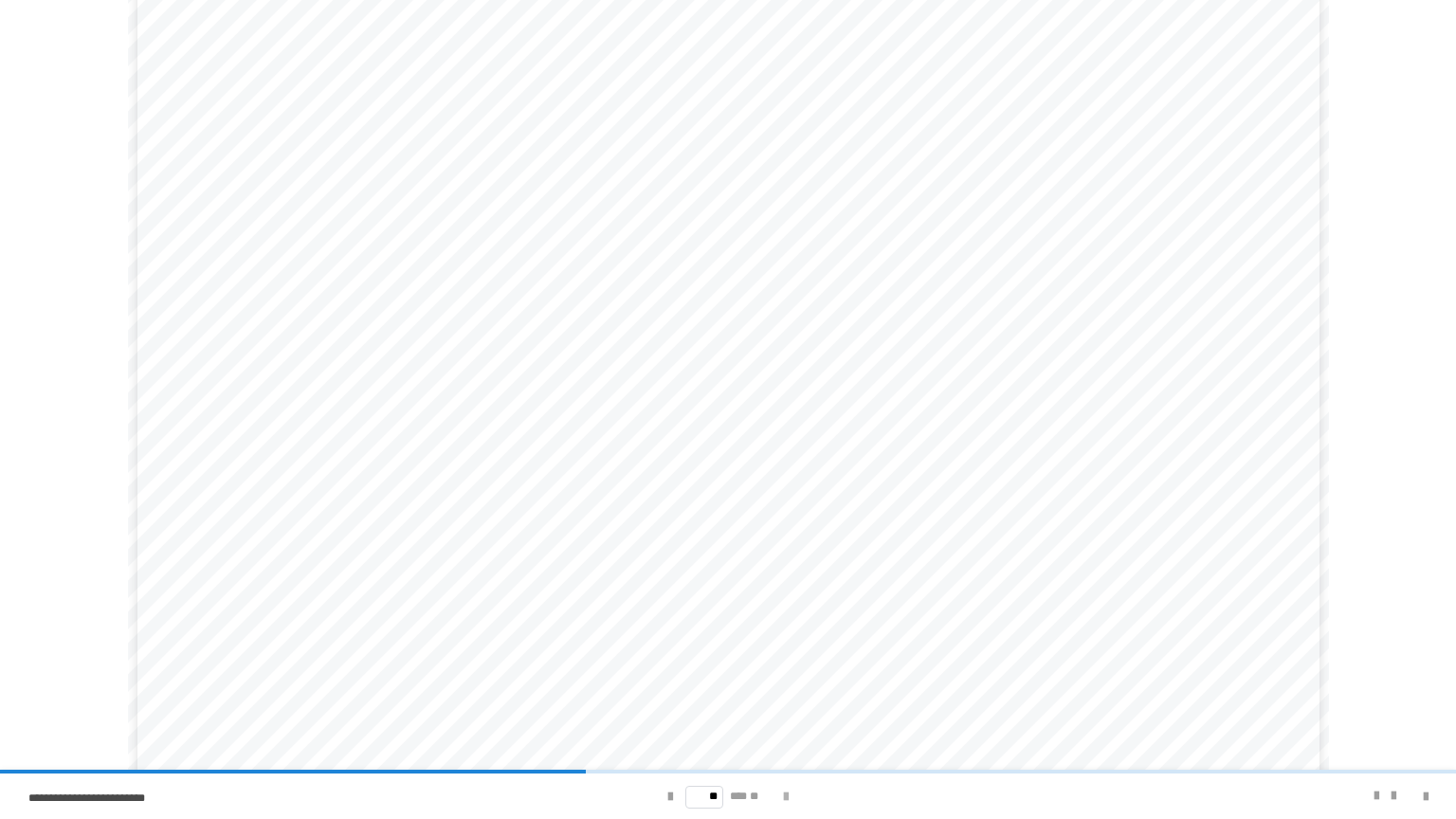 click at bounding box center [786, 797] 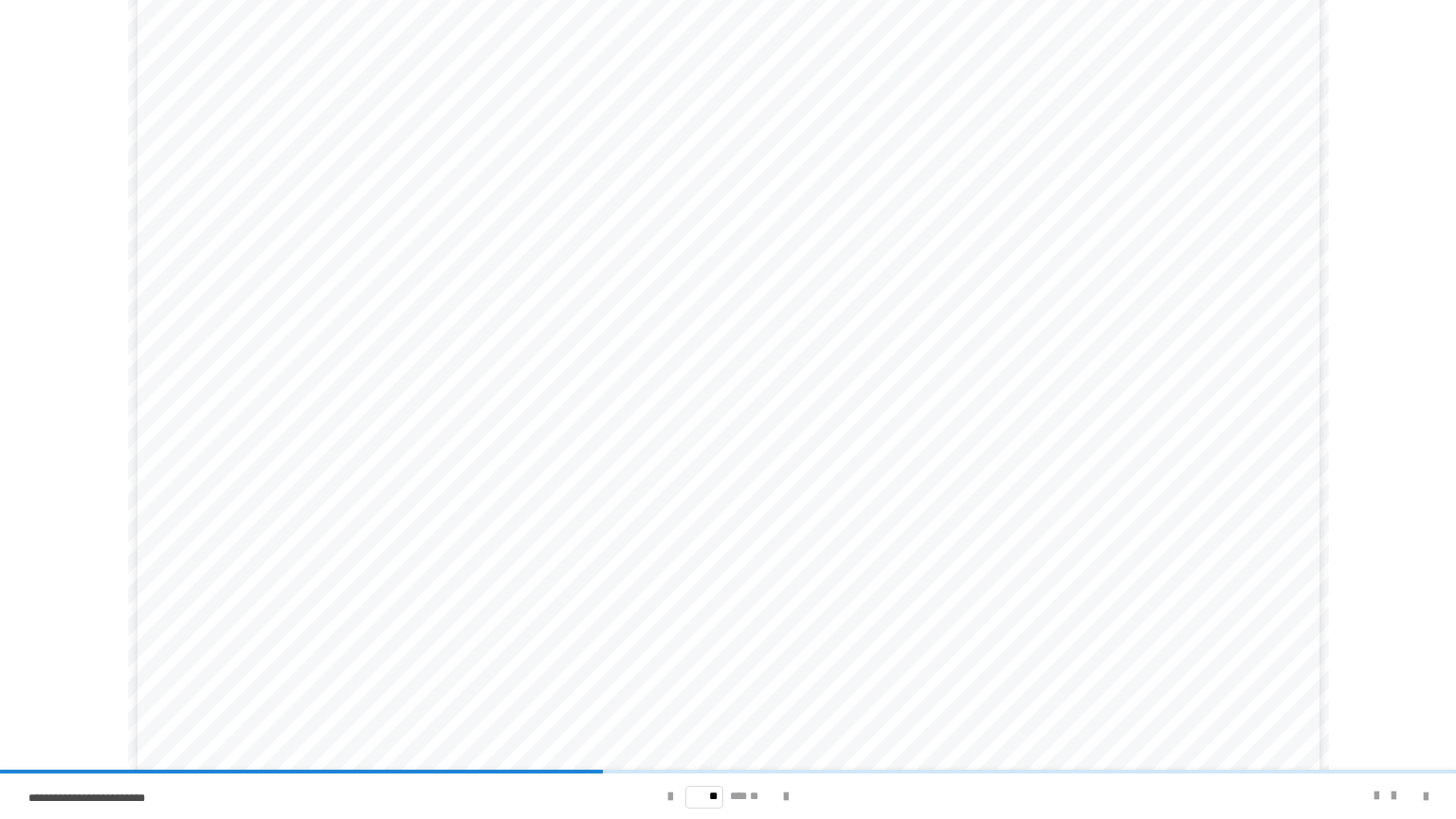 scroll, scrollTop: 66, scrollLeft: 0, axis: vertical 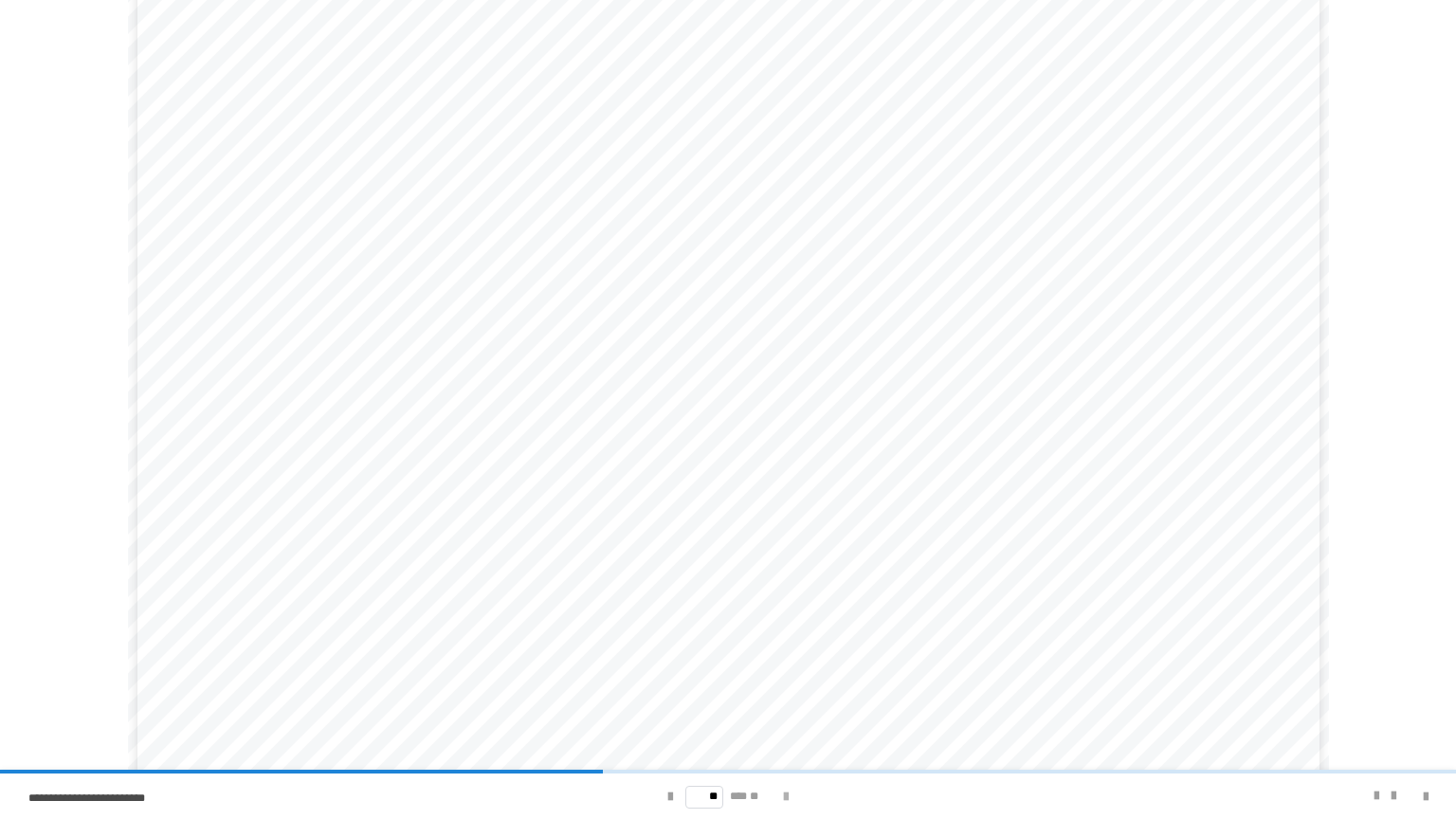 click at bounding box center [786, 797] 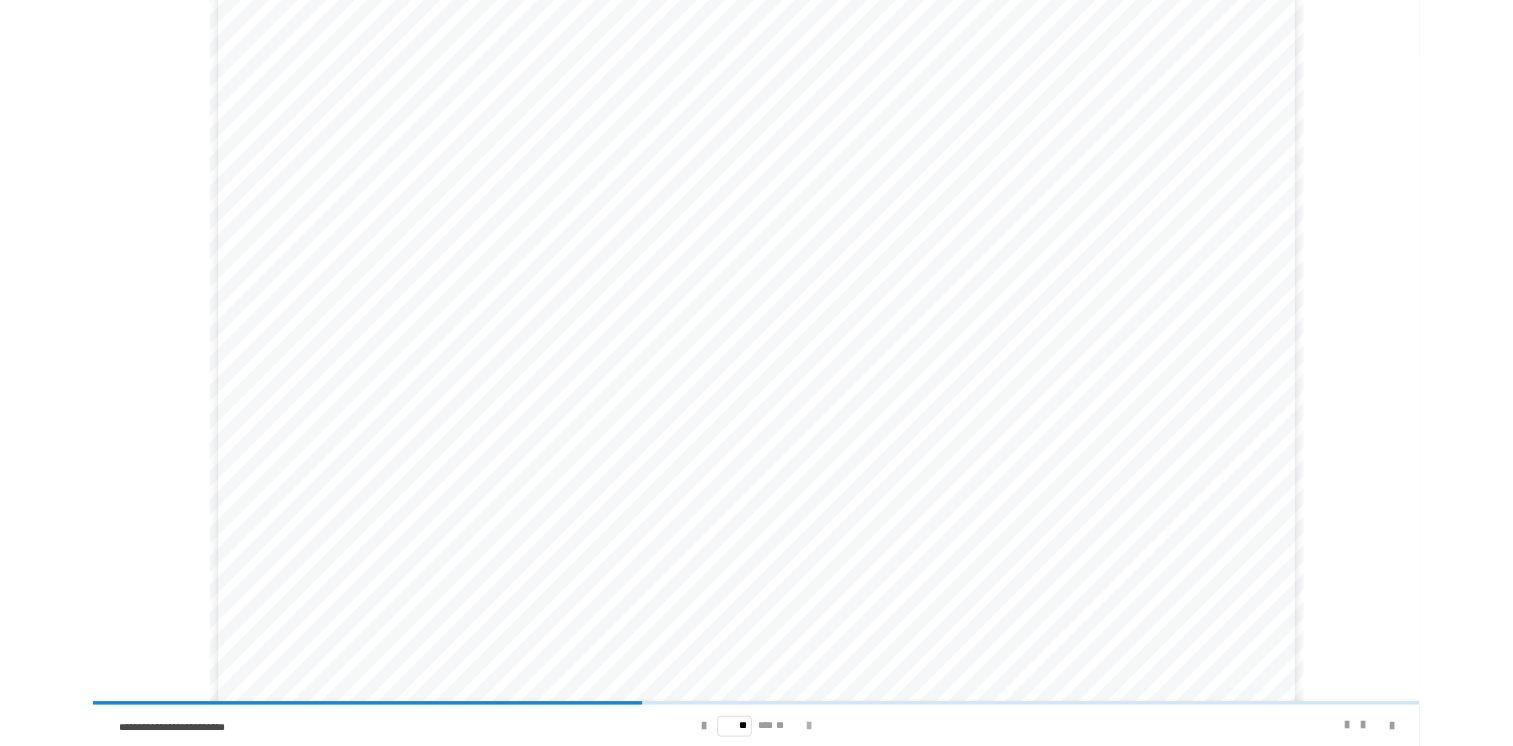 scroll, scrollTop: 0, scrollLeft: 0, axis: both 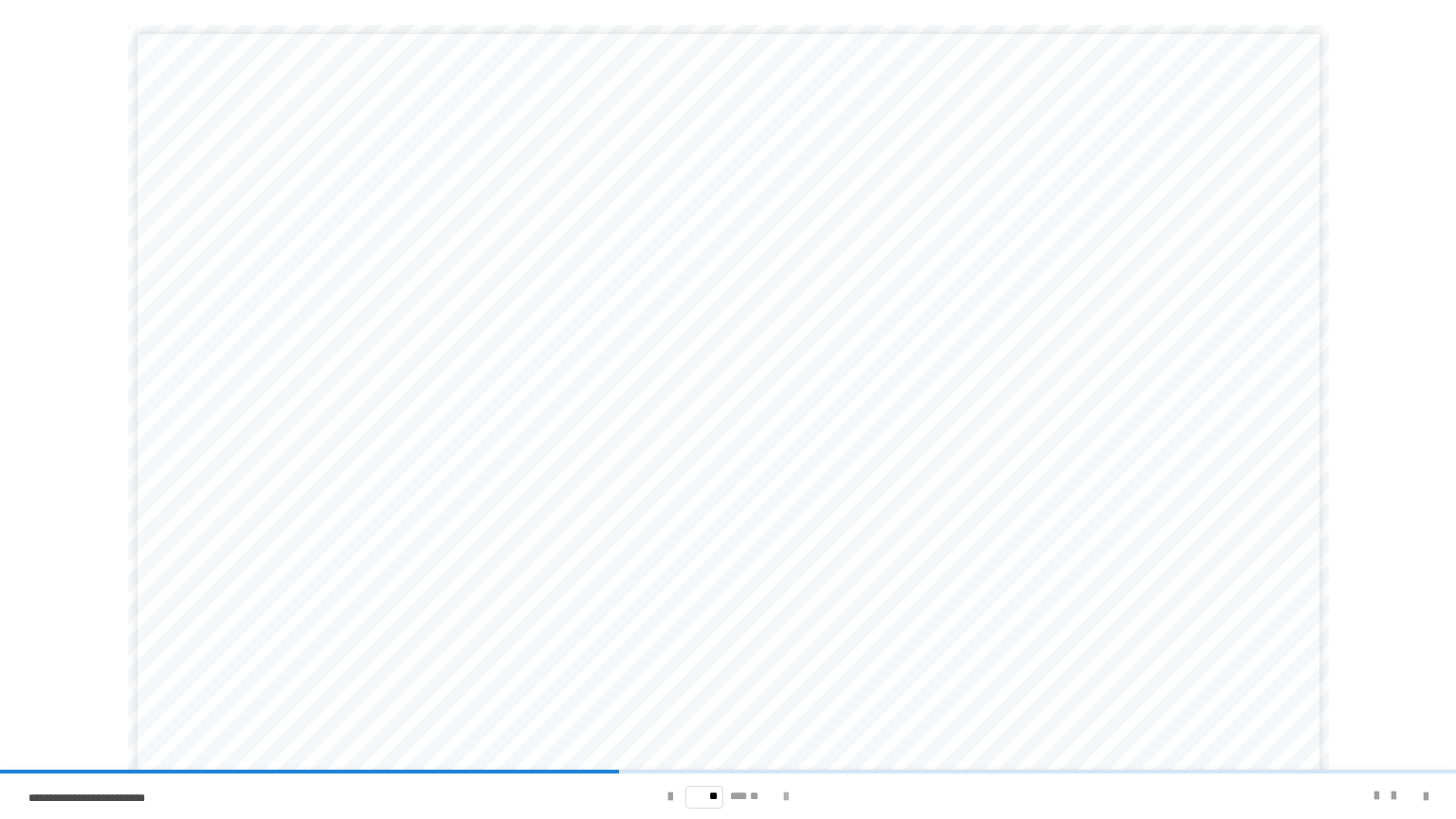 click at bounding box center [786, 797] 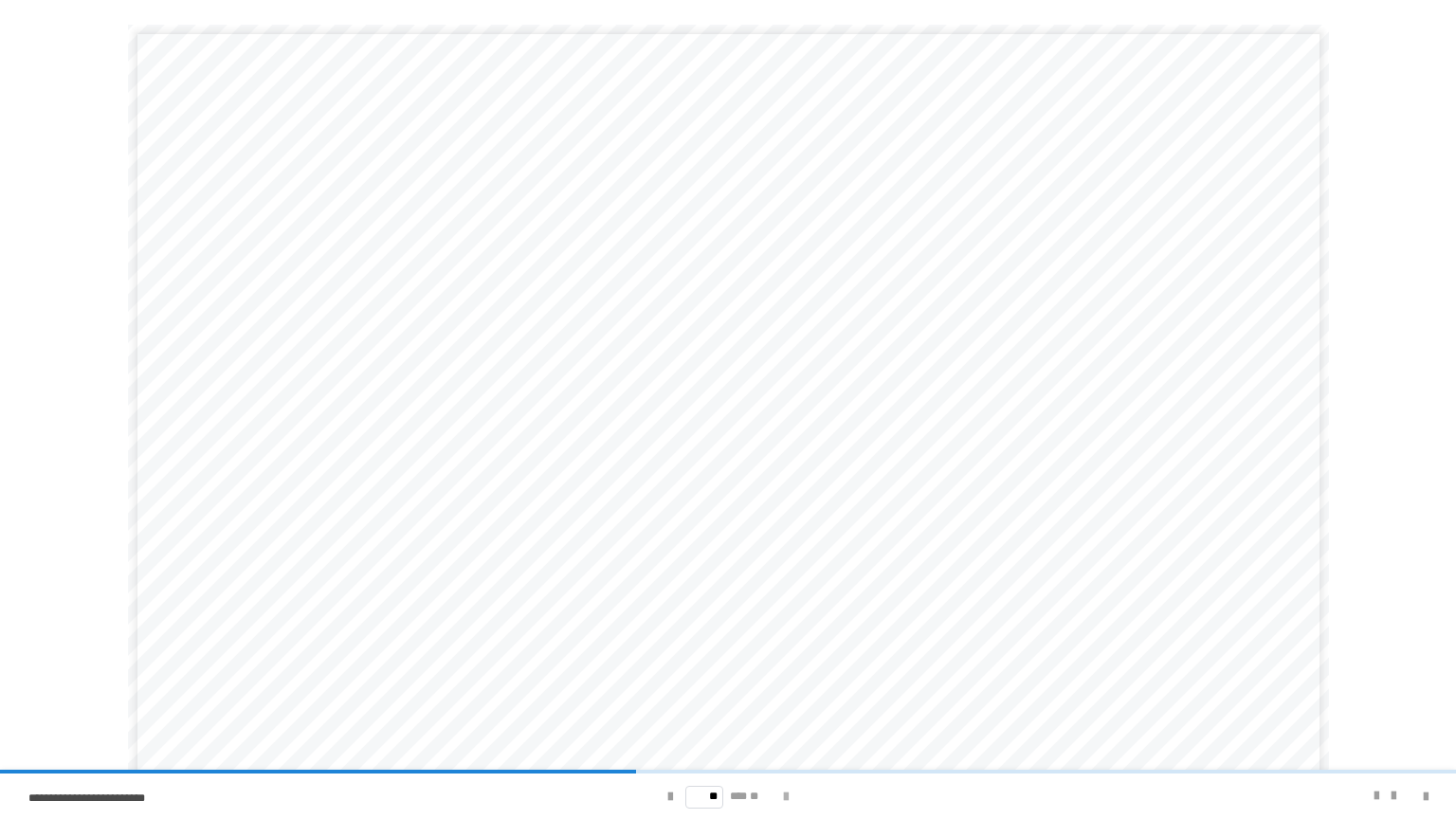 click at bounding box center (786, 797) 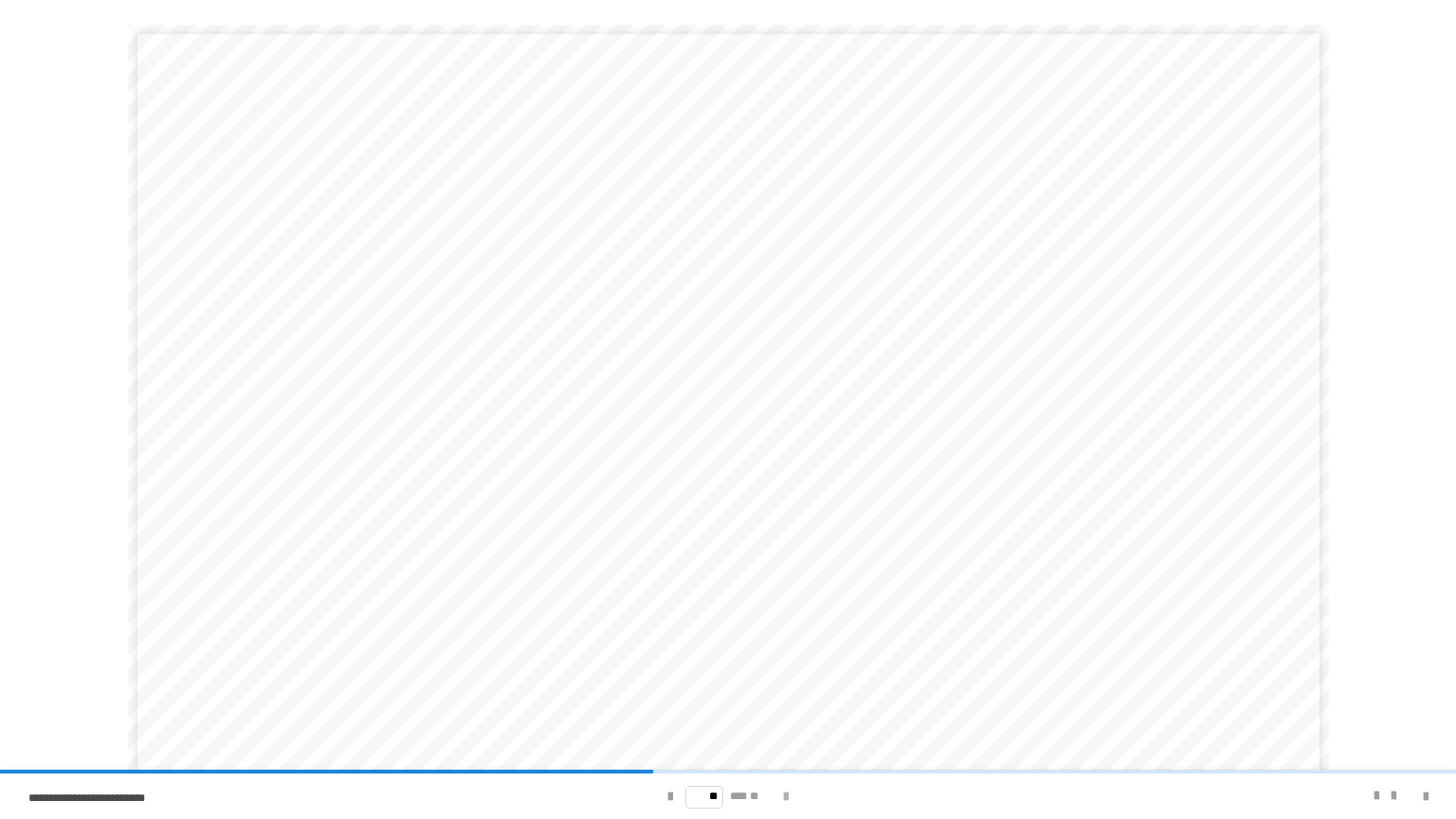 click at bounding box center (786, 797) 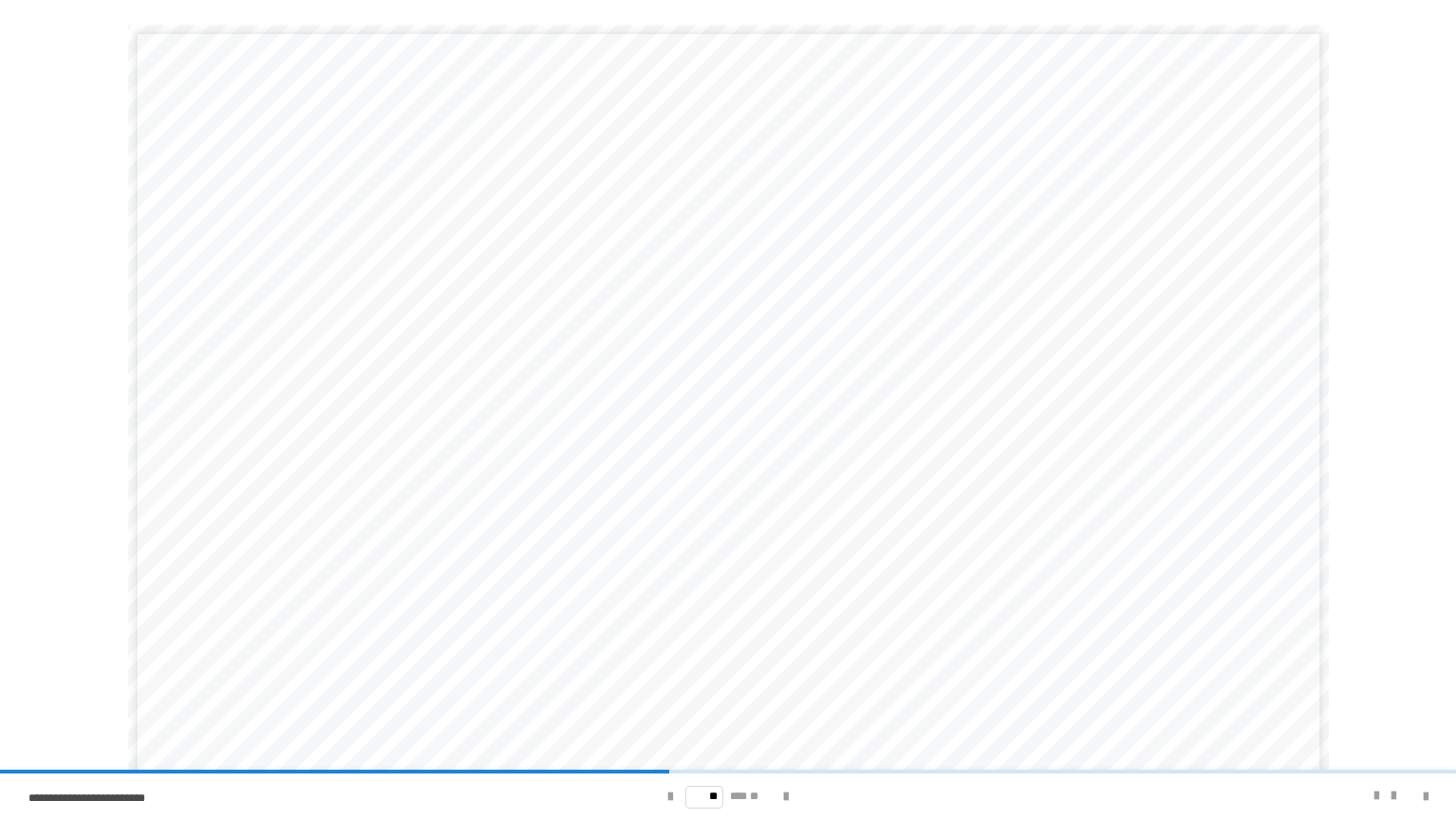 click on "**********" at bounding box center [728, 449] 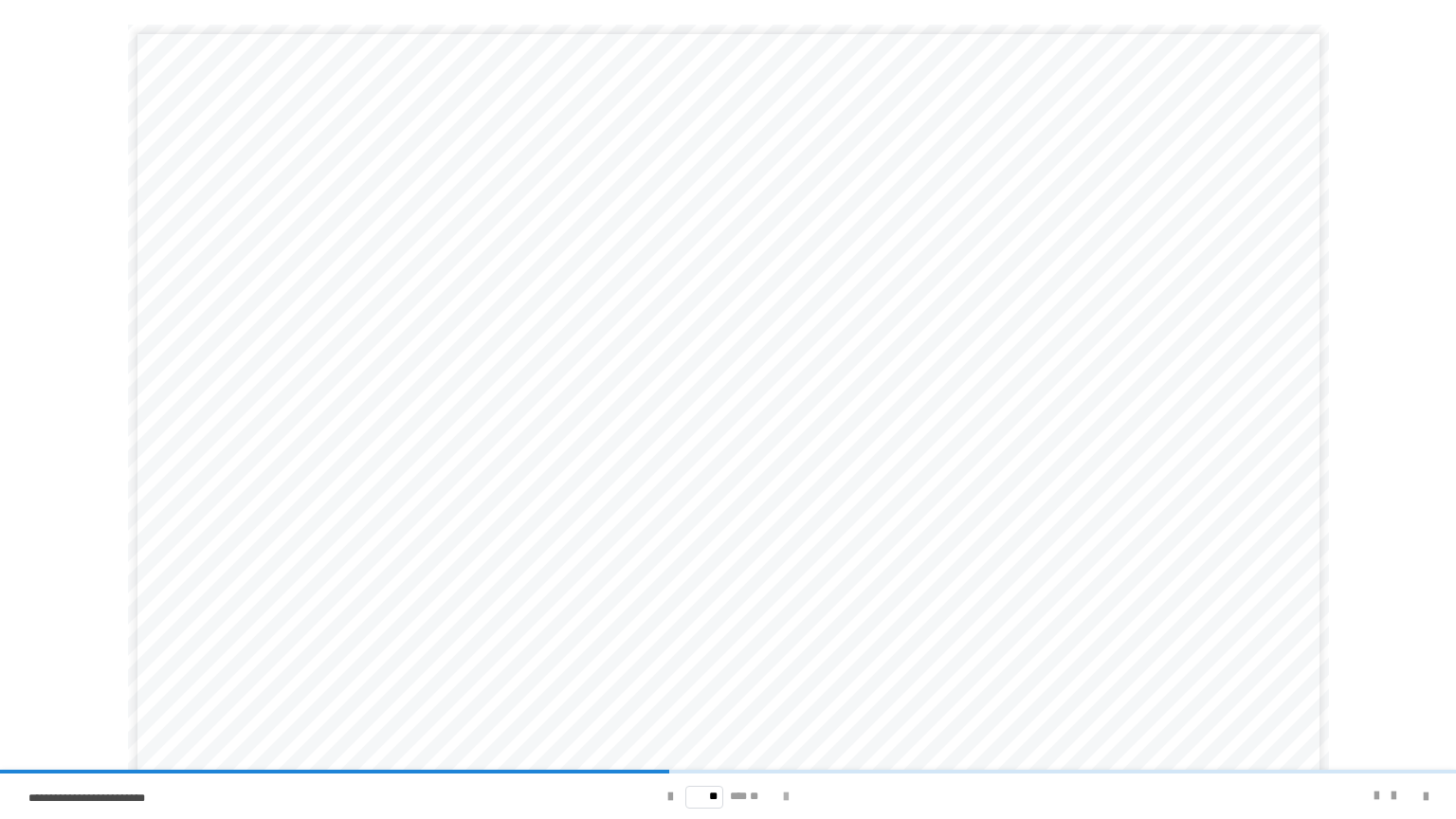 click at bounding box center (786, 797) 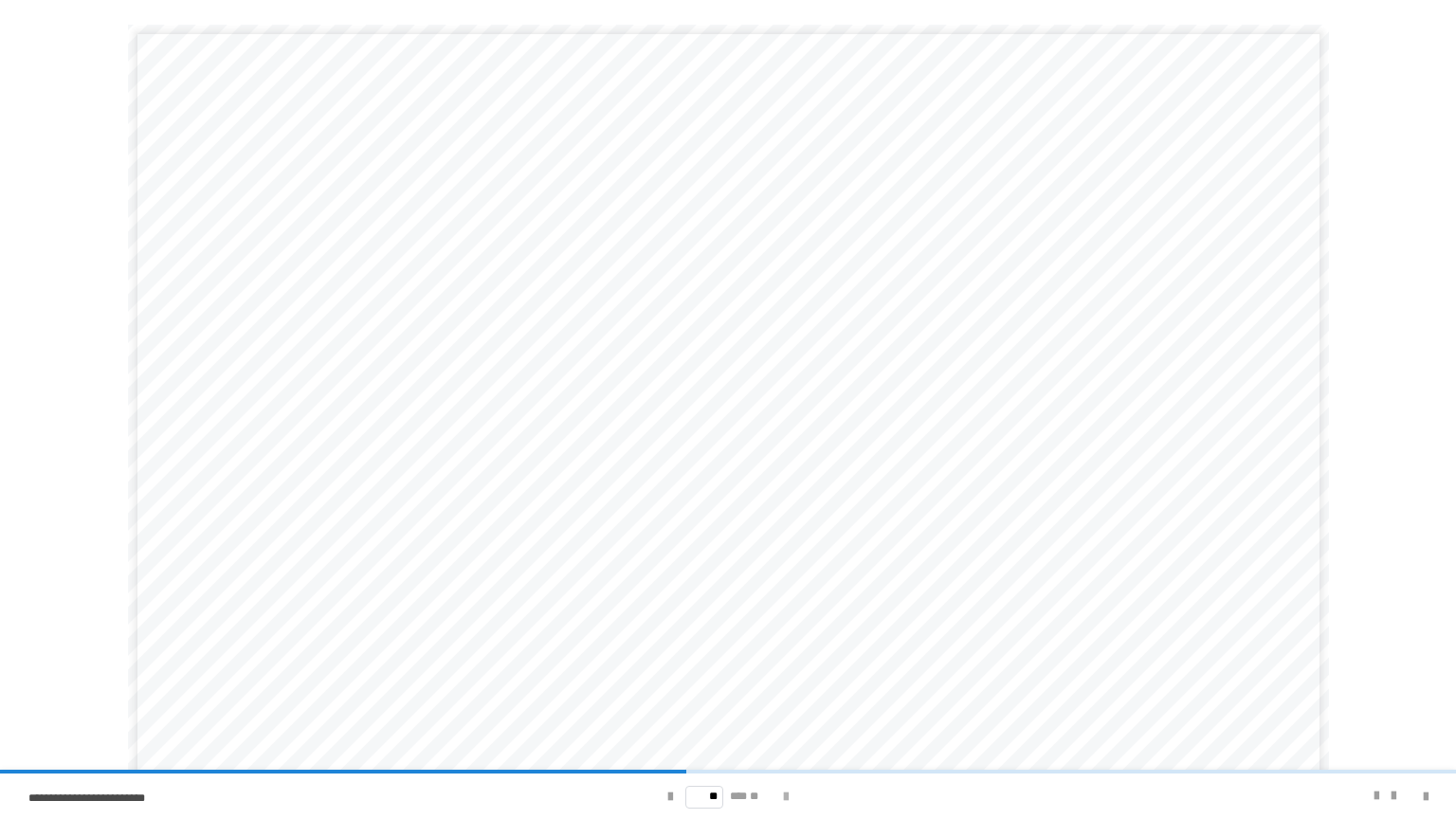 click at bounding box center [786, 797] 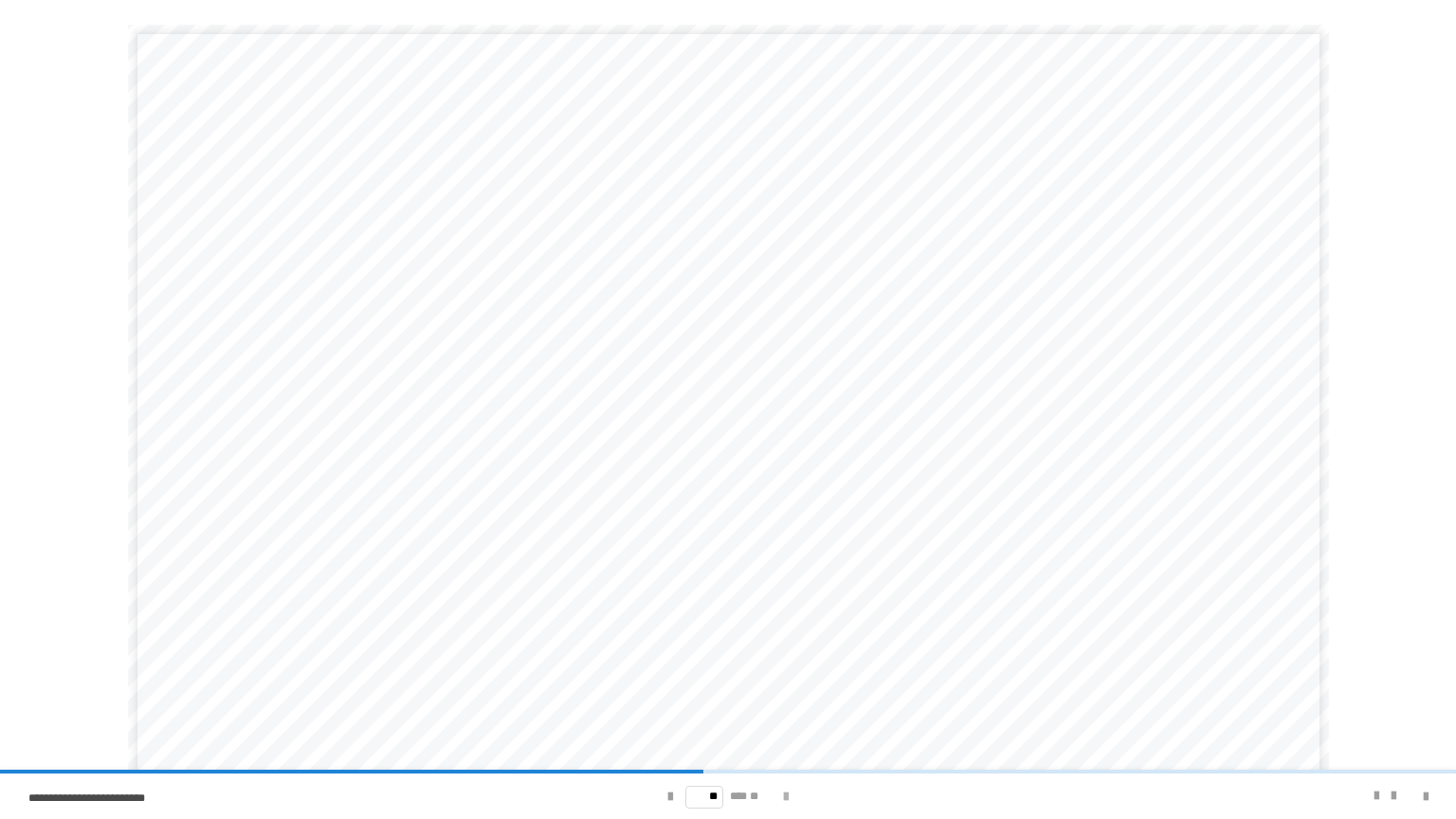 click at bounding box center [786, 797] 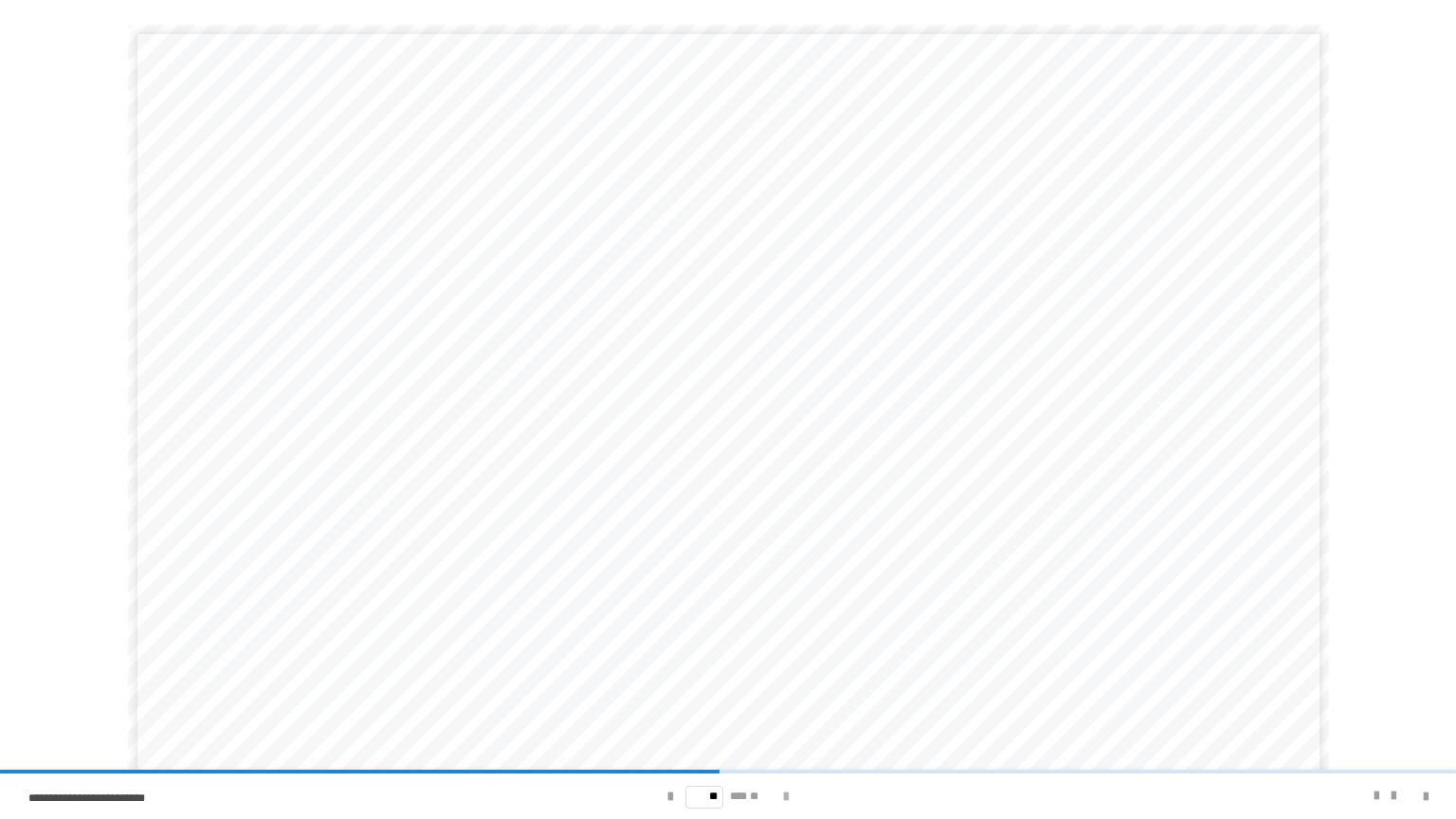 click at bounding box center (786, 797) 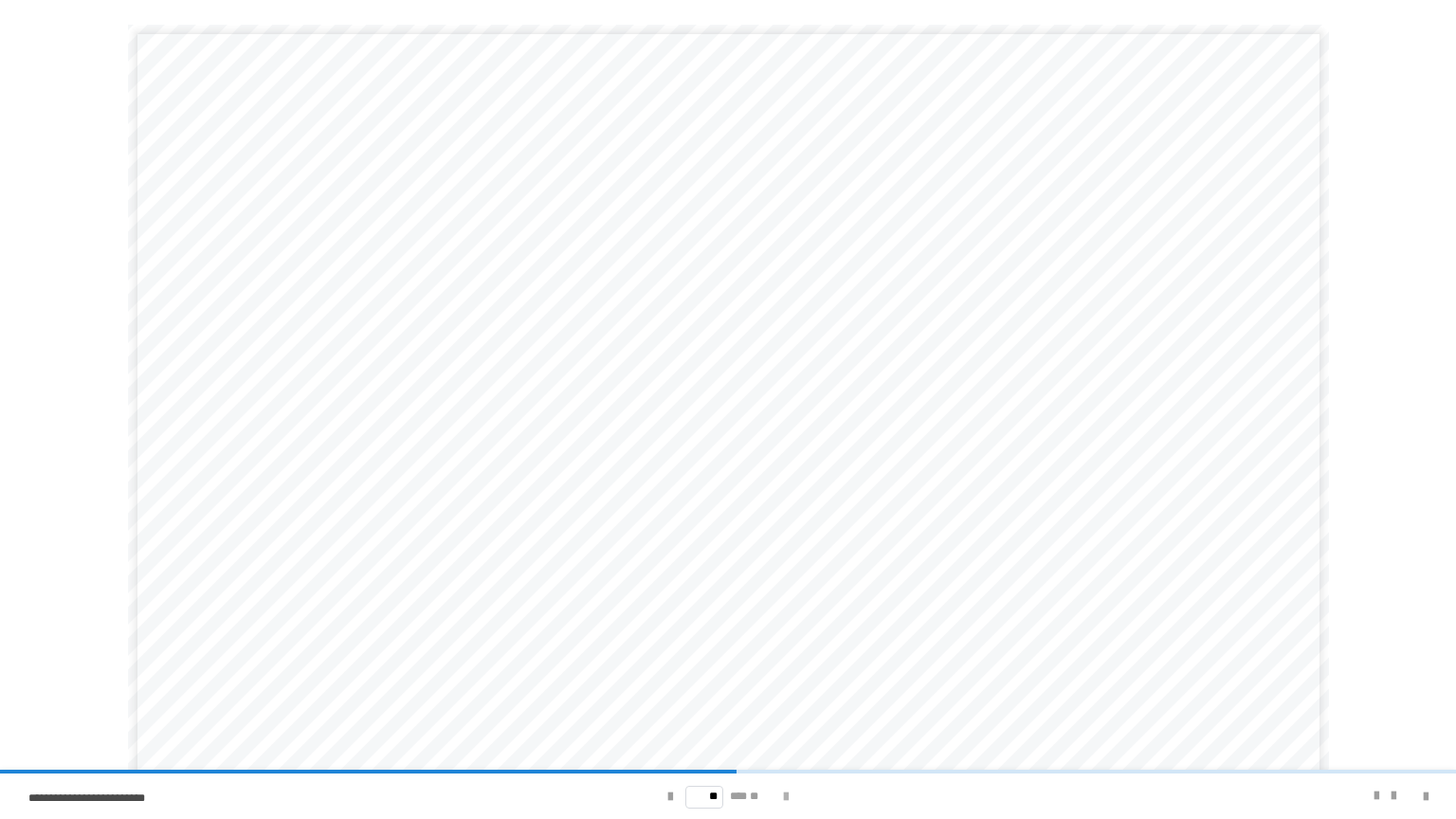 click at bounding box center (786, 797) 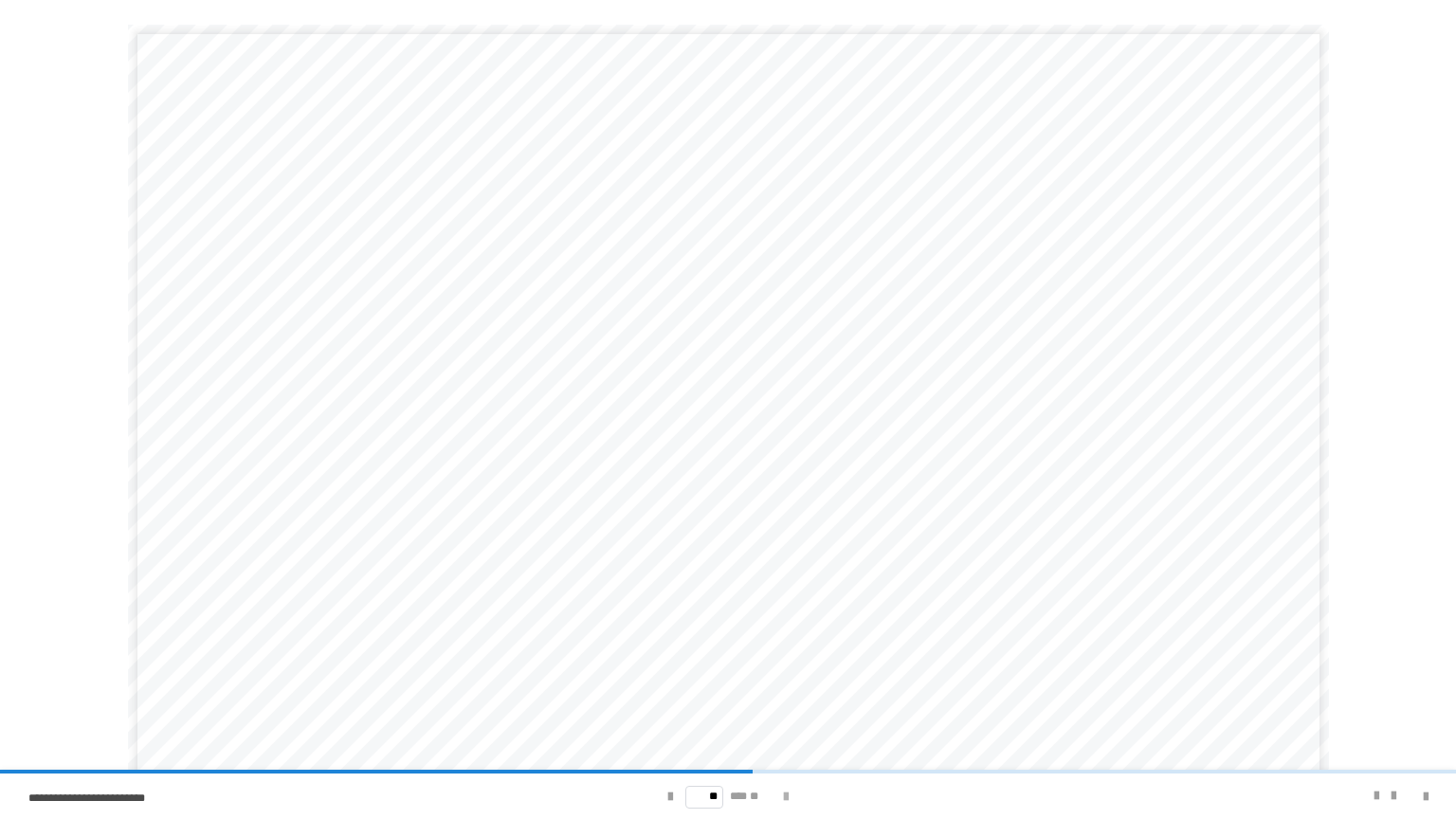 click at bounding box center [786, 797] 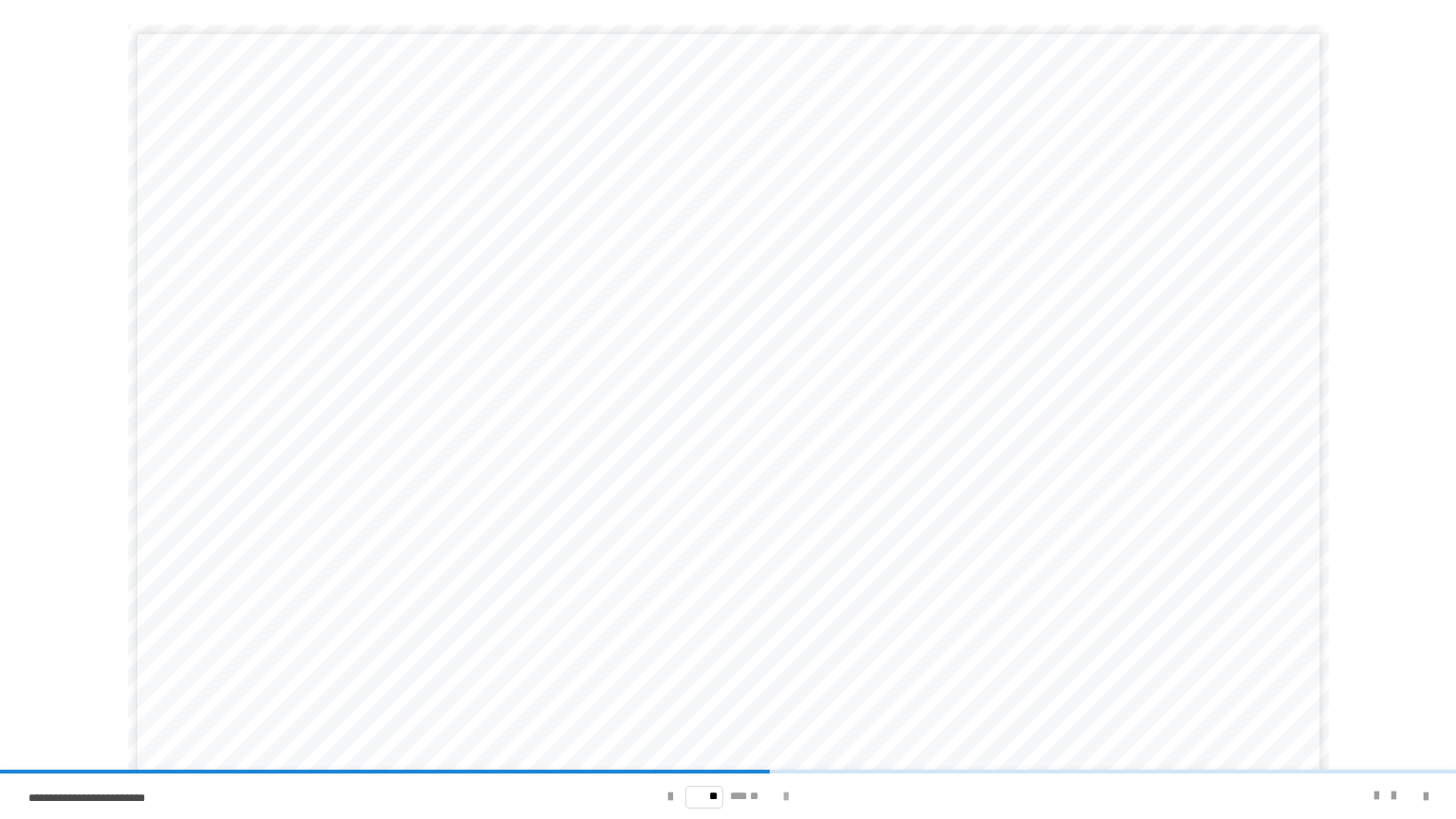 click at bounding box center (786, 797) 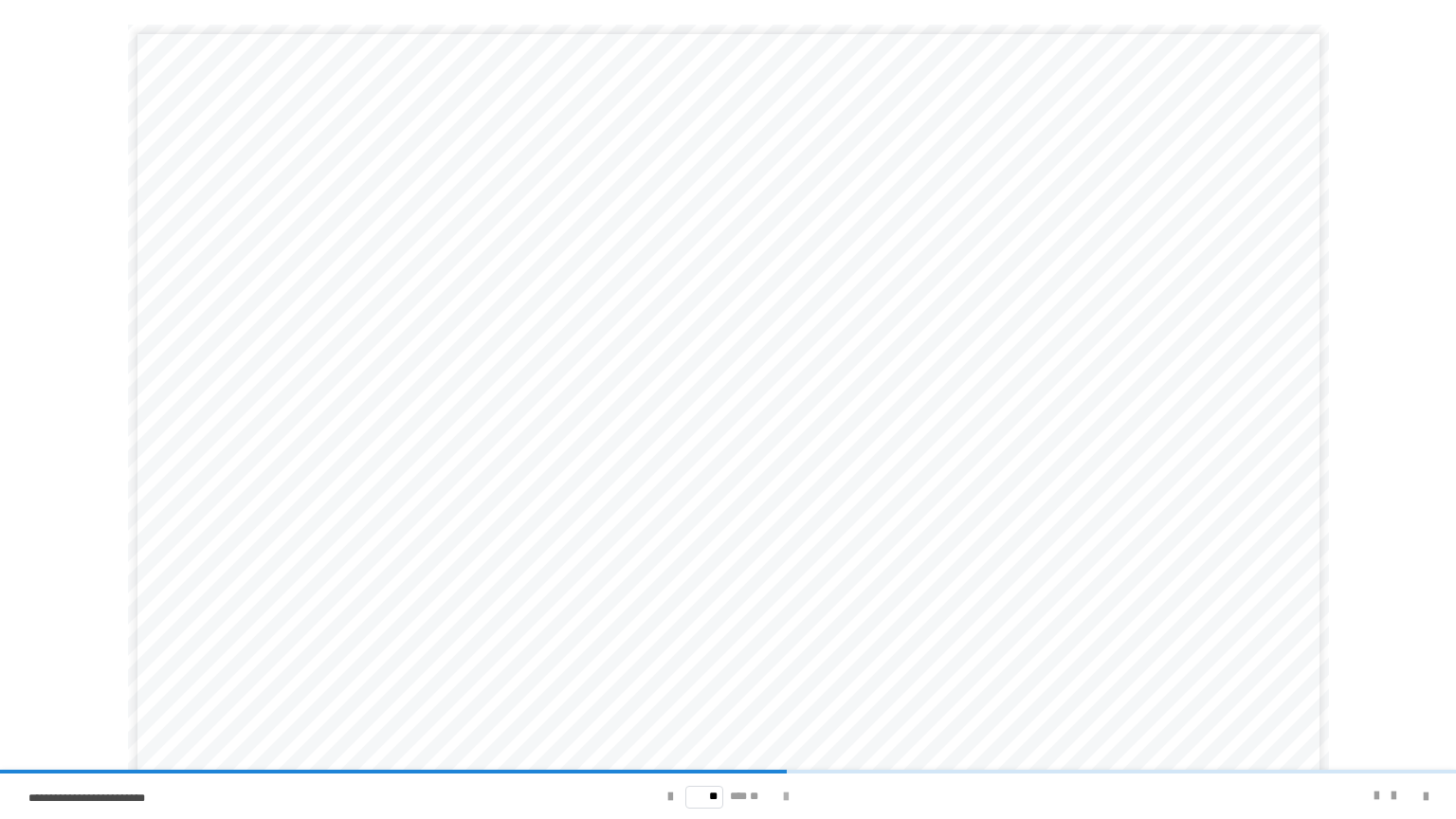 click at bounding box center [786, 797] 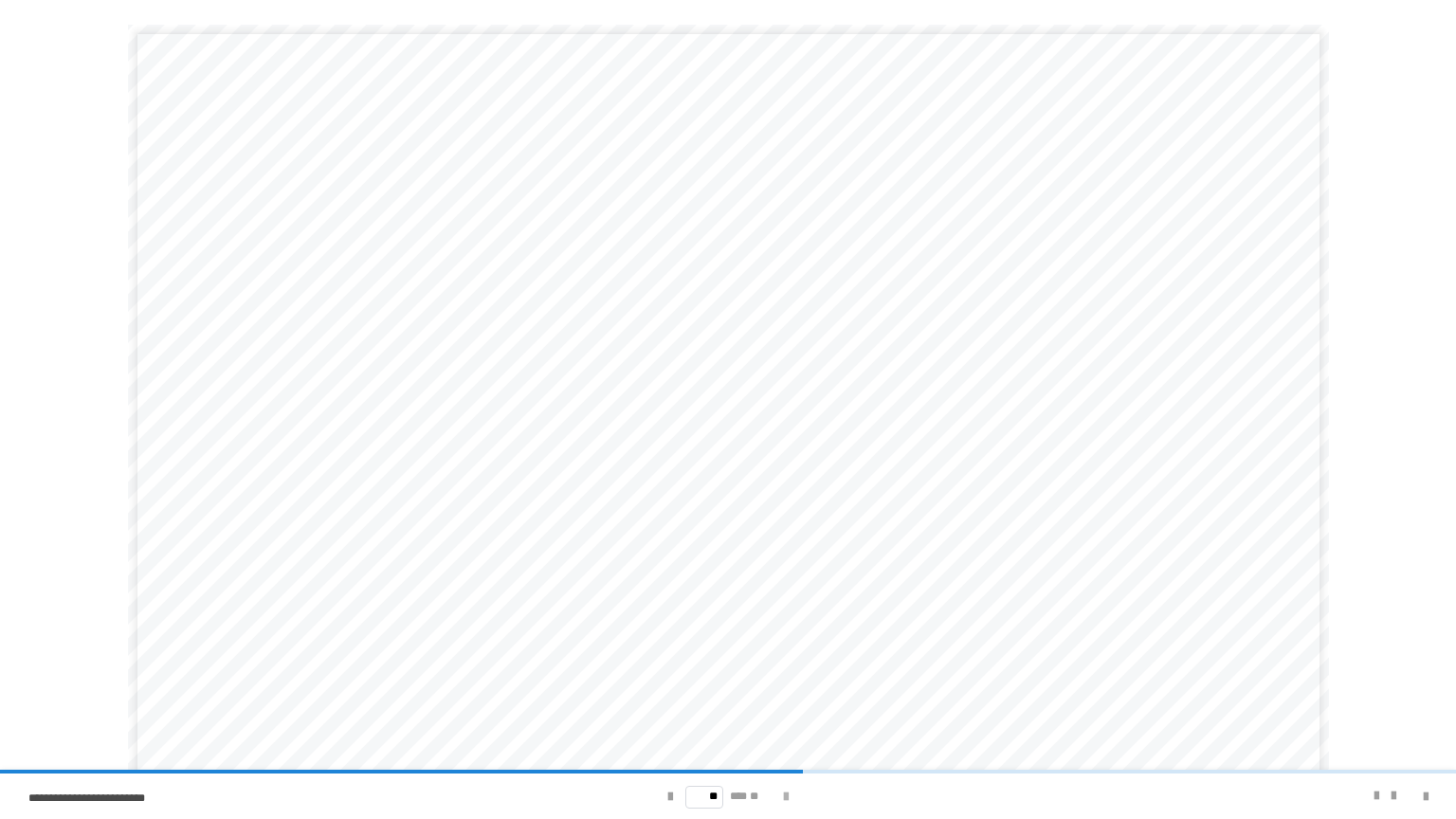 click at bounding box center (786, 797) 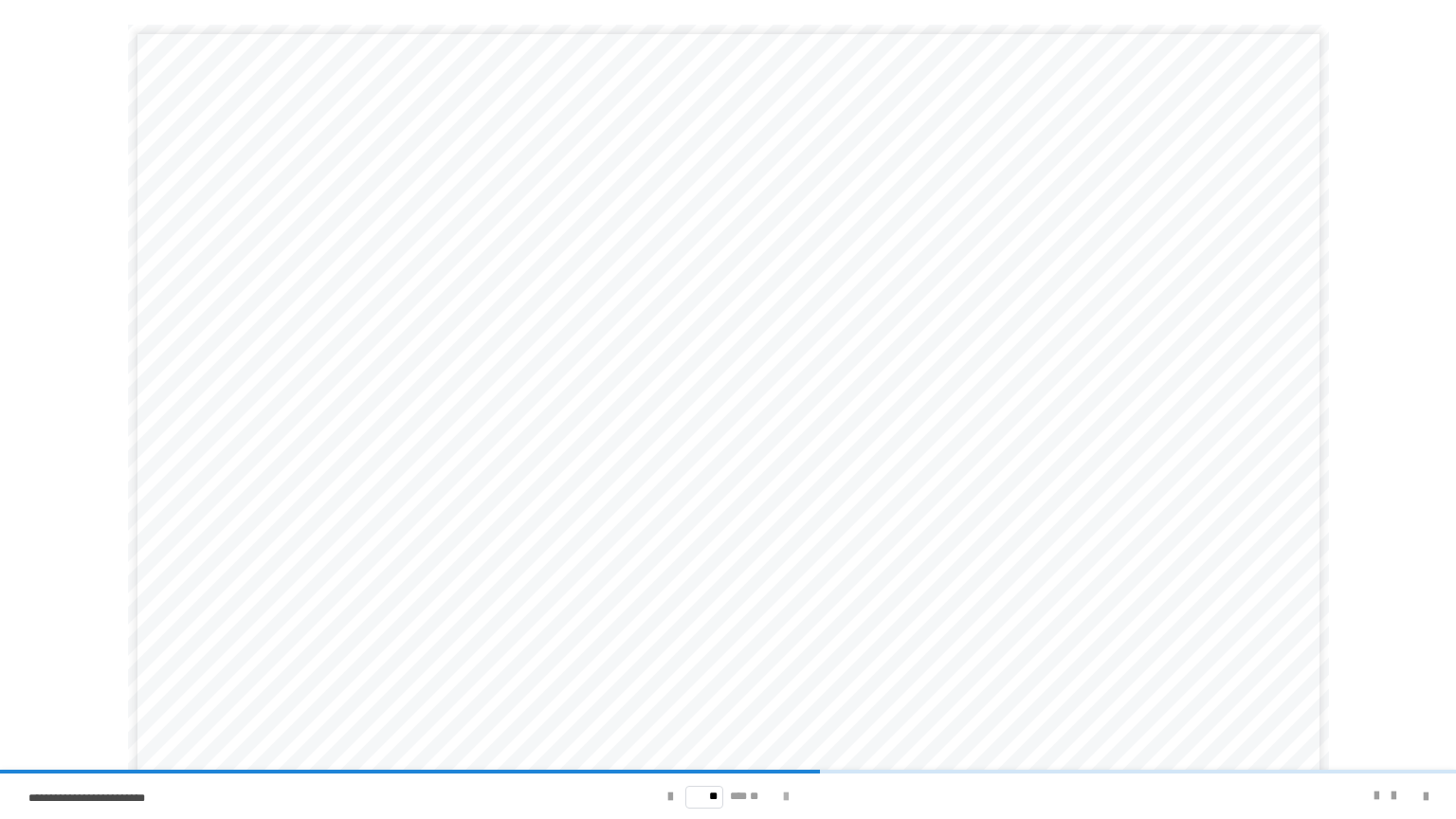 click at bounding box center (786, 797) 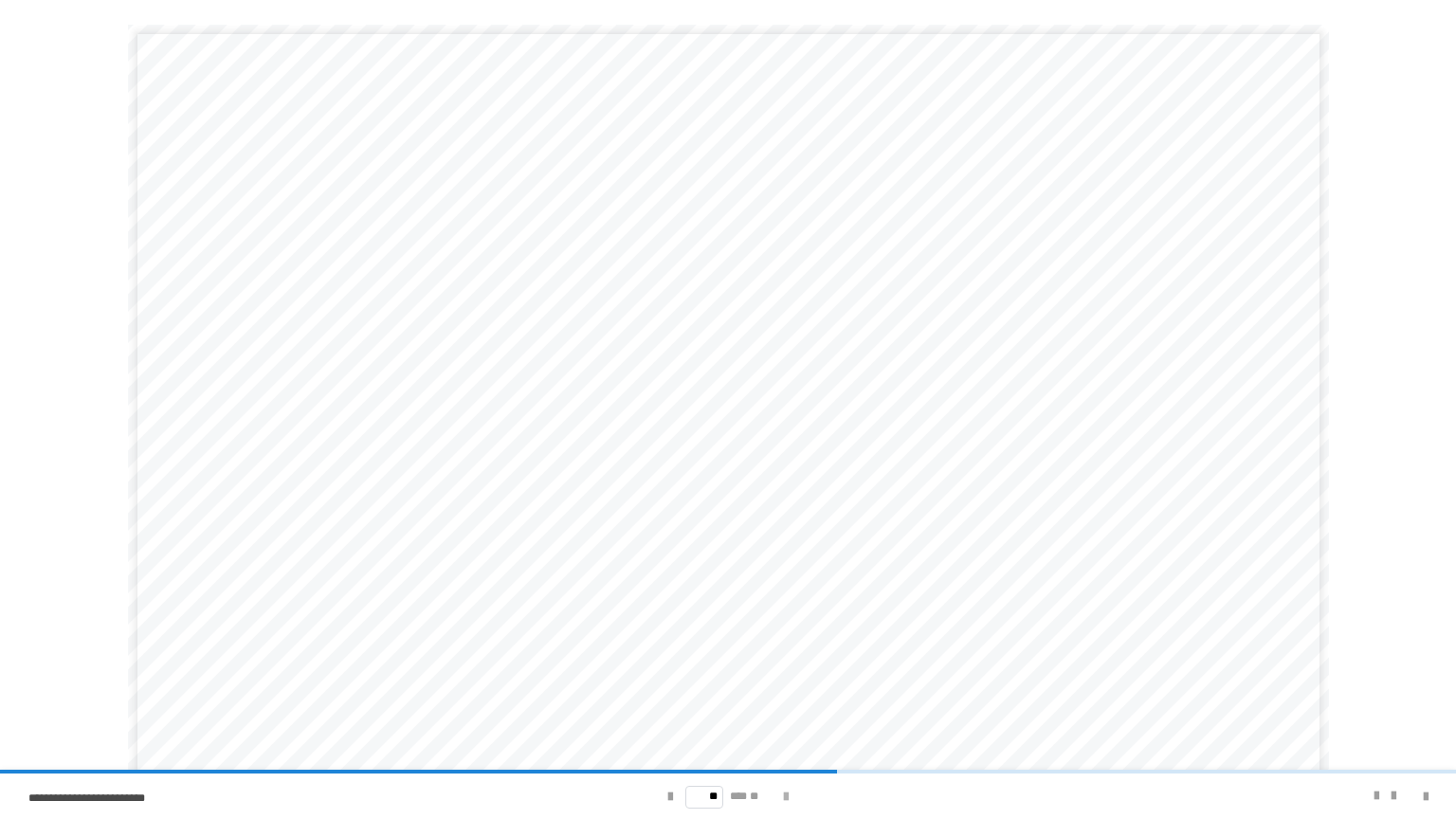 click at bounding box center [786, 797] 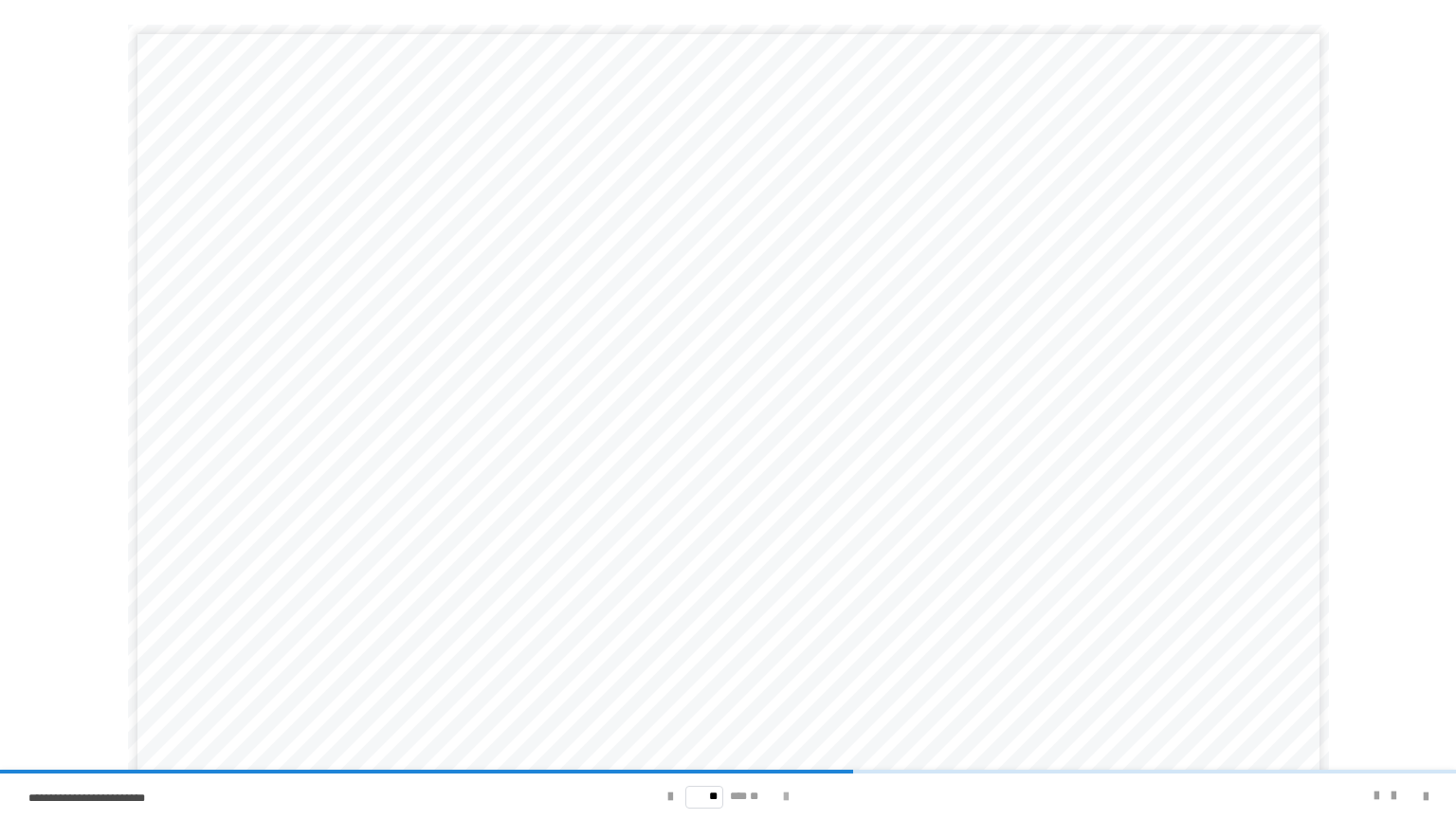 click at bounding box center [786, 797] 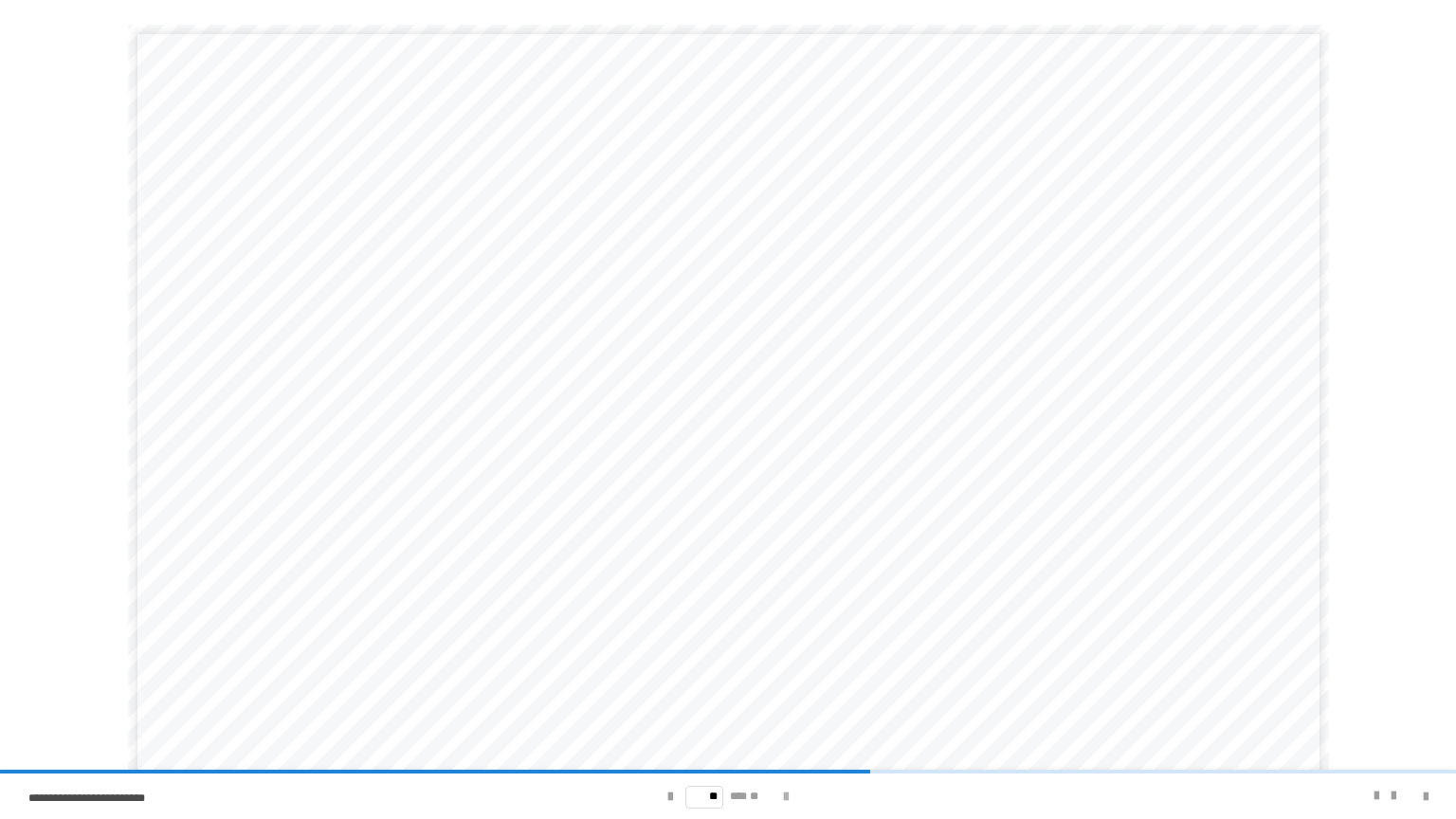 click at bounding box center (786, 797) 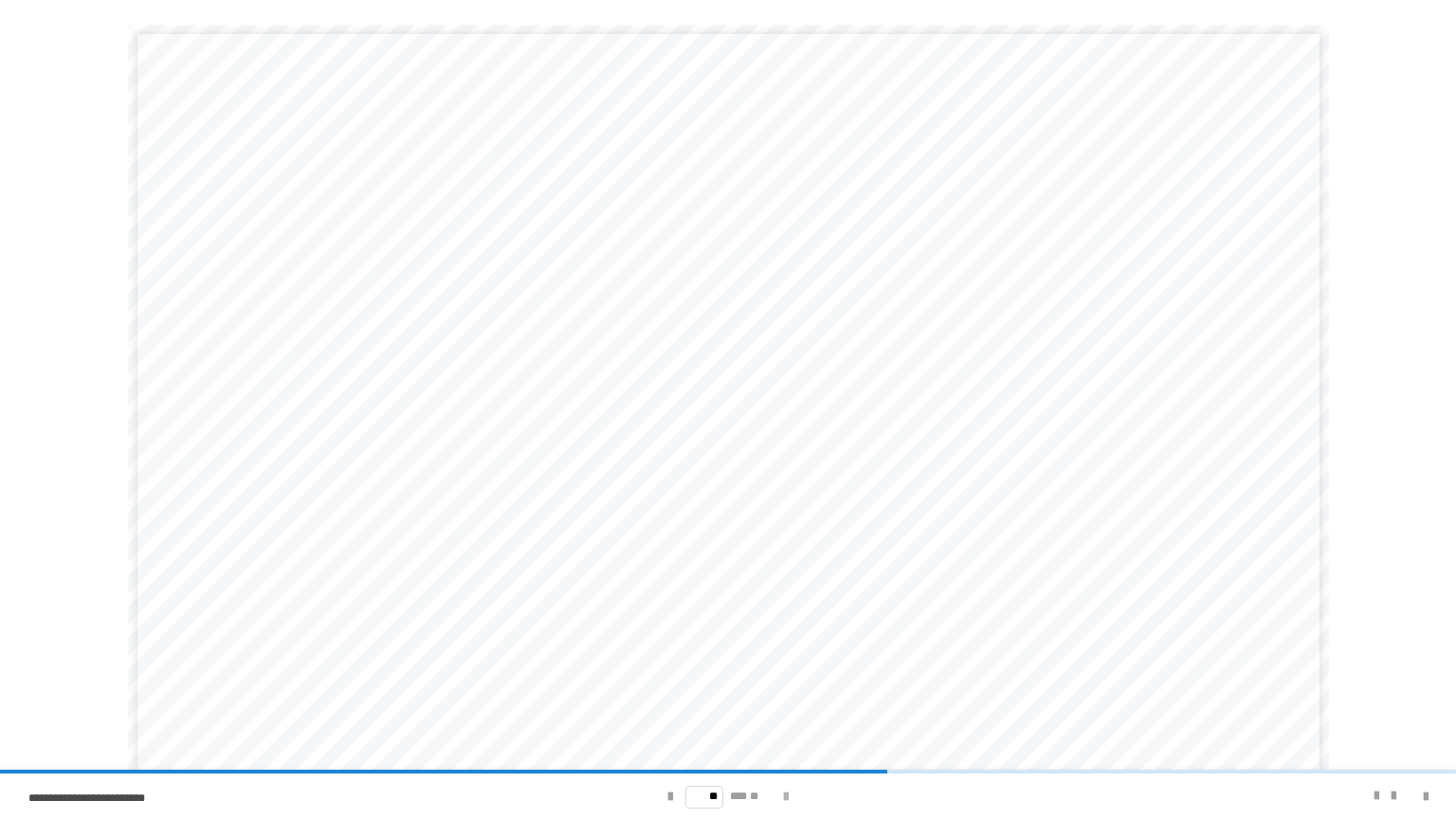 click at bounding box center [786, 797] 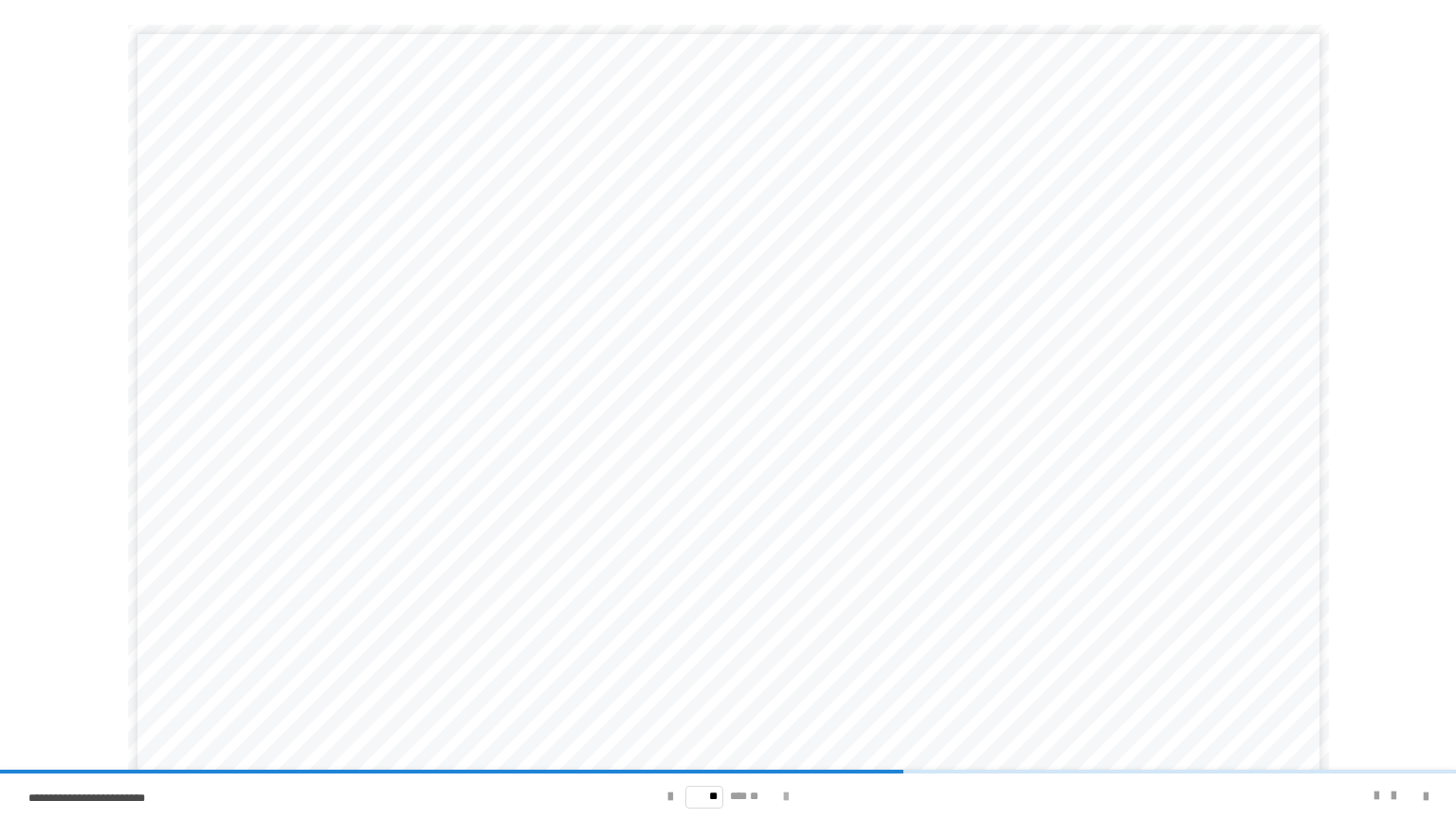 click at bounding box center [786, 797] 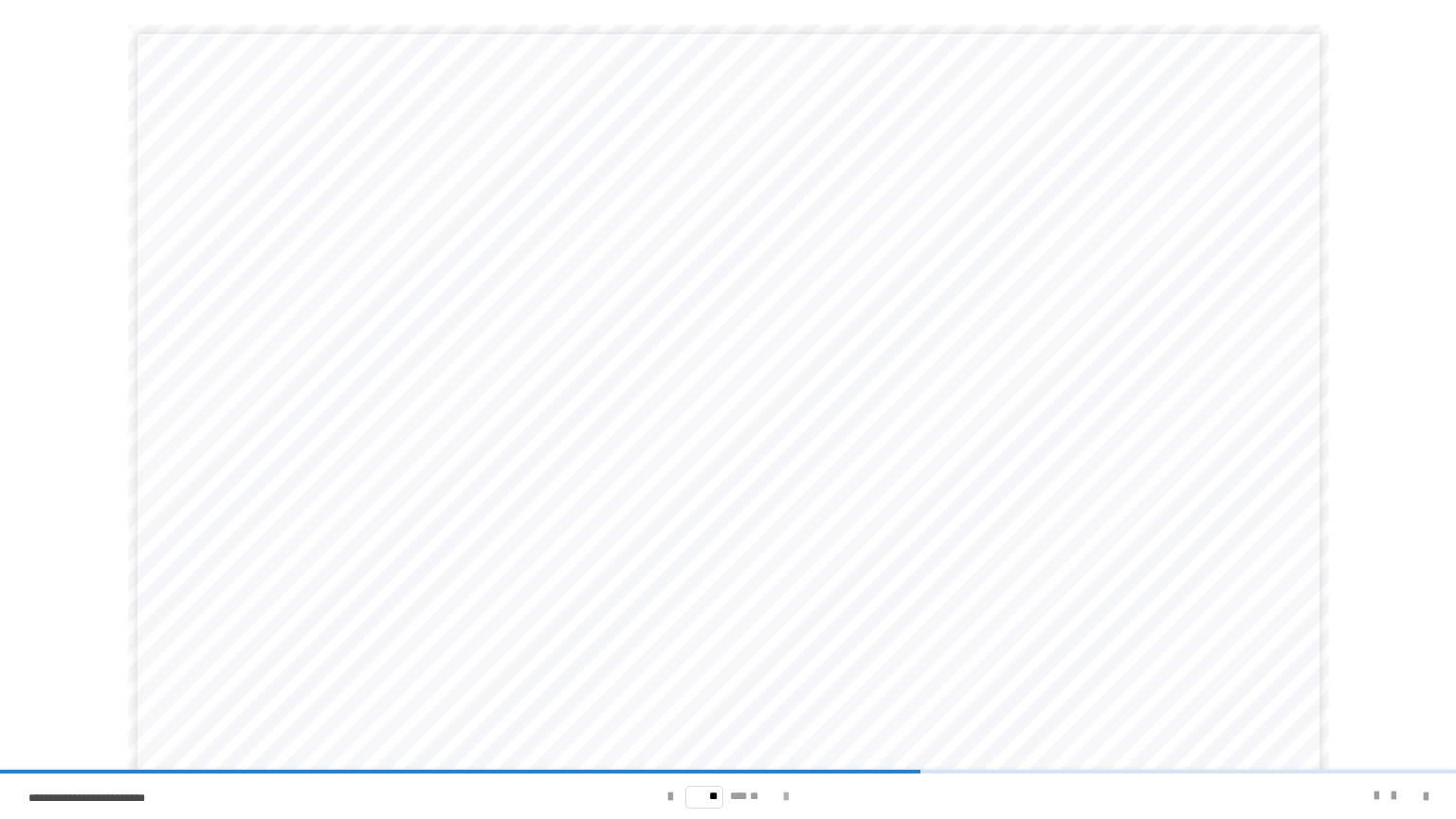 click at bounding box center (786, 797) 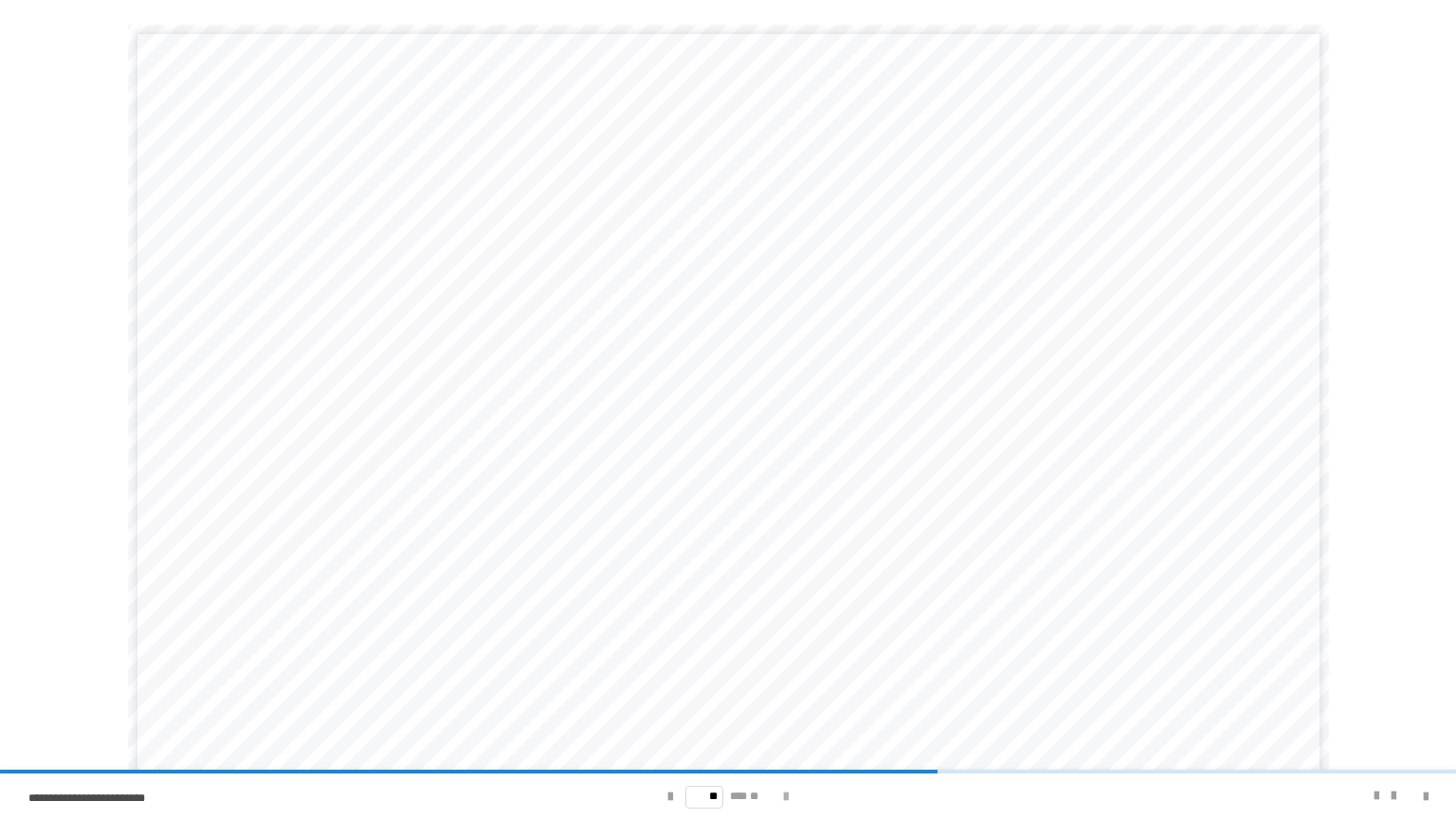 click at bounding box center (786, 797) 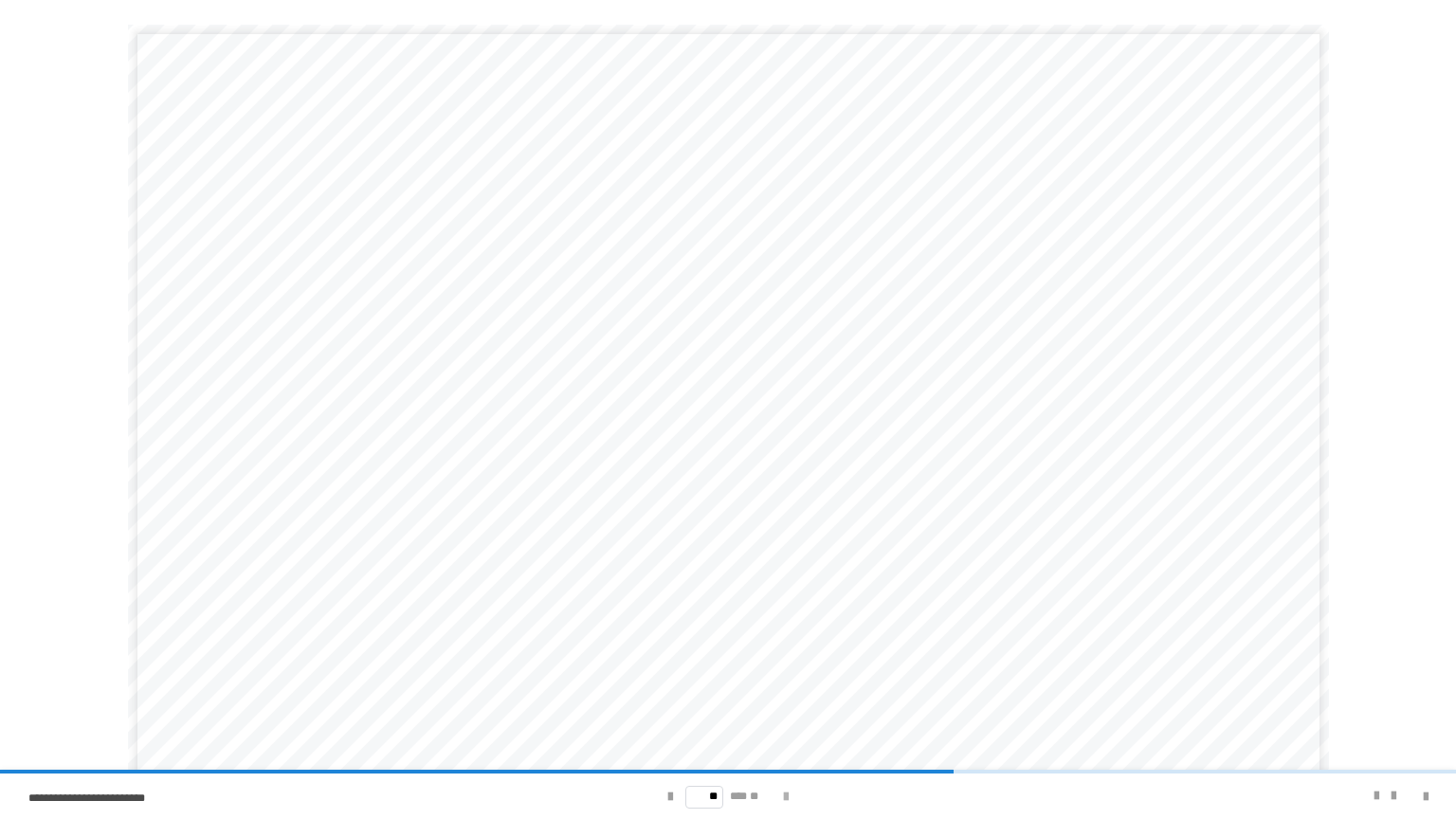 click at bounding box center [786, 797] 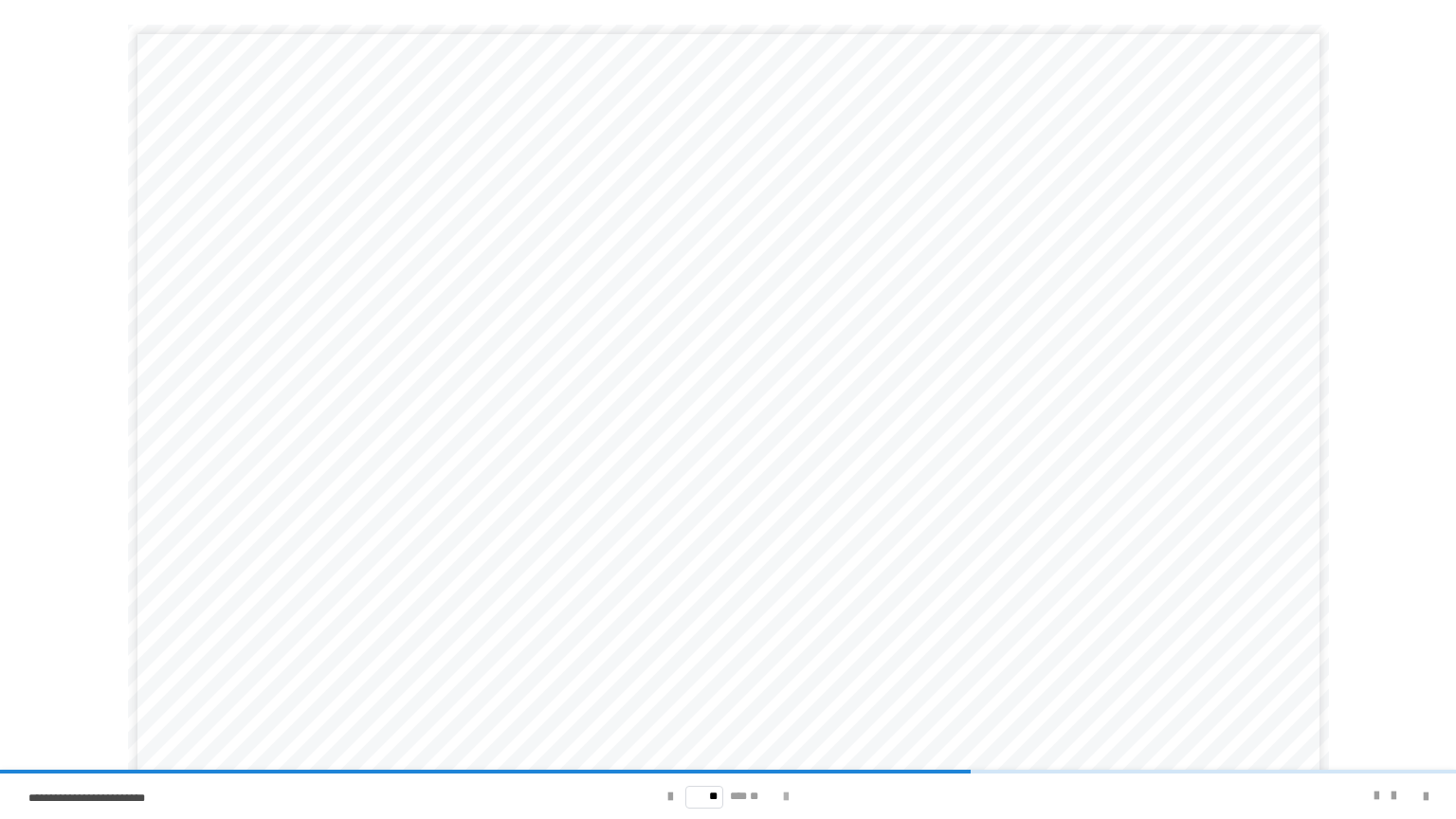 click at bounding box center (786, 797) 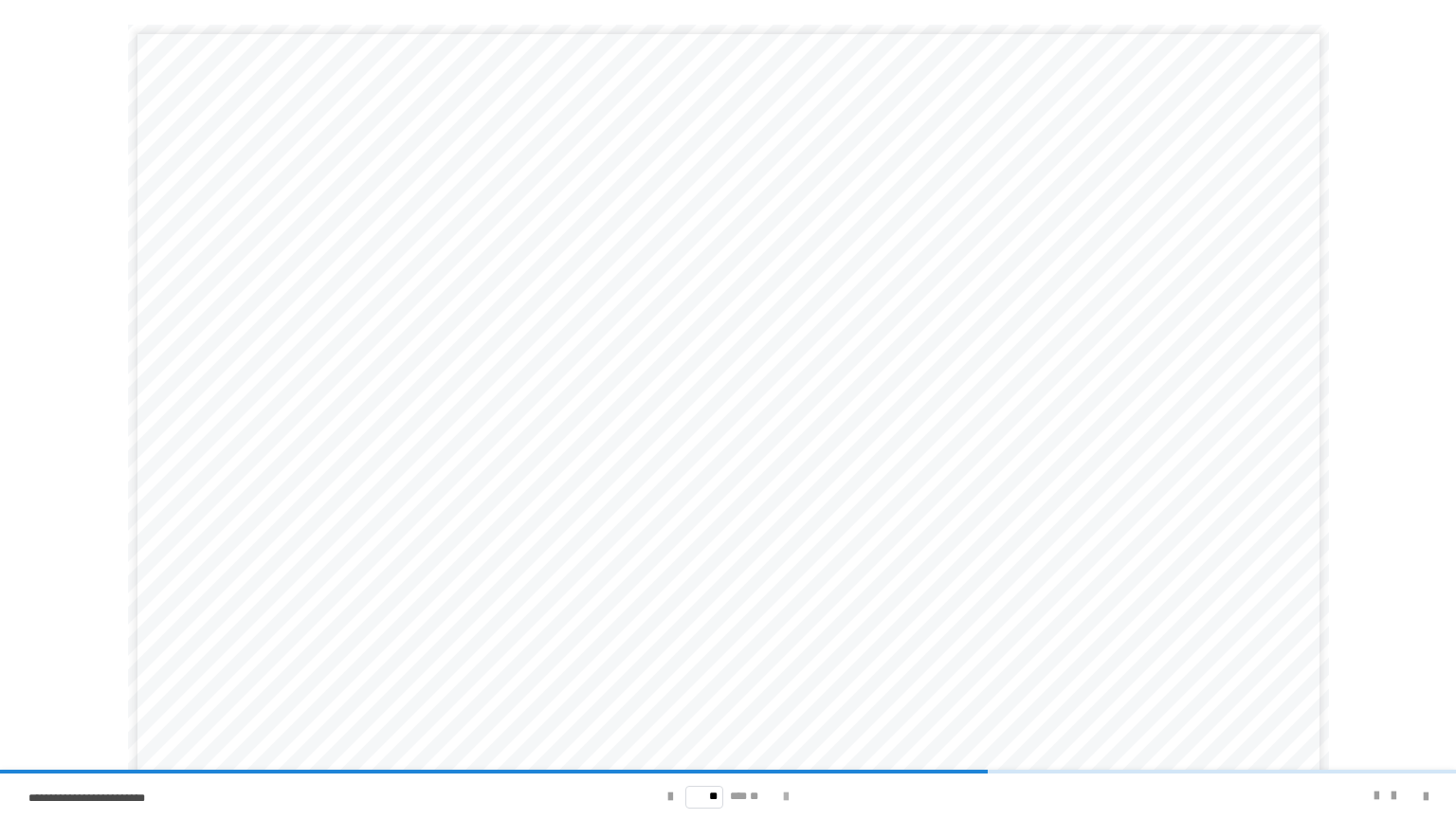 click at bounding box center [786, 797] 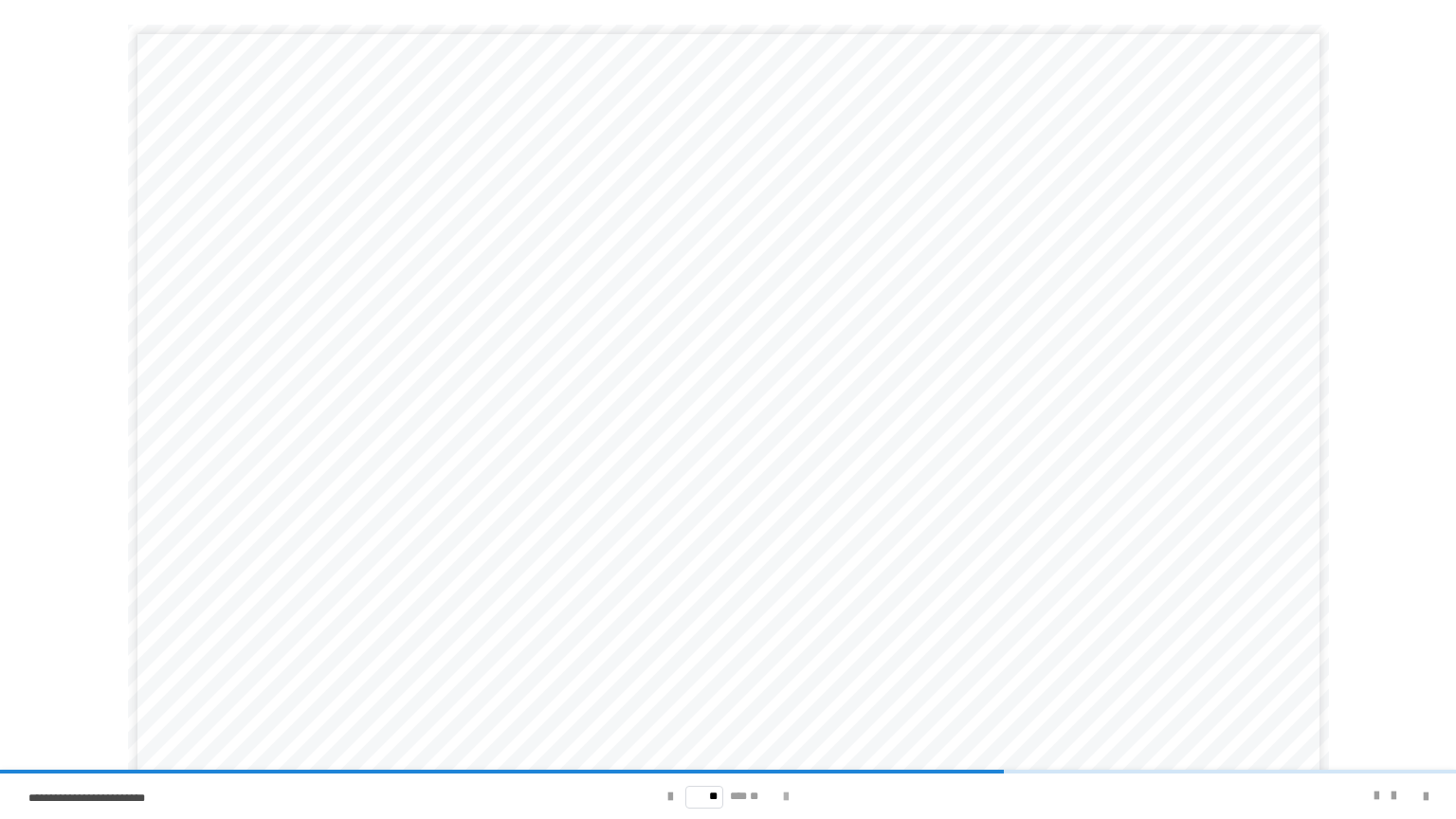 click at bounding box center [786, 797] 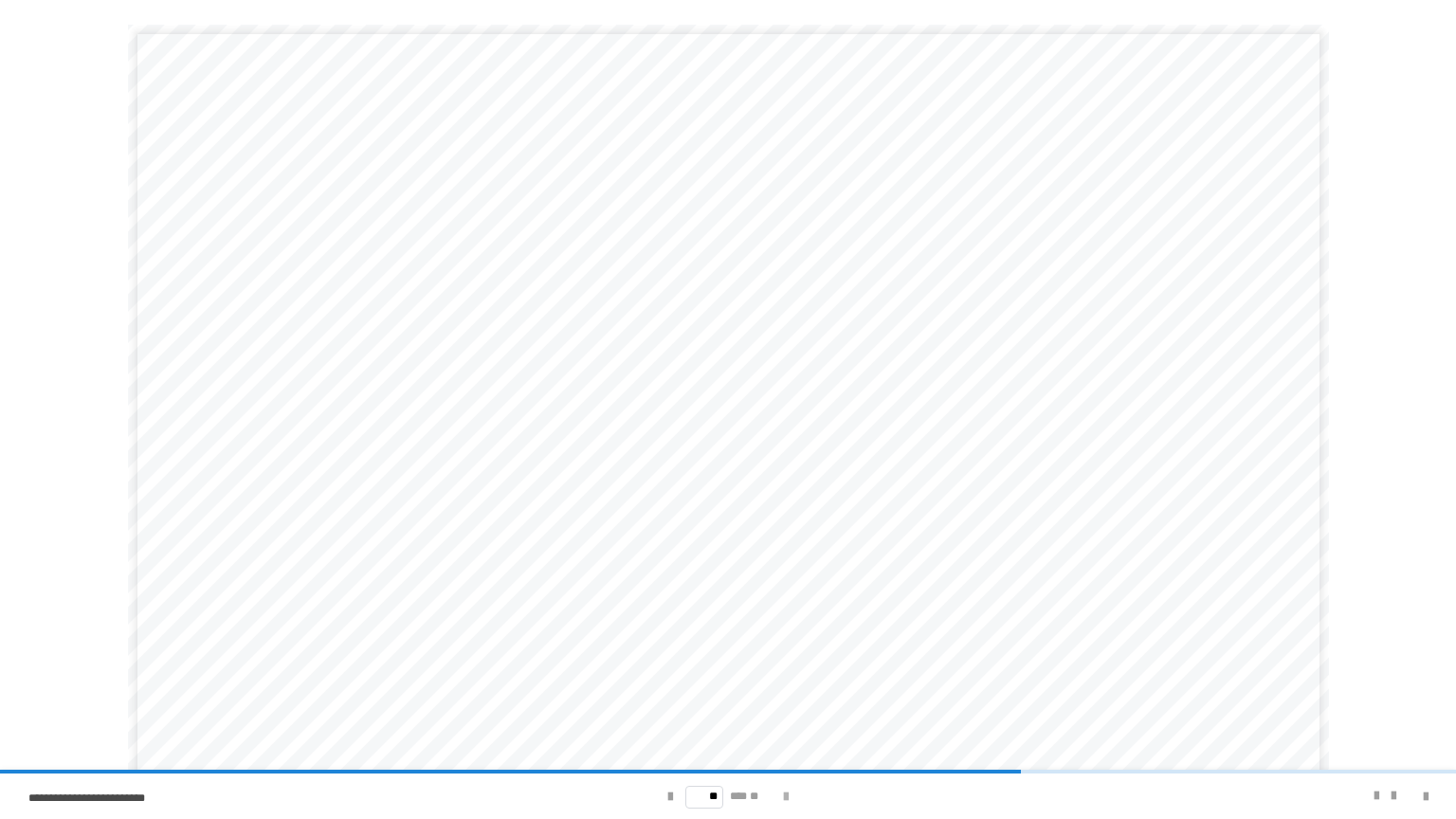 click at bounding box center [786, 797] 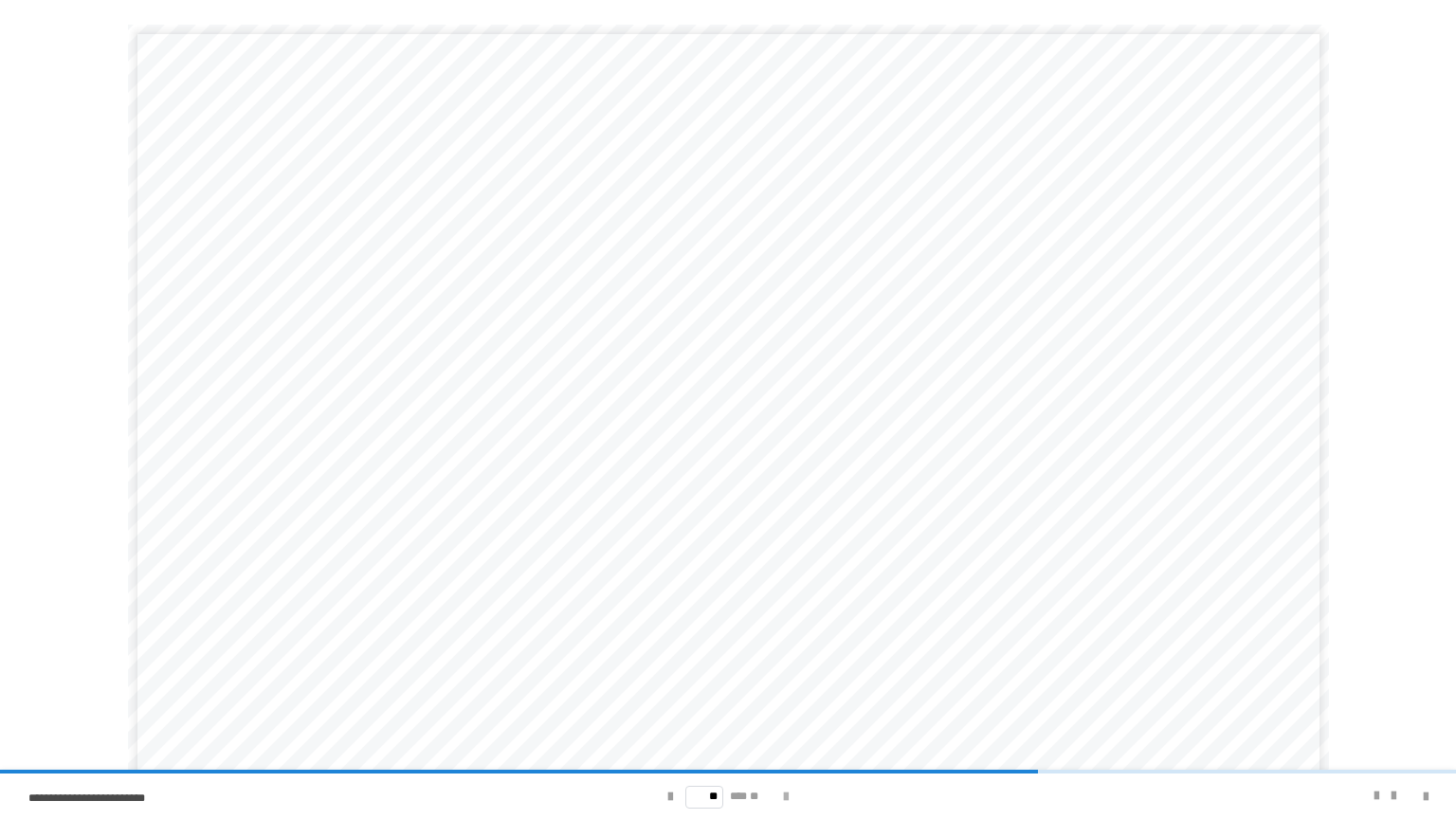 click at bounding box center (786, 797) 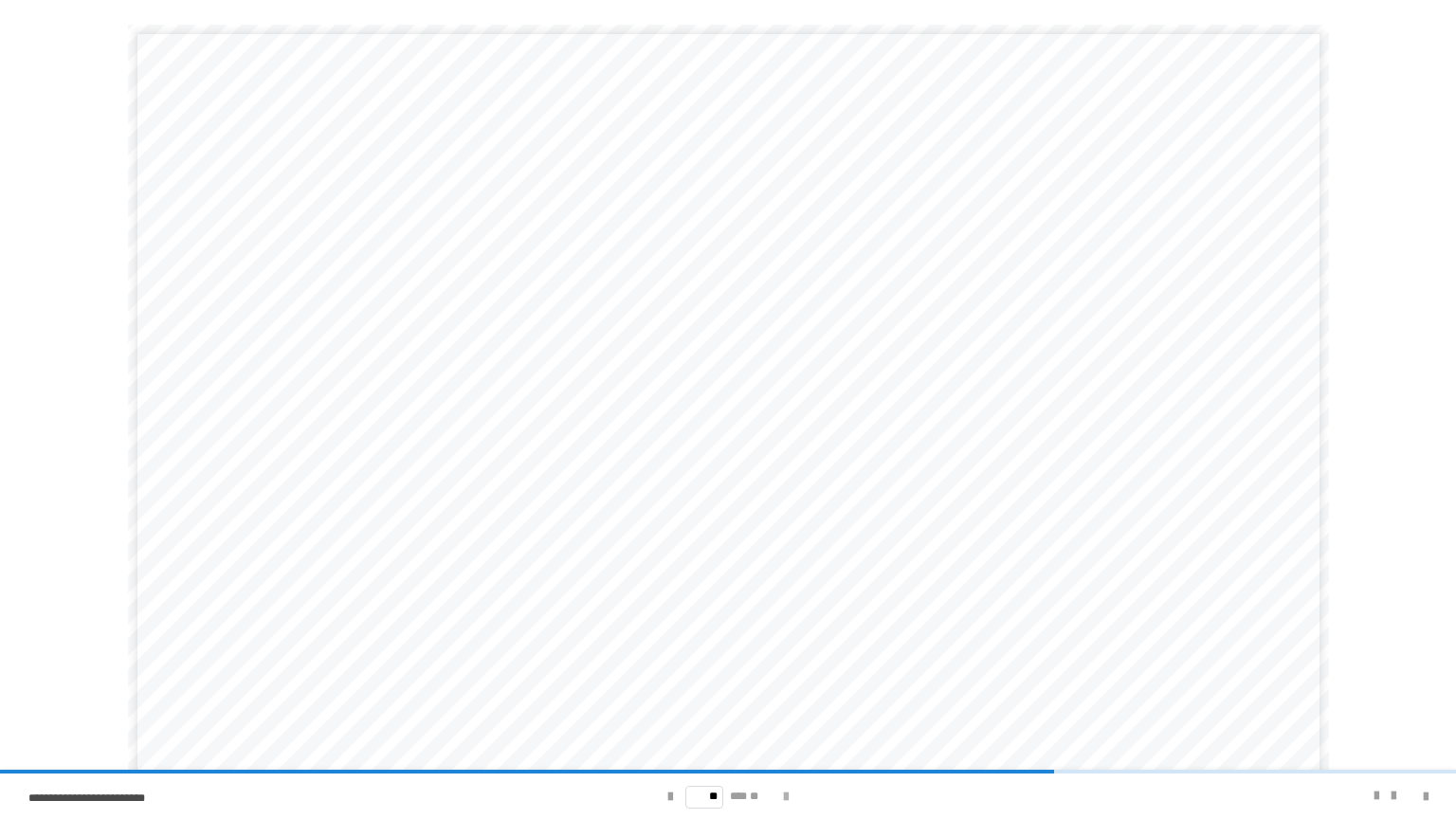 click at bounding box center [786, 797] 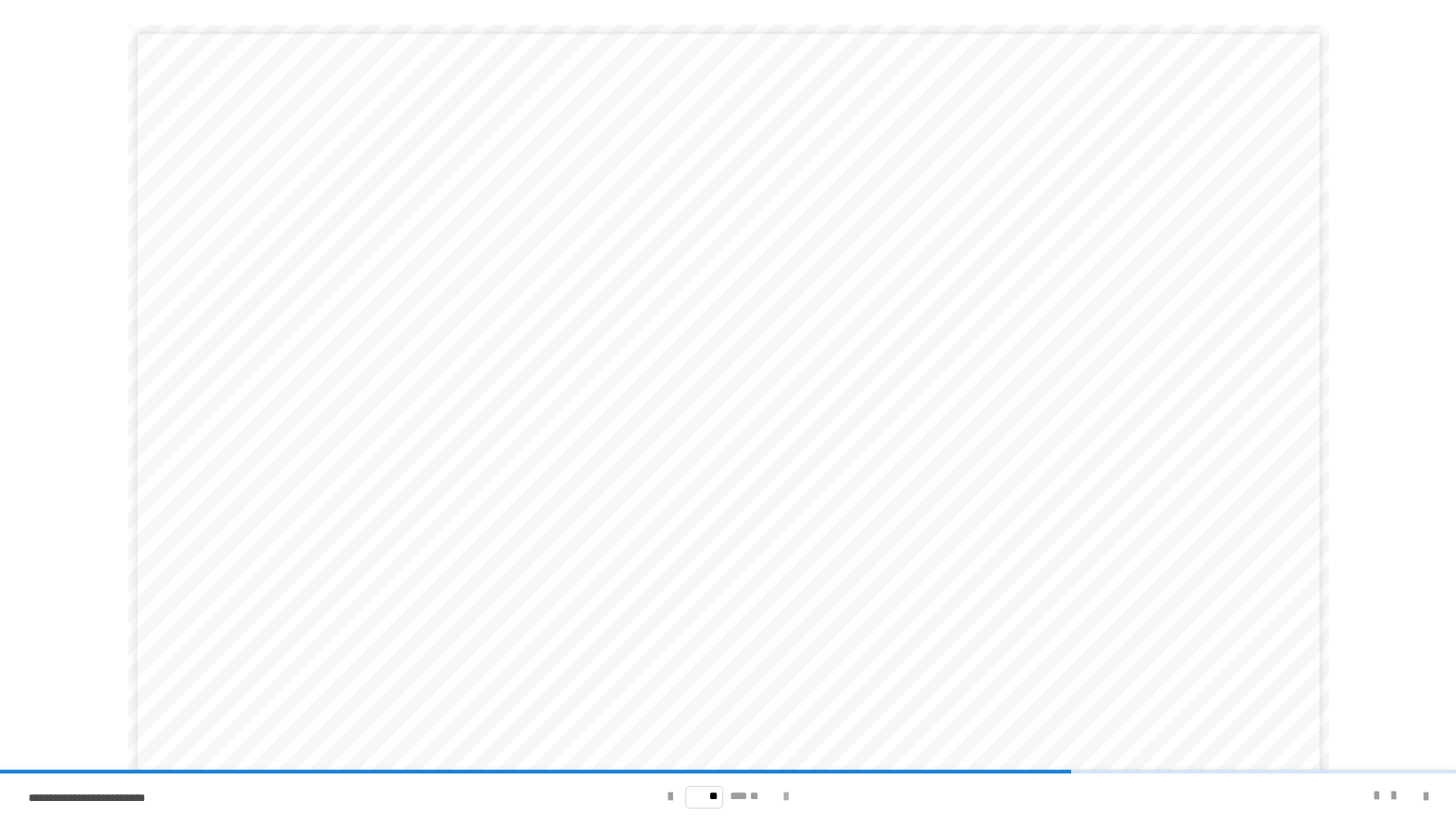 click at bounding box center (786, 797) 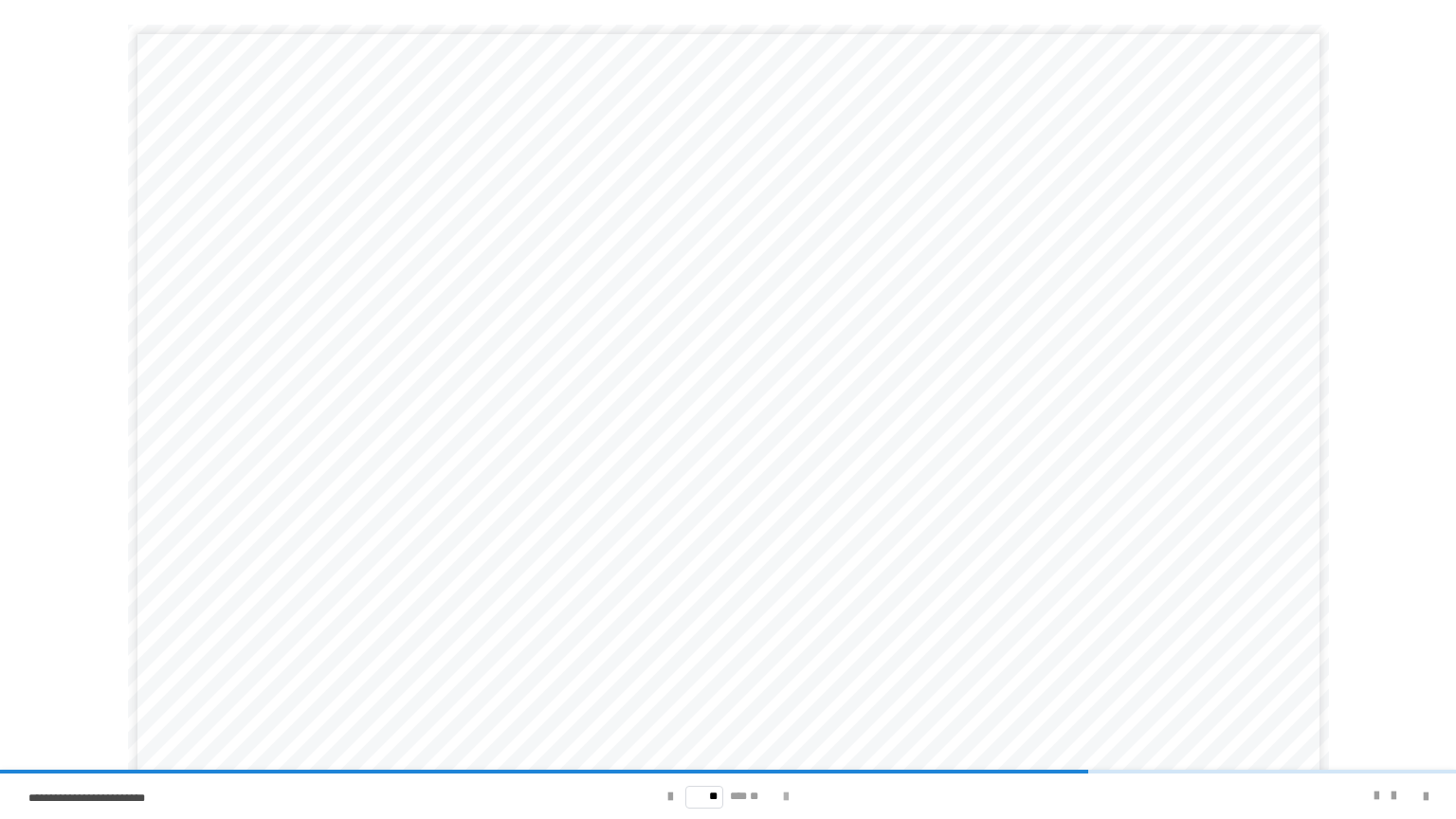 click at bounding box center (786, 797) 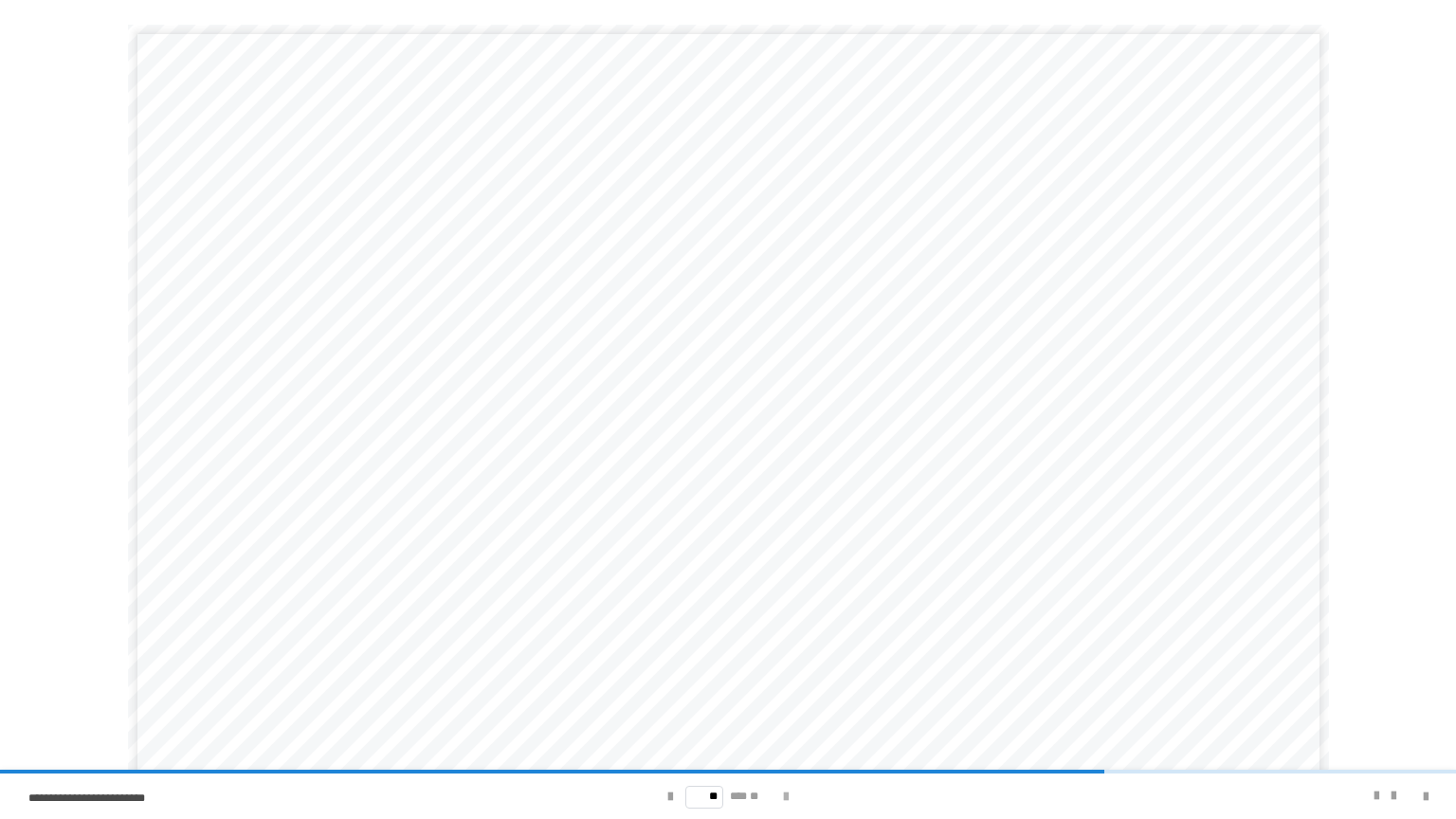 click at bounding box center (786, 797) 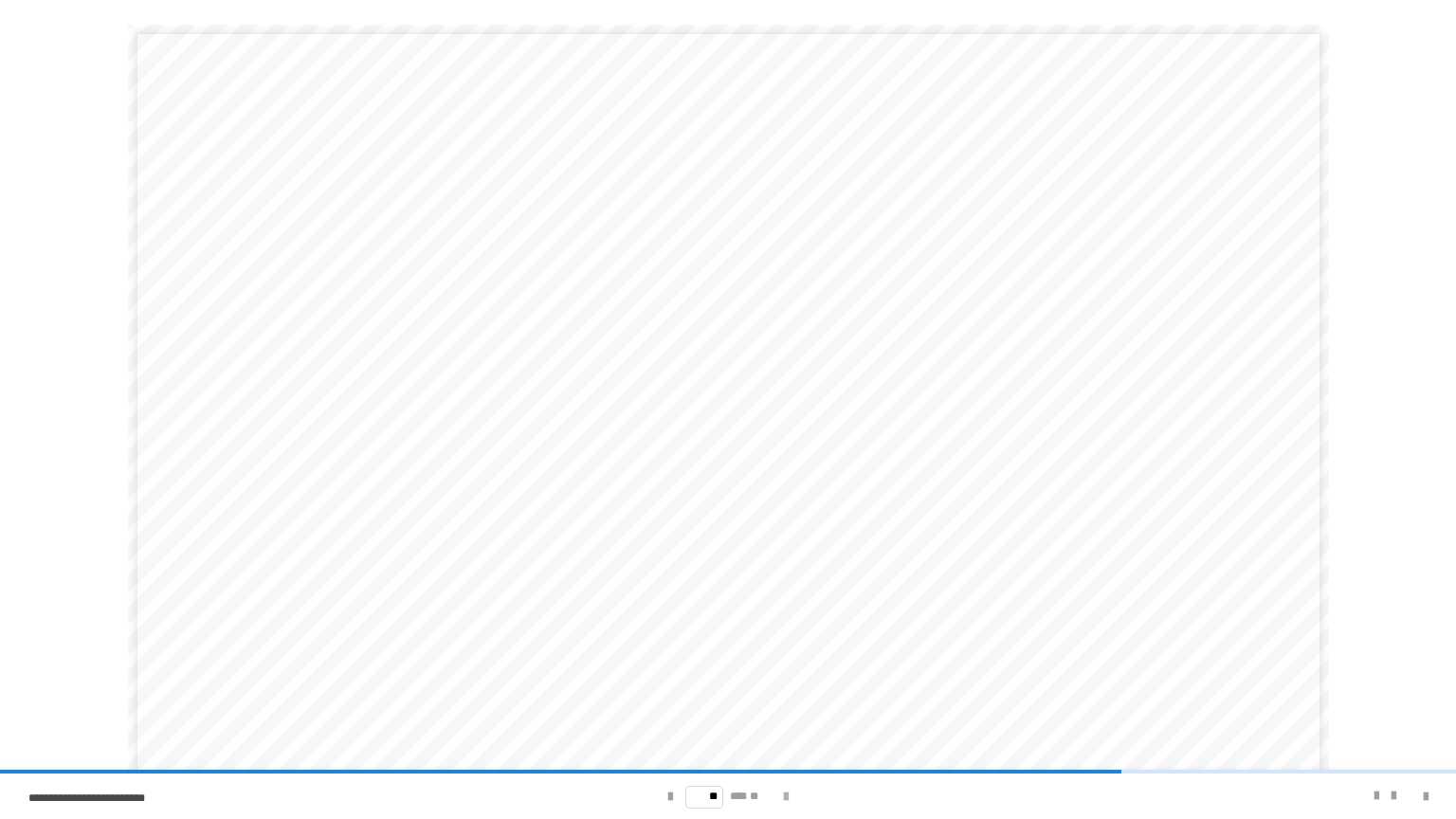 click at bounding box center [786, 797] 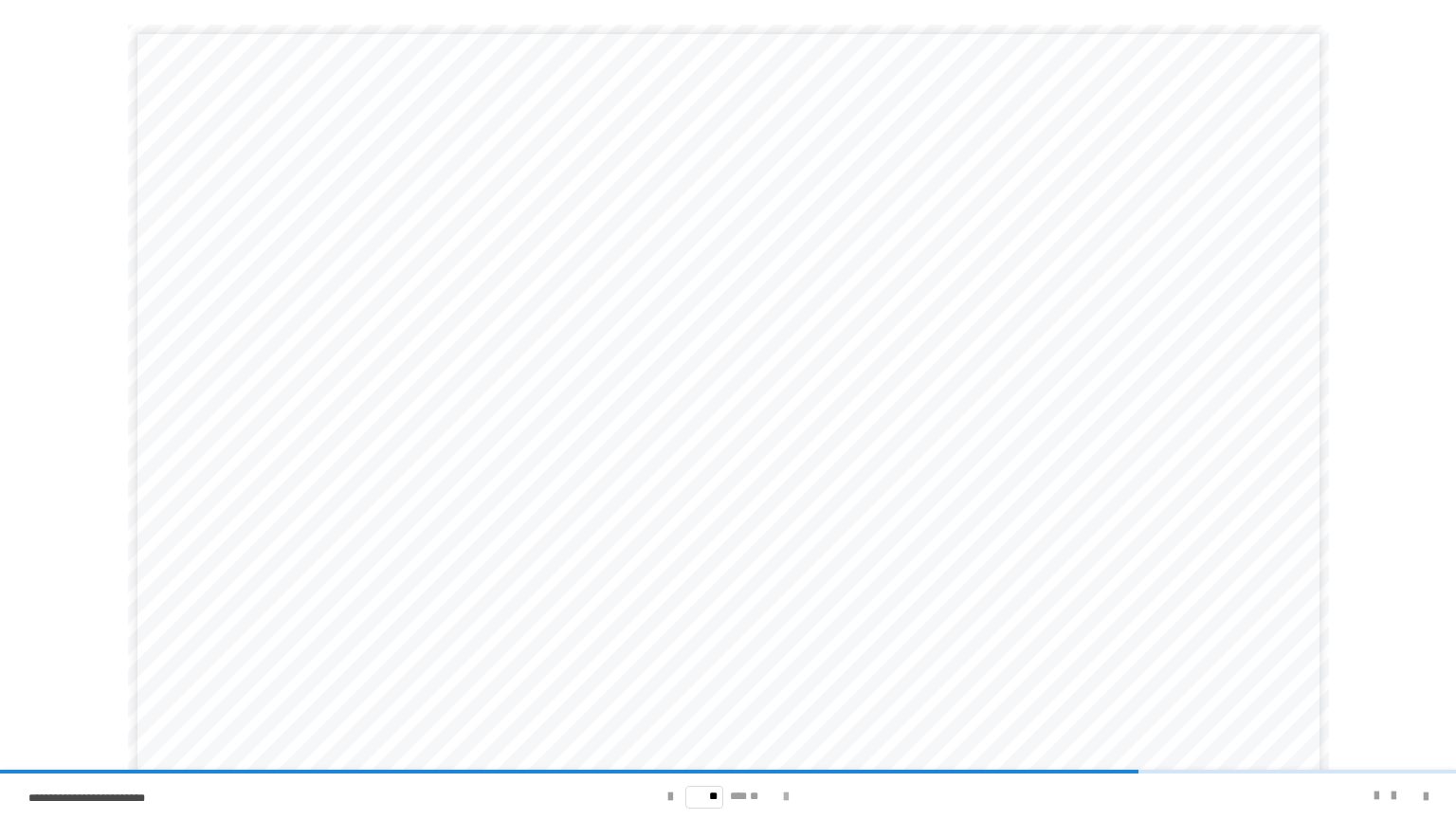 click at bounding box center (786, 797) 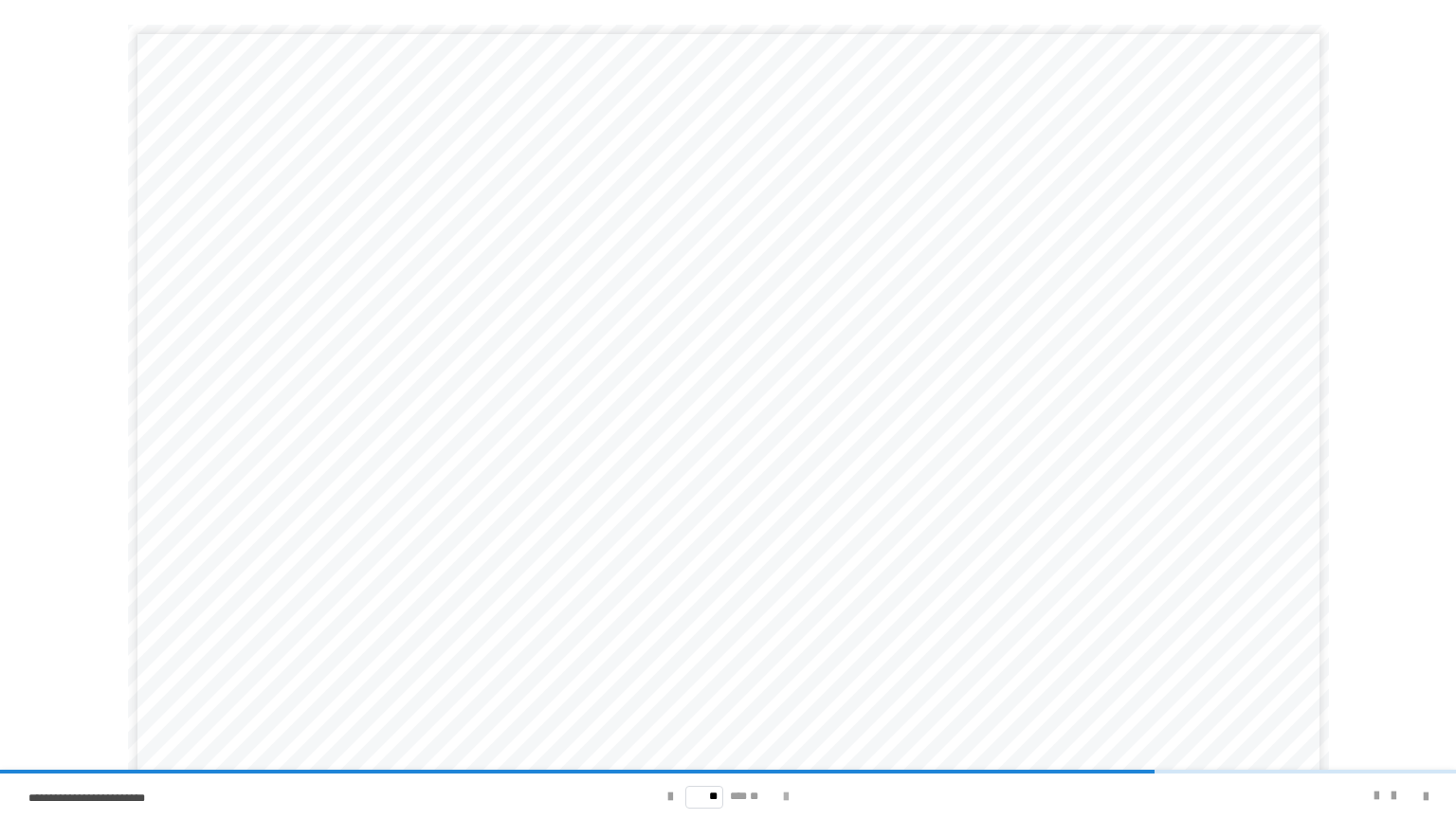 click at bounding box center [786, 797] 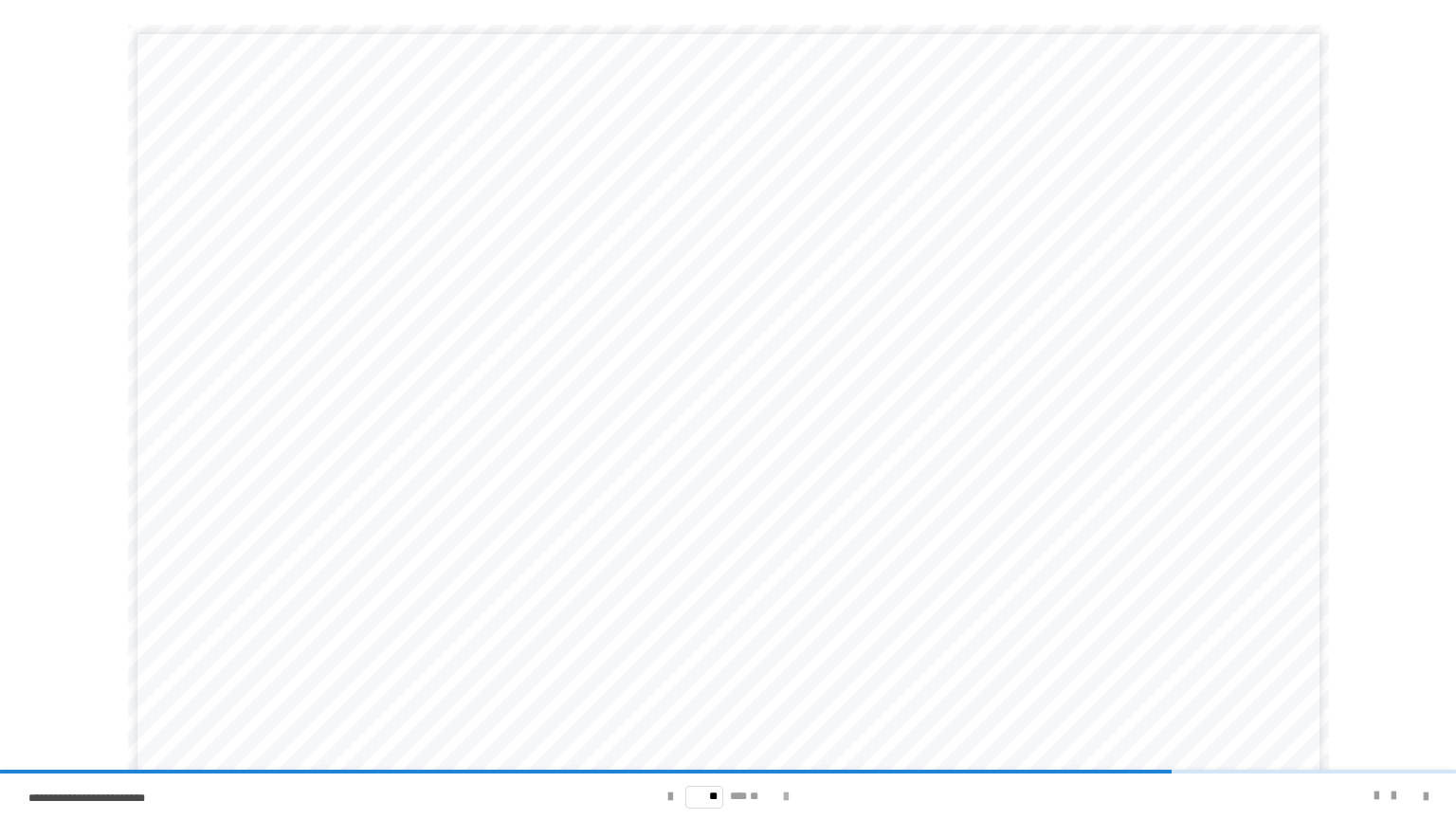 click at bounding box center [786, 797] 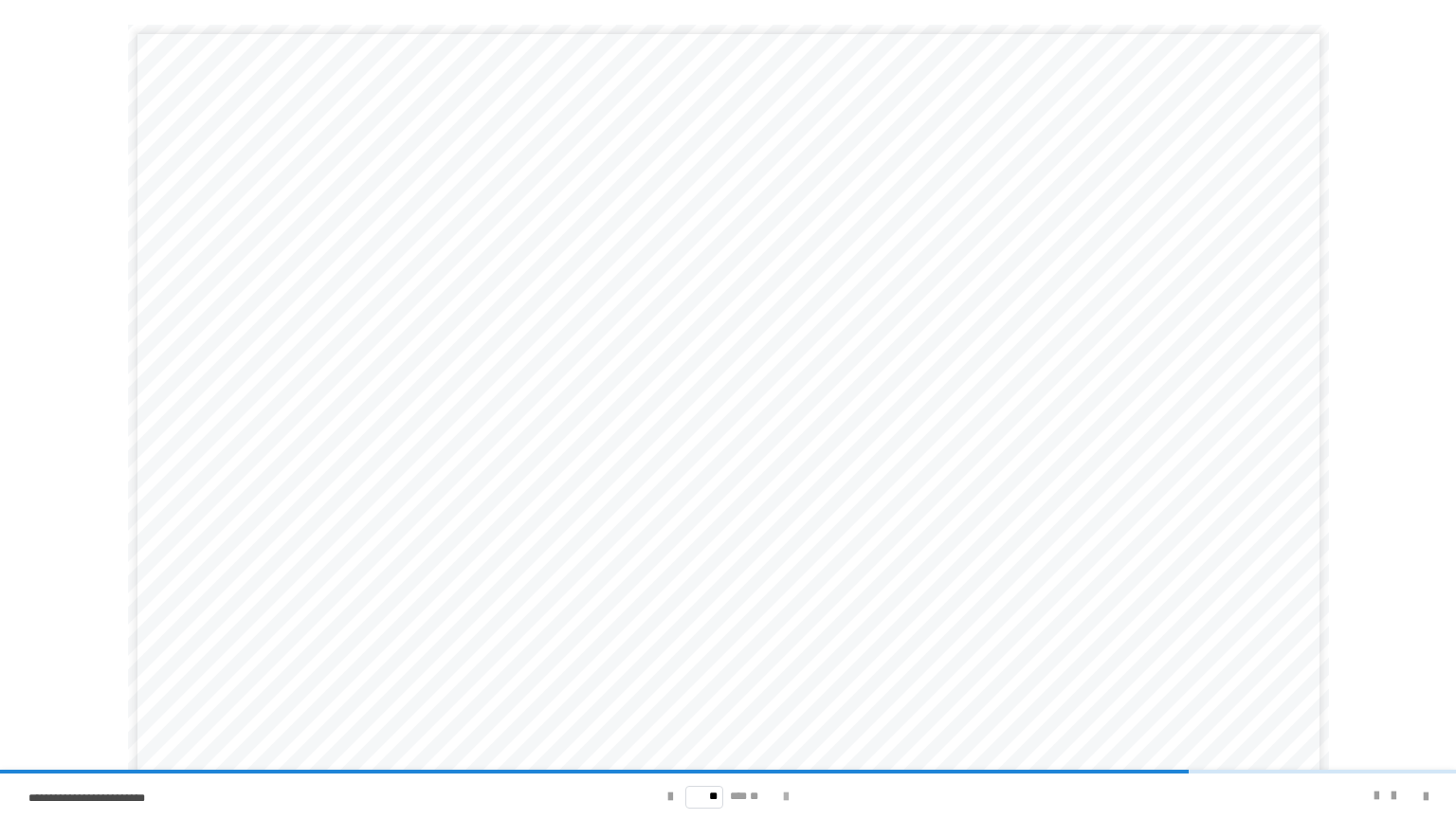 click at bounding box center (786, 797) 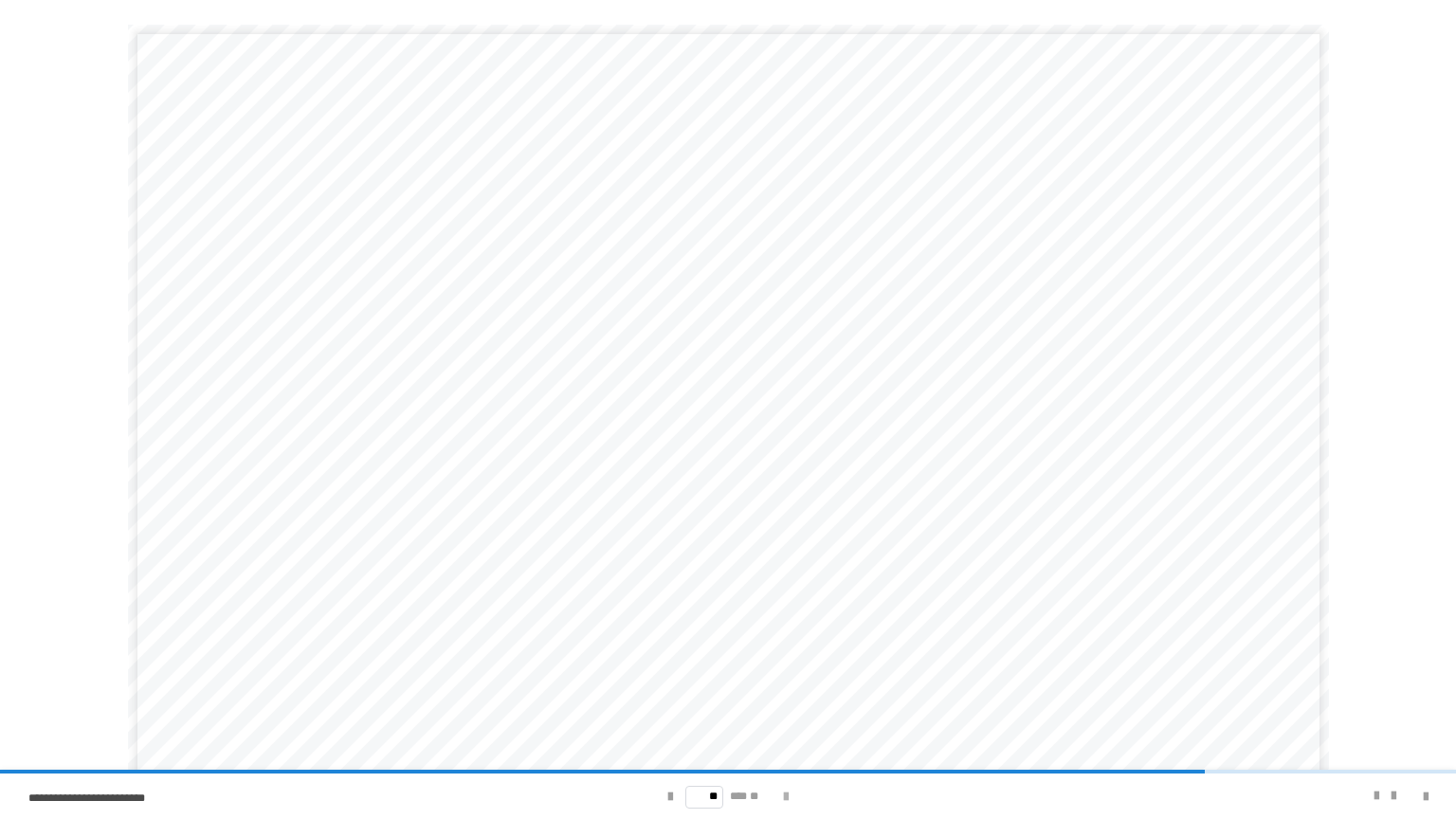 click at bounding box center (786, 797) 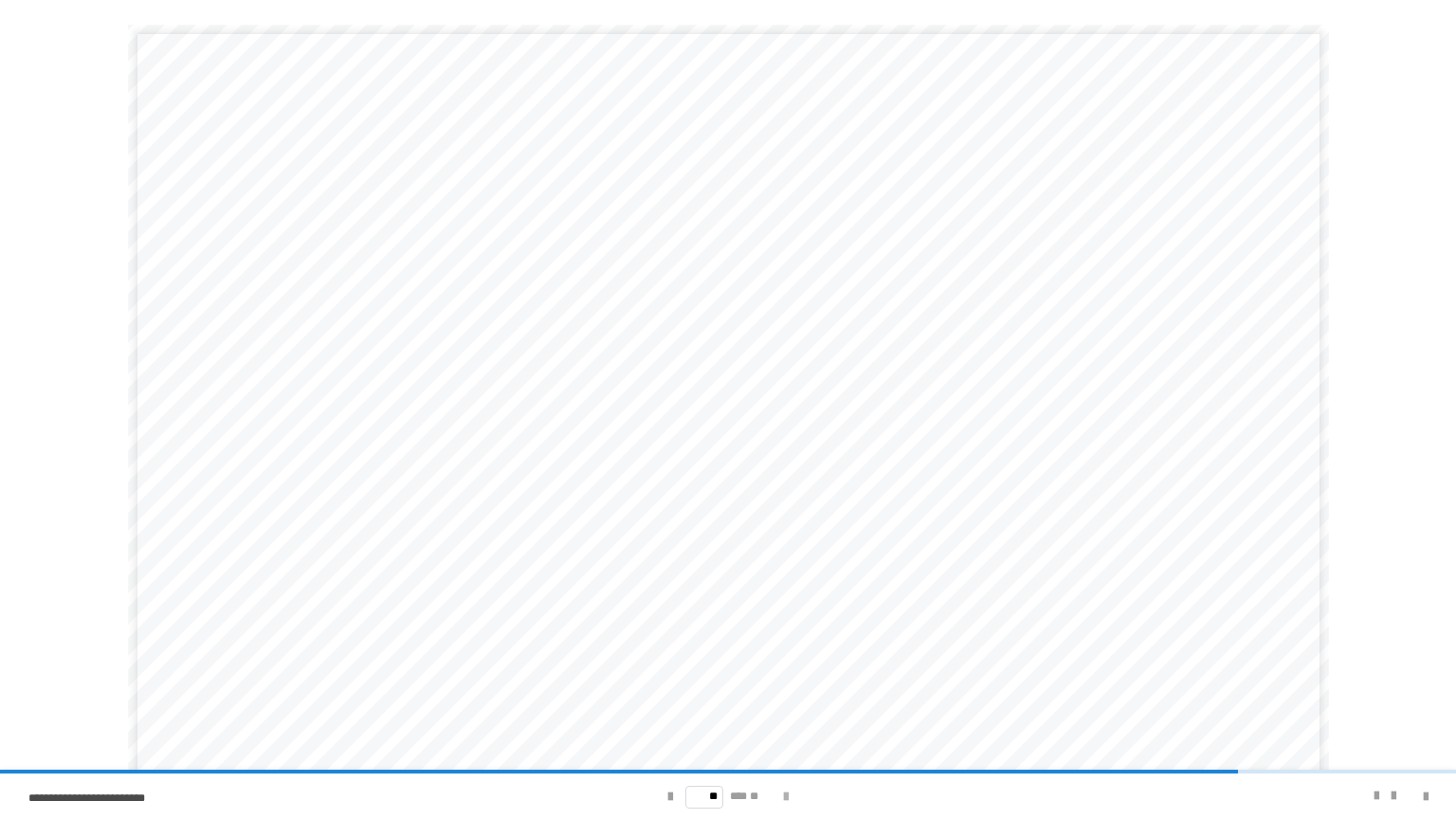 click at bounding box center (786, 797) 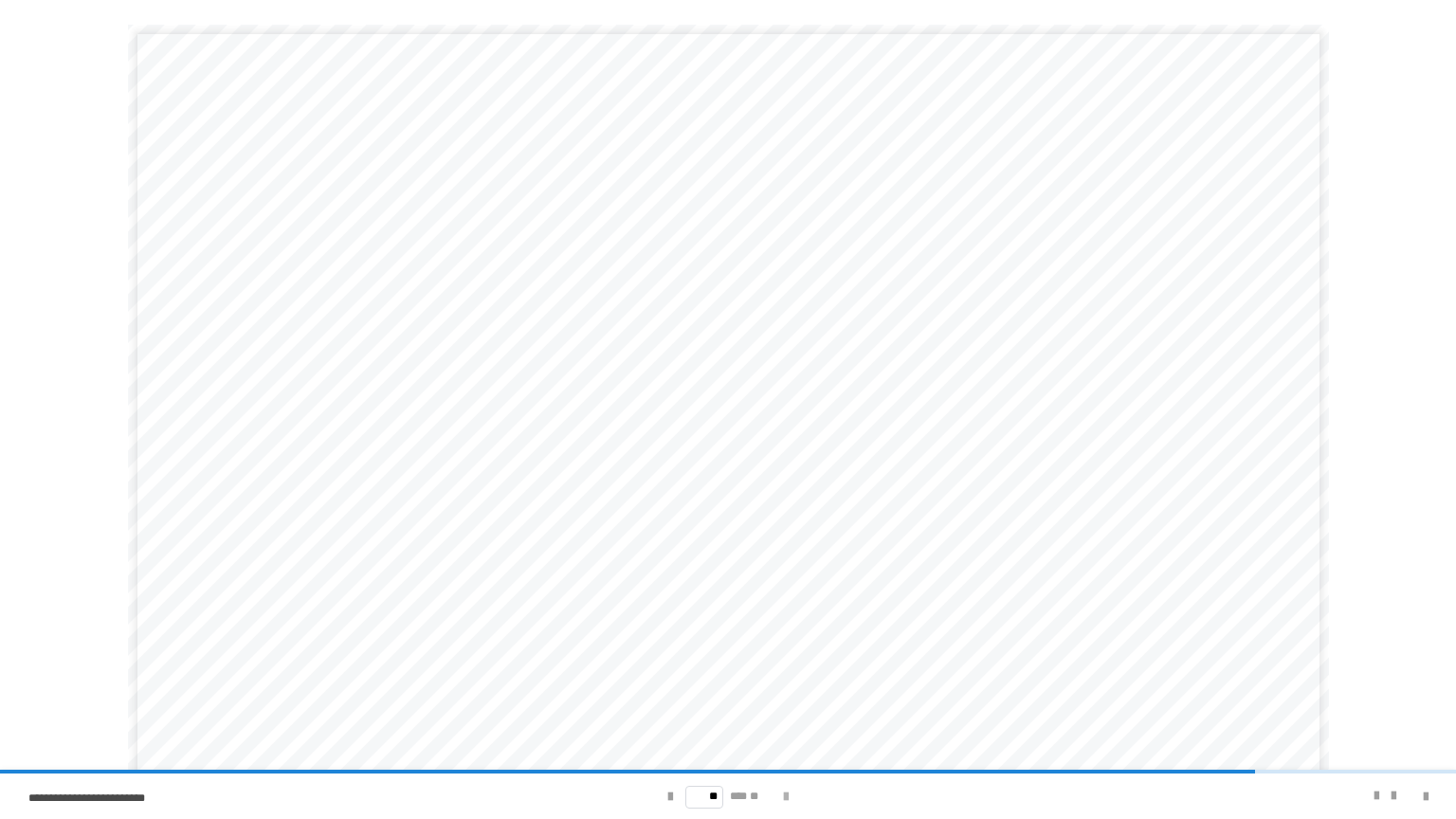 click at bounding box center (786, 797) 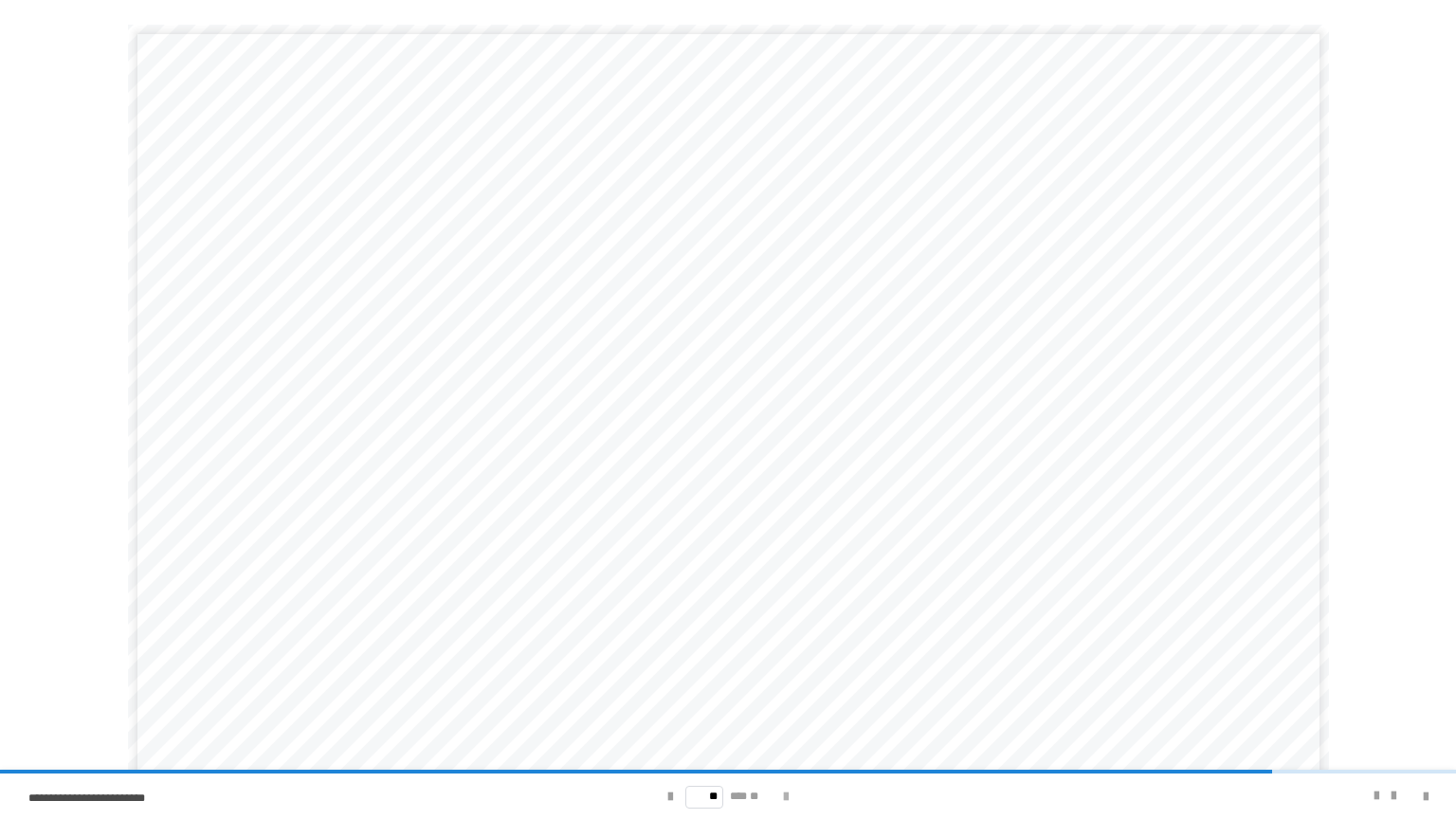 click at bounding box center (786, 797) 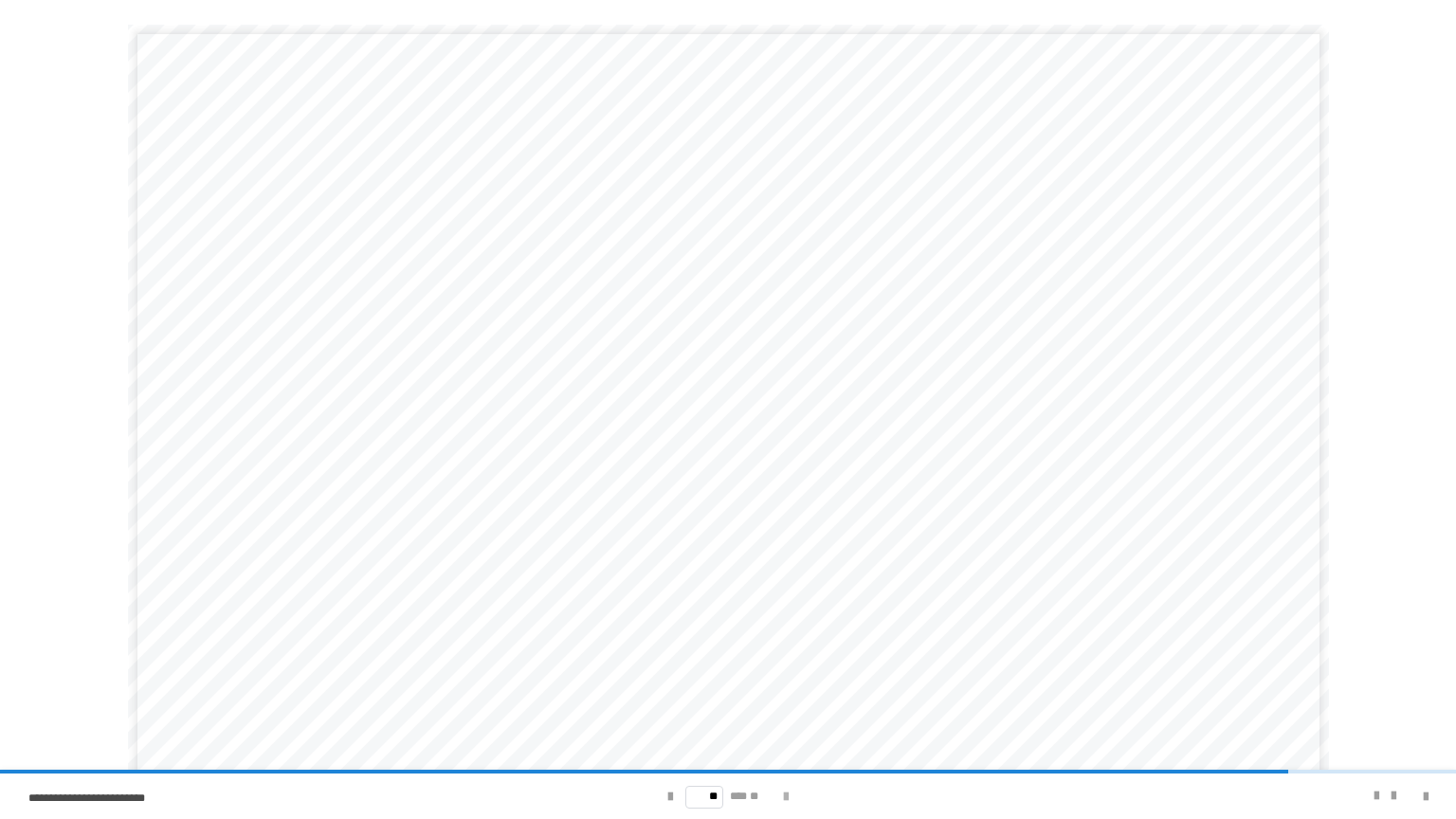 click at bounding box center [786, 797] 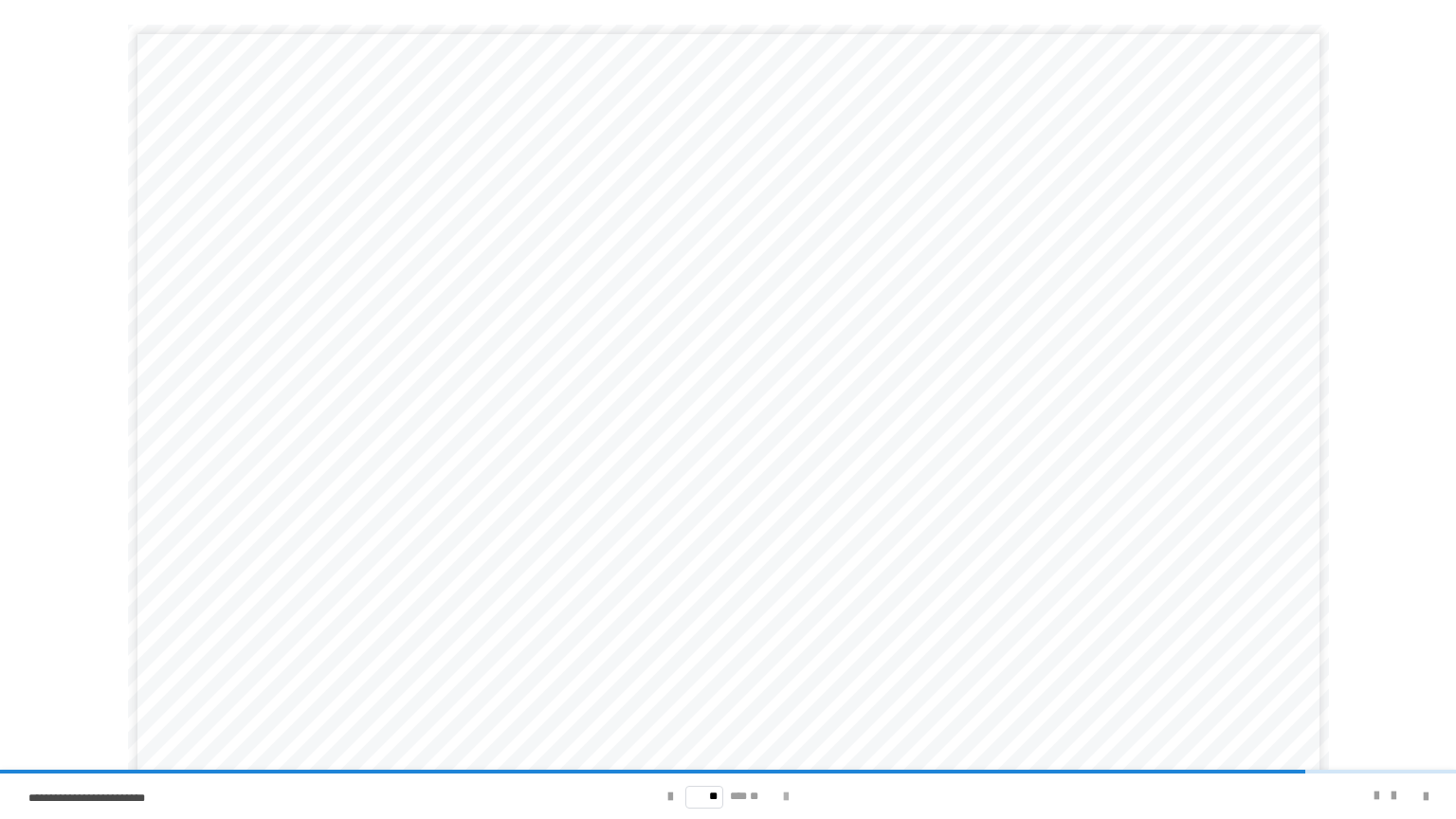 click at bounding box center (786, 797) 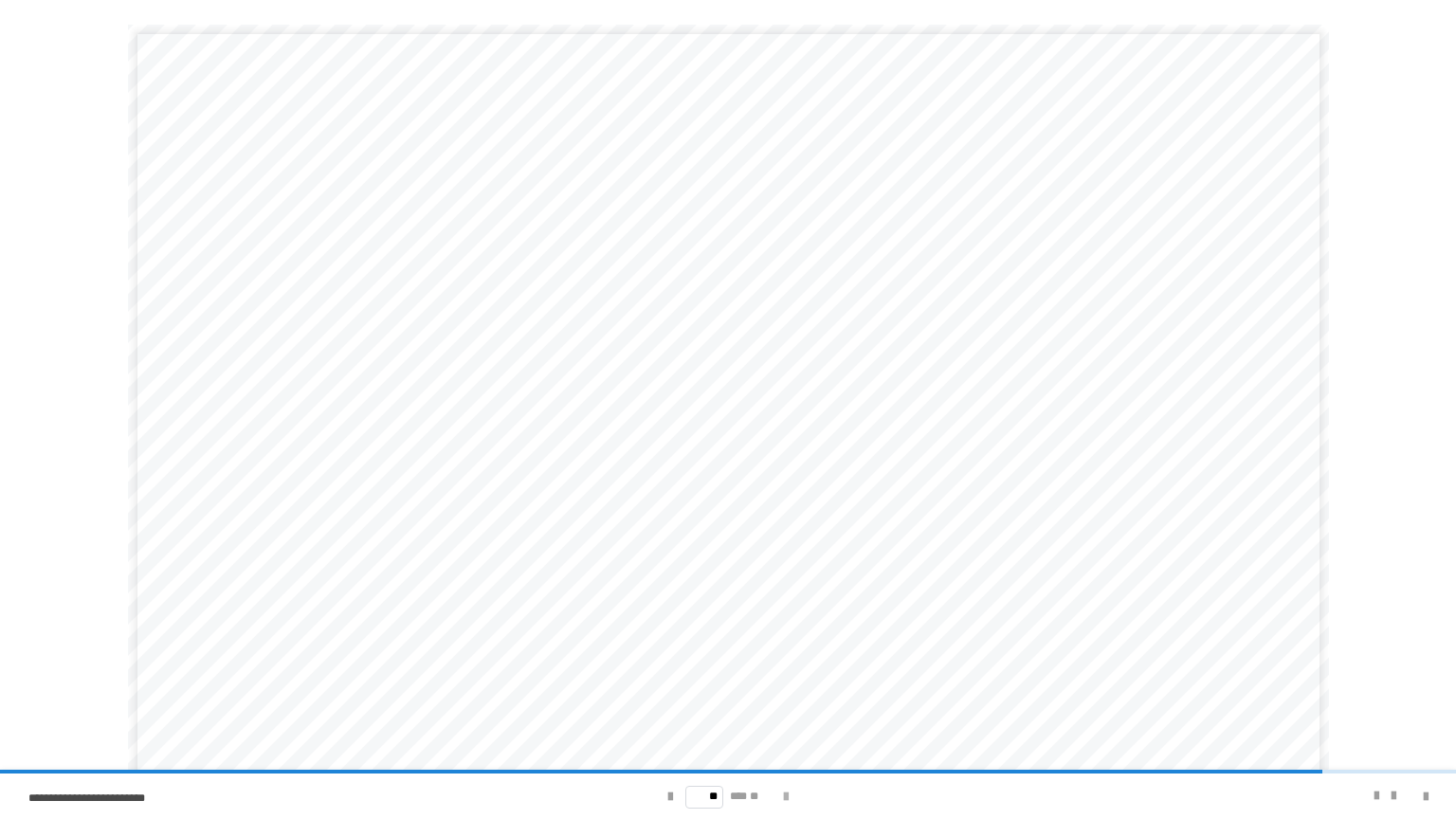 click at bounding box center (786, 797) 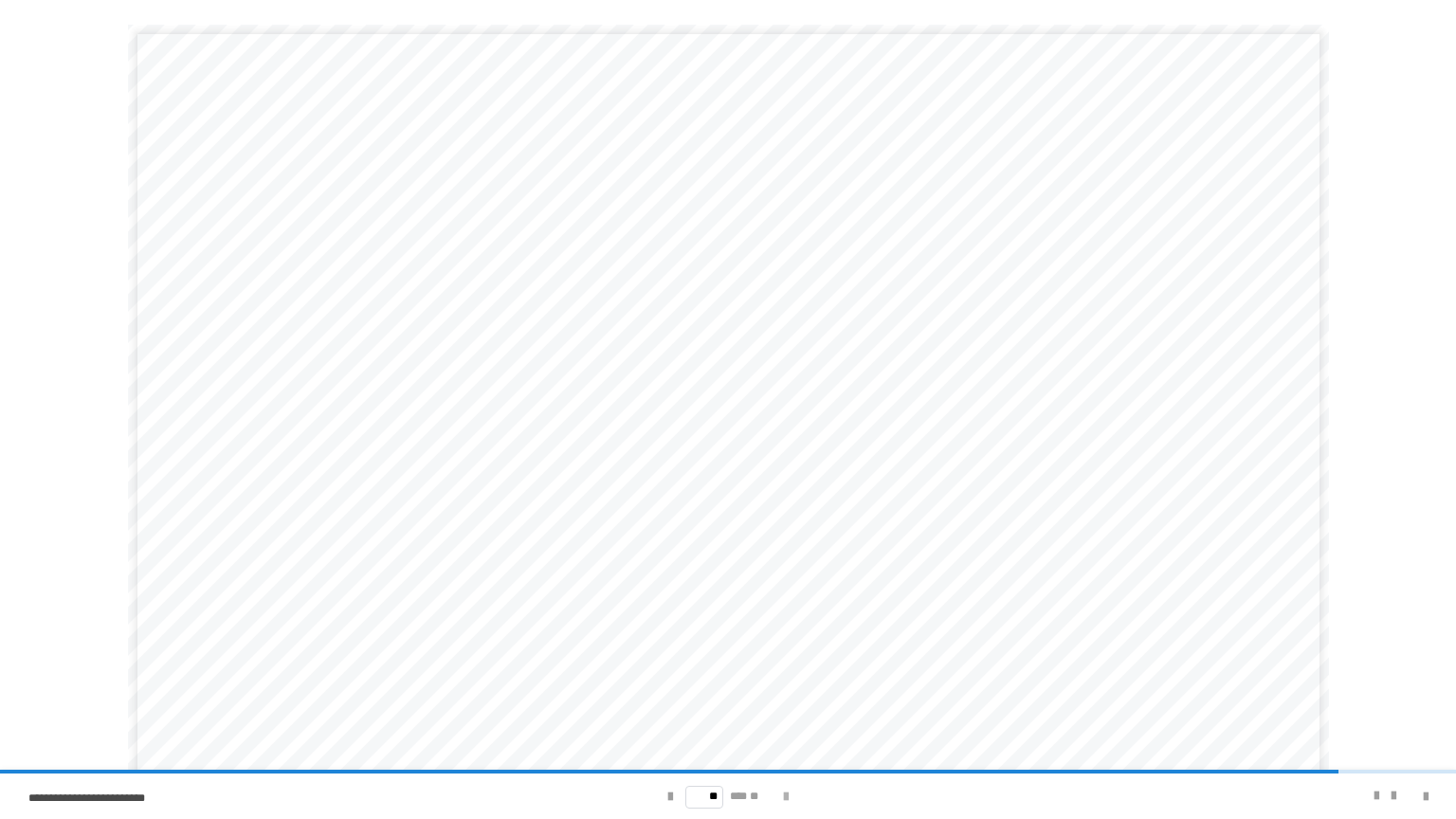 click at bounding box center (786, 797) 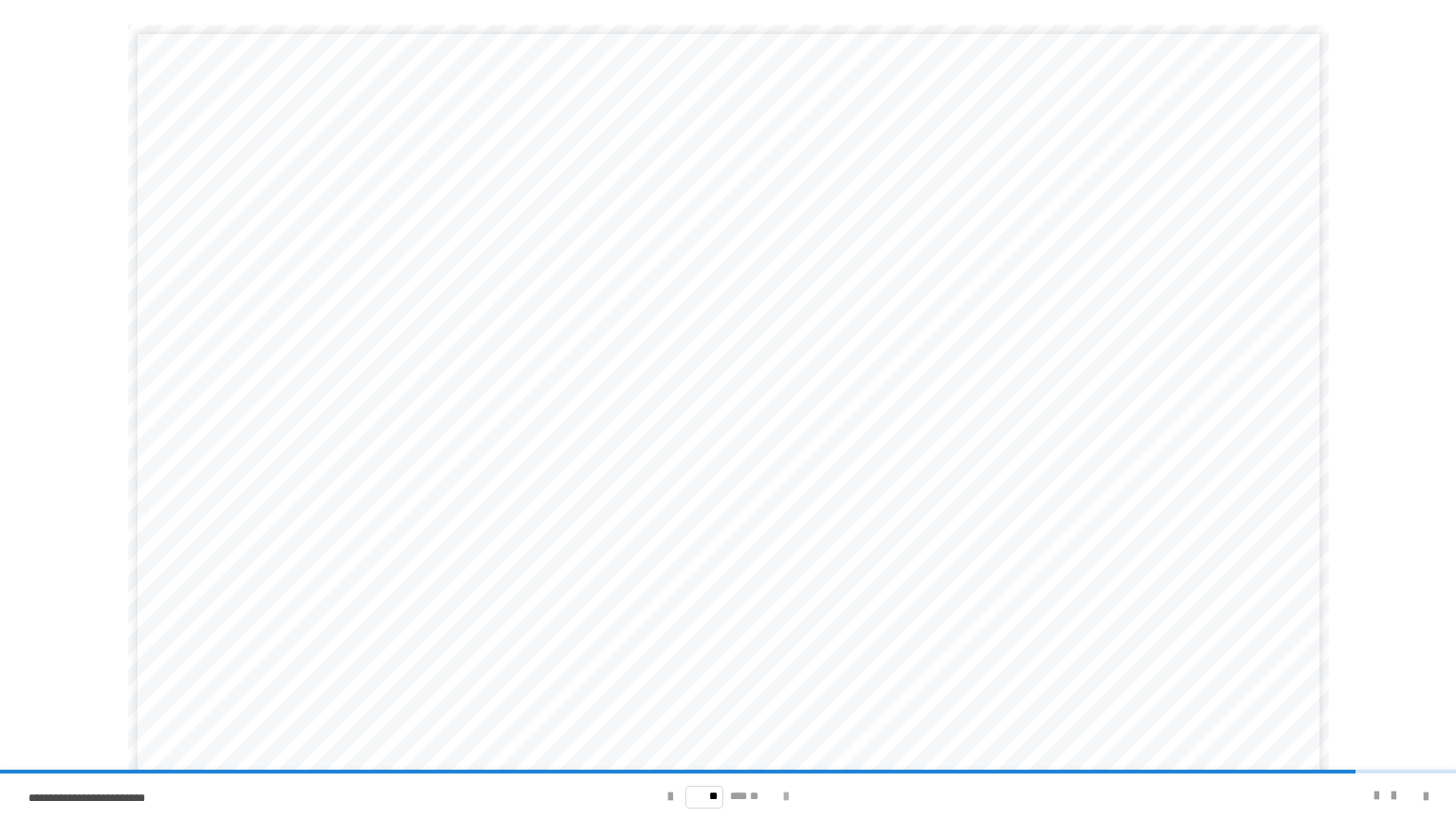 click at bounding box center [786, 797] 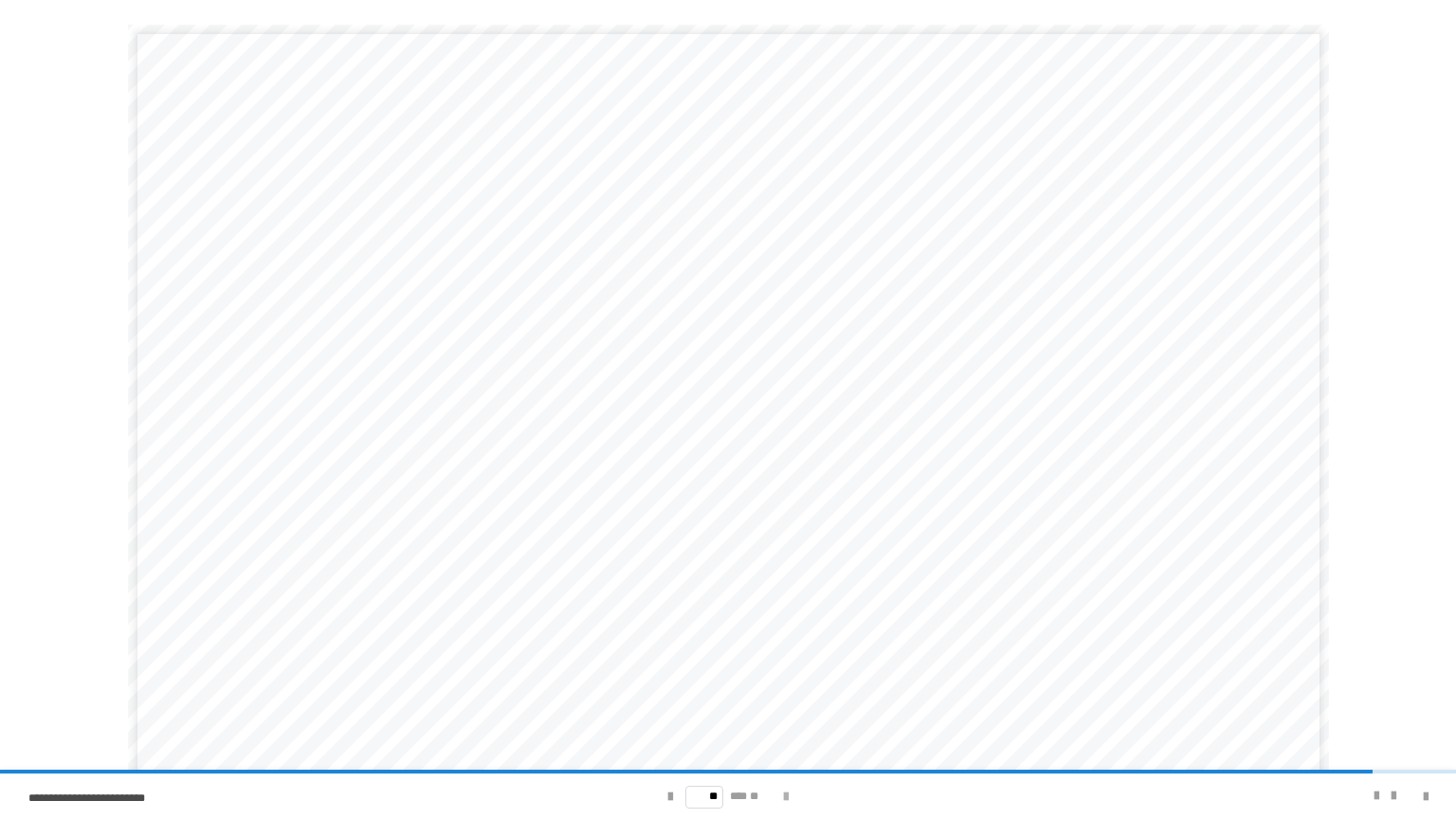 click at bounding box center (786, 797) 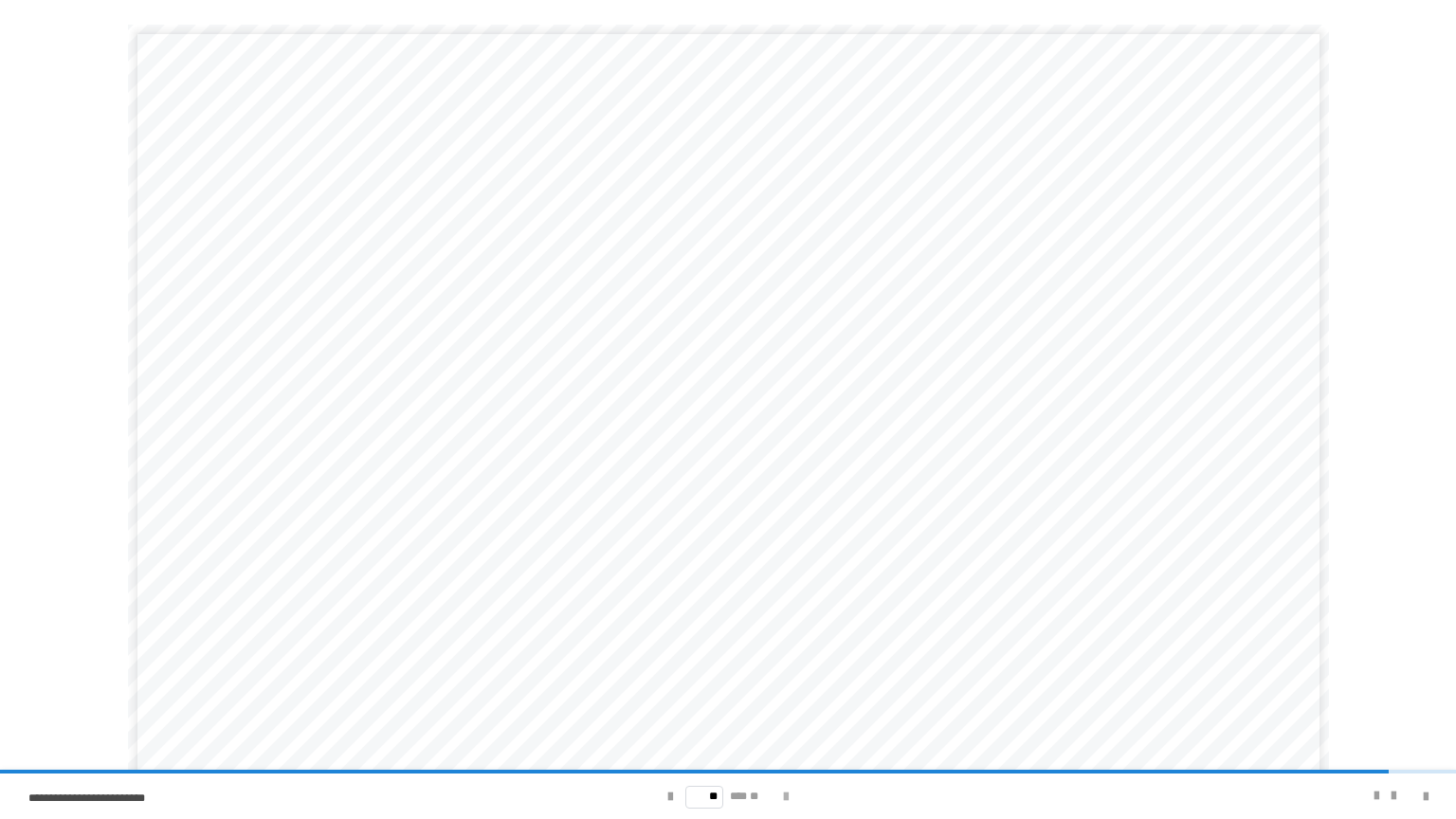 click at bounding box center [786, 797] 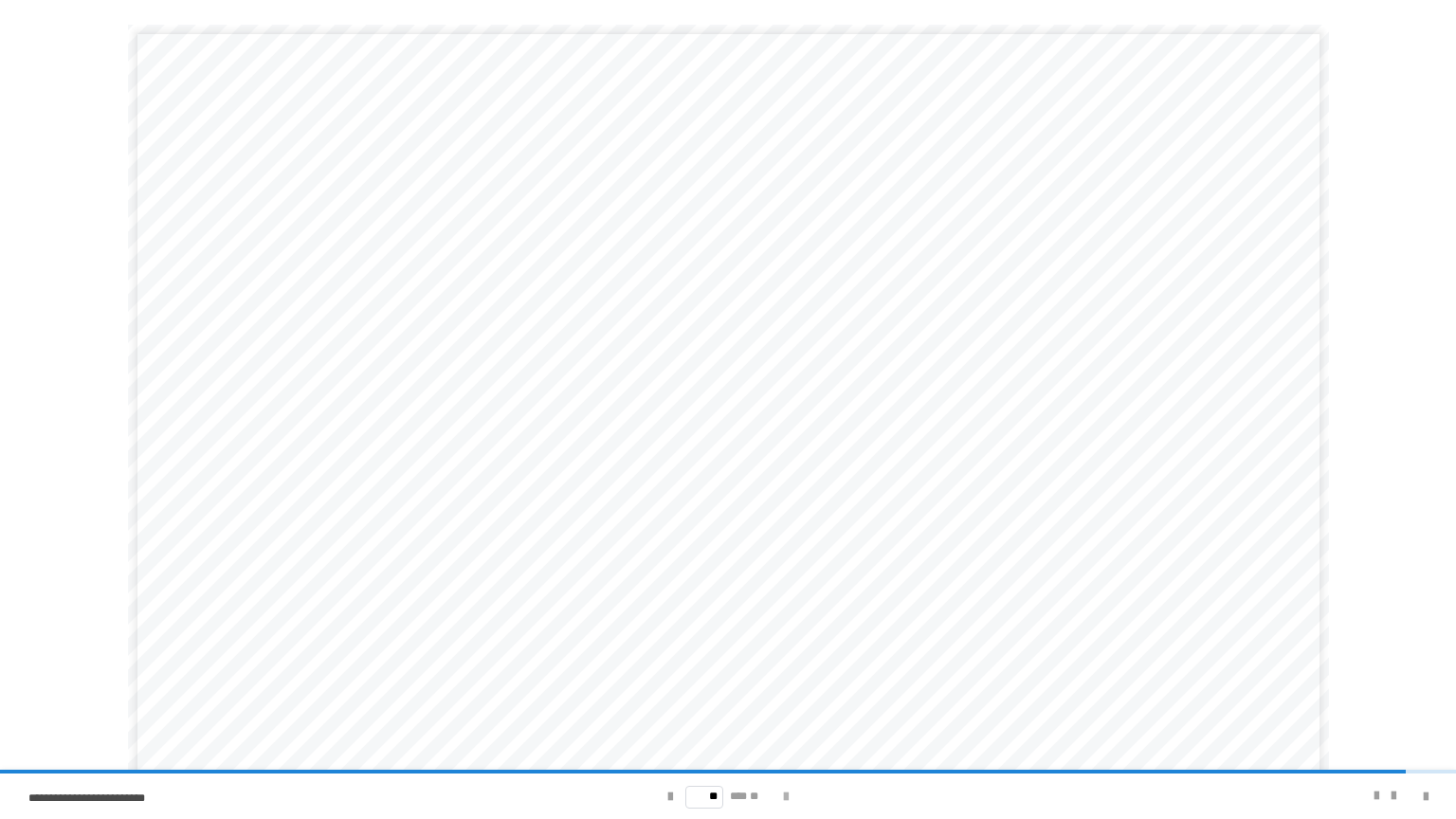 click at bounding box center (786, 797) 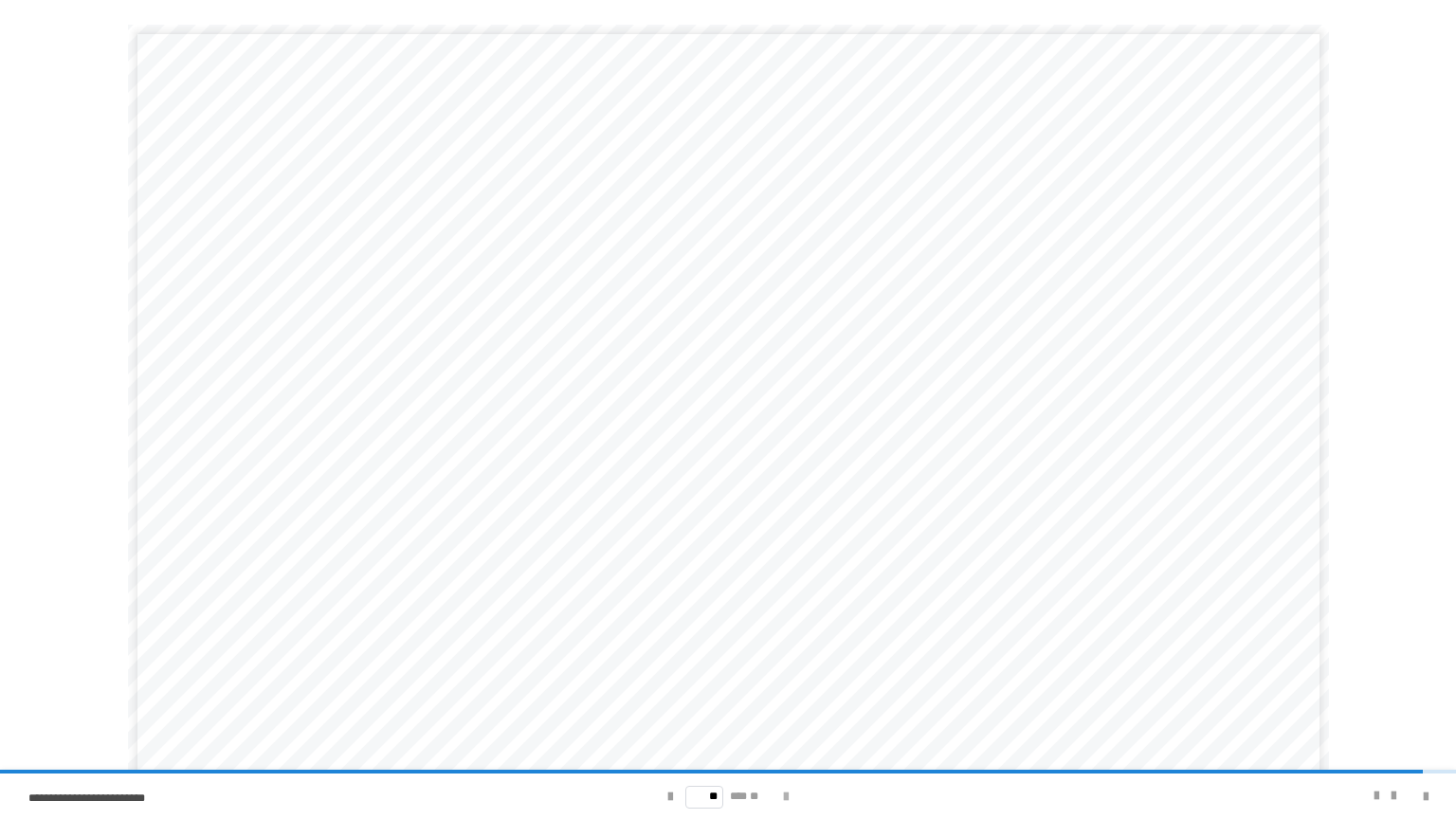 click at bounding box center (786, 797) 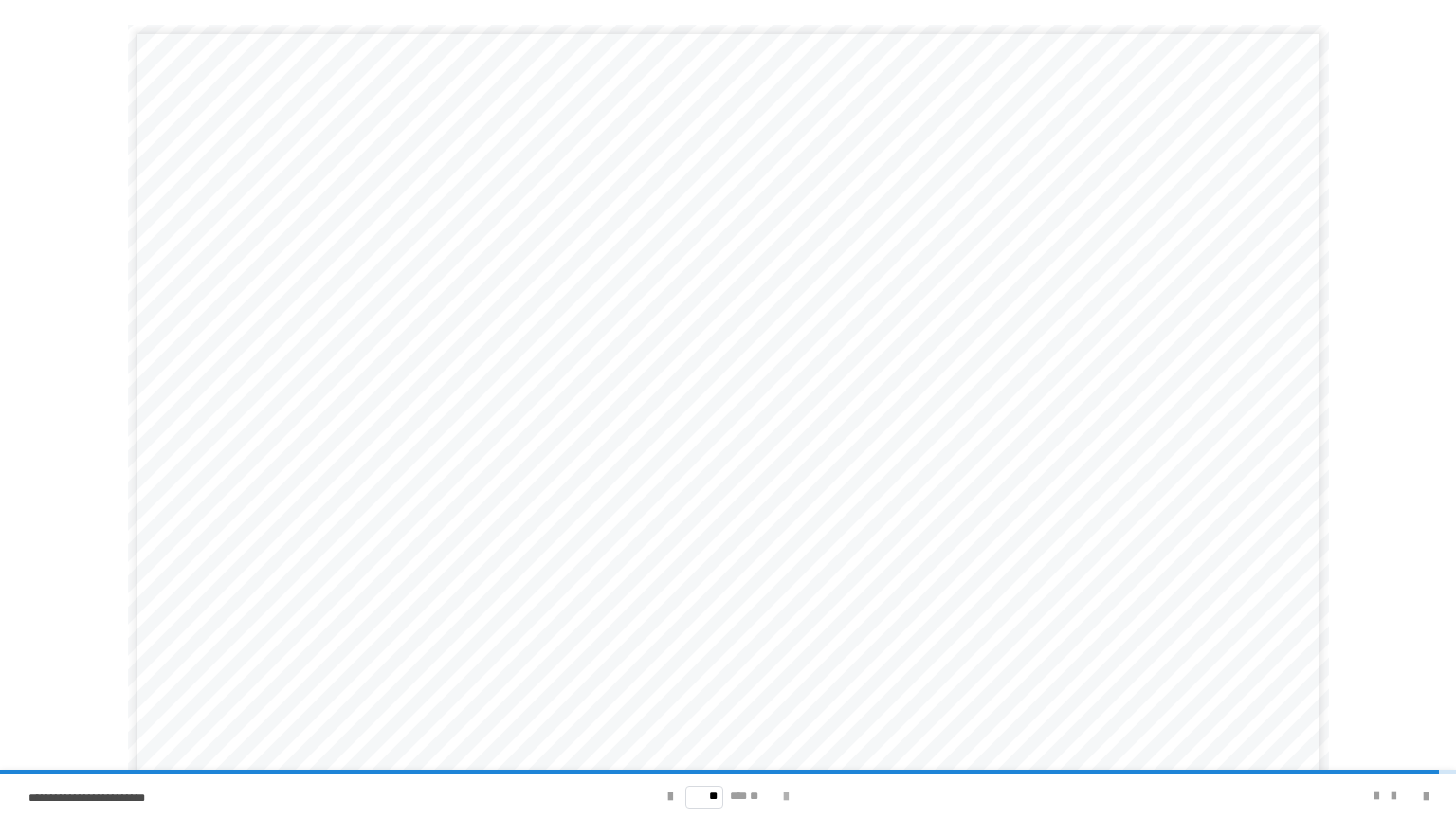 click at bounding box center [786, 797] 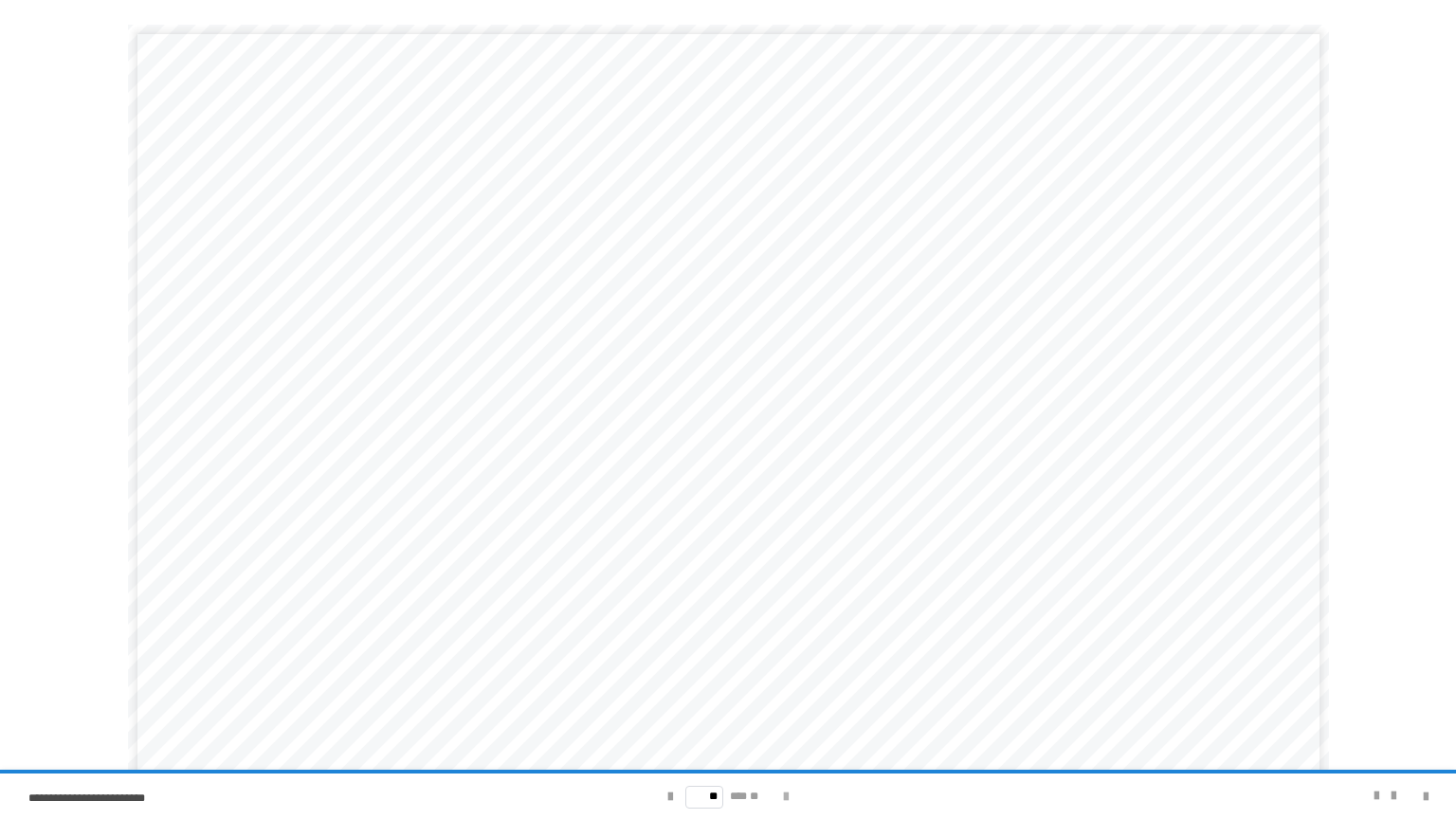 click on "** *** **" at bounding box center (728, 796) 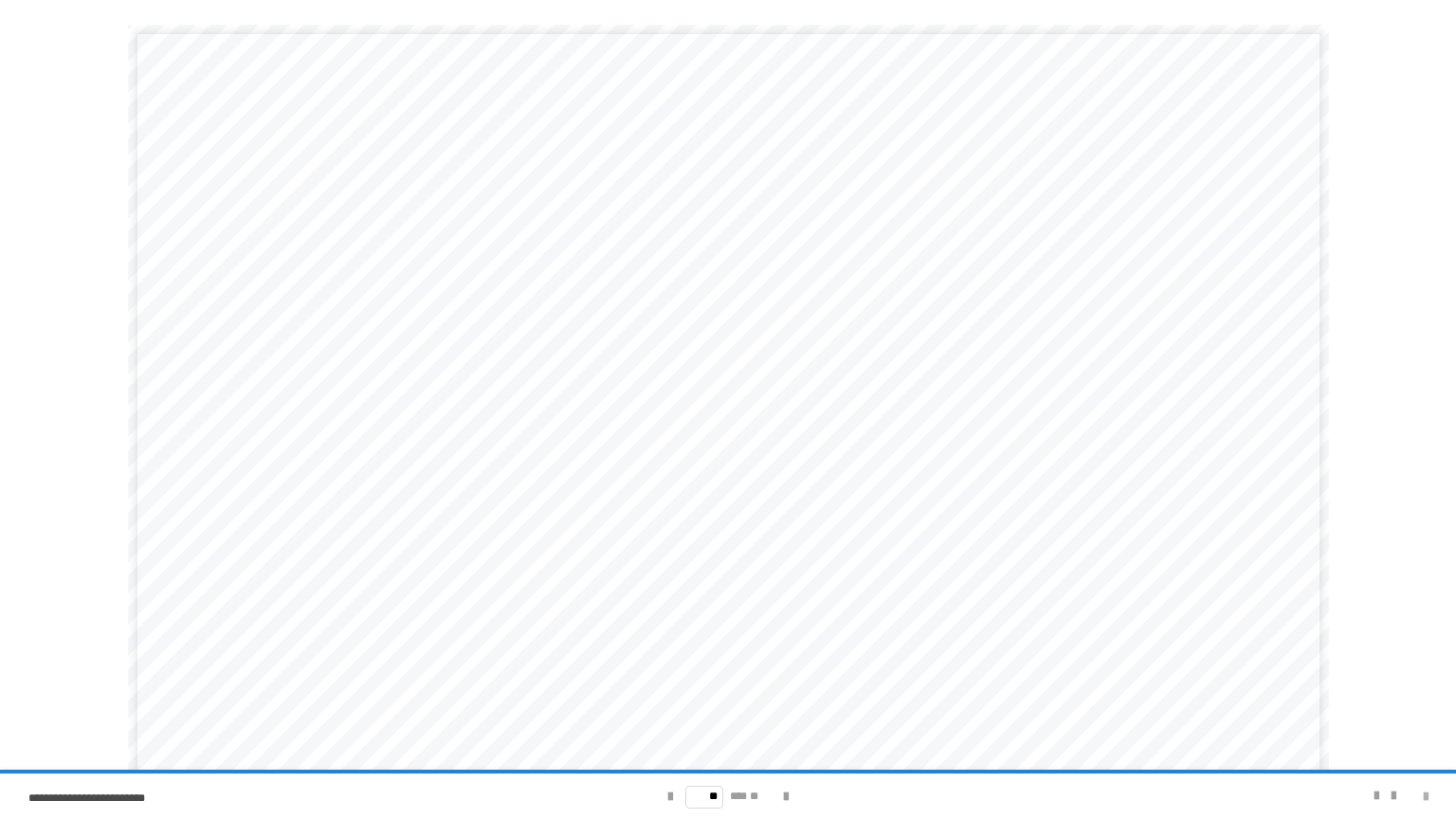click at bounding box center [1426, 797] 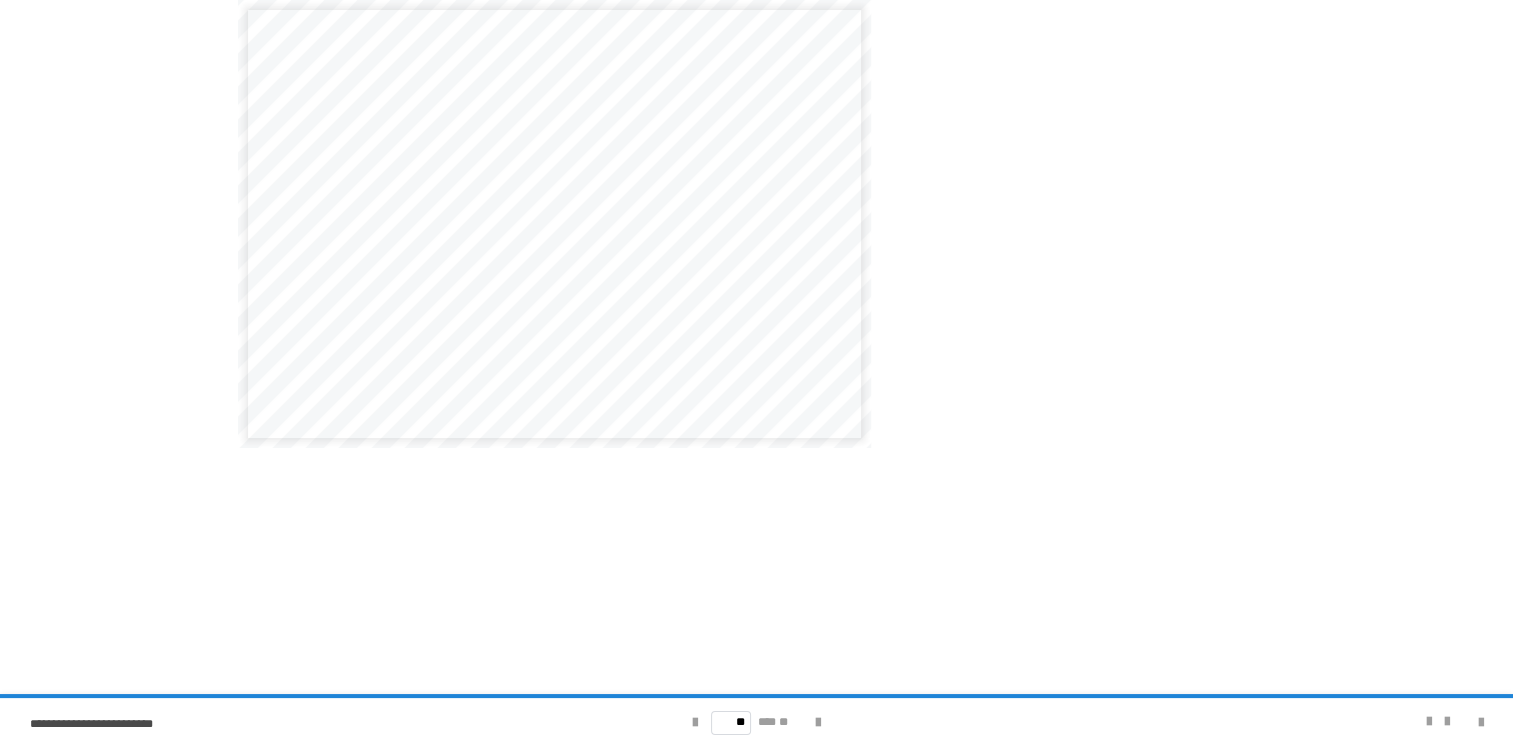 click on "**********" at bounding box center [147, 422] 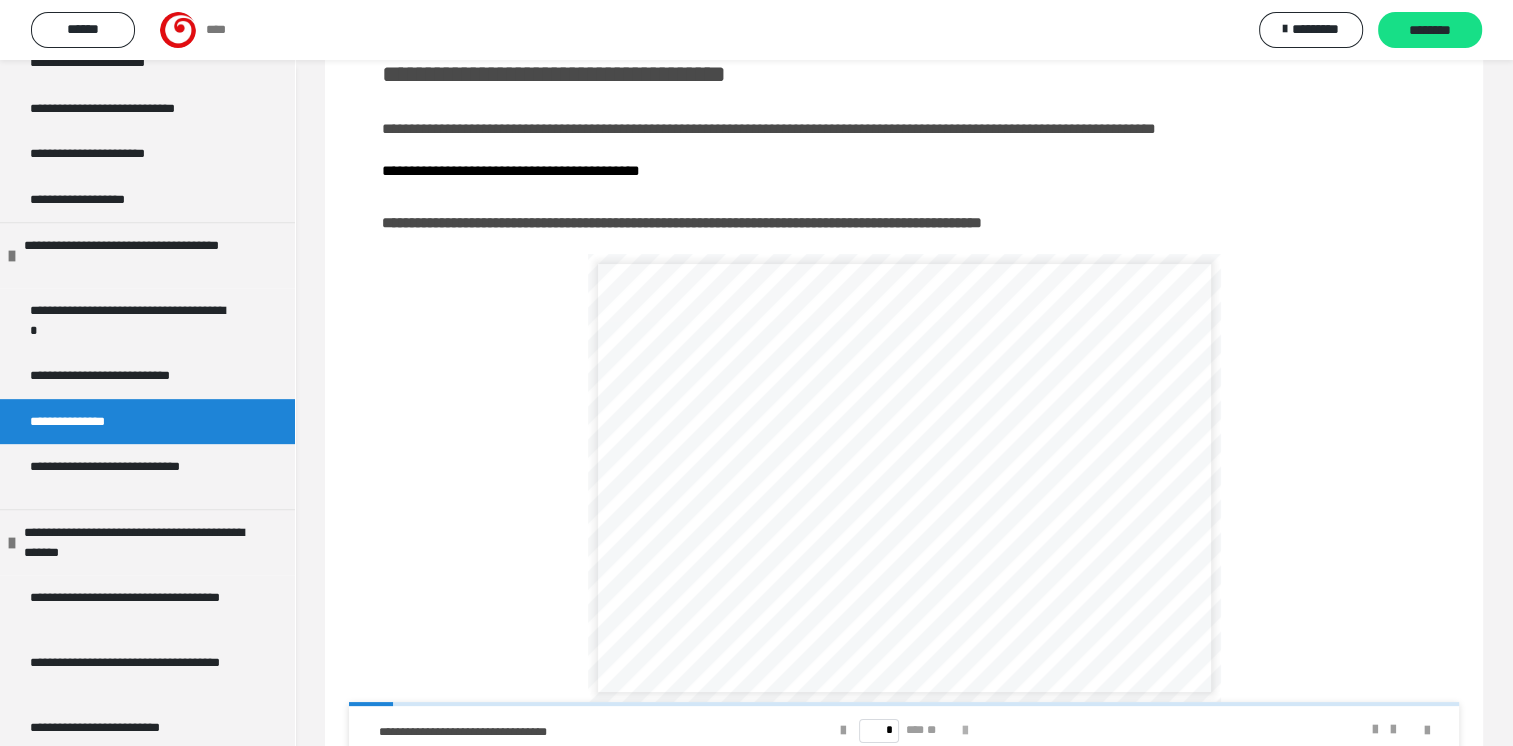 click at bounding box center (965, 731) 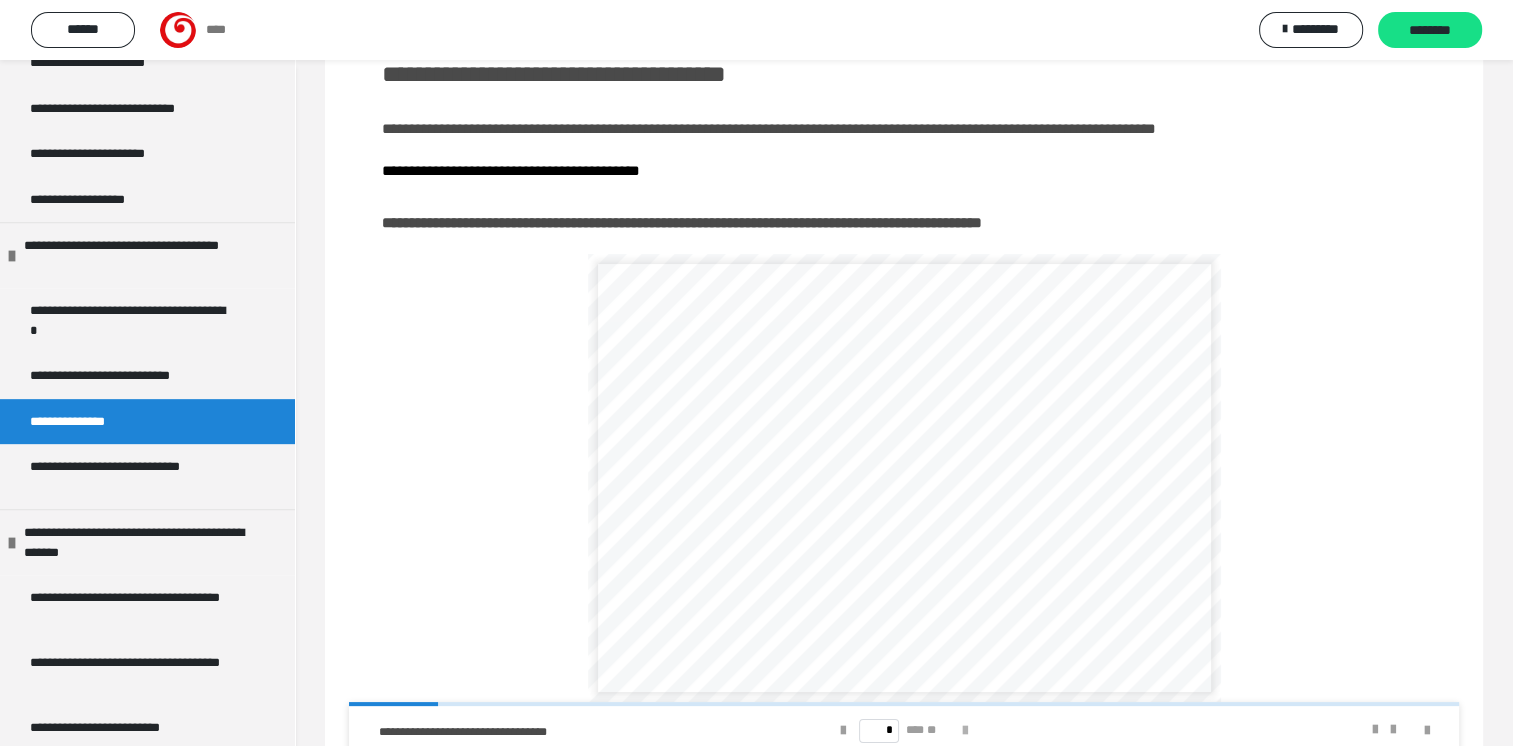 click at bounding box center [965, 731] 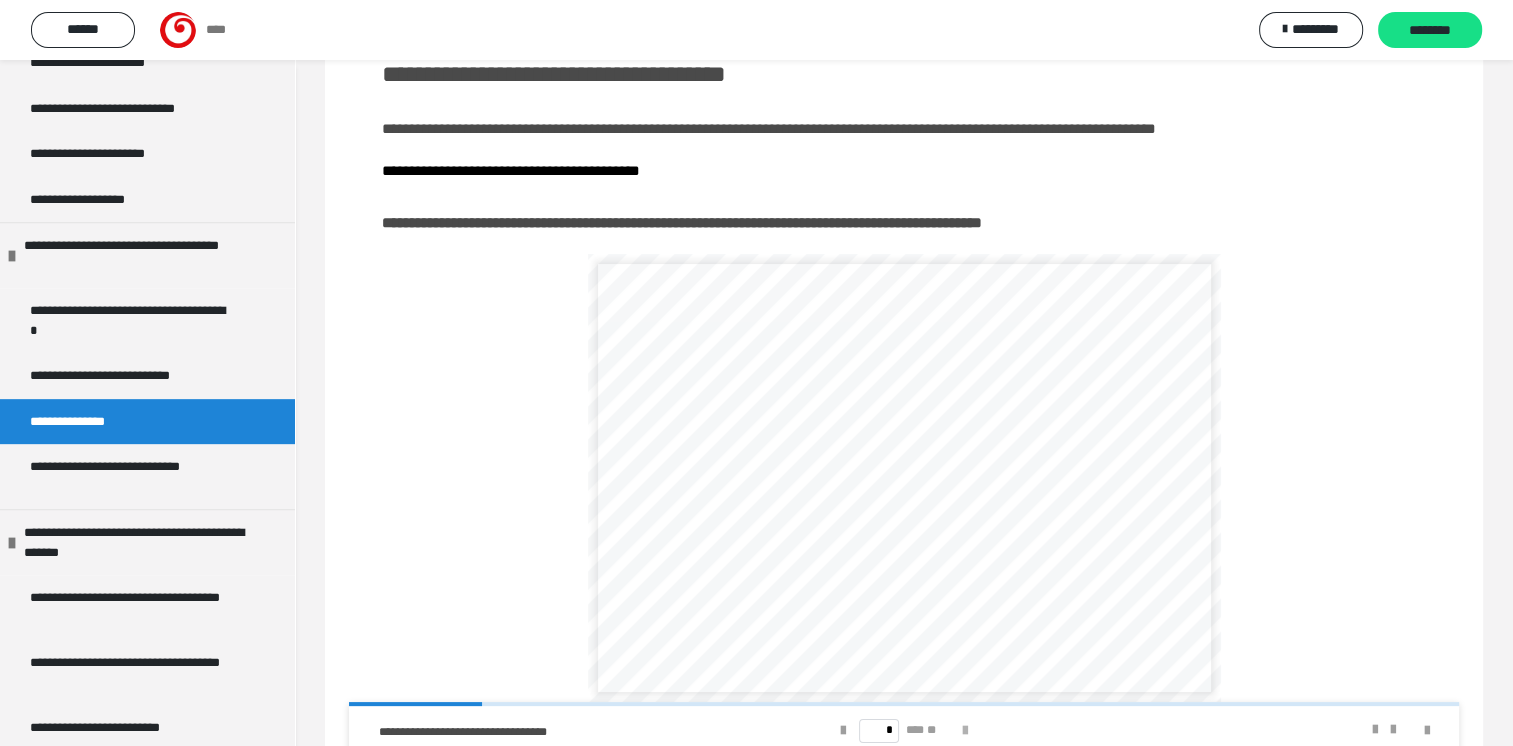 click at bounding box center (965, 731) 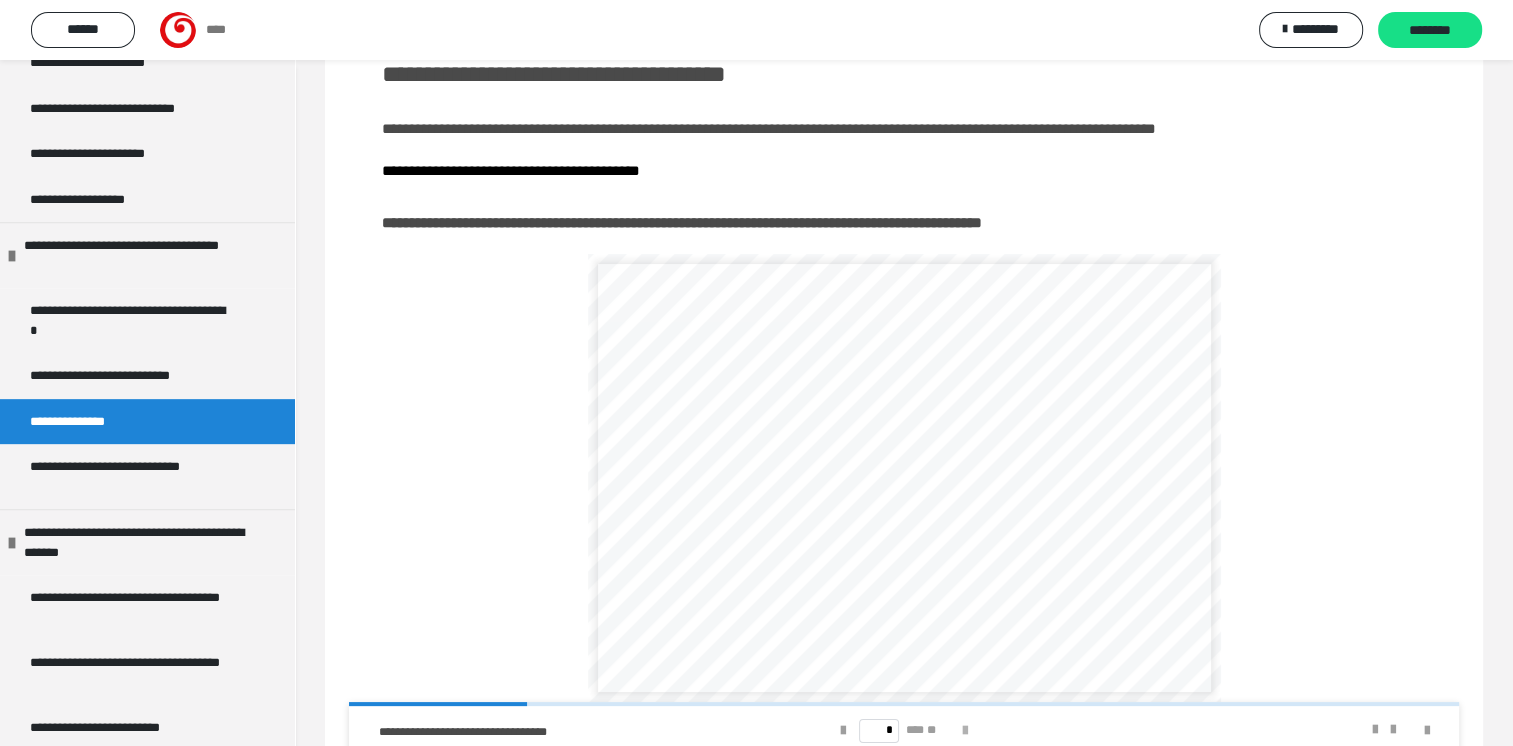 click at bounding box center (965, 731) 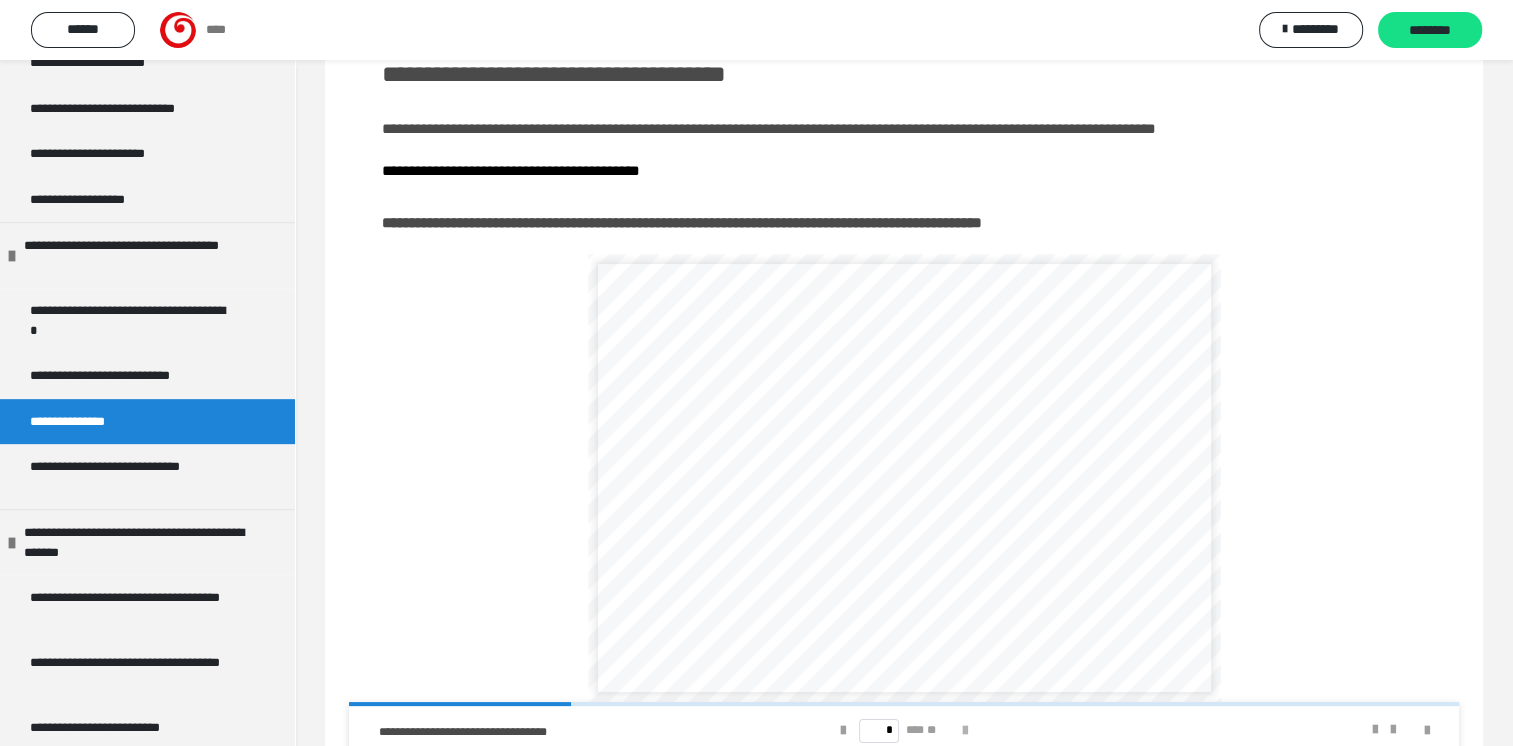 click at bounding box center (965, 731) 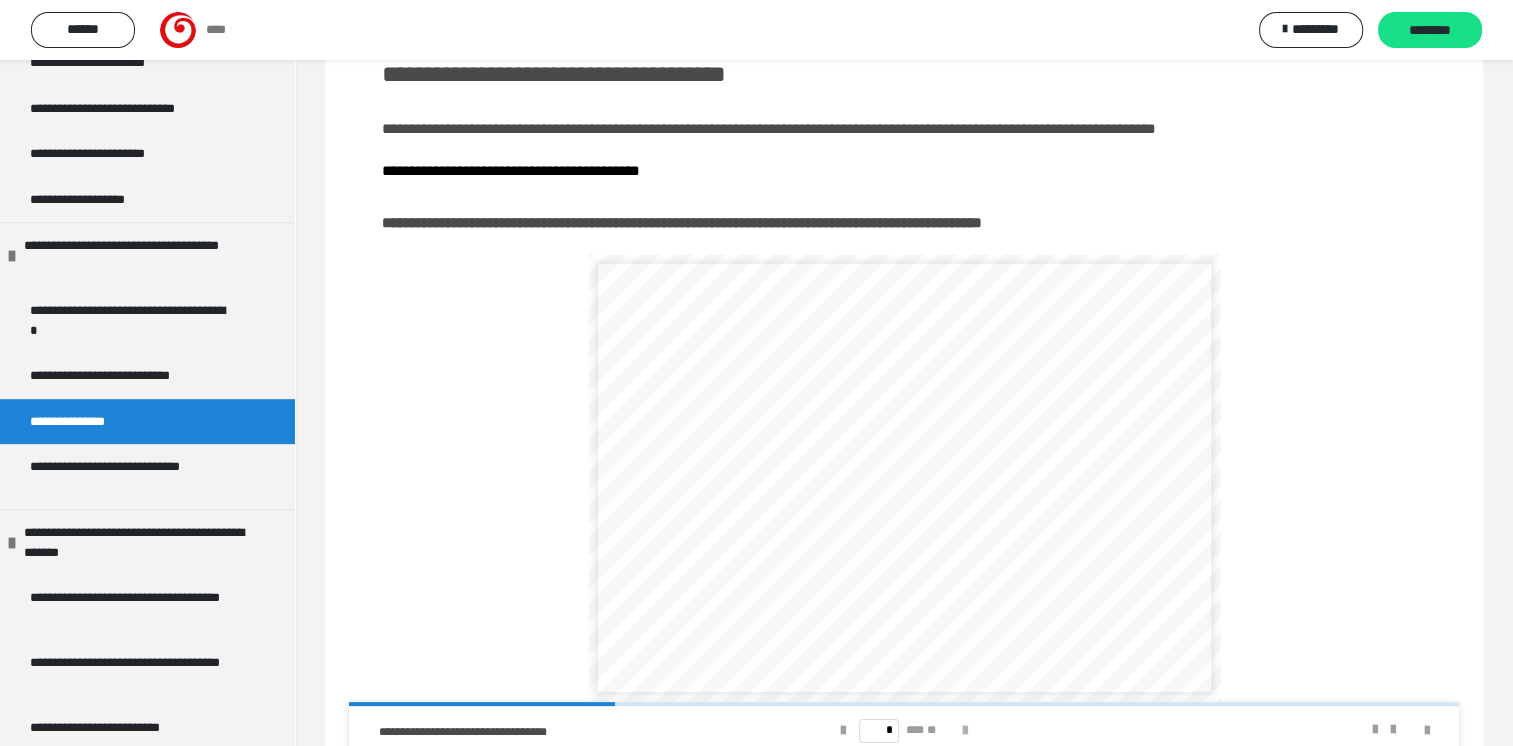 click at bounding box center [965, 731] 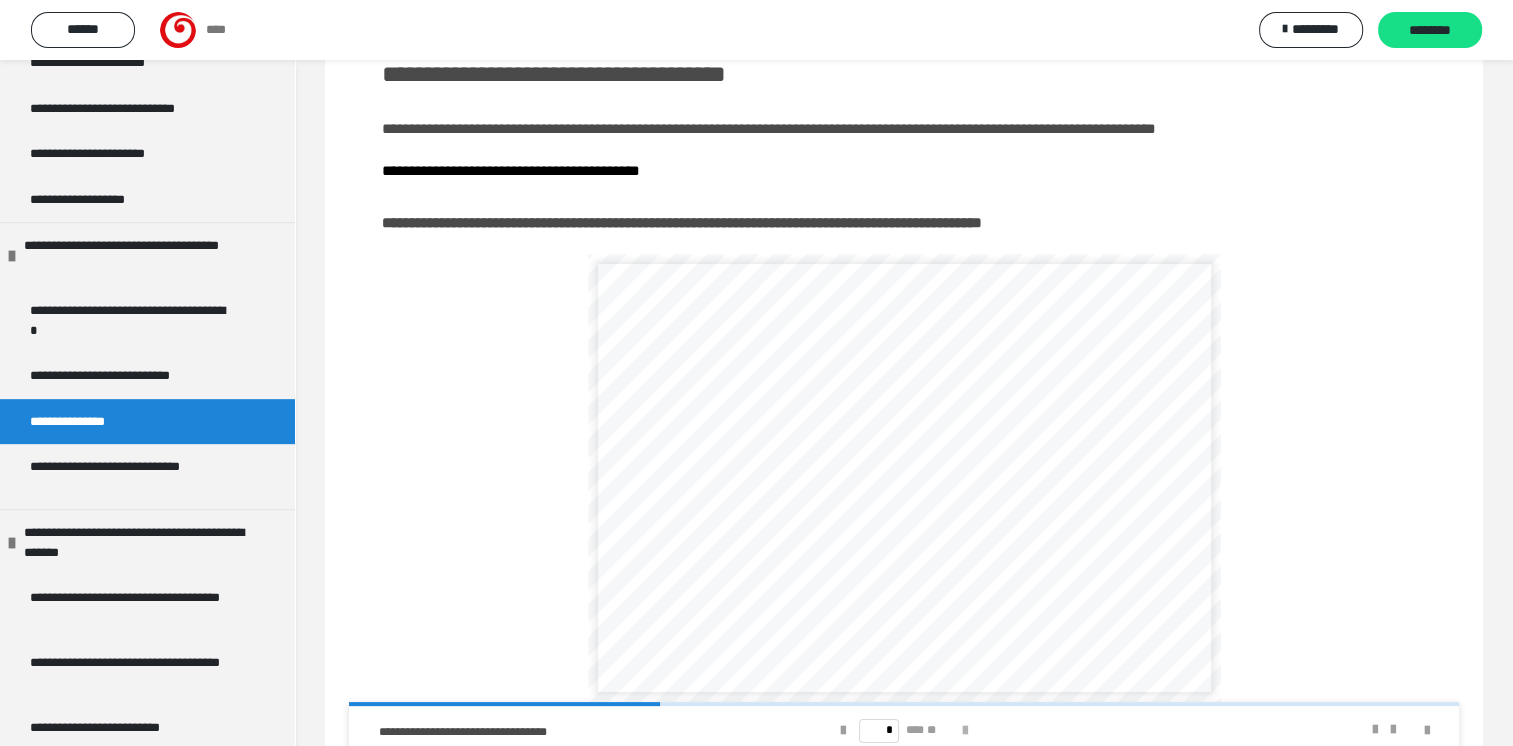 click at bounding box center [965, 731] 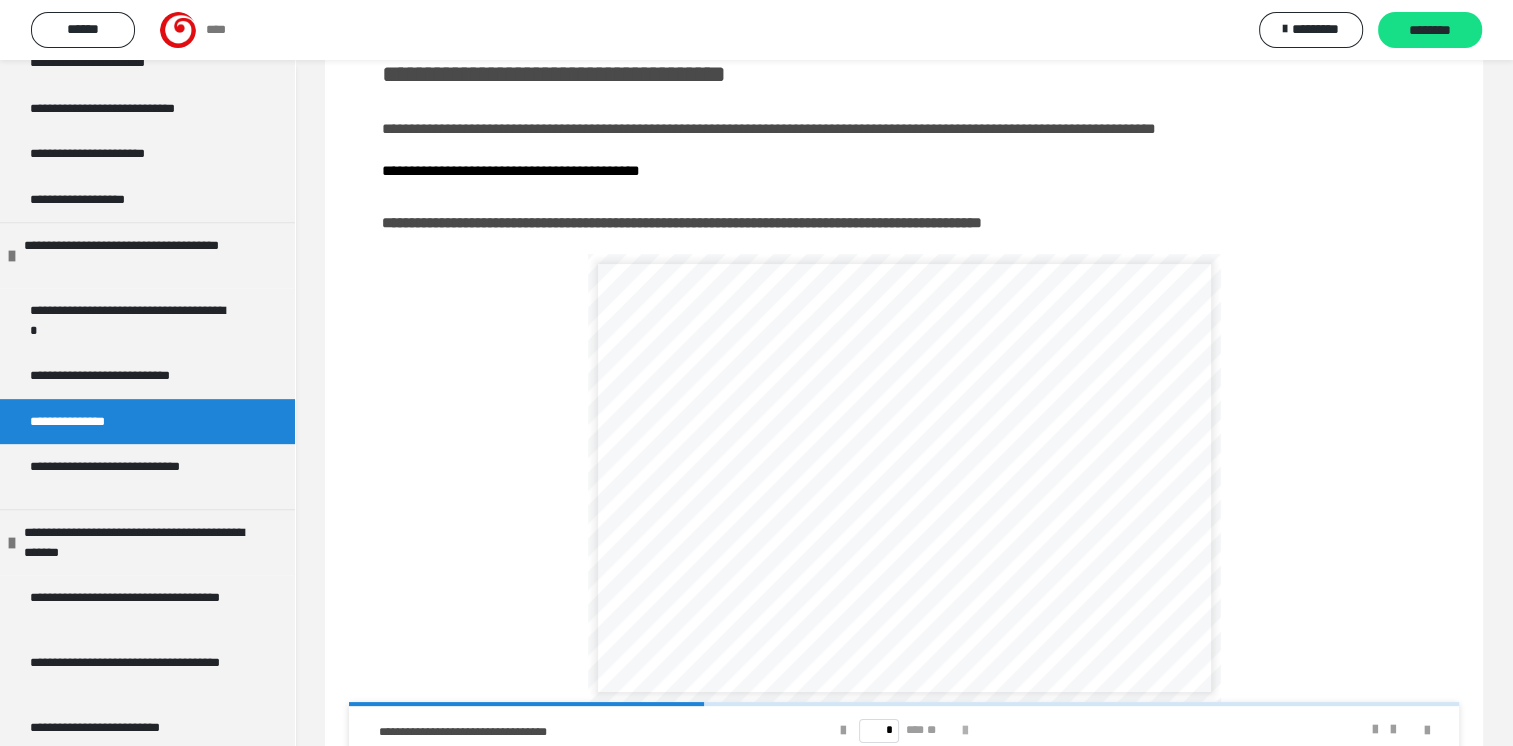 click at bounding box center [965, 731] 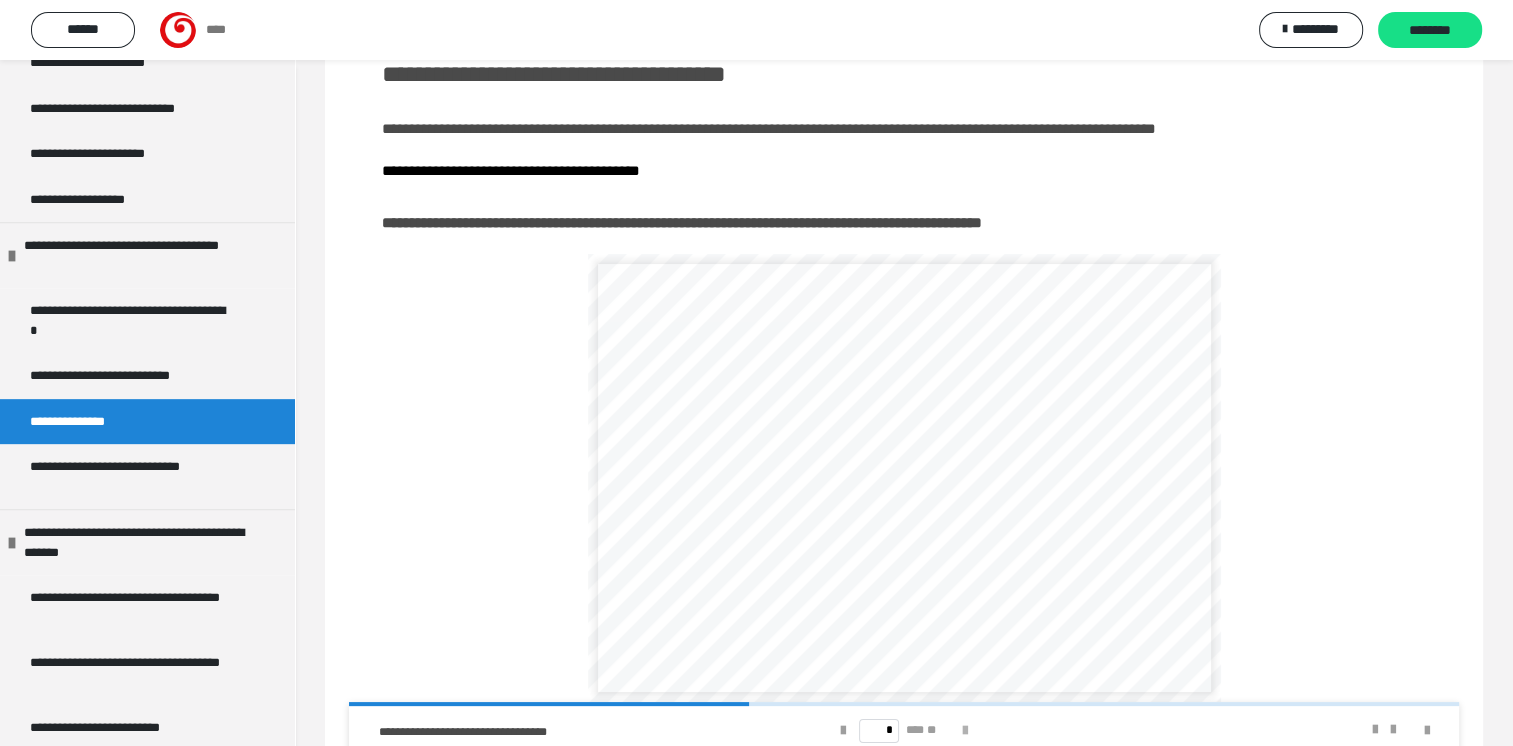 click at bounding box center [965, 731] 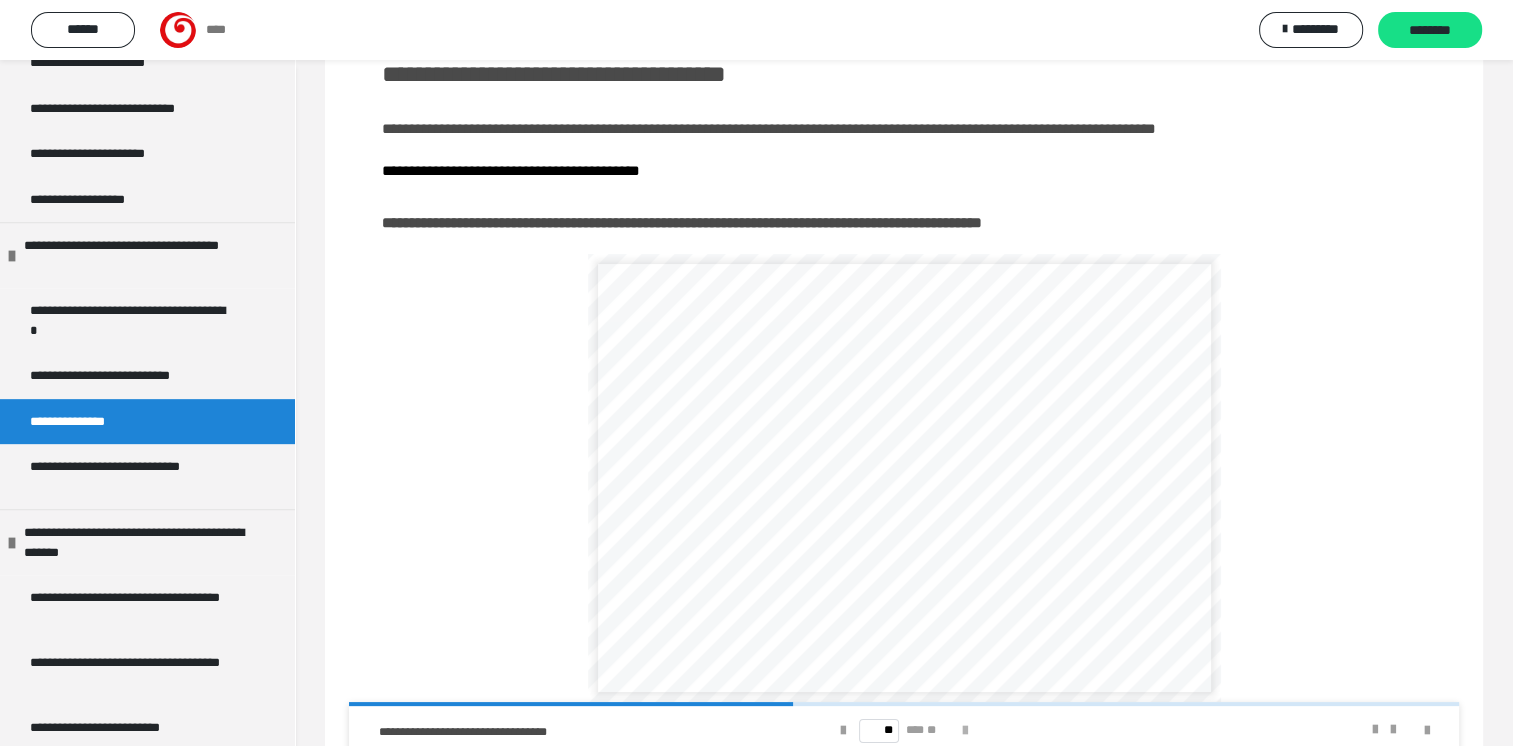 click at bounding box center (965, 731) 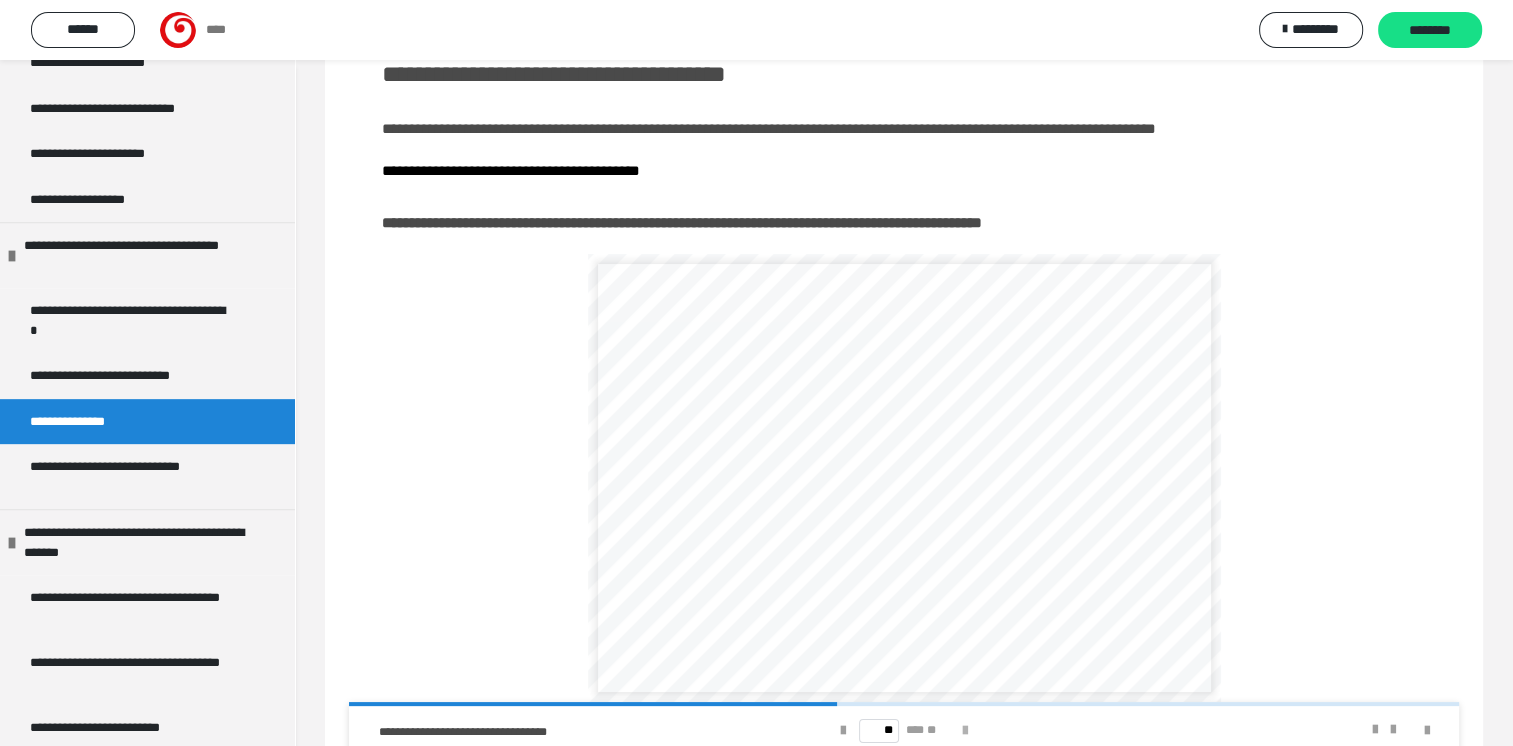 click at bounding box center (965, 731) 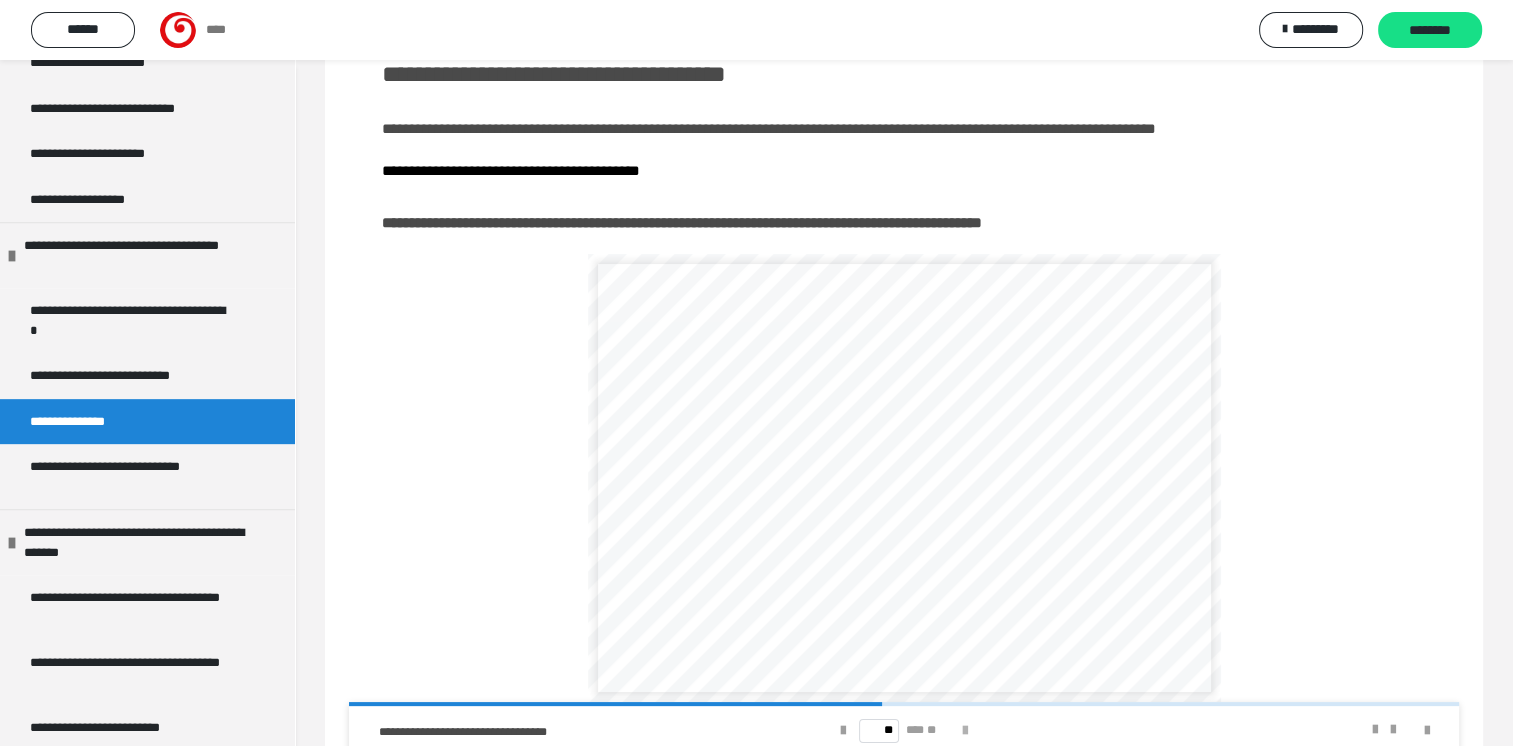 click at bounding box center [965, 731] 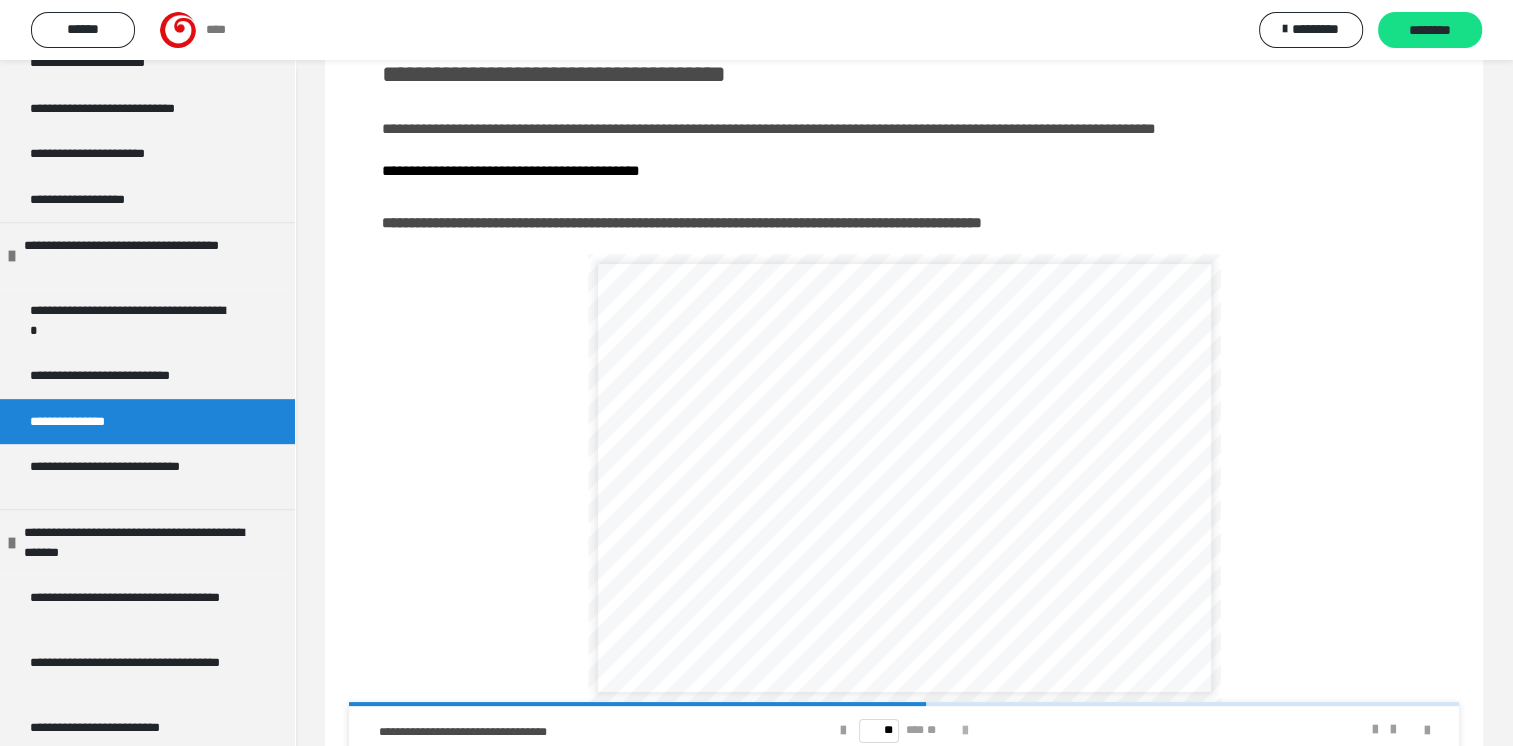 click at bounding box center [965, 731] 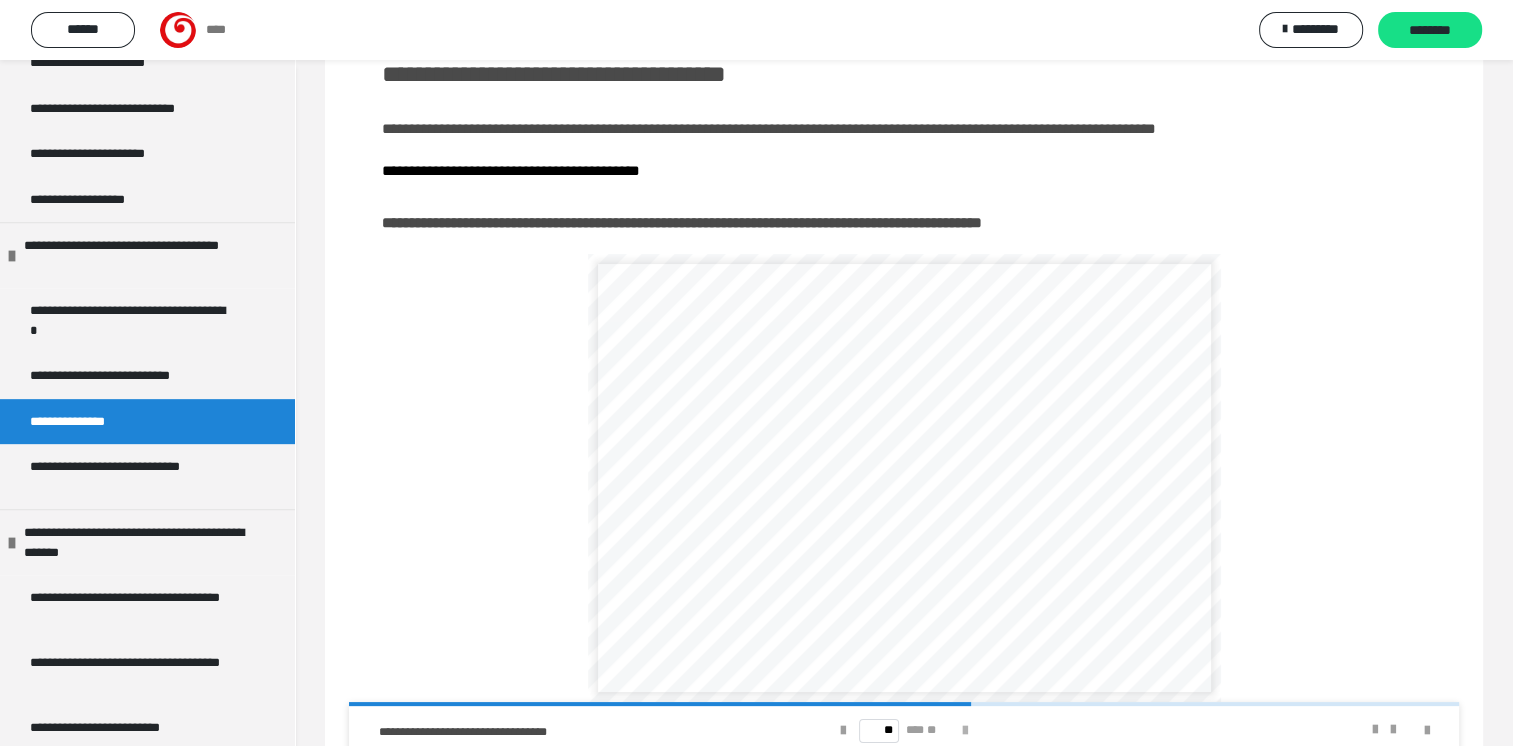 click at bounding box center (965, 731) 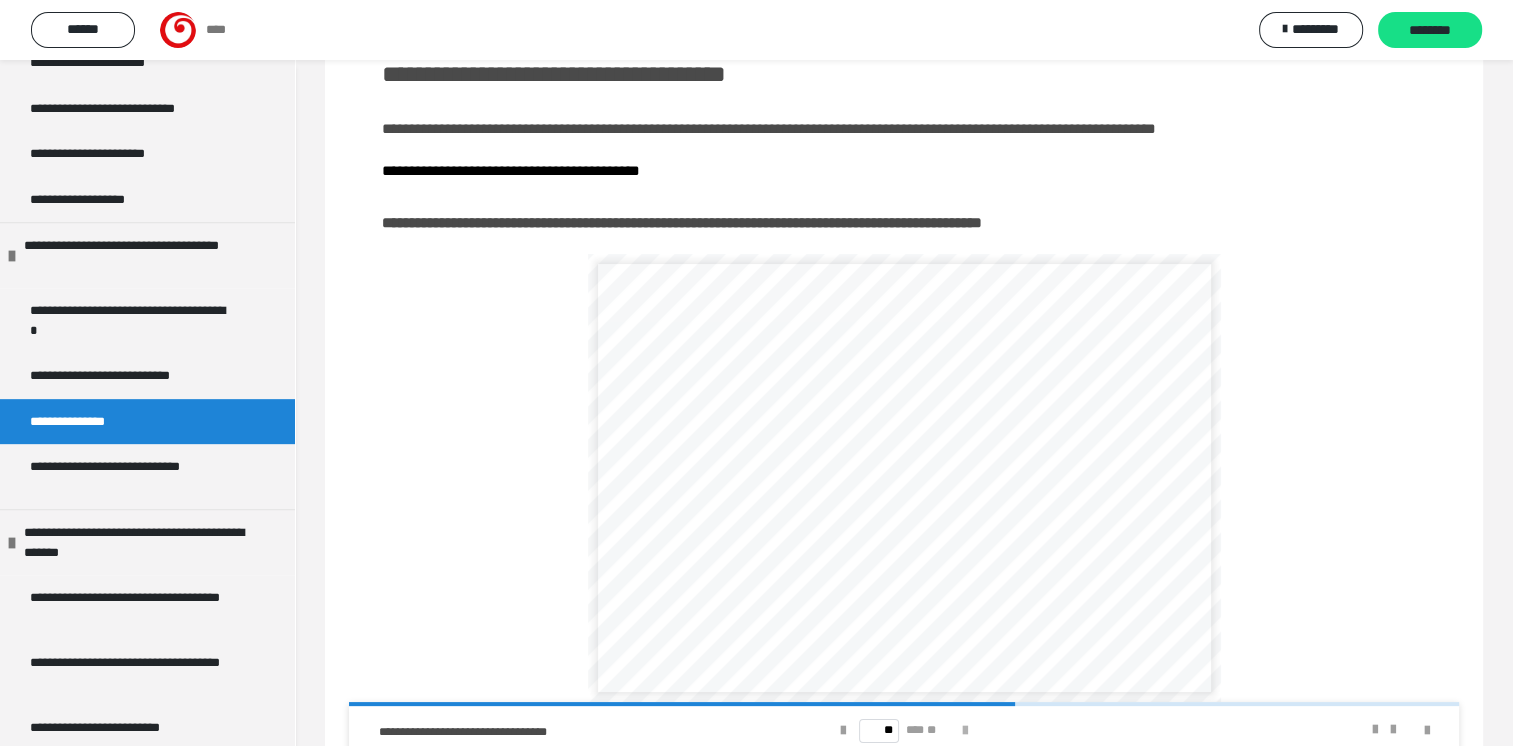 click at bounding box center (965, 731) 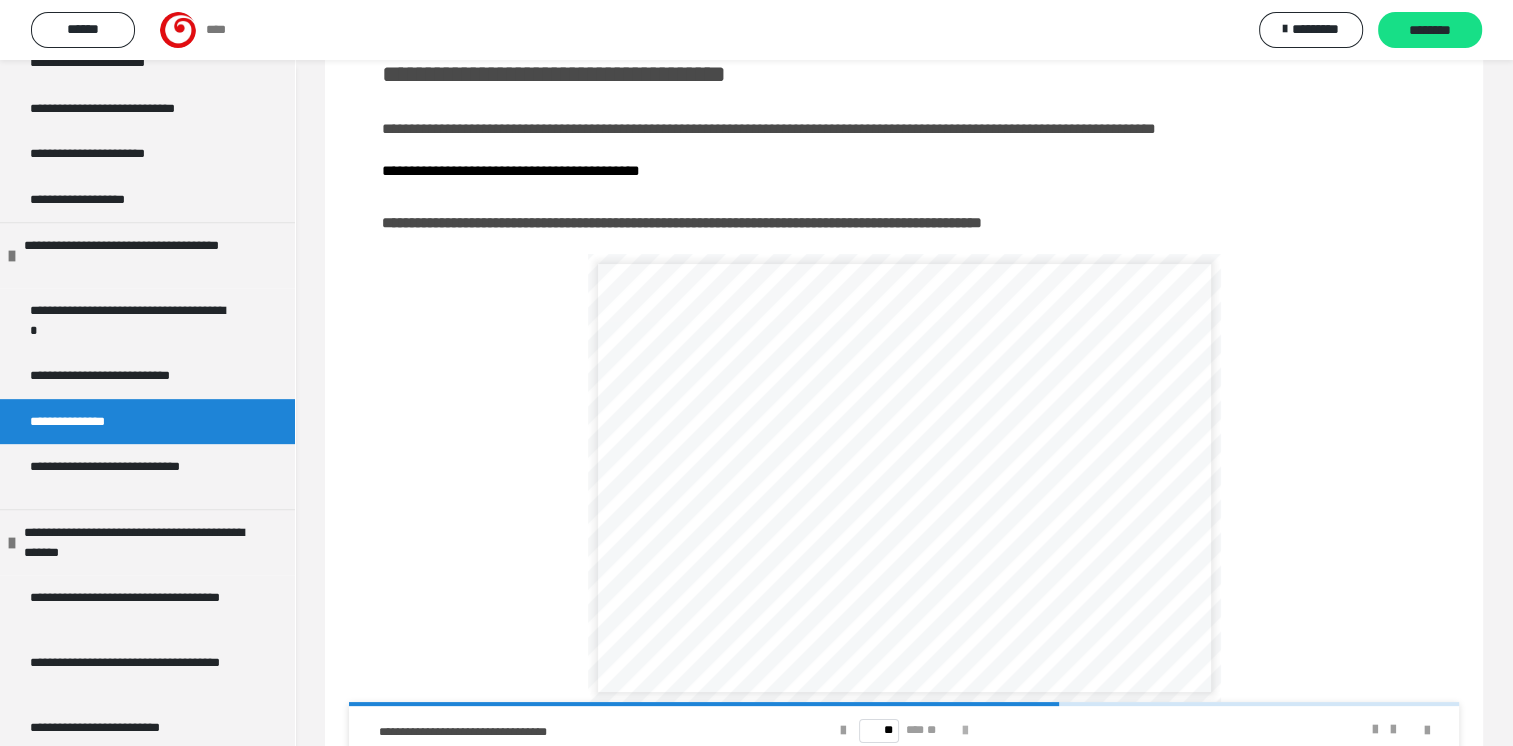 click at bounding box center [965, 731] 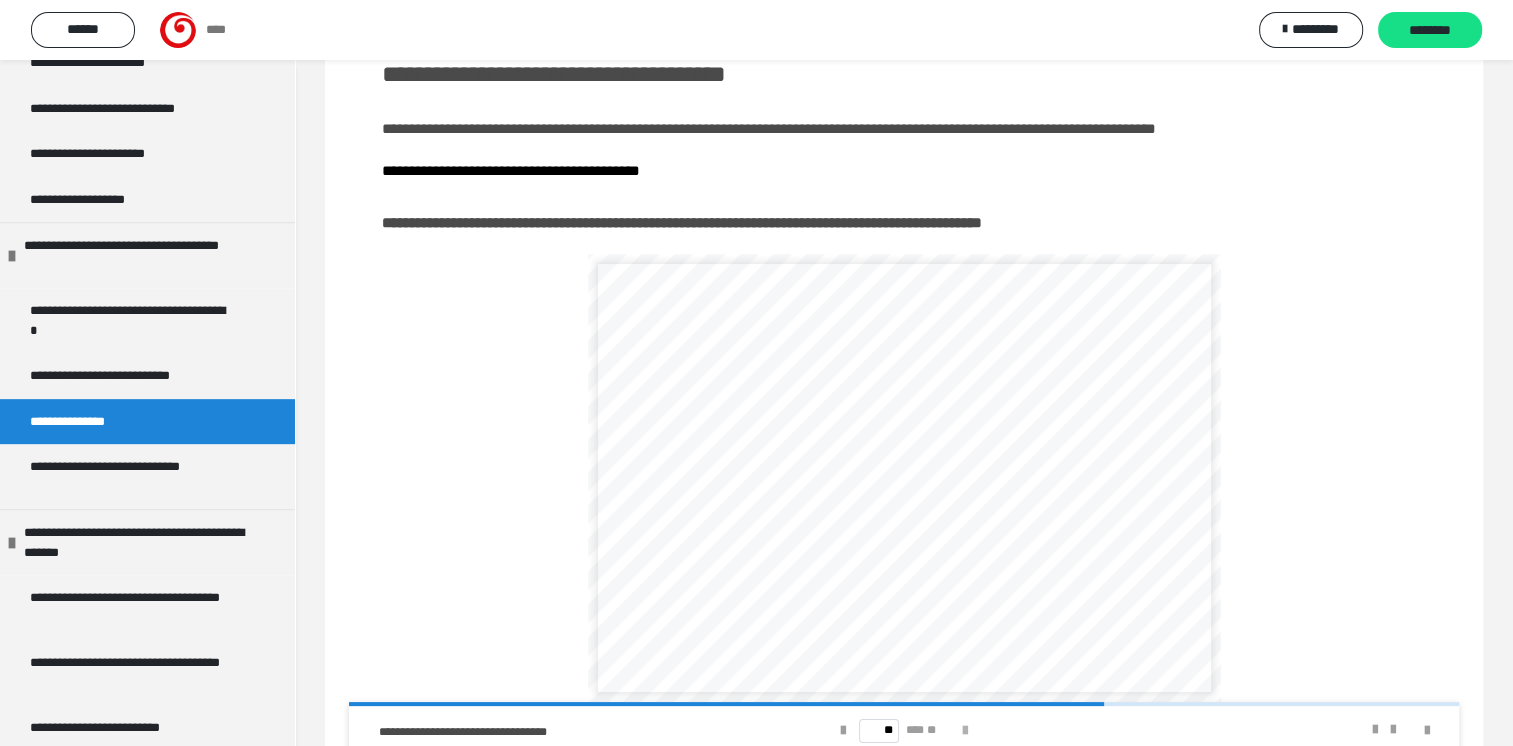 click at bounding box center [965, 731] 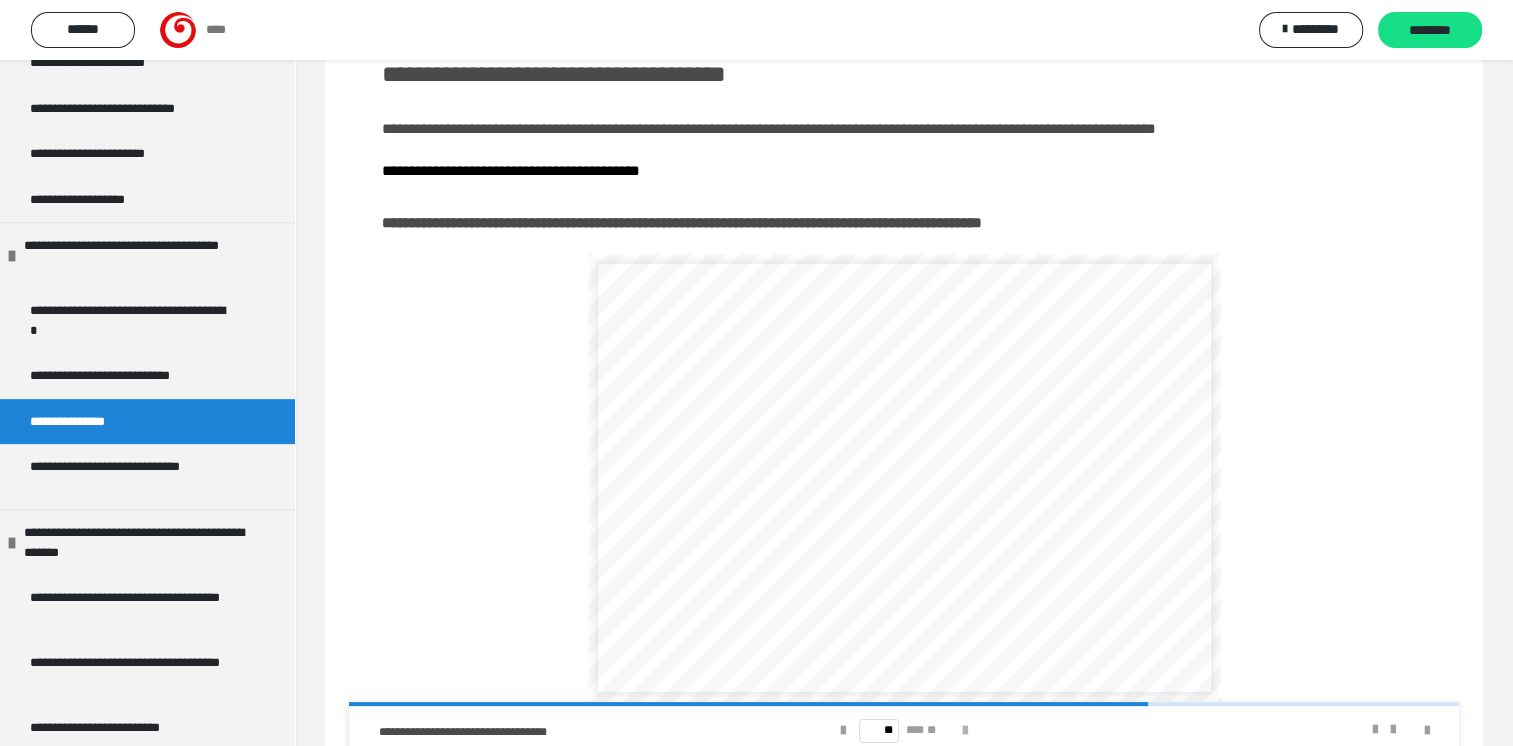 click at bounding box center (965, 731) 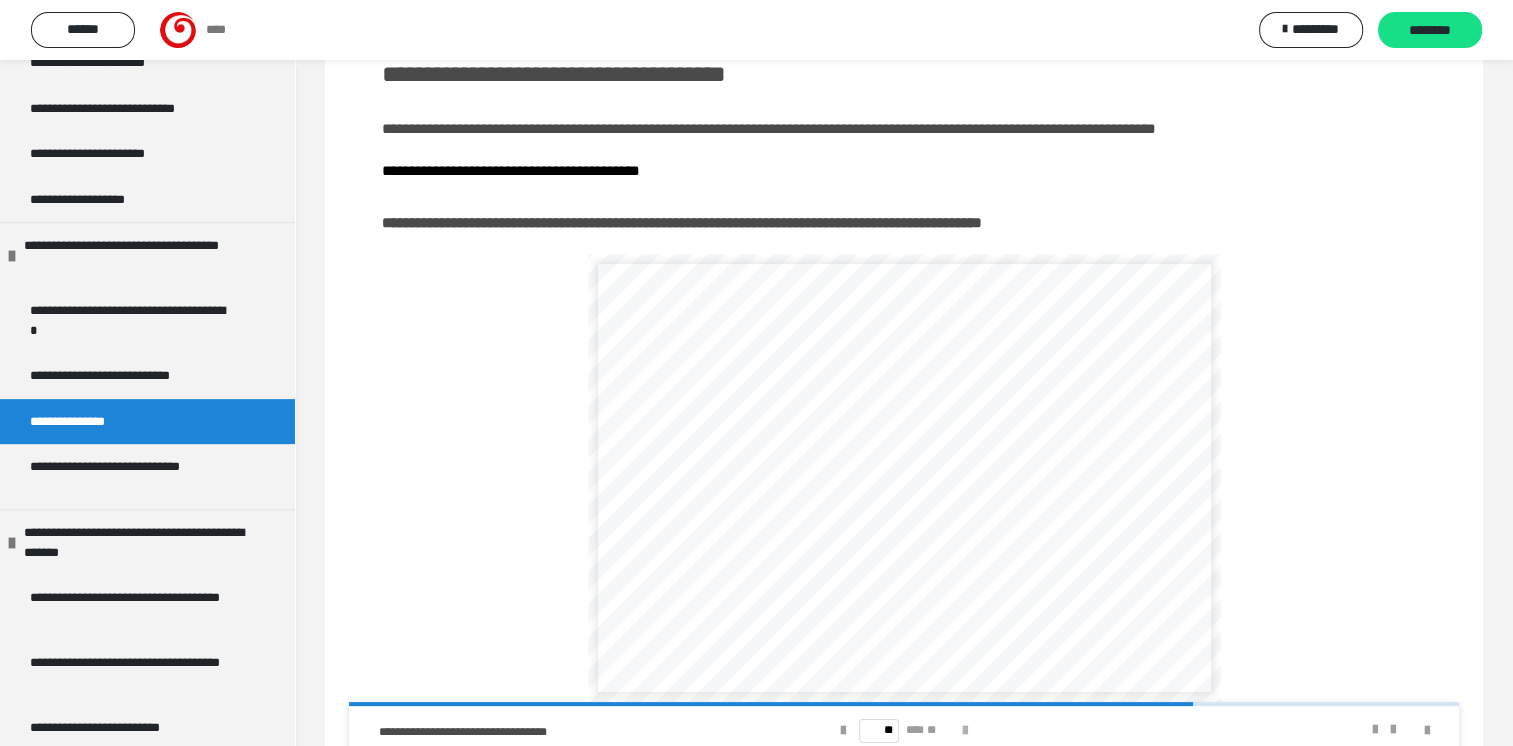click at bounding box center [965, 731] 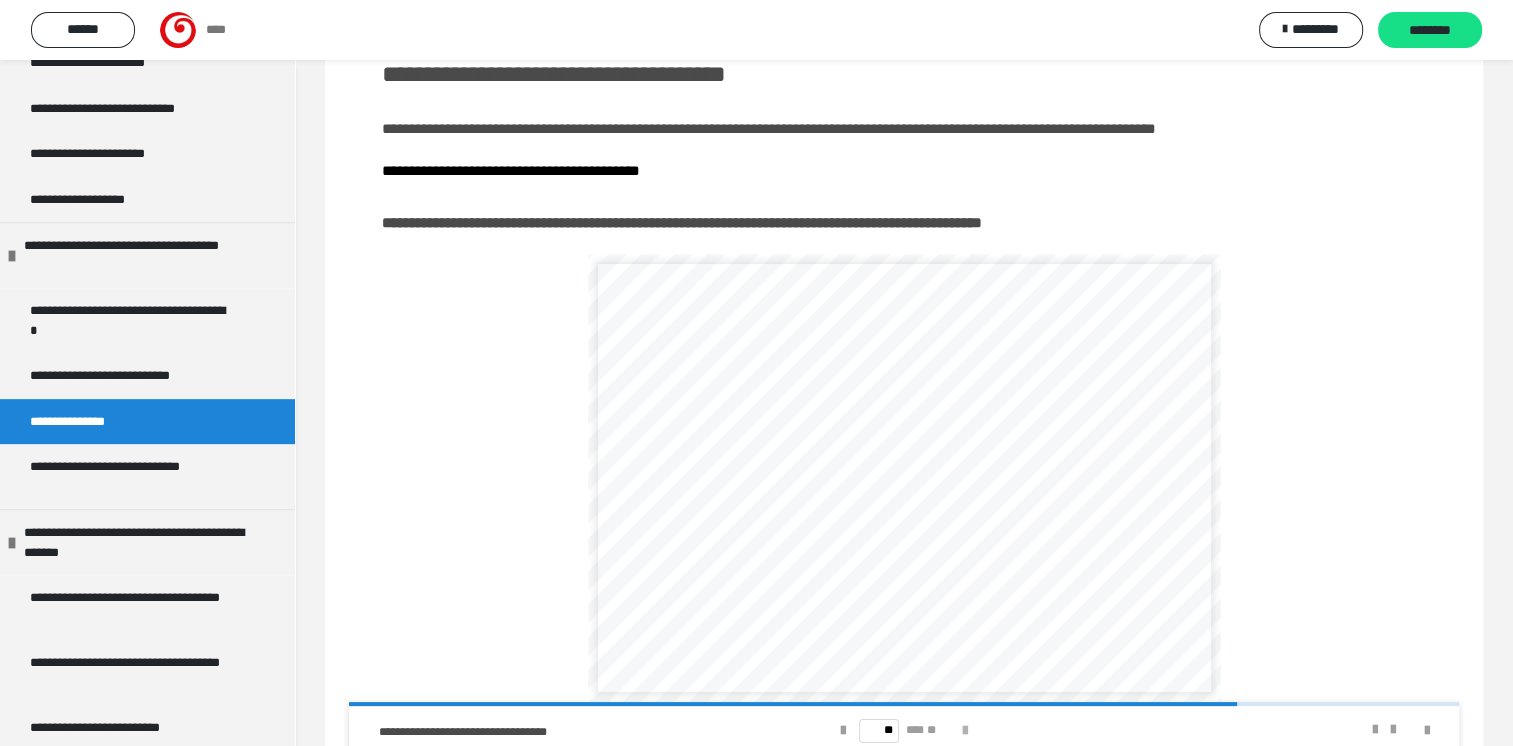 click at bounding box center [965, 731] 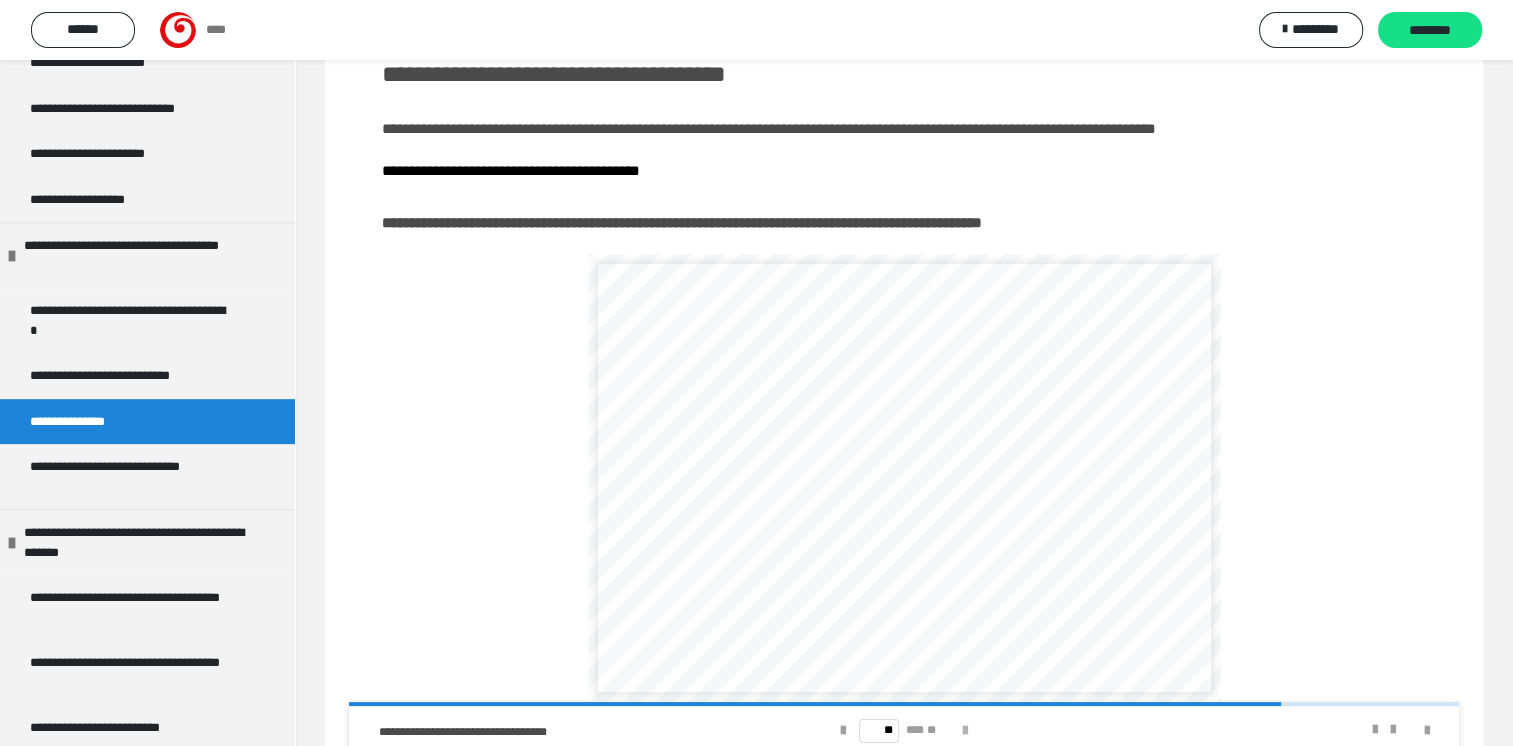 click at bounding box center (965, 731) 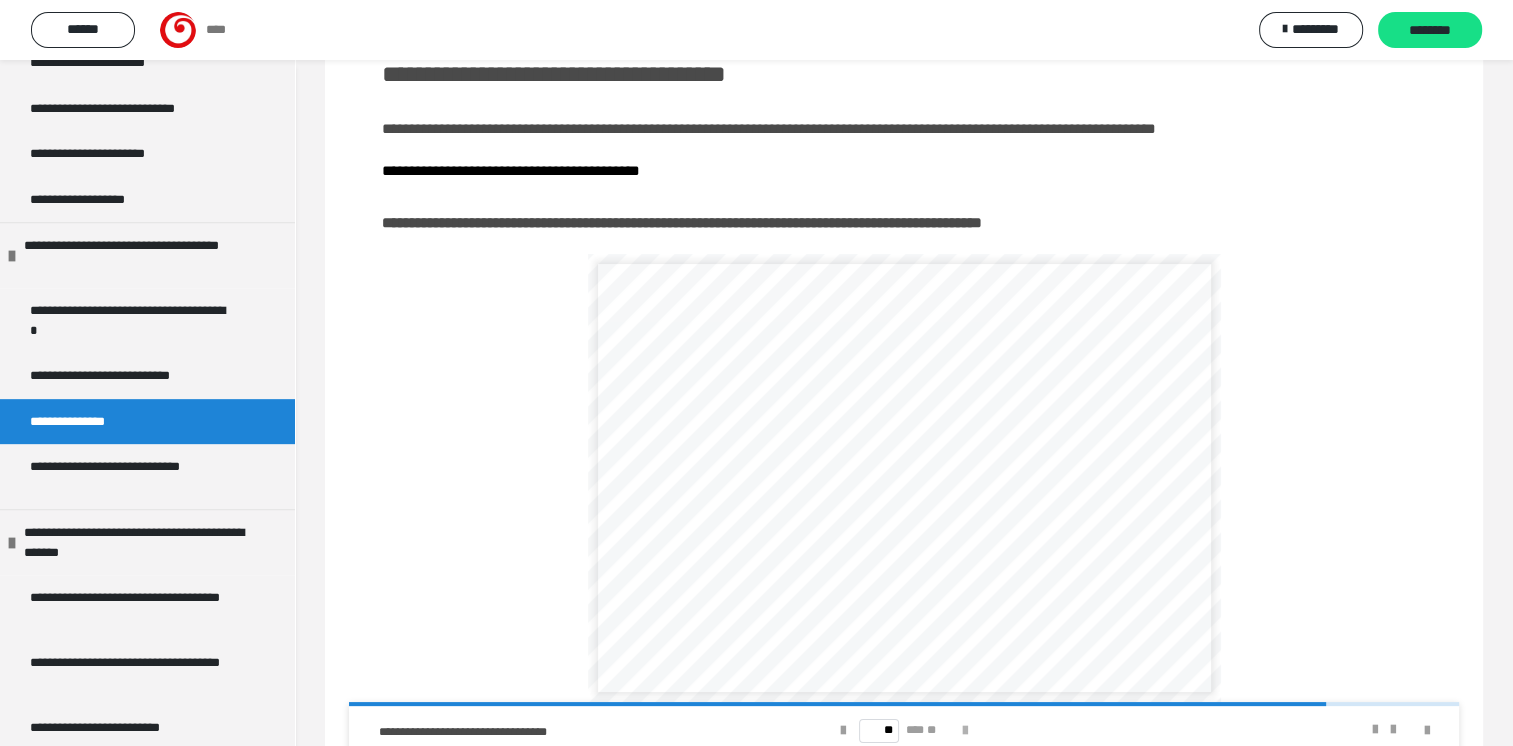 click at bounding box center [965, 731] 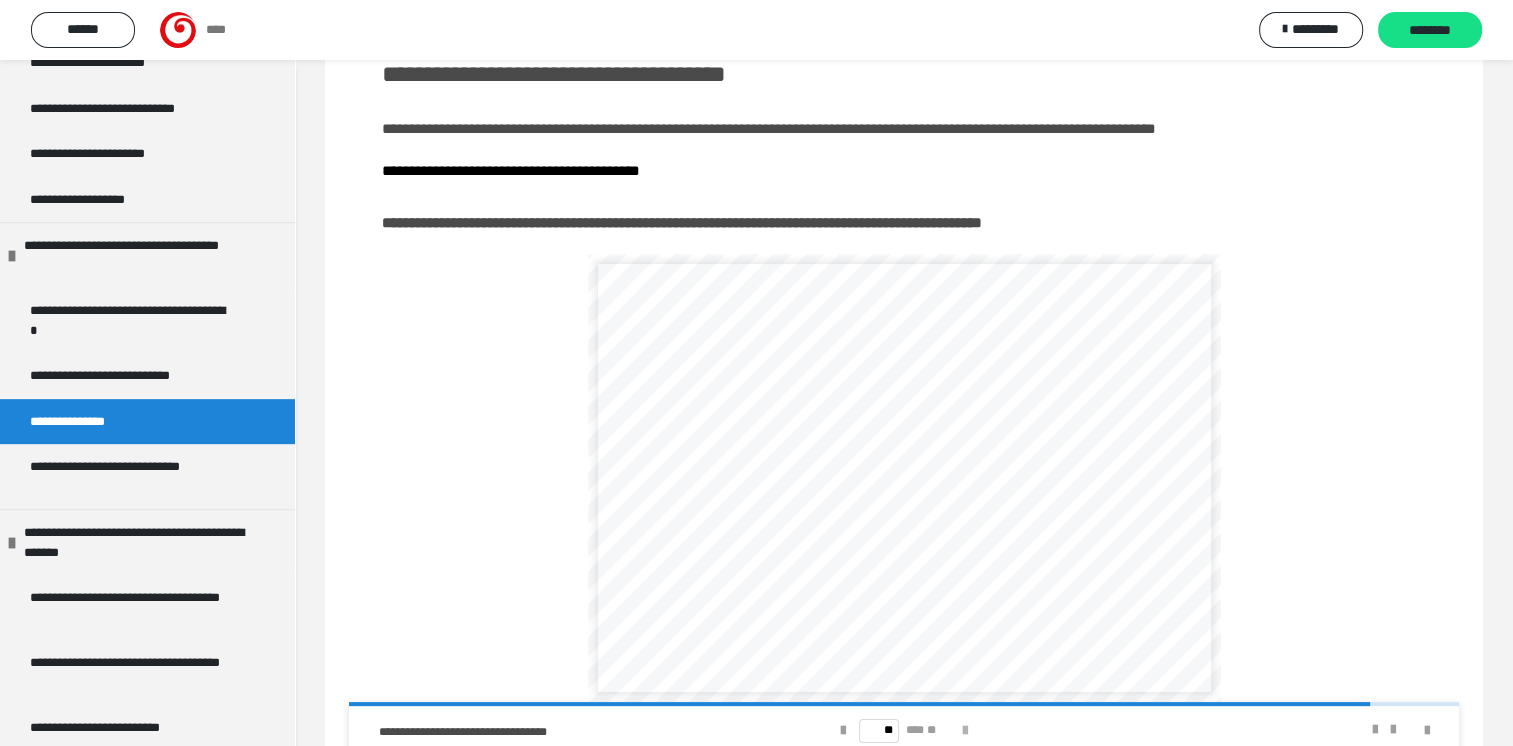 click at bounding box center (965, 731) 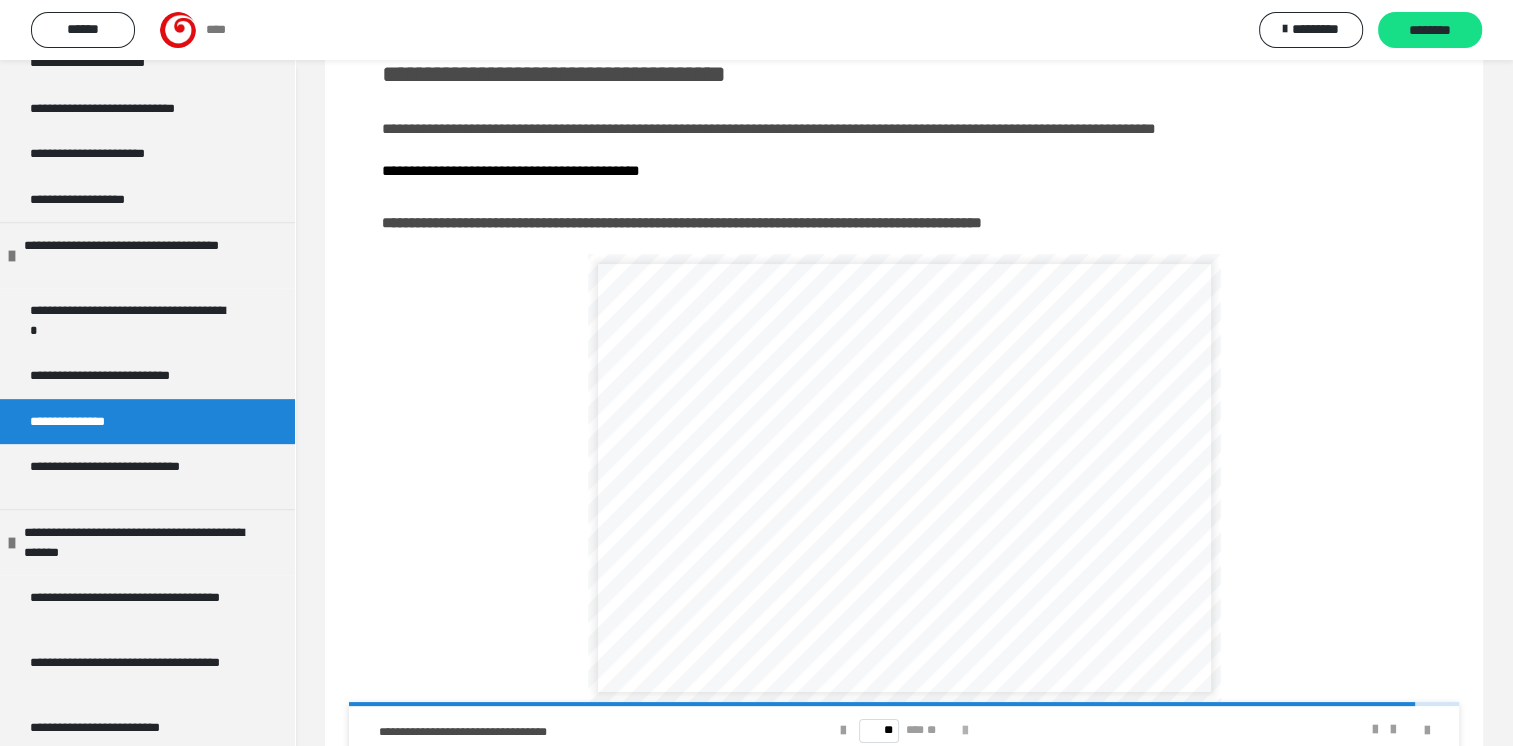 click at bounding box center [965, 731] 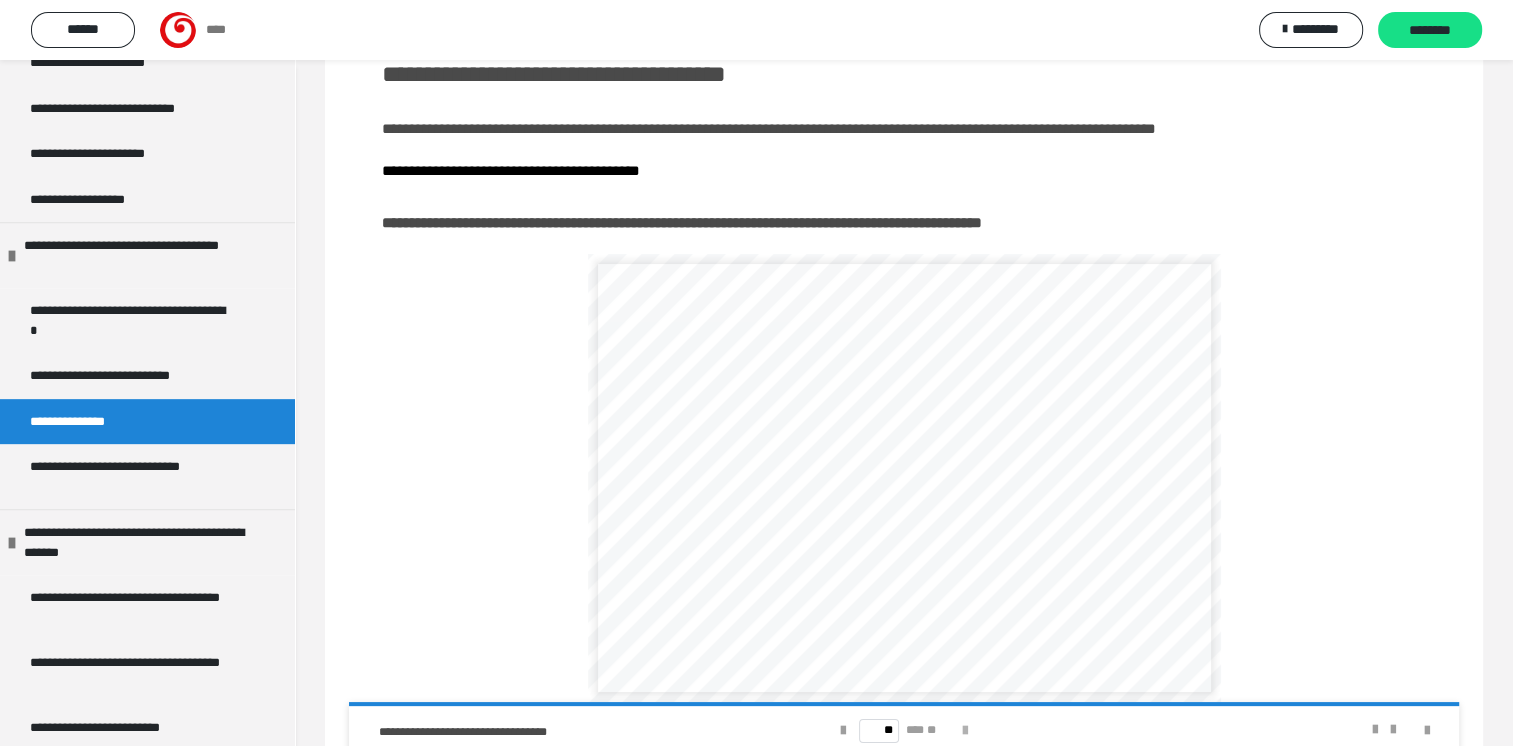 click on "** *** **" at bounding box center [903, 730] 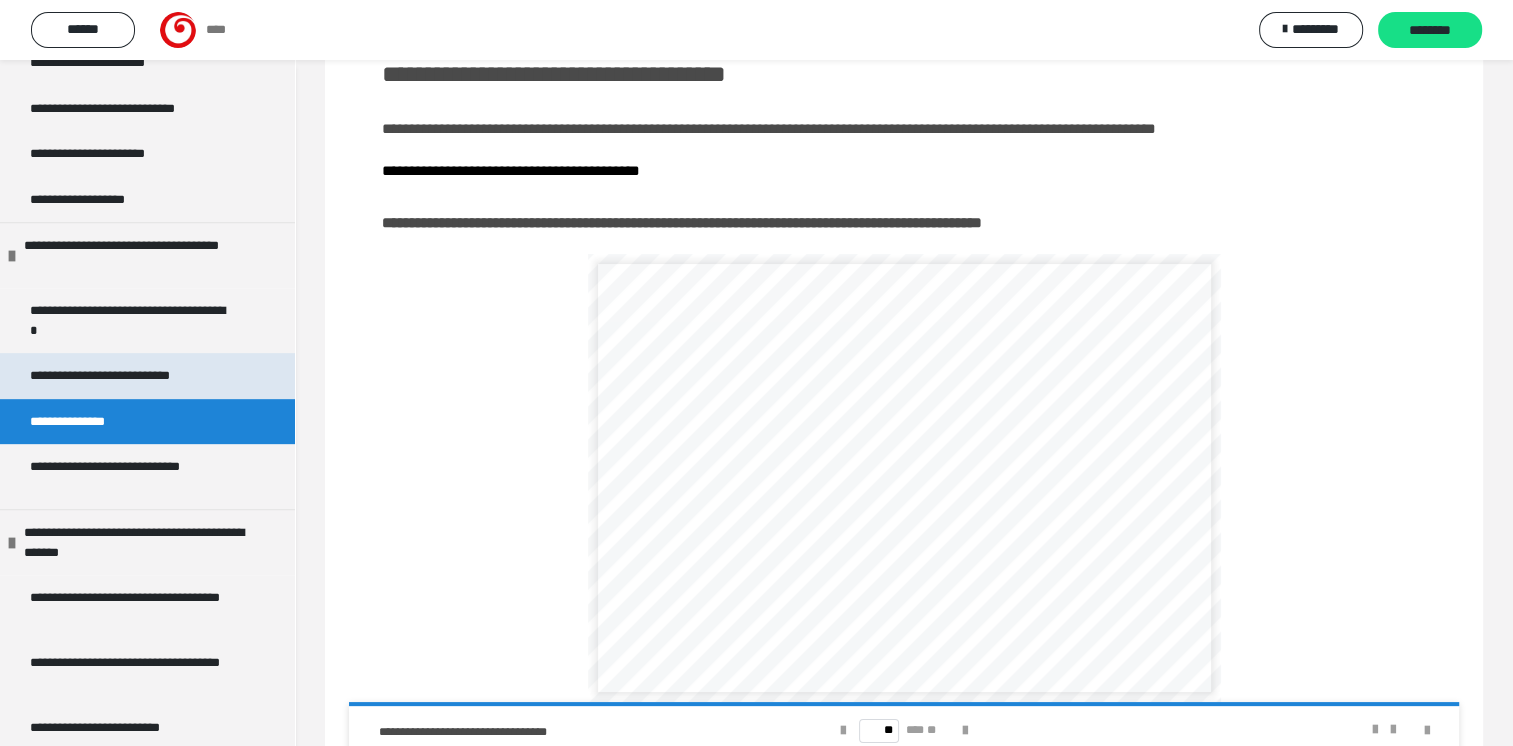 click on "**********" at bounding box center [128, 376] 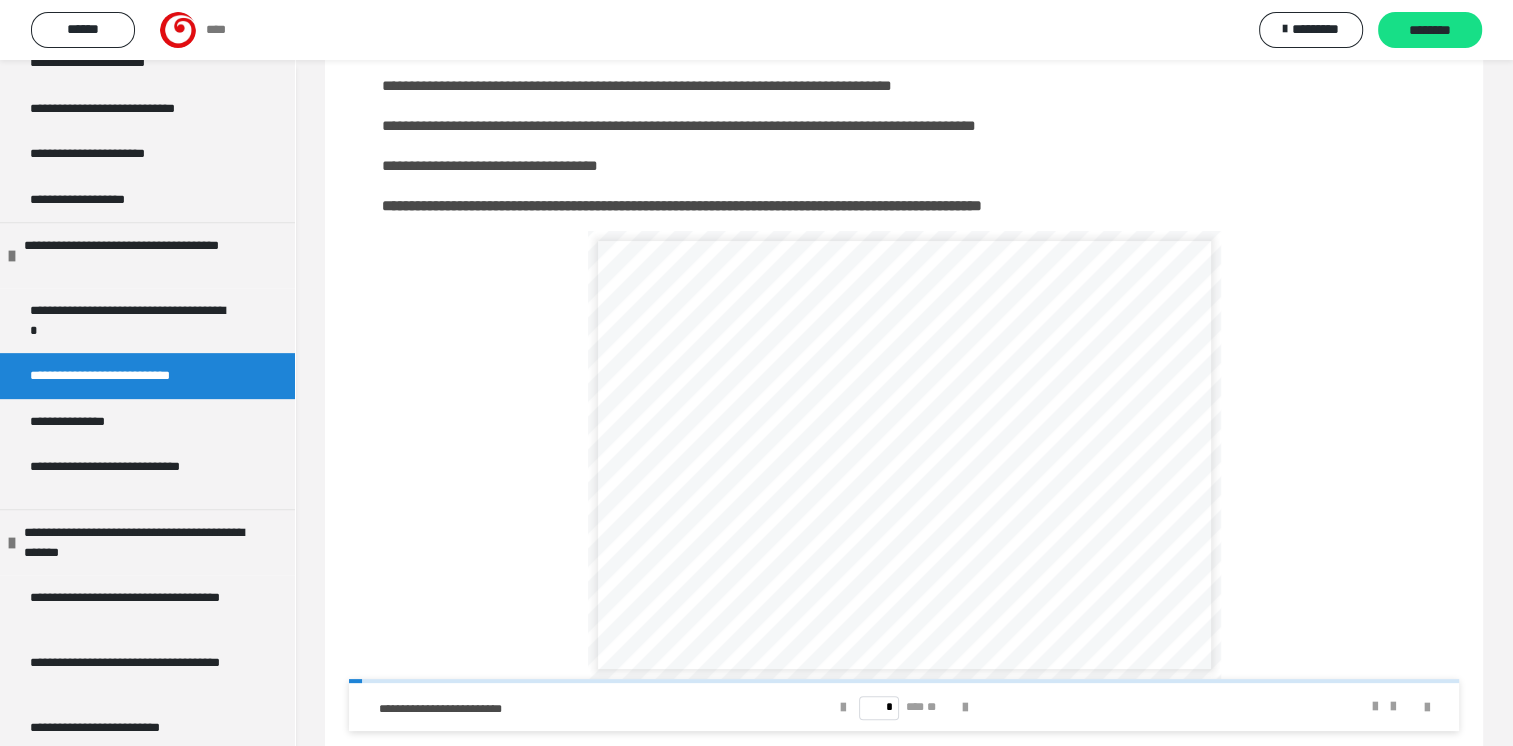 scroll, scrollTop: 264, scrollLeft: 0, axis: vertical 